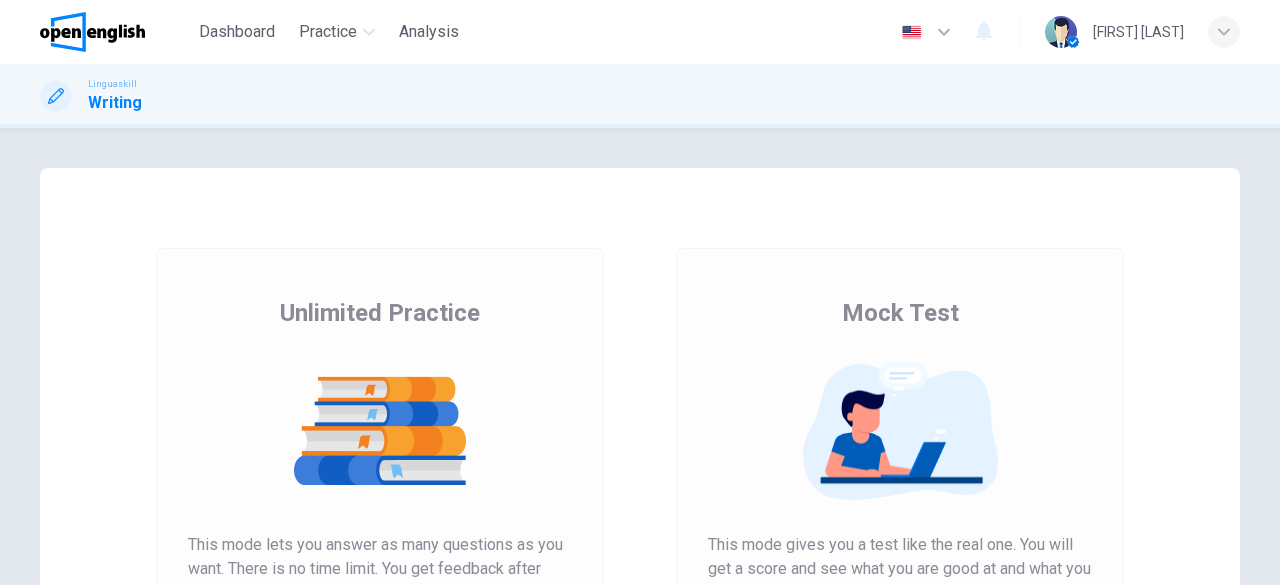 scroll, scrollTop: 0, scrollLeft: 0, axis: both 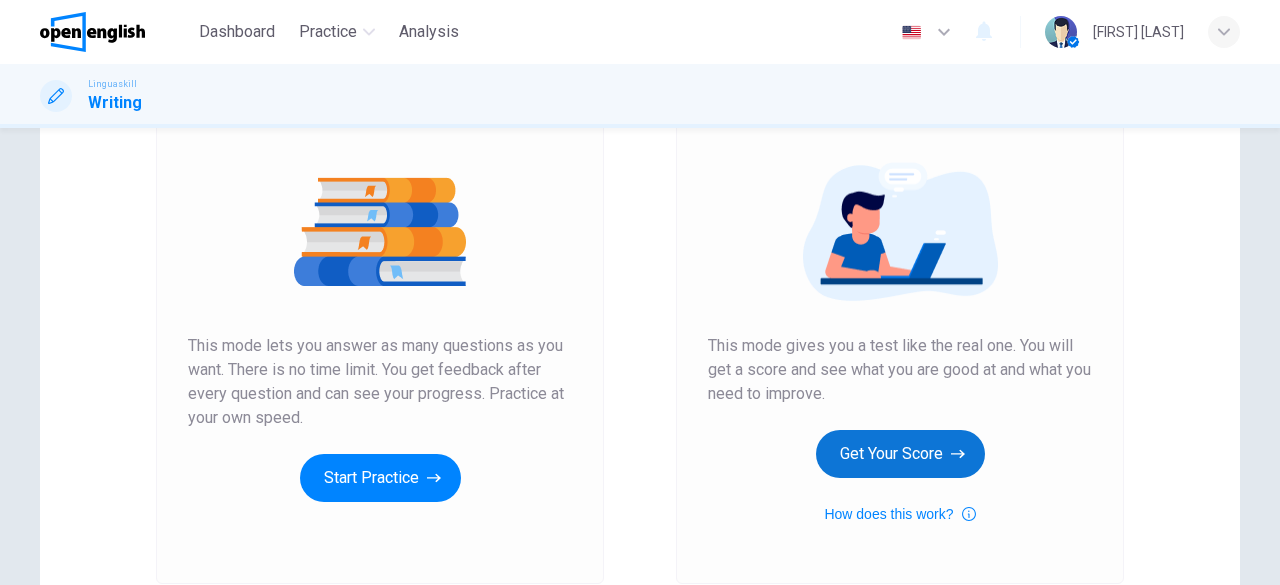 click on "Get Your Score" at bounding box center [900, 454] 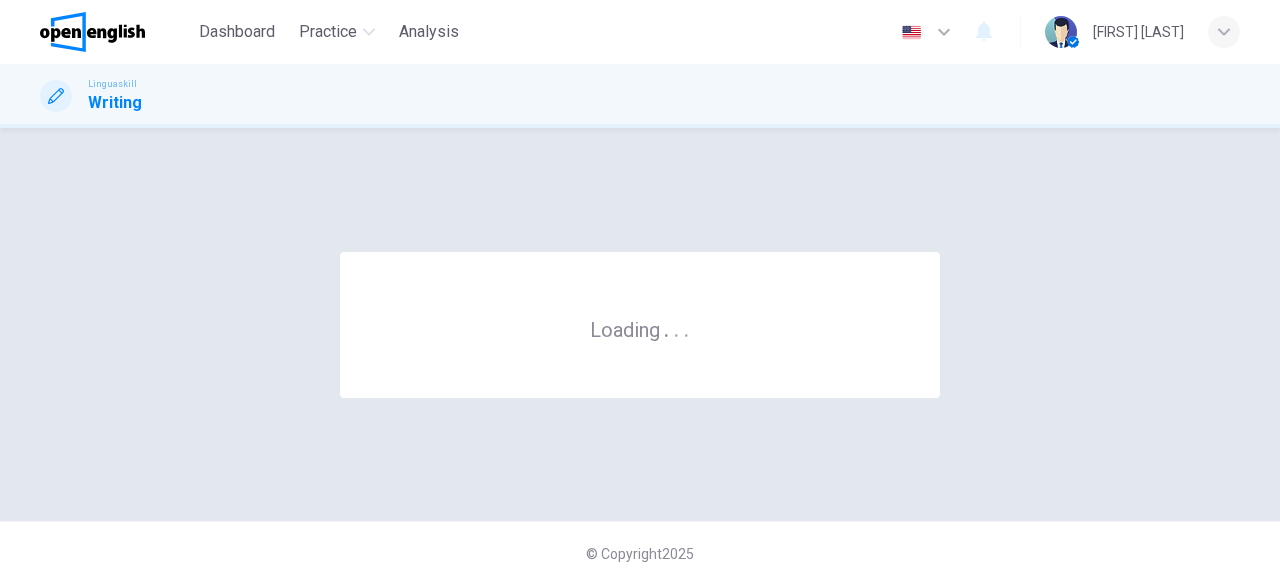 scroll, scrollTop: 0, scrollLeft: 0, axis: both 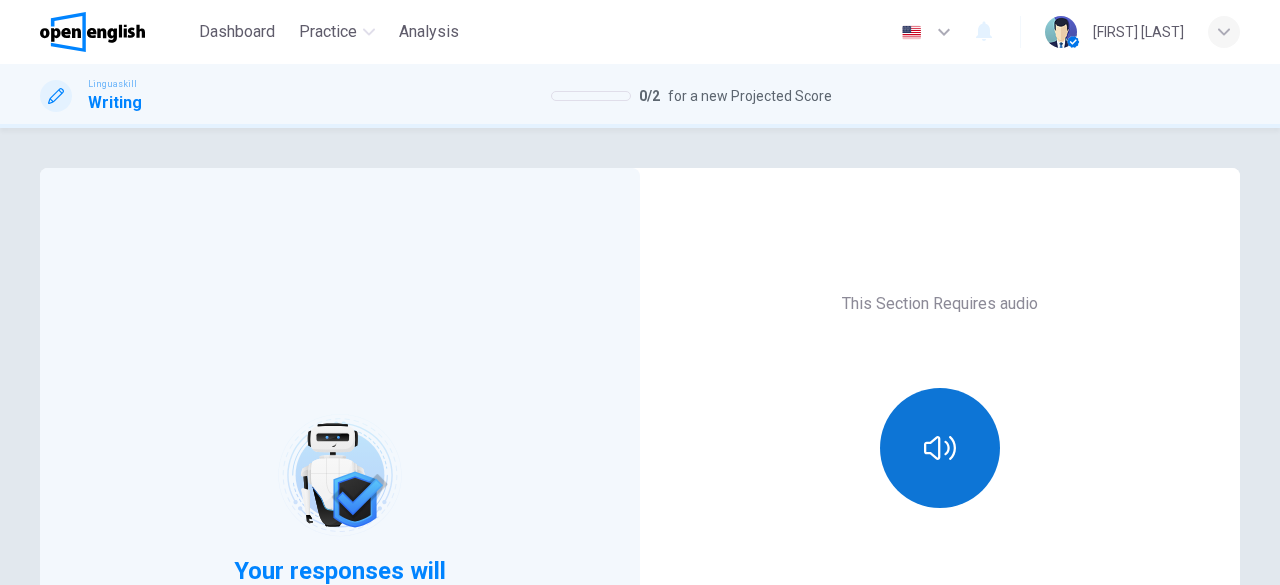 click at bounding box center (940, 448) 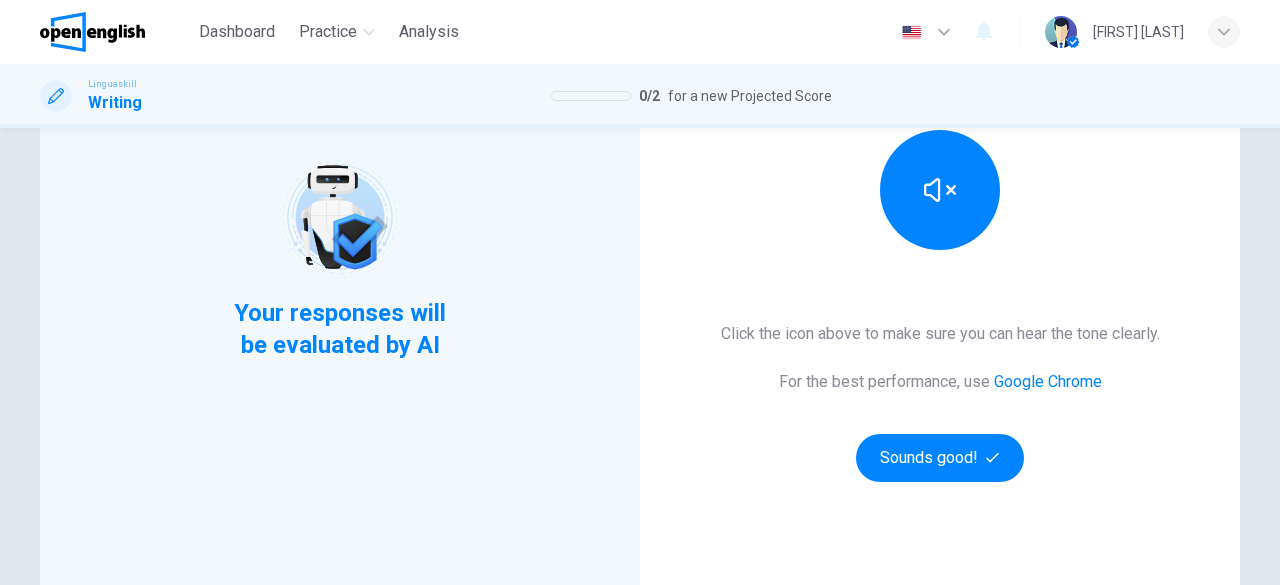scroll, scrollTop: 274, scrollLeft: 0, axis: vertical 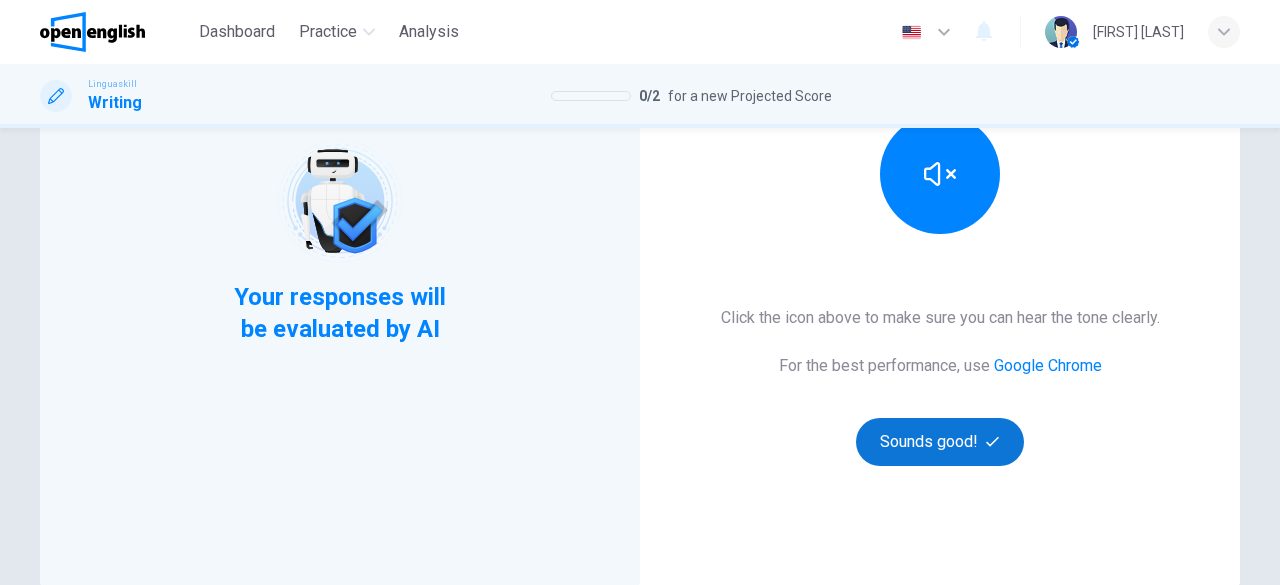 click on "Sounds good!" at bounding box center (940, 442) 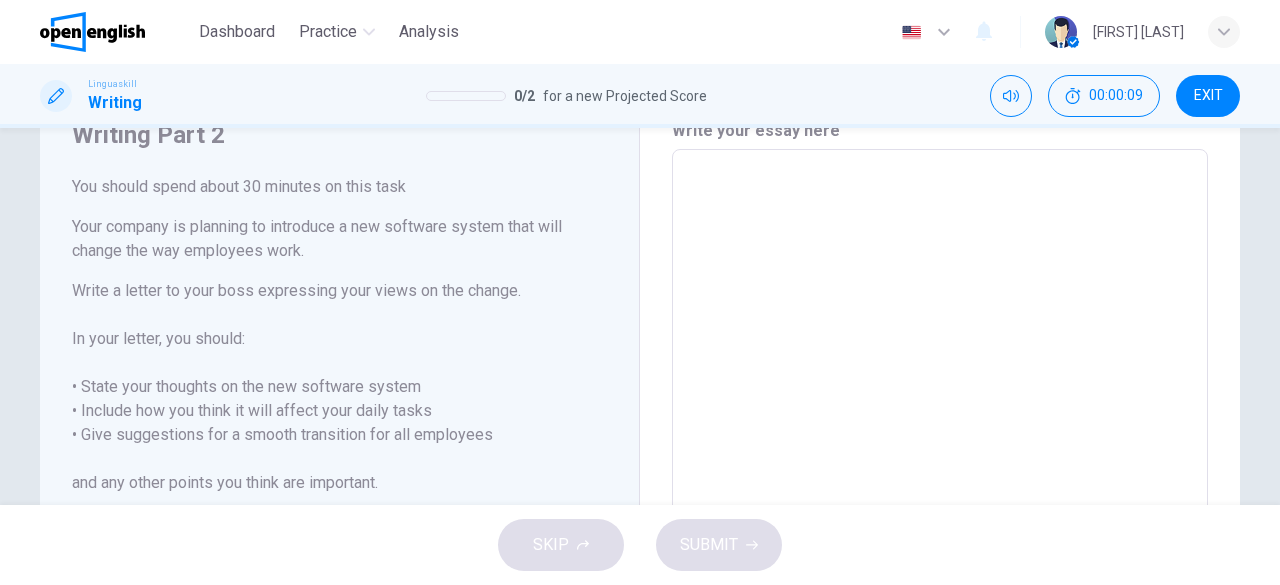 scroll, scrollTop: 73, scrollLeft: 0, axis: vertical 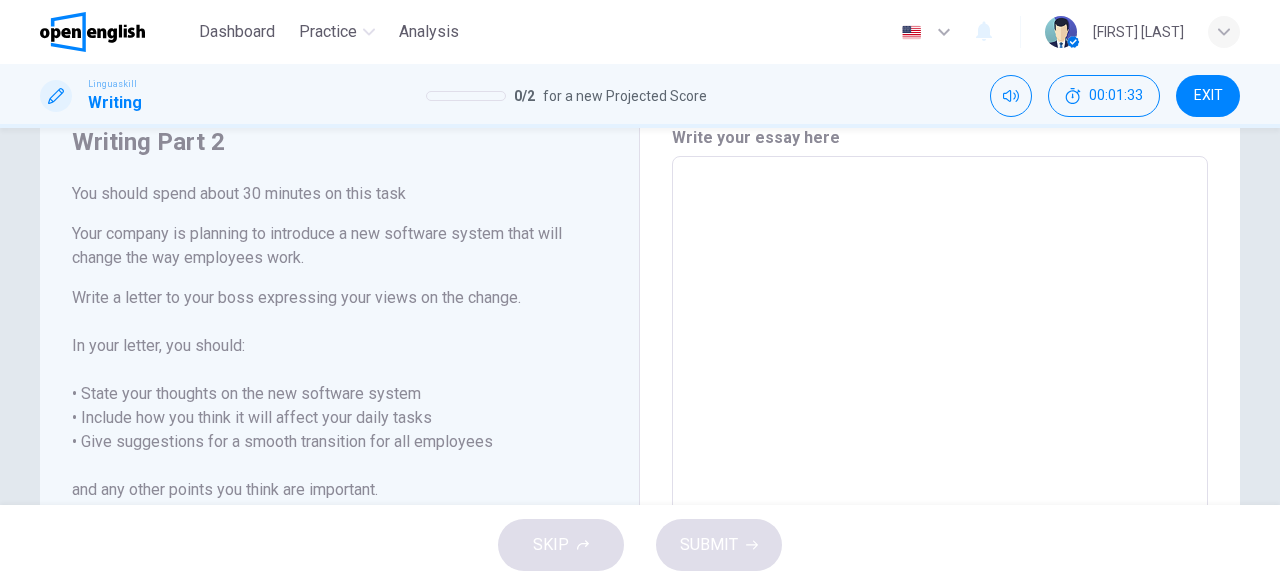 click at bounding box center (940, 433) 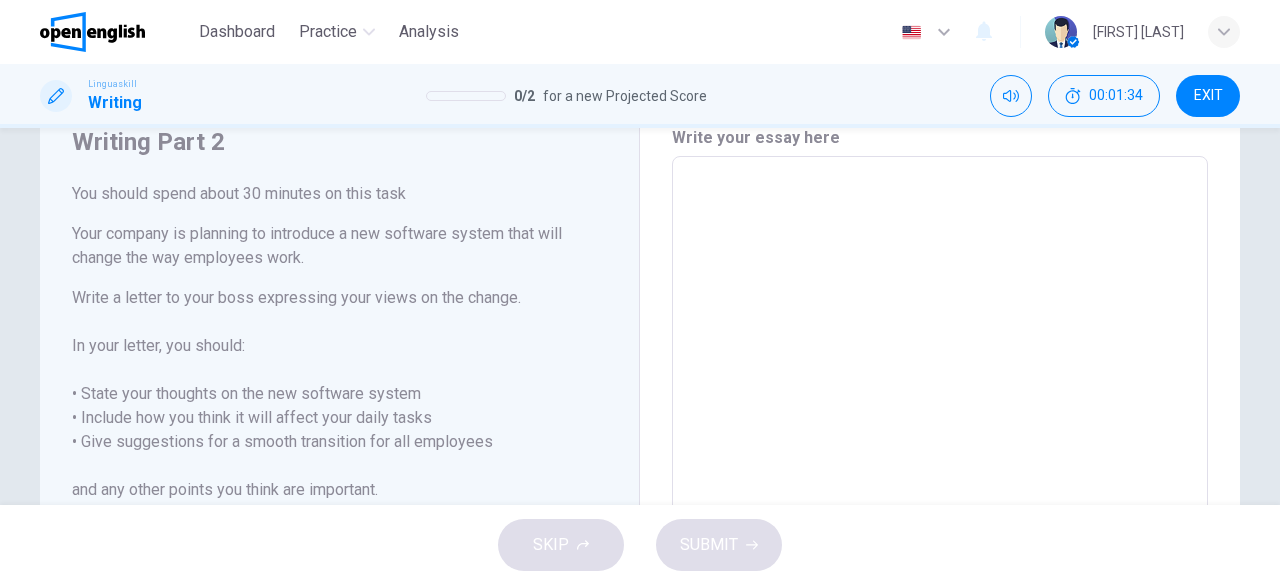 type on "*" 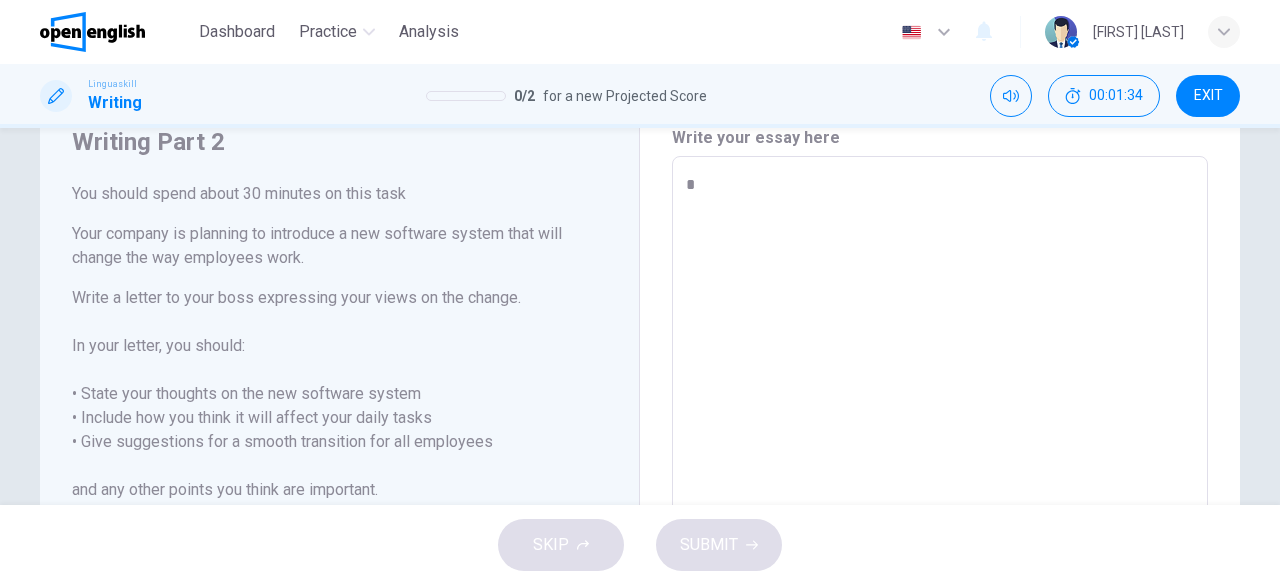 type on "*" 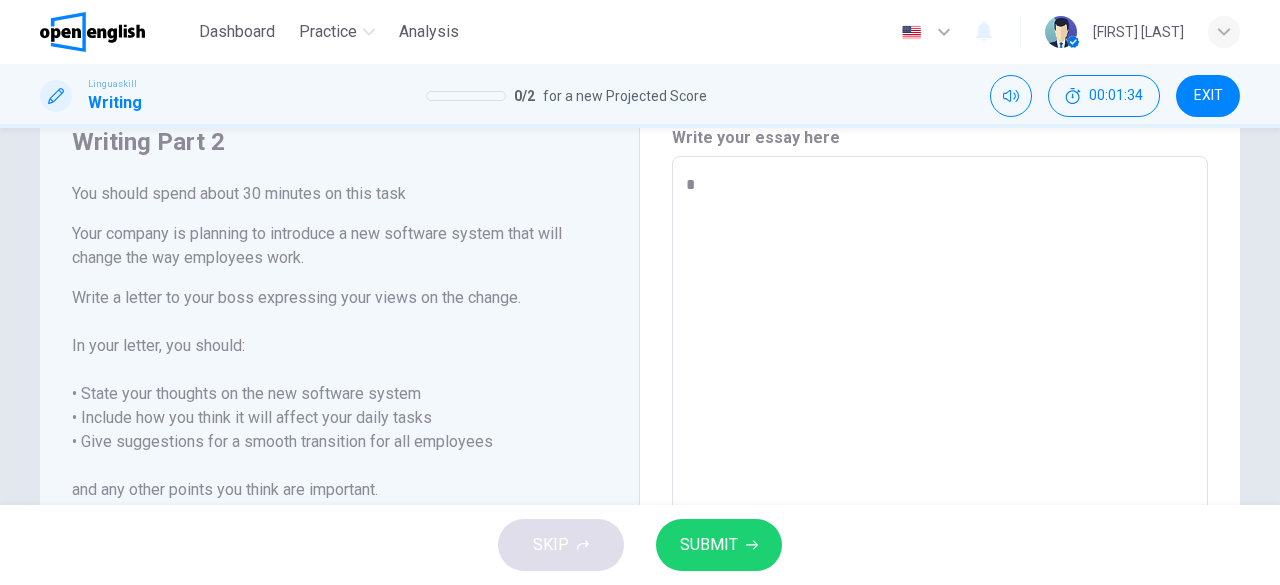 type on "**" 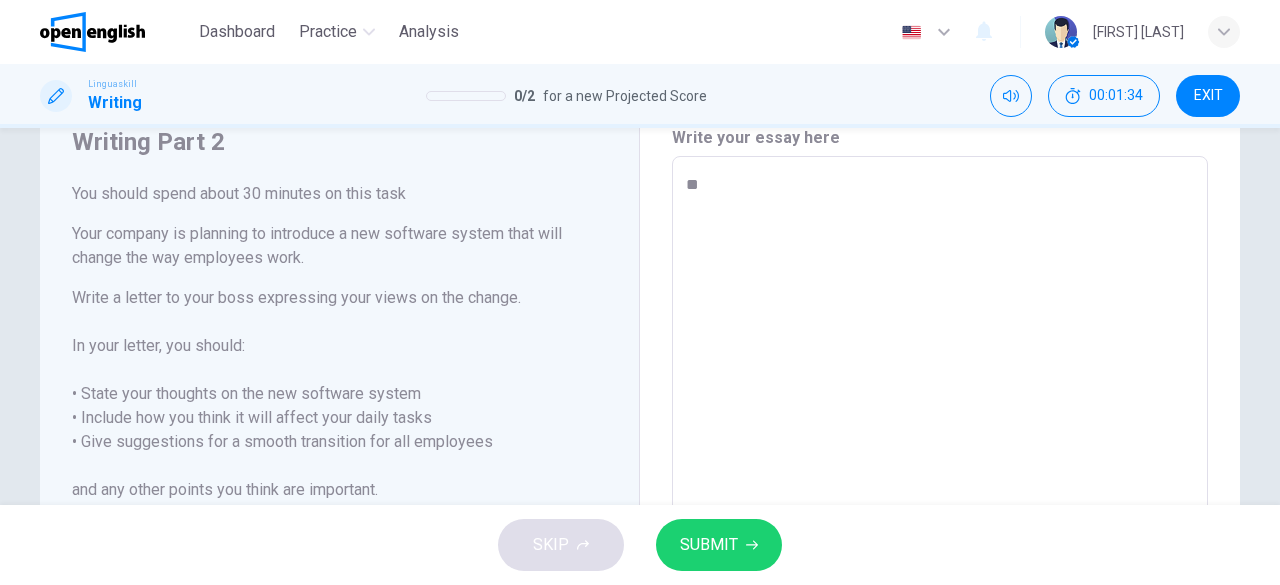 type on "*" 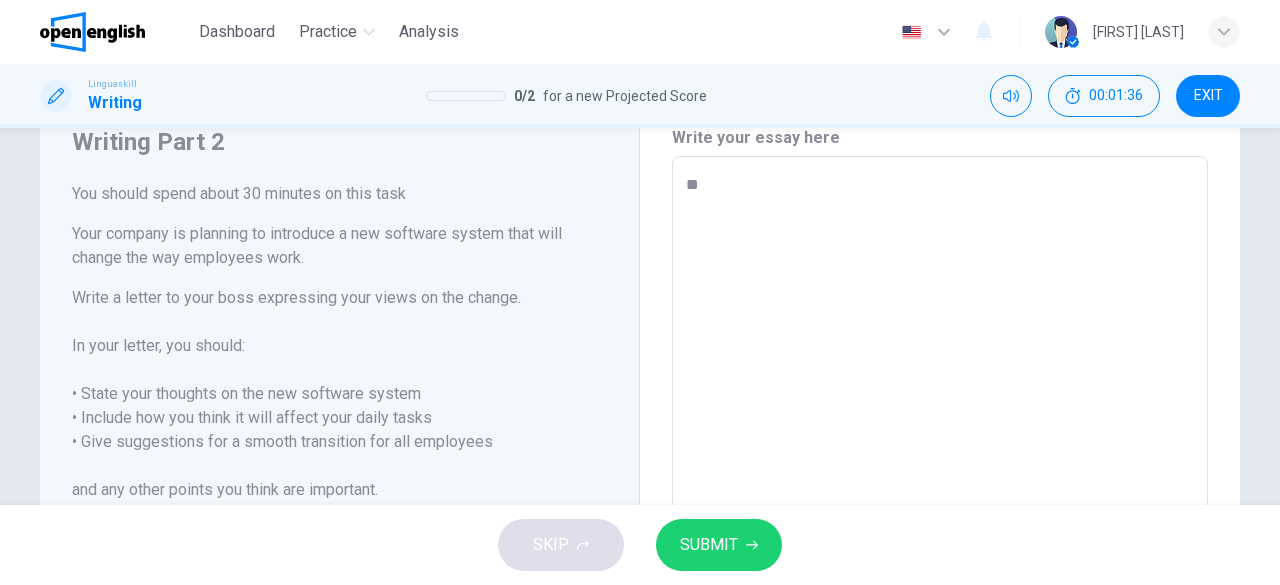 type on "*" 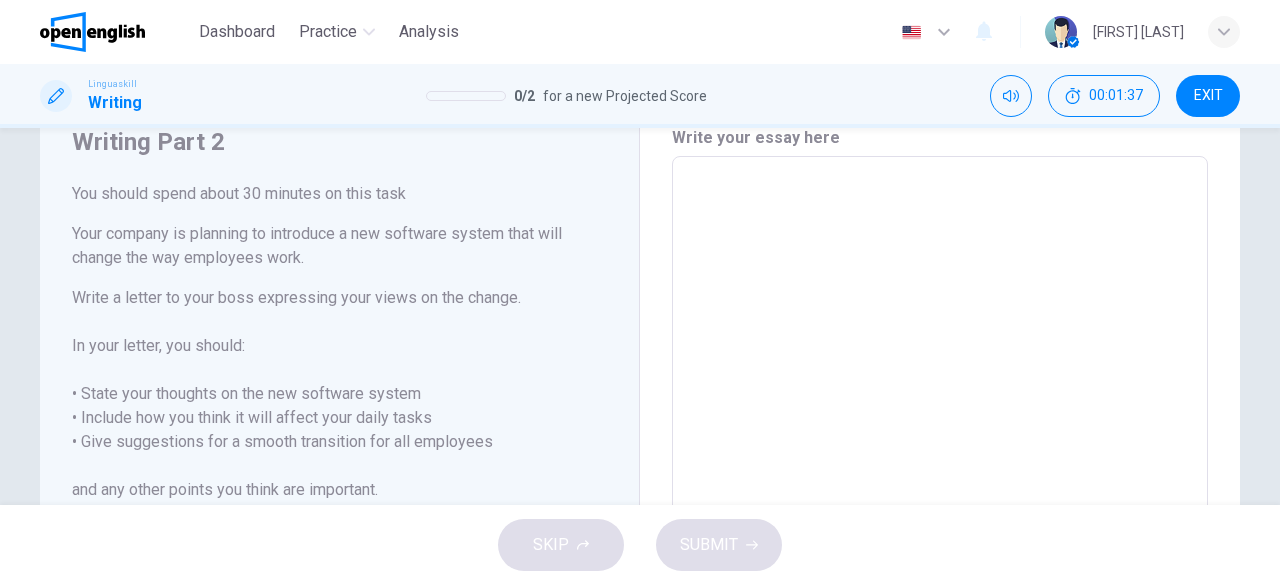 type on "*" 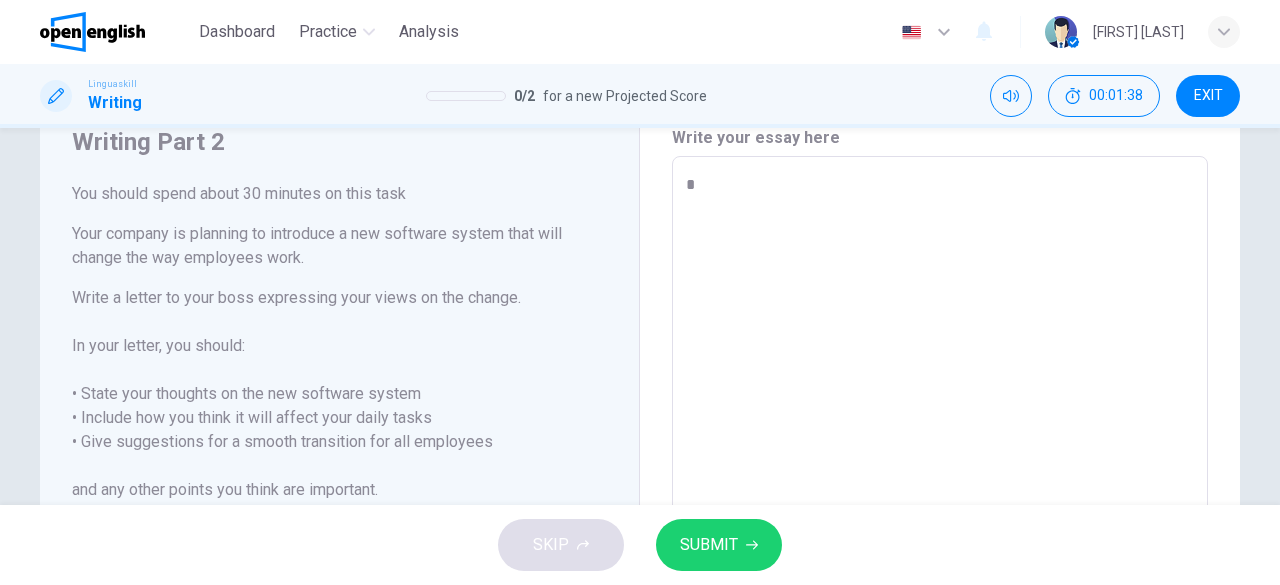 type on "**" 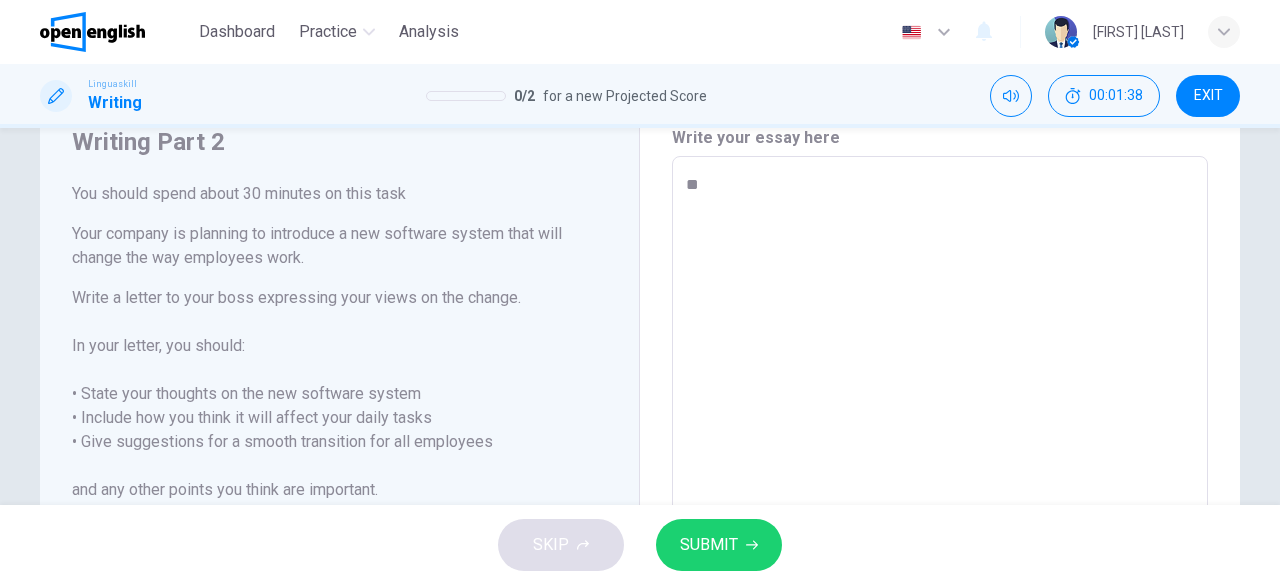 type on "*" 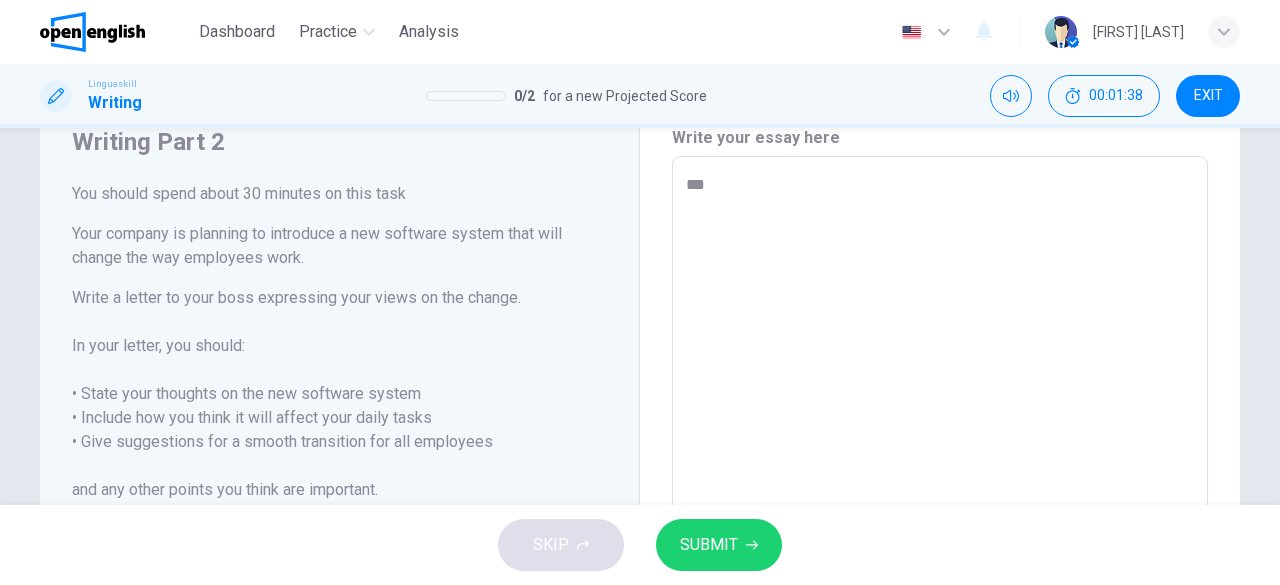type on "*" 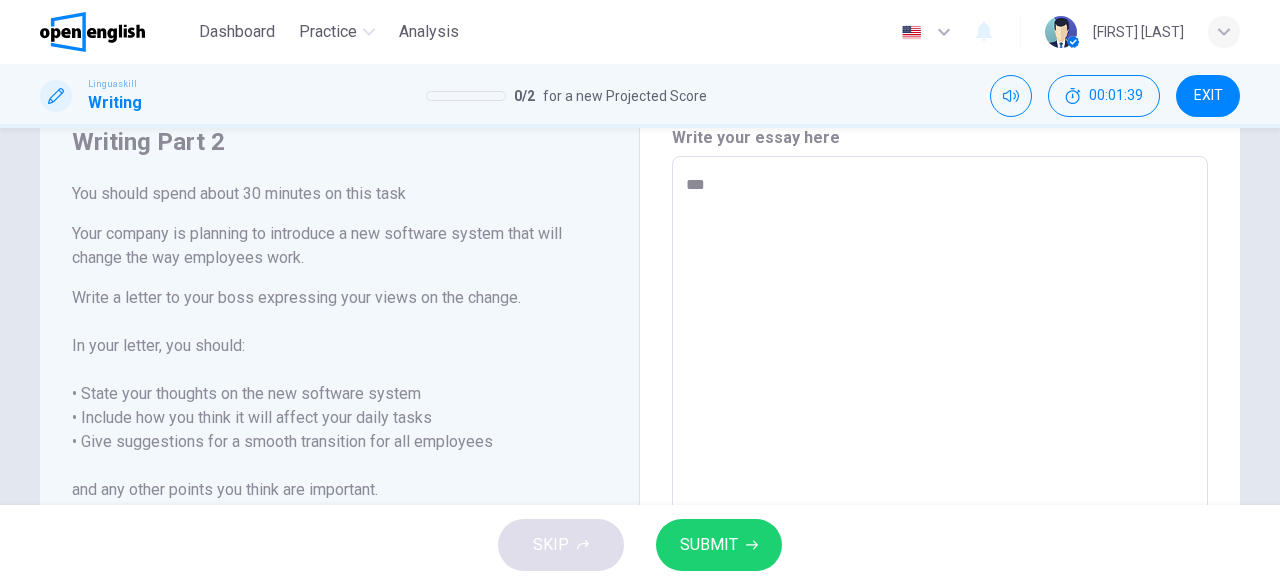 type on "****" 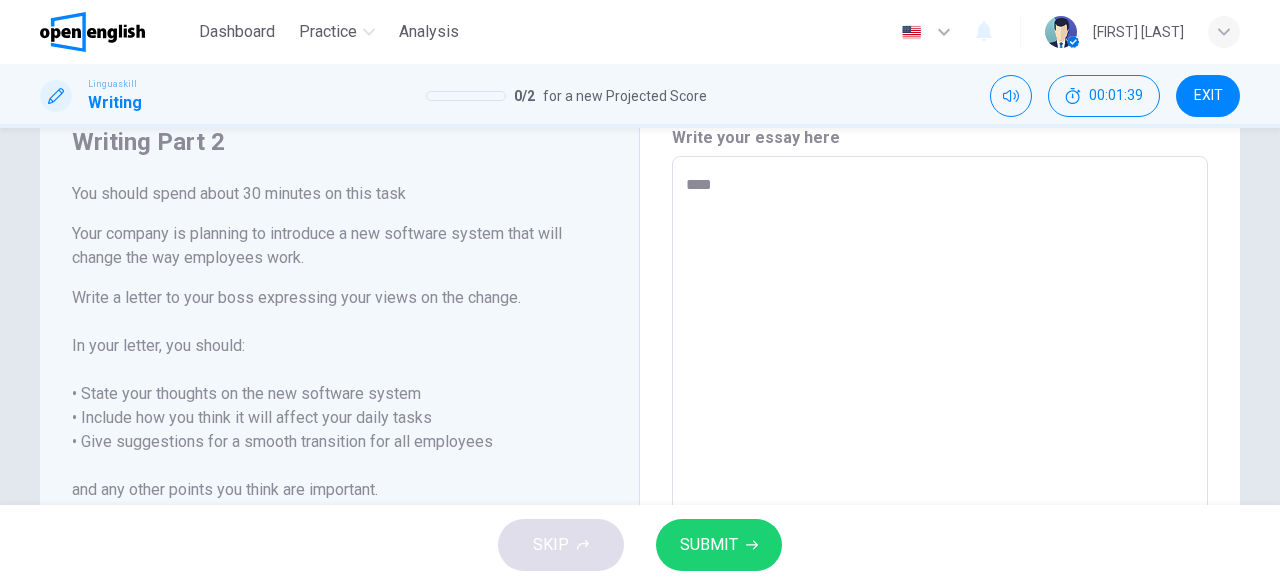 type on "****" 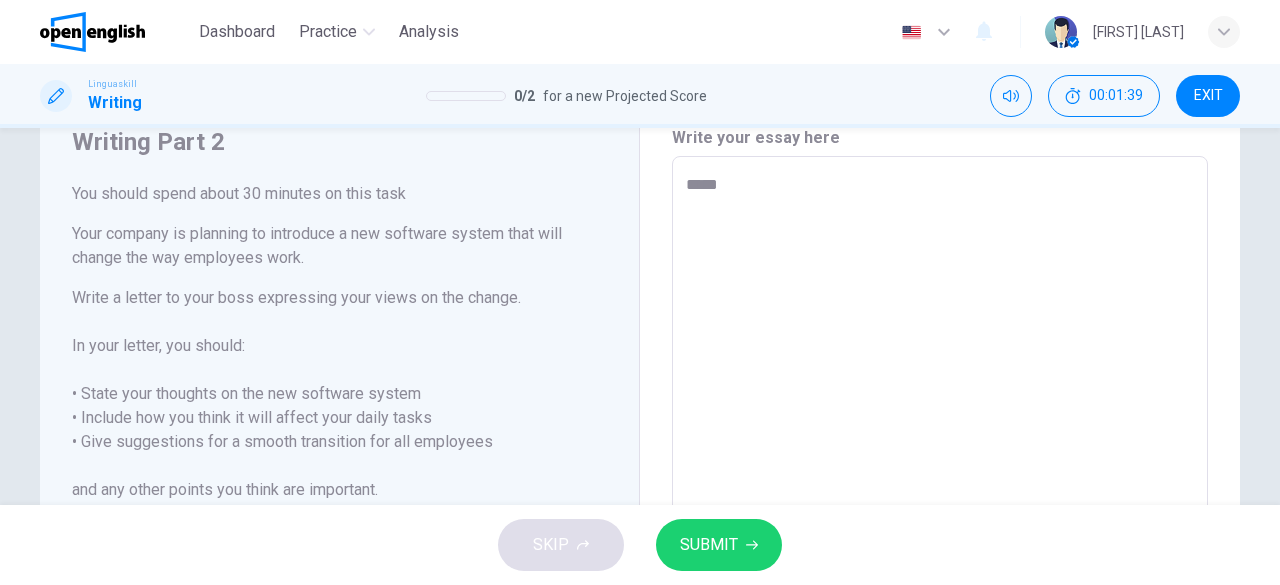 type on "*" 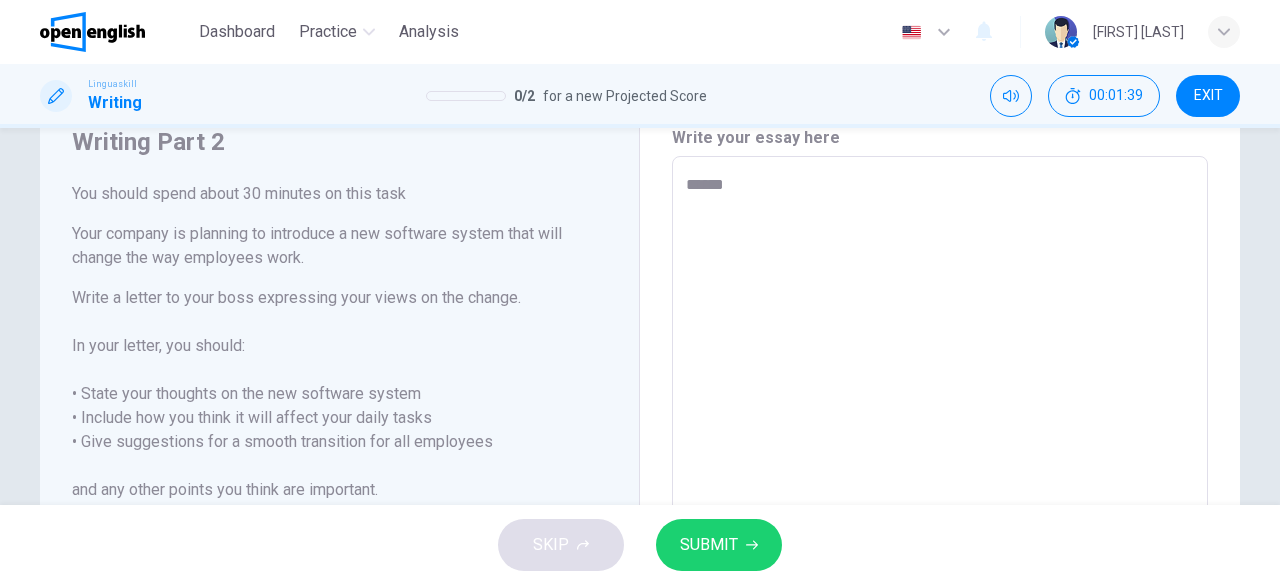 type on "*" 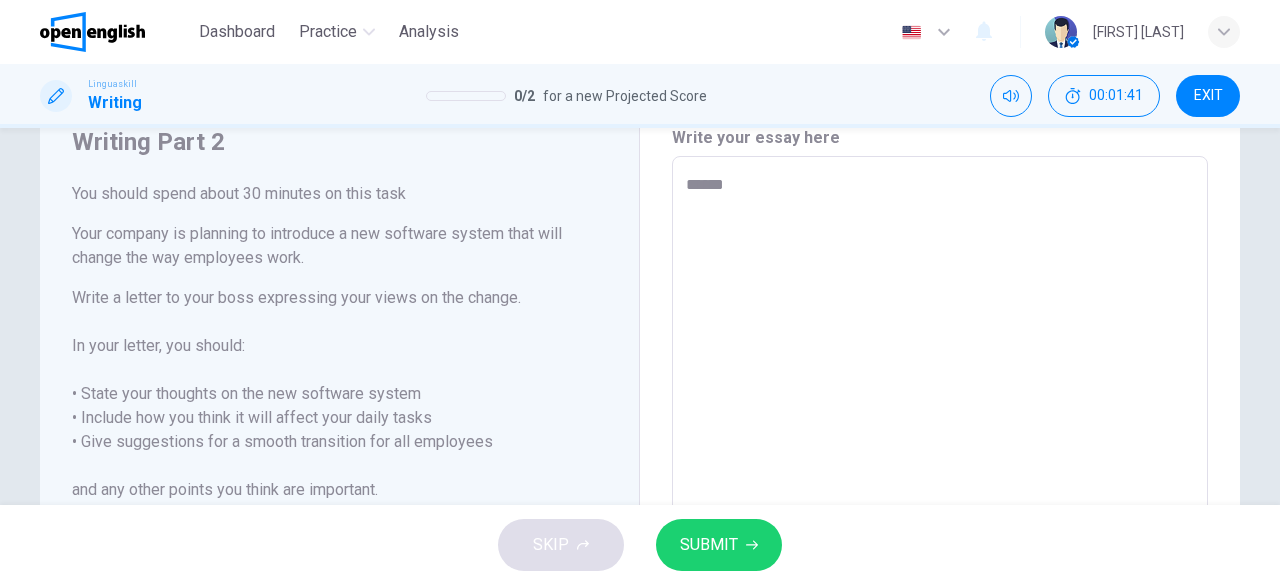 type on "*******" 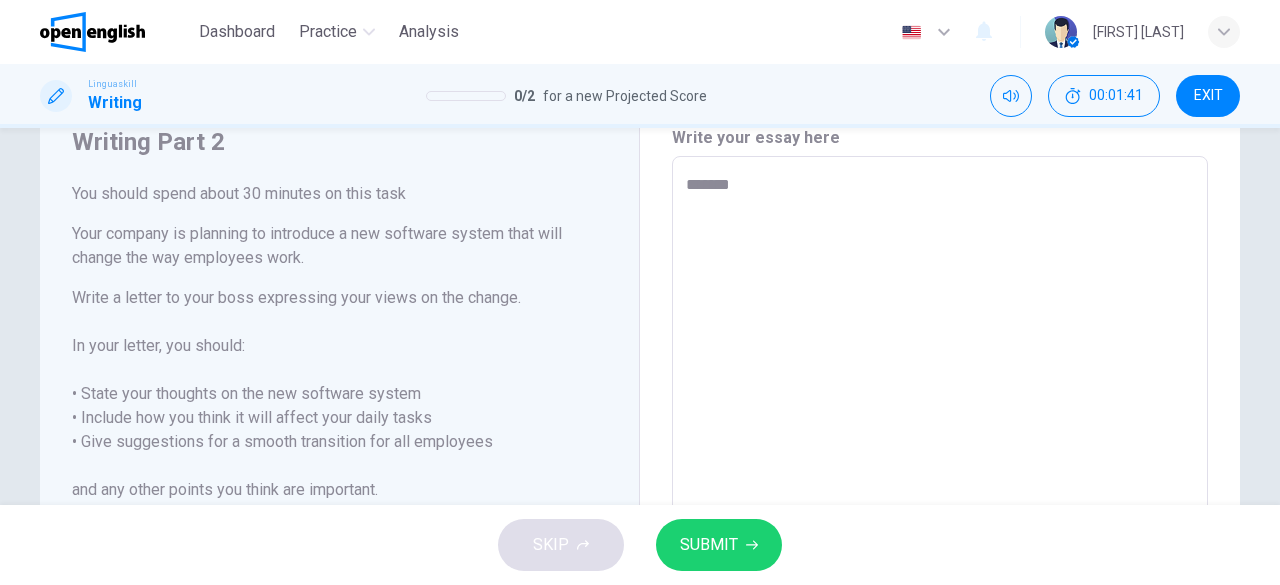 type on "*" 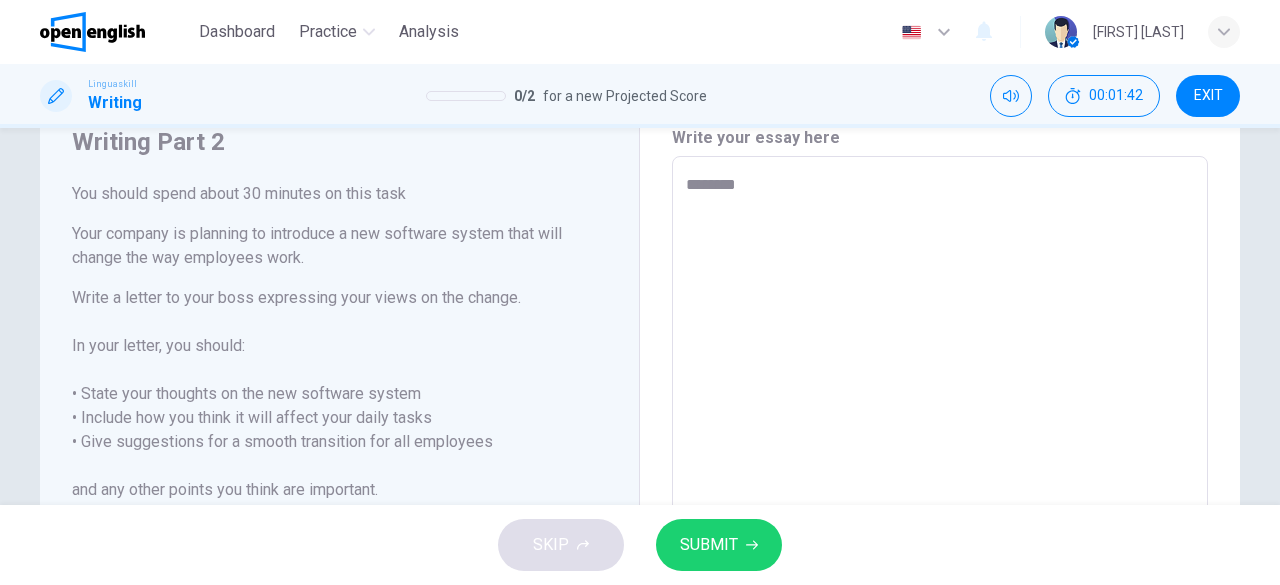 type on "*********" 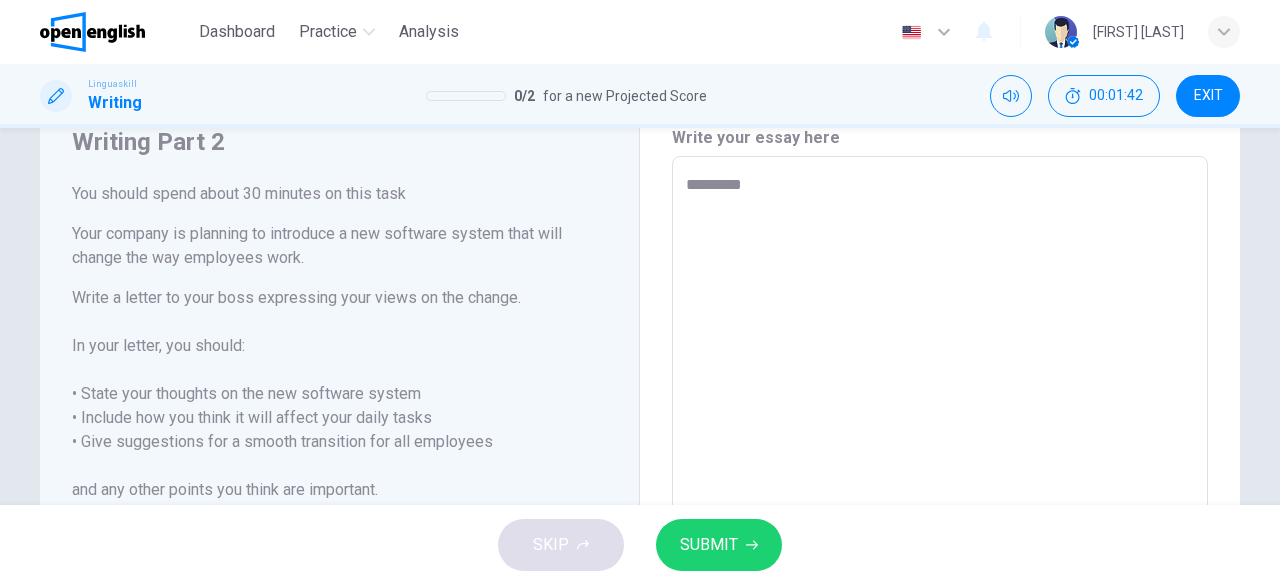 type on "*" 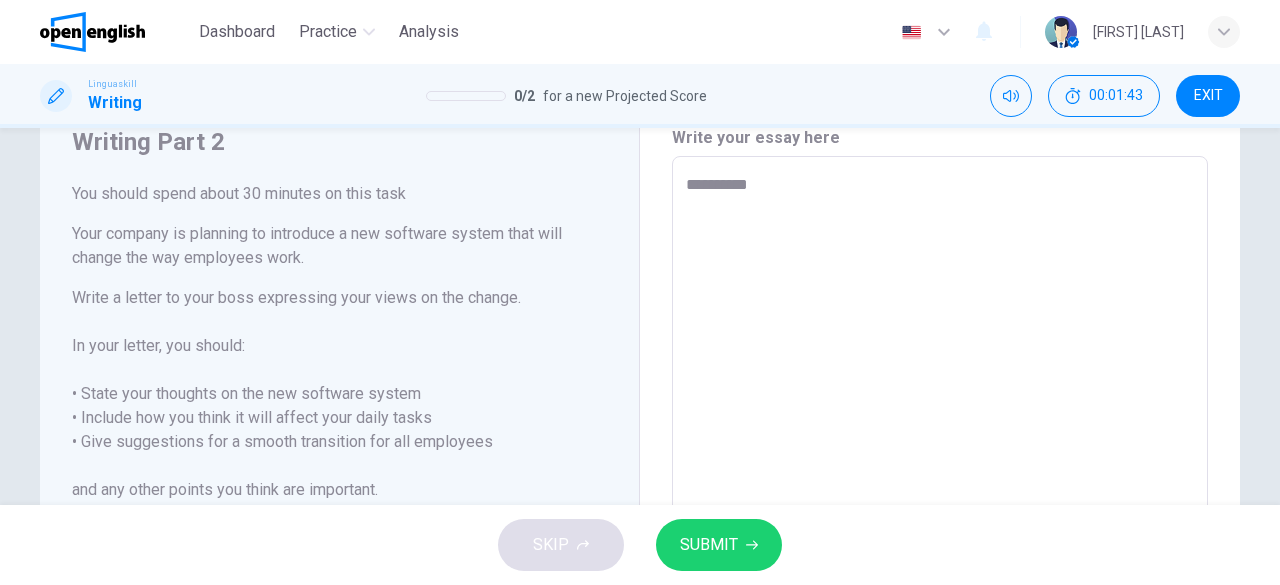 type on "*********" 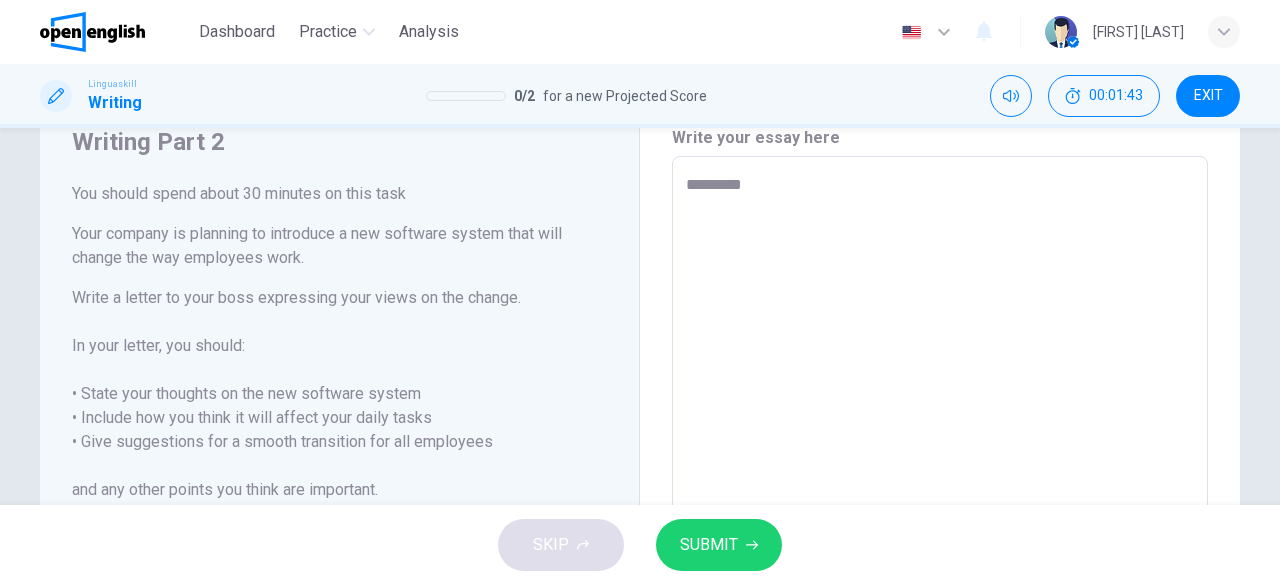 type on "********" 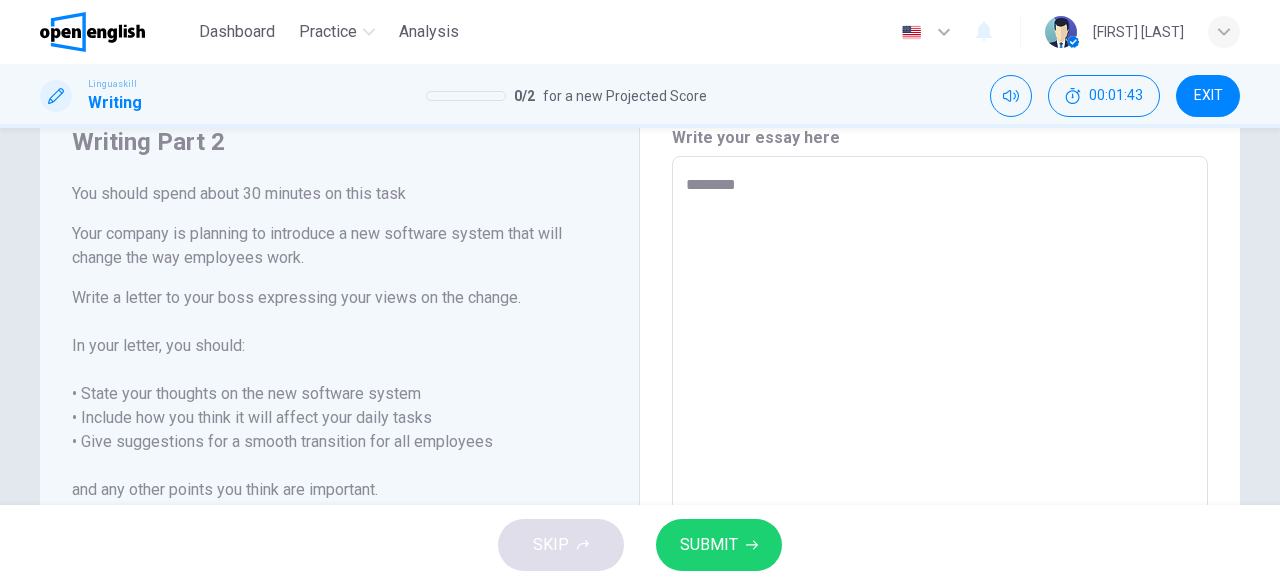 type on "*" 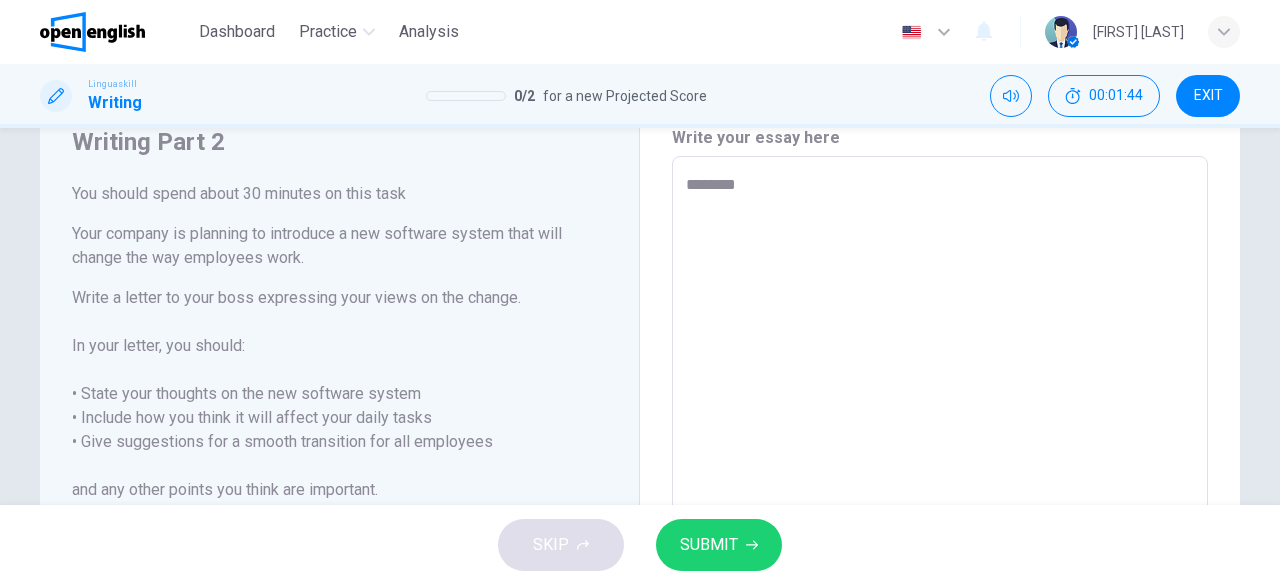 type on "*******" 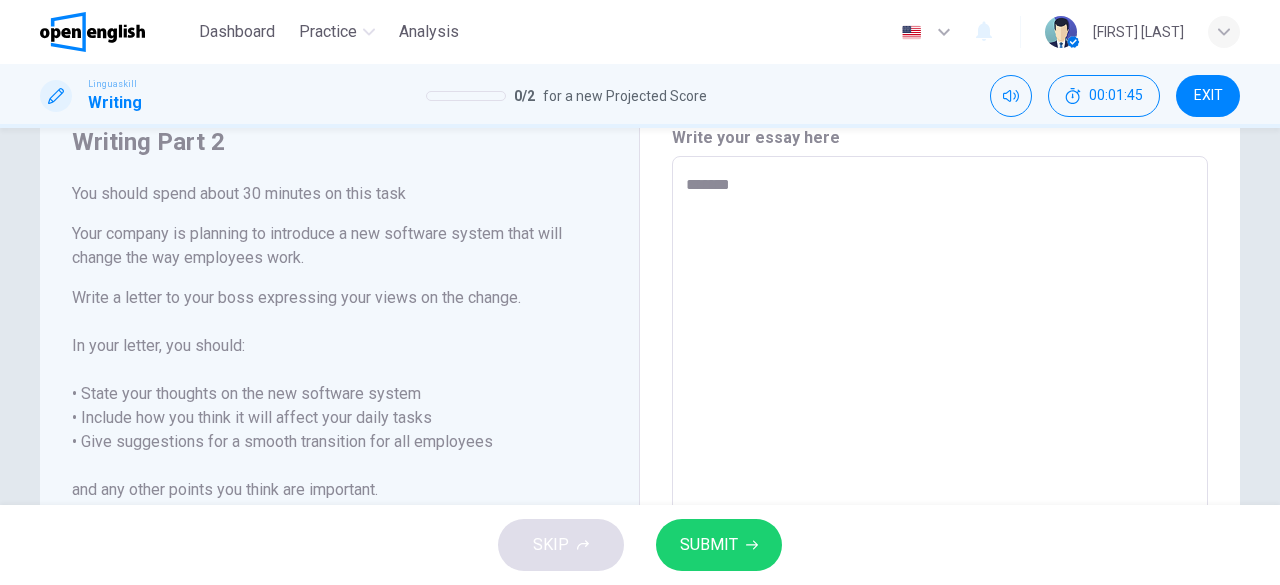type on "******" 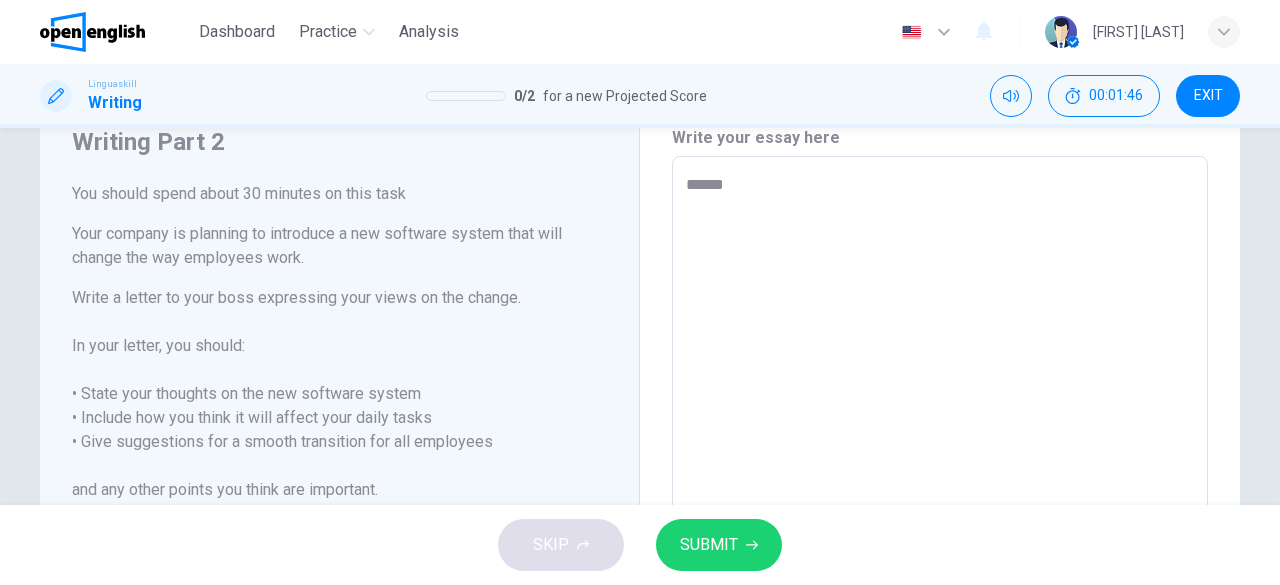type on "*******" 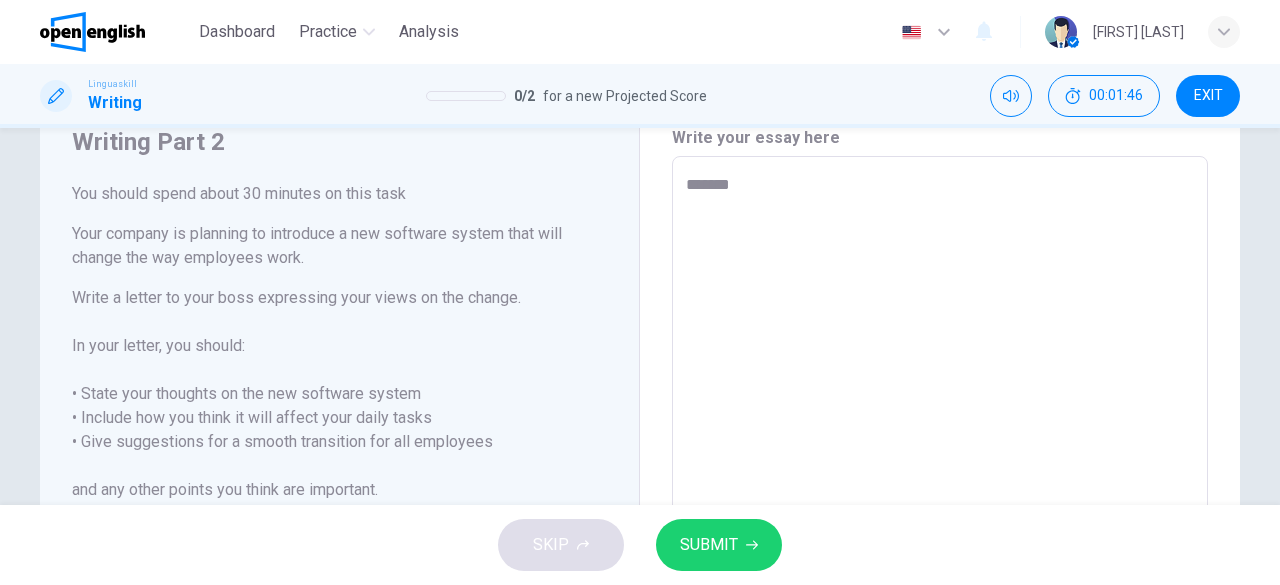 type on "********" 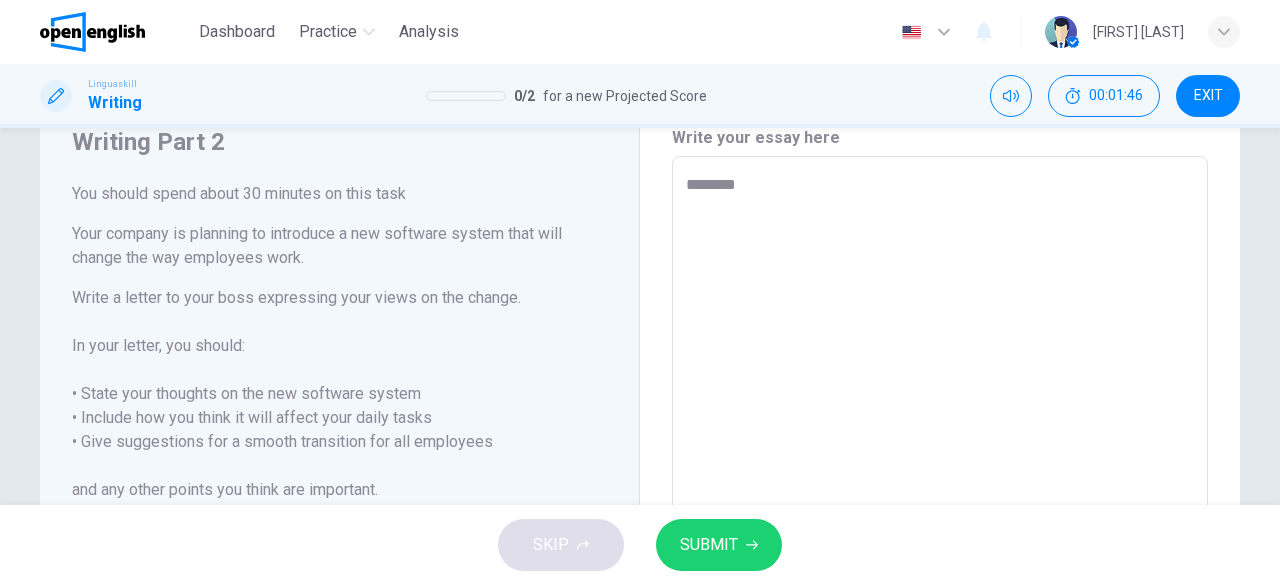 type on "*" 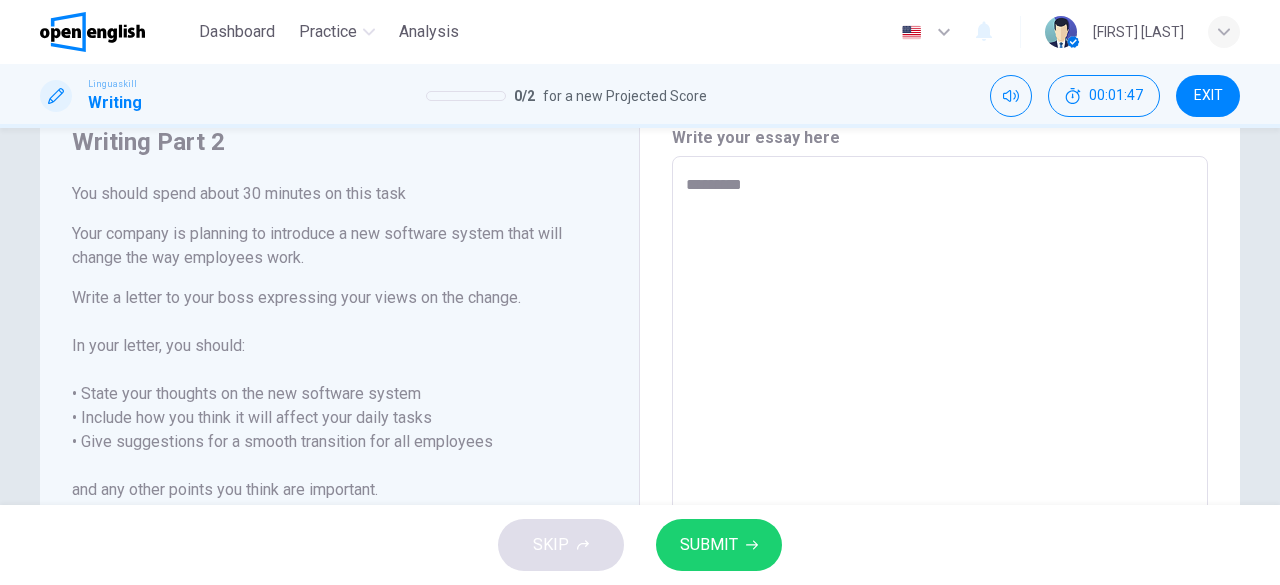 type on "**********" 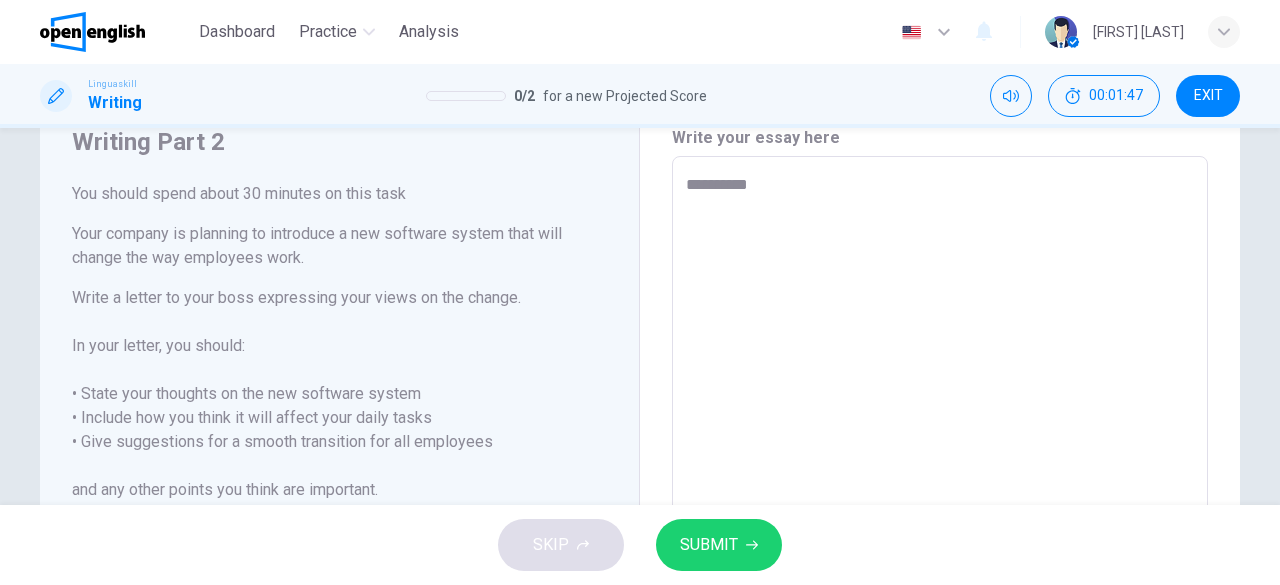 type on "*" 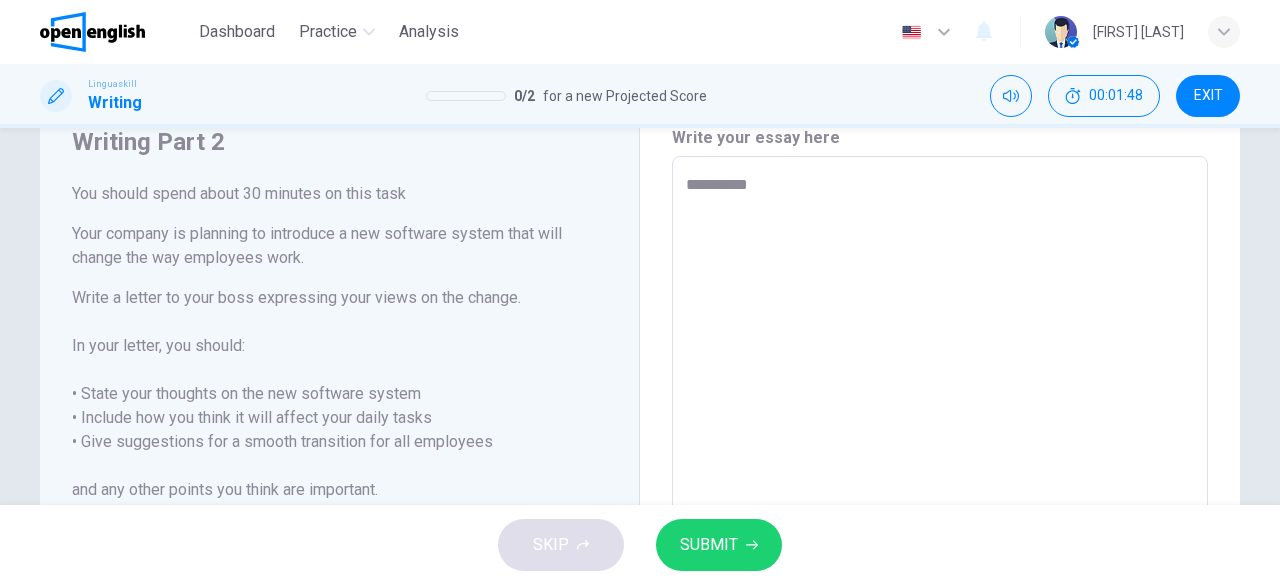 type on "**********" 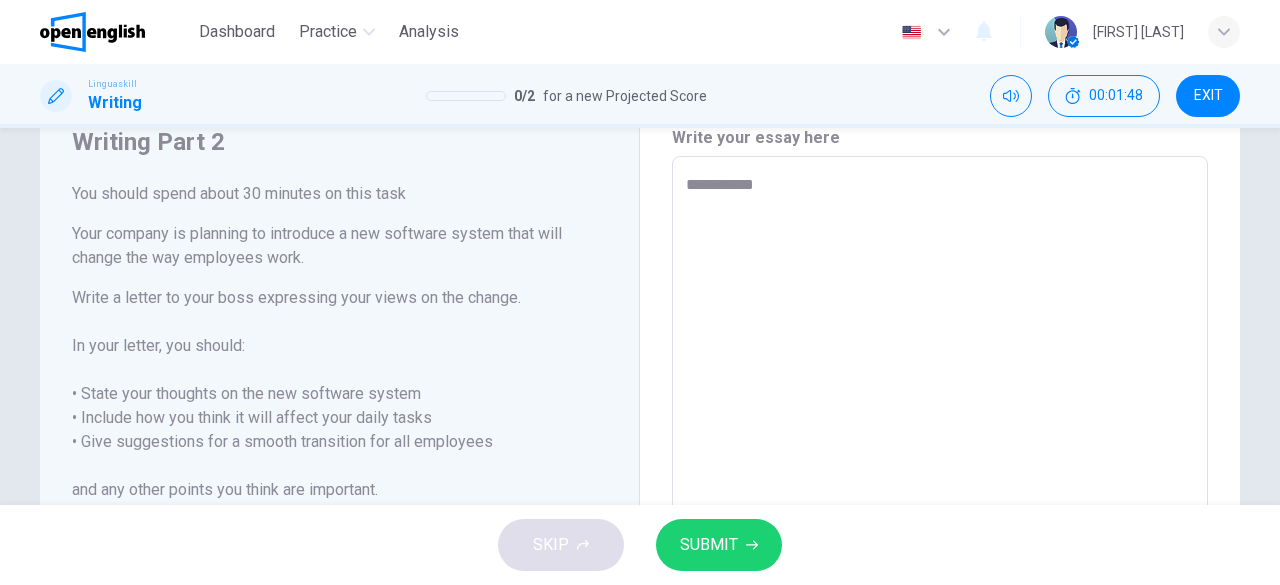 type on "**********" 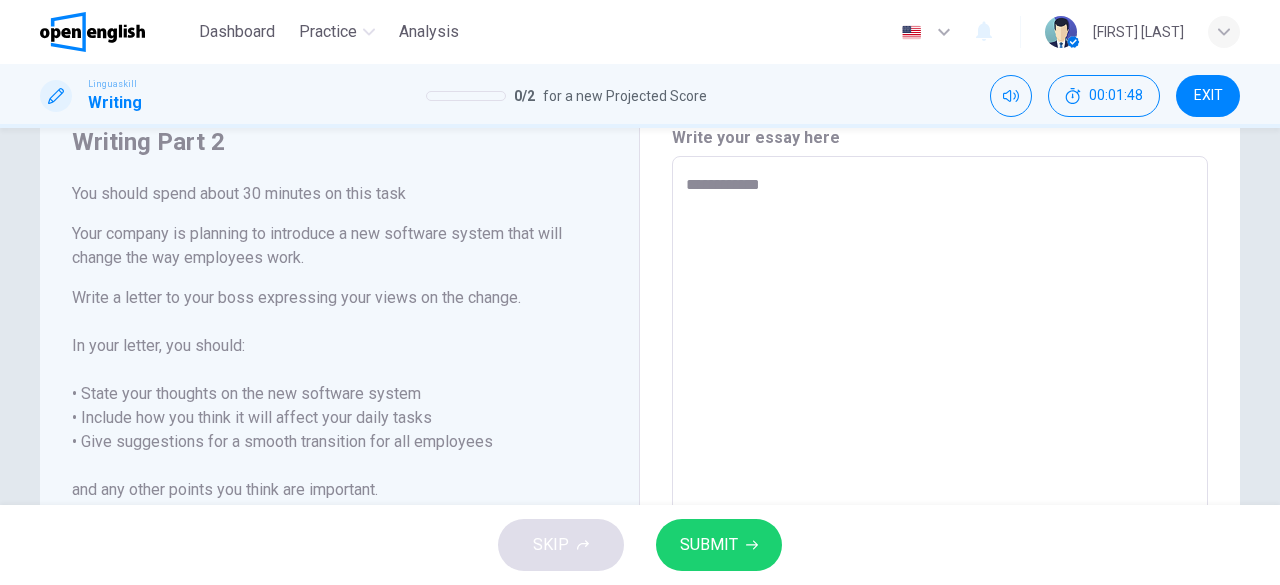 type on "*" 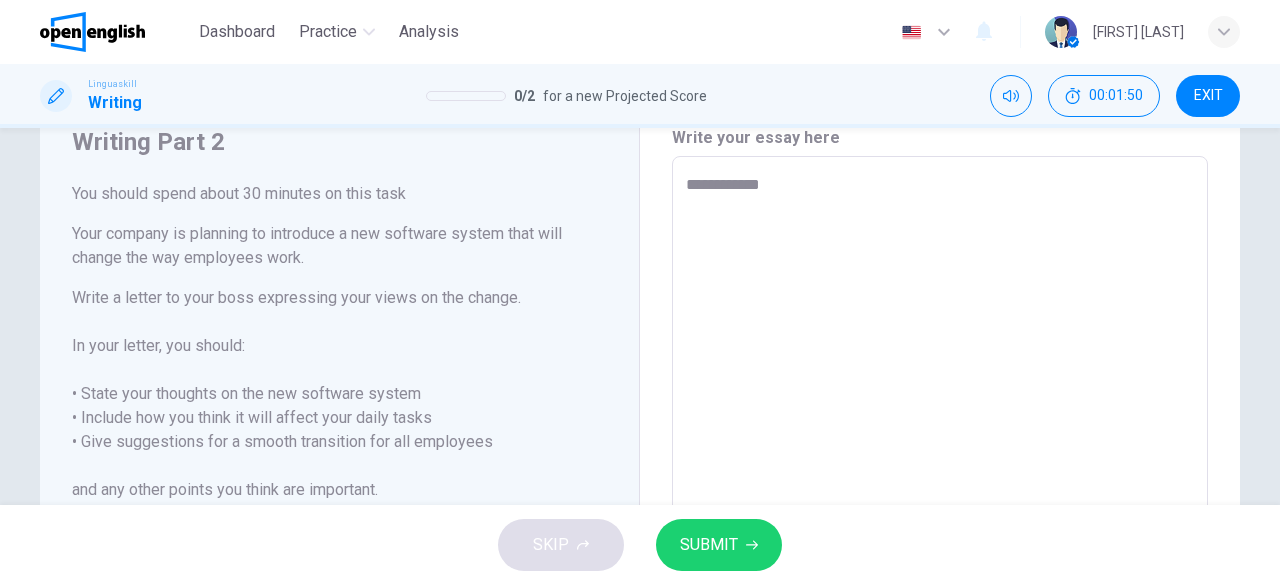 type on "**********" 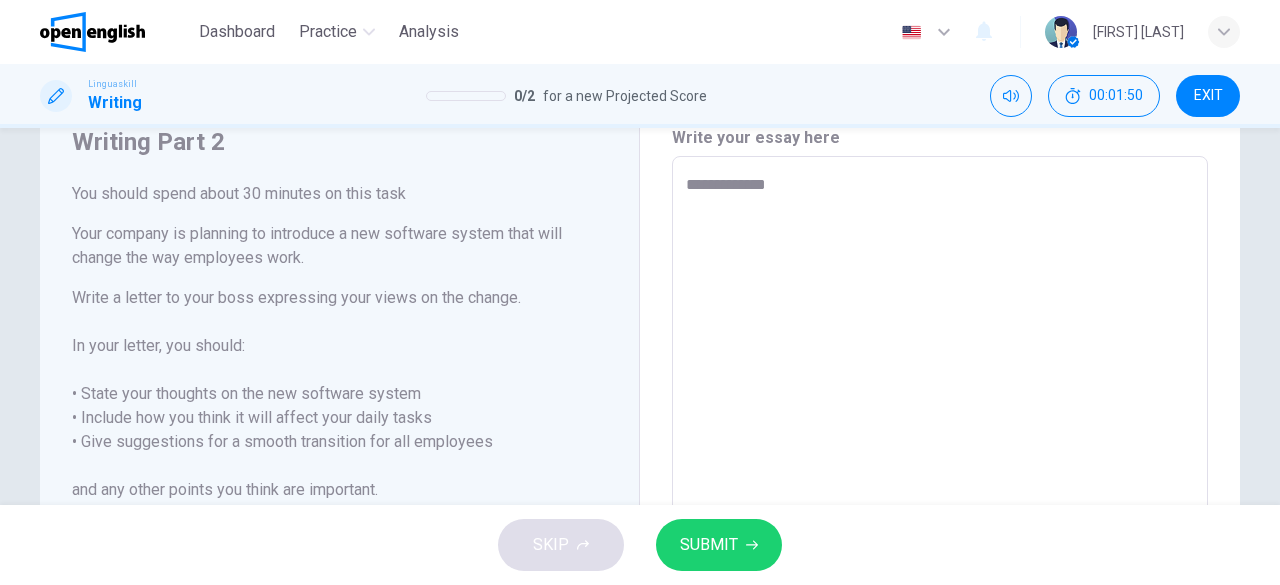 type on "*" 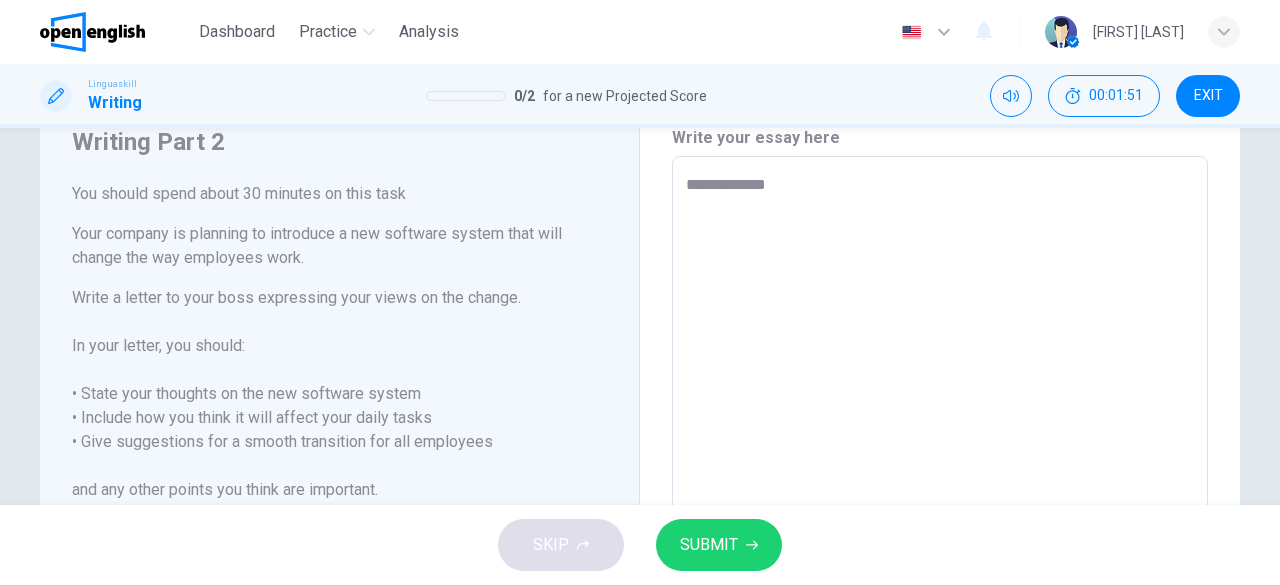 type on "[FIRST] [LAST]" 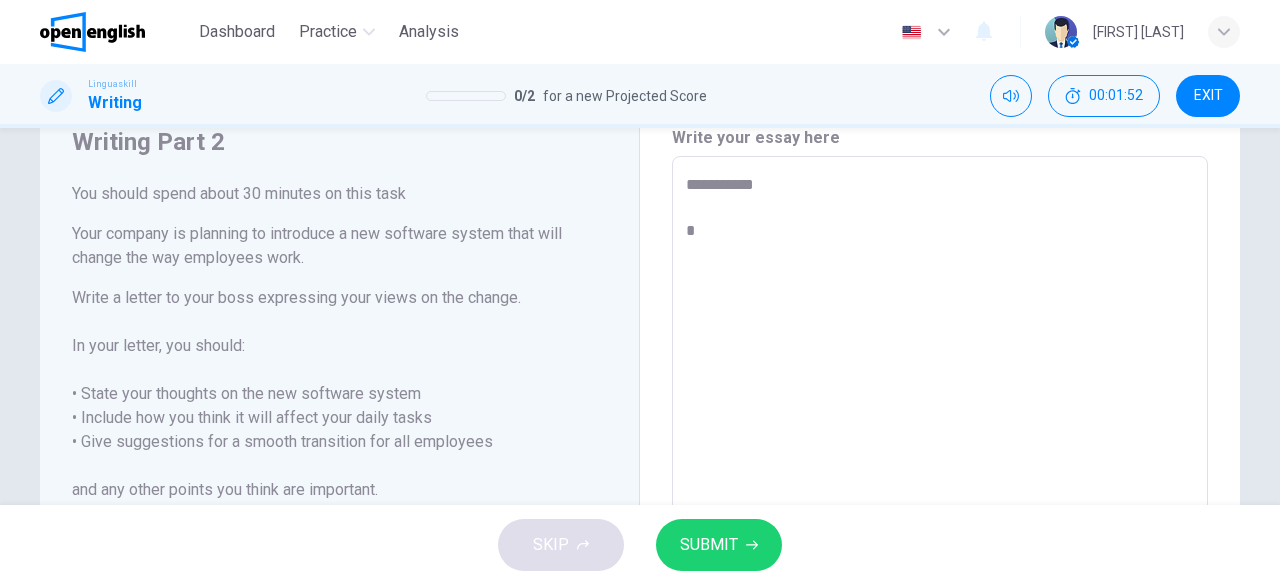type on "[FIRST] [LAST]" 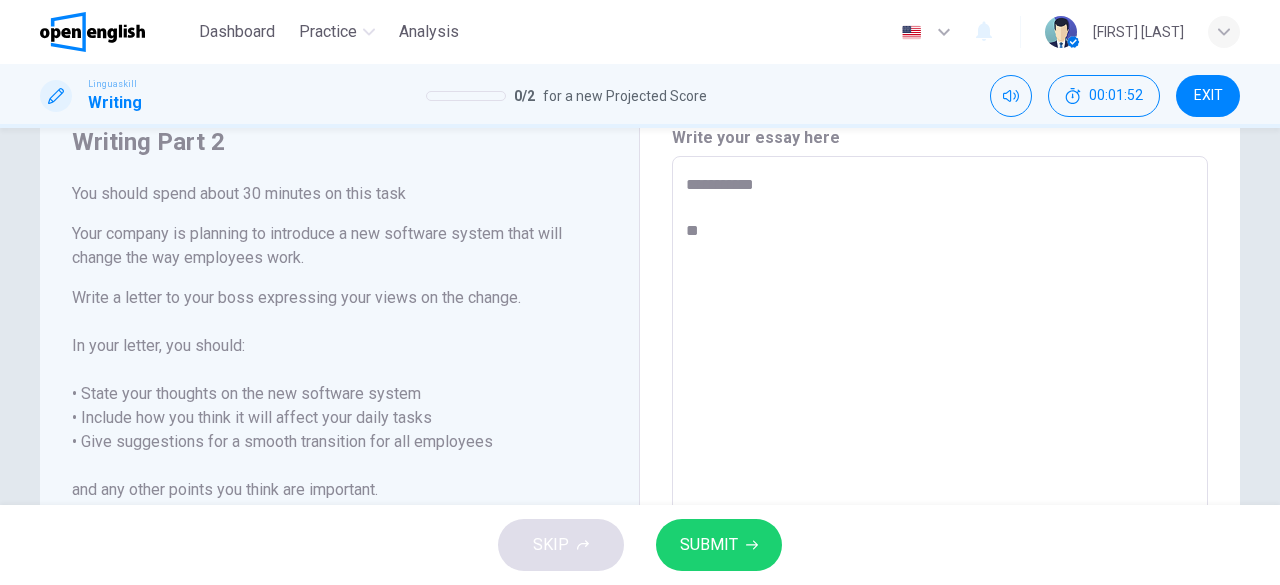 type on "*" 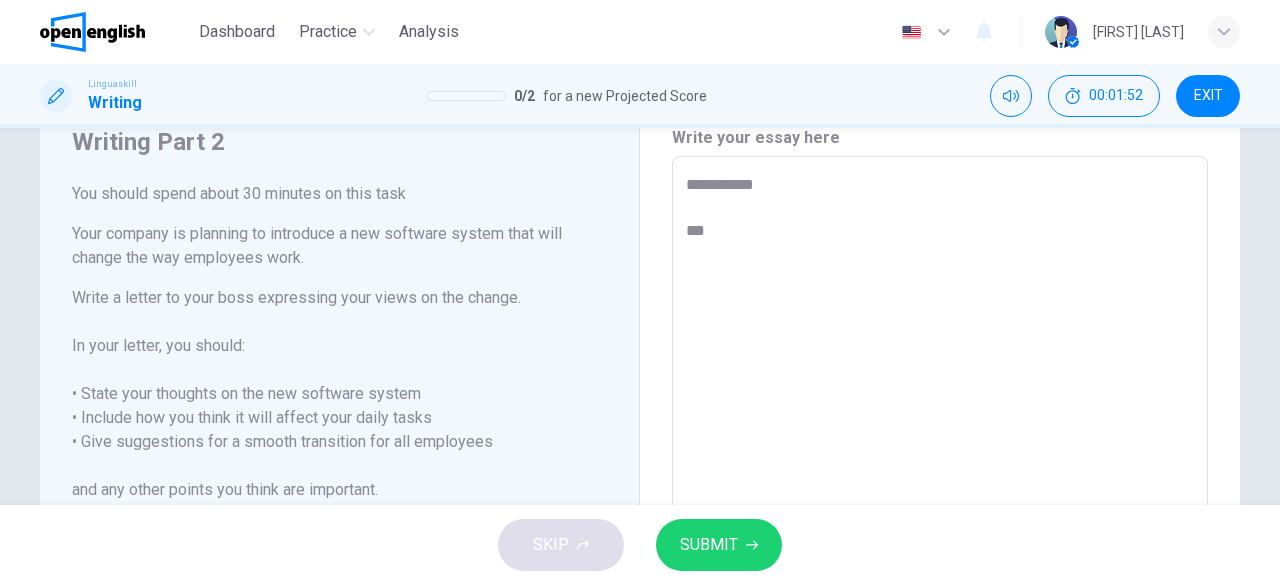 type on "*" 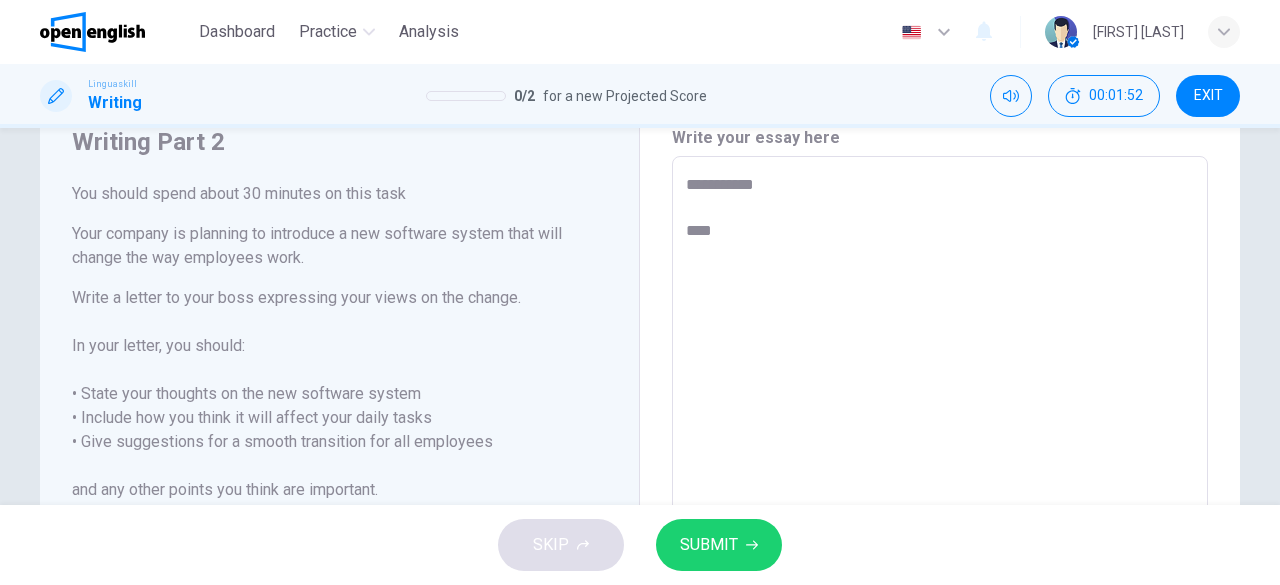 type on "*" 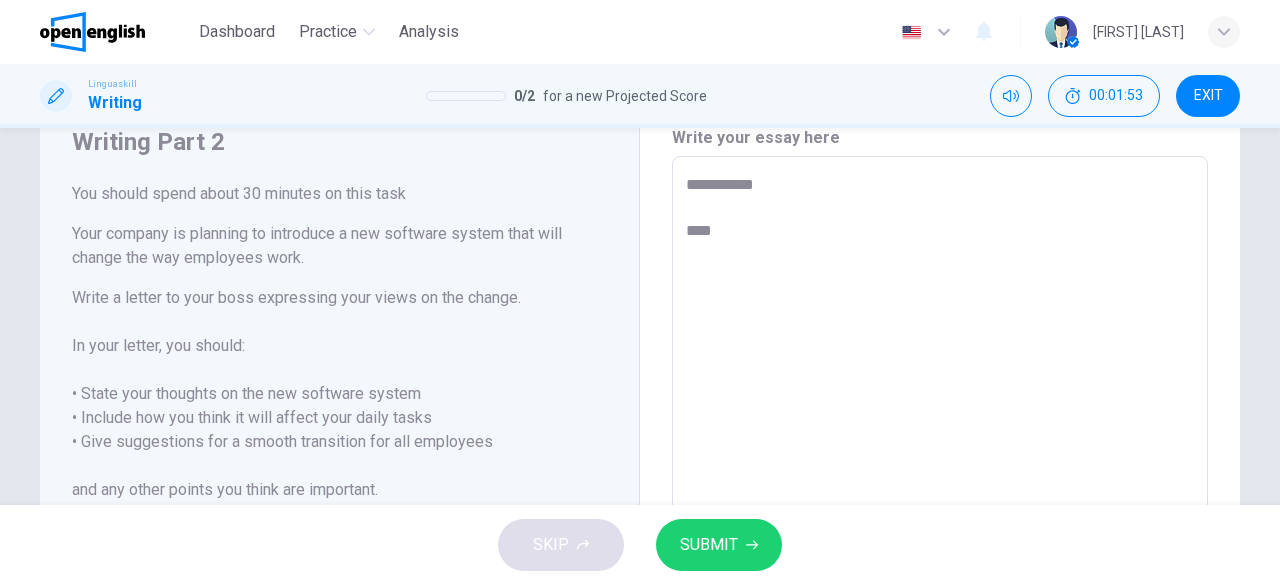 type on "[FIRST] [LAST]" 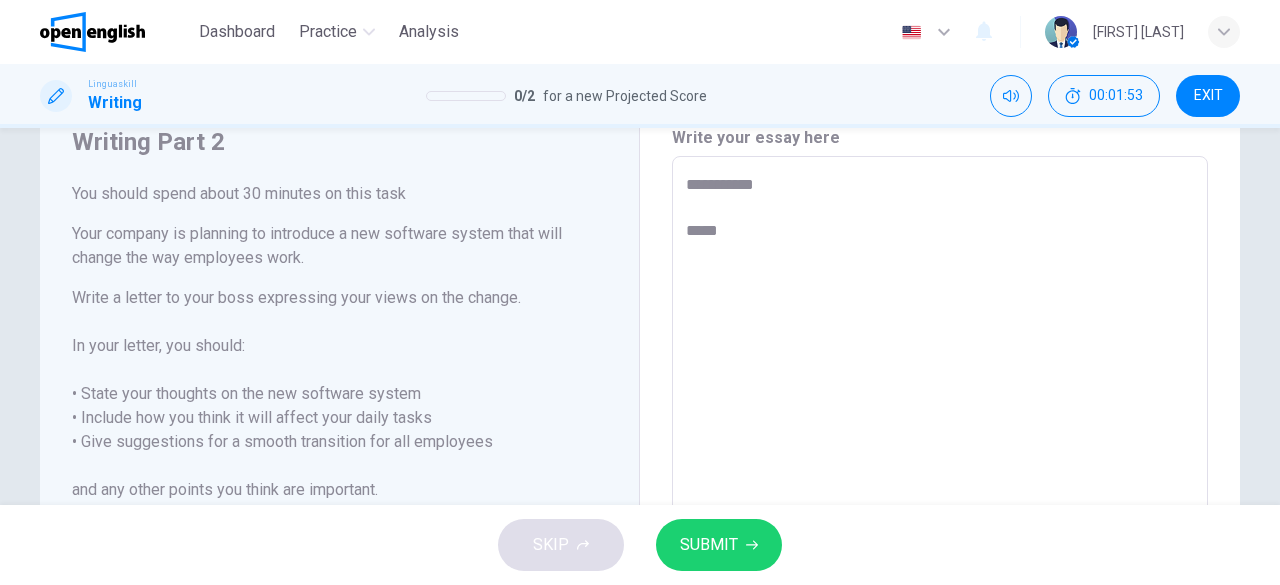 type on "[FIRST] [LAST]" 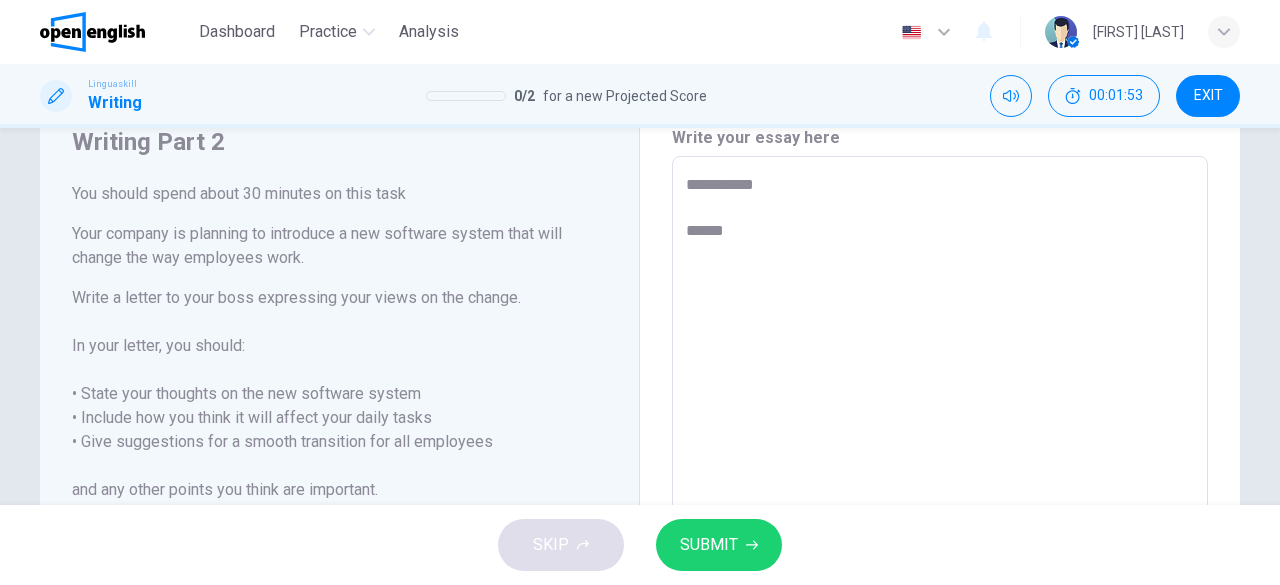 type on "*" 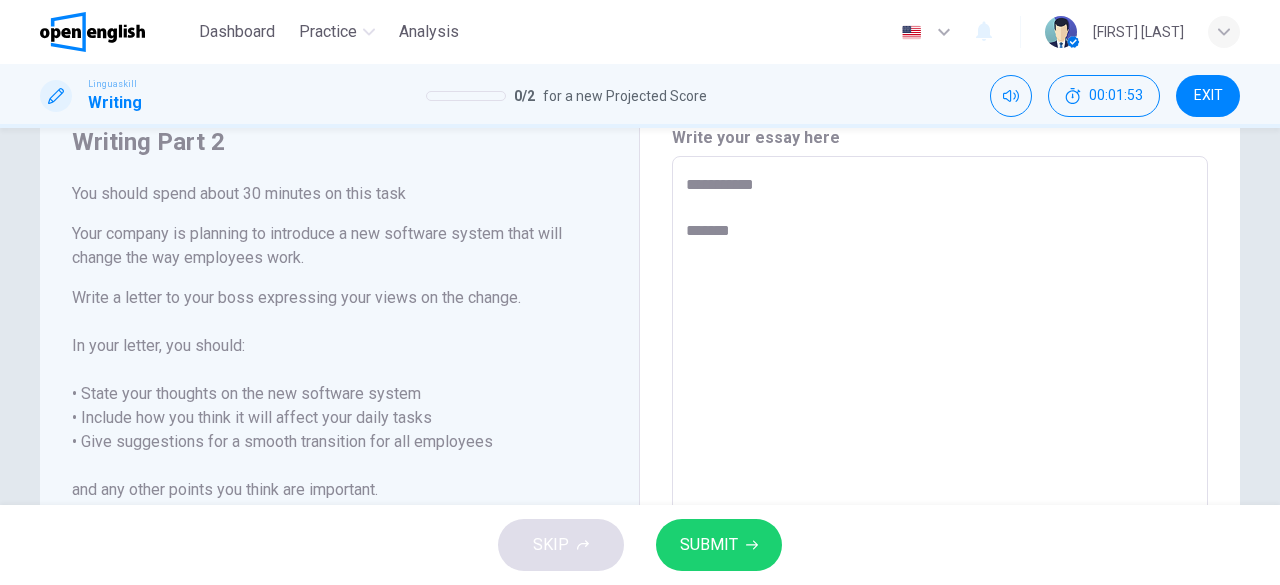 type on "*" 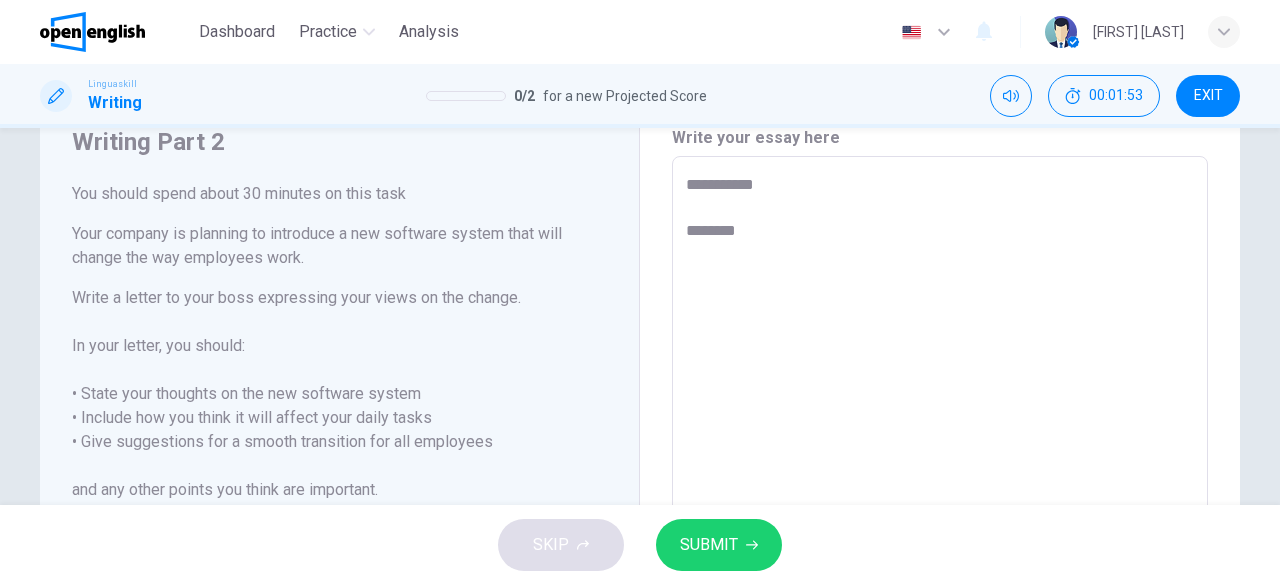 type on "*" 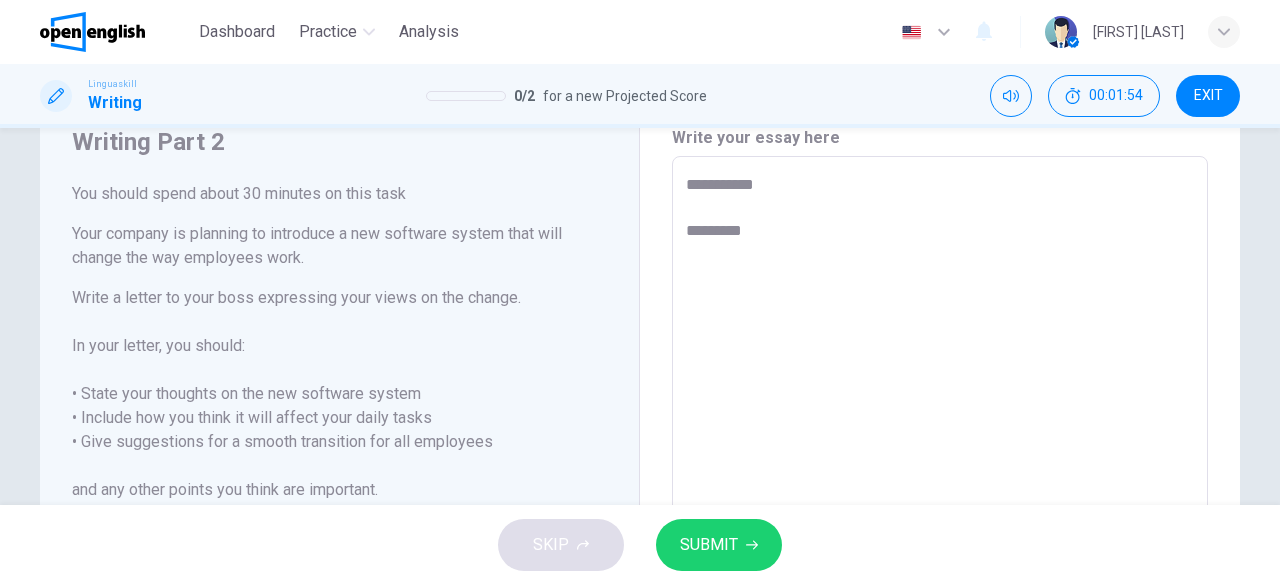 type on "[FIRST] [LAST]" 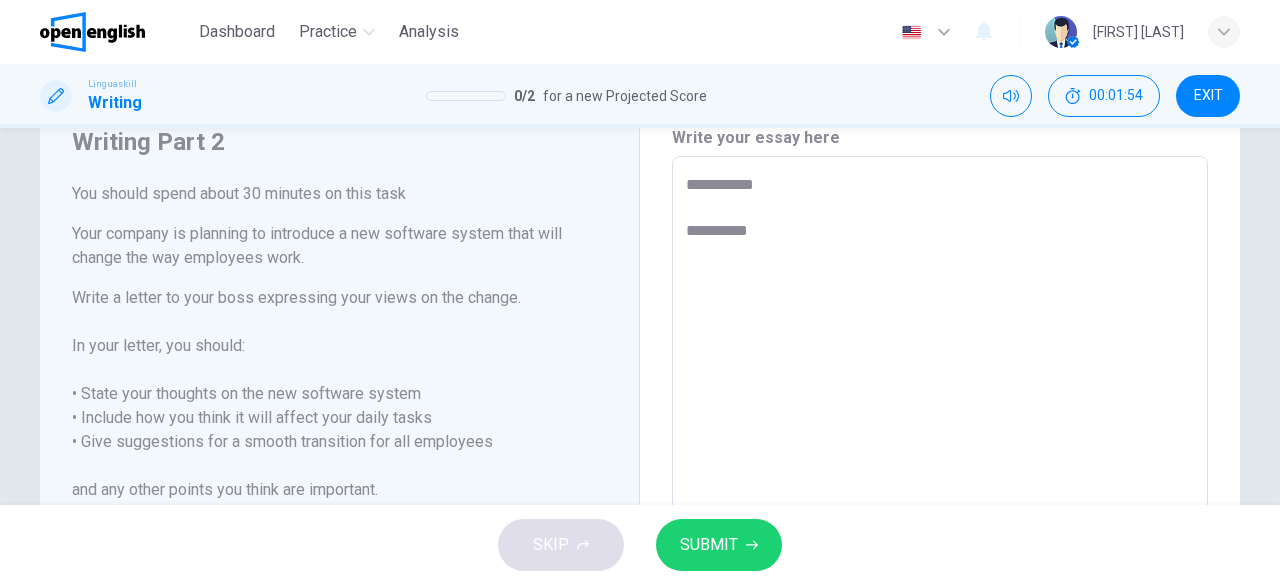 type on "*" 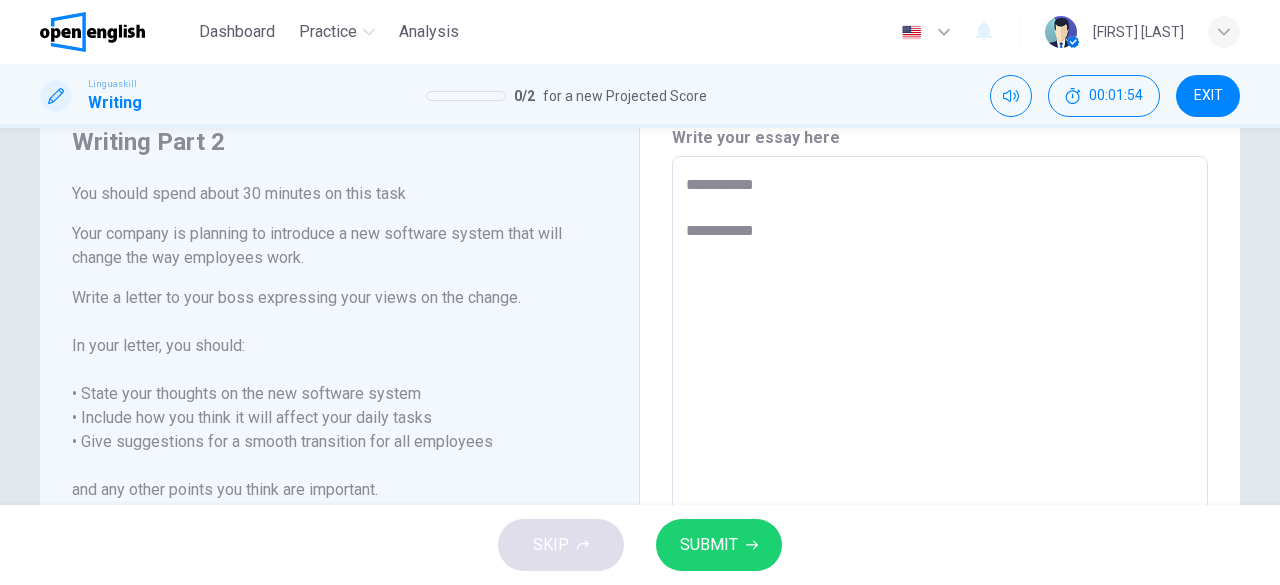 type on "[FIRST] [LAST]" 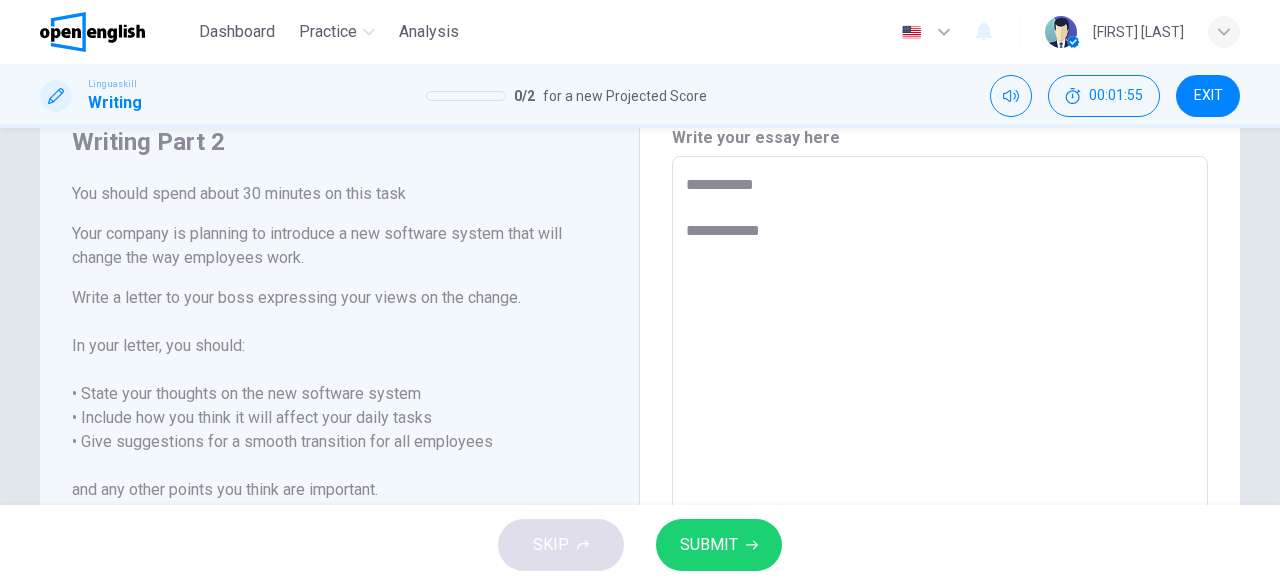 type on "[FIRST] [LAST]" 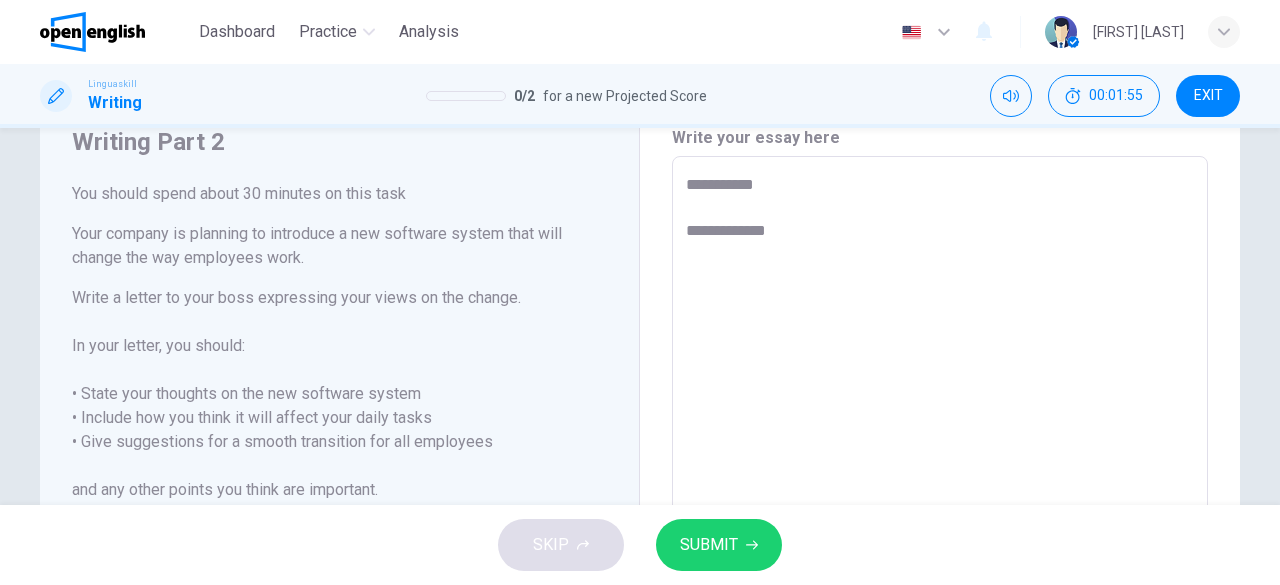 type on "*" 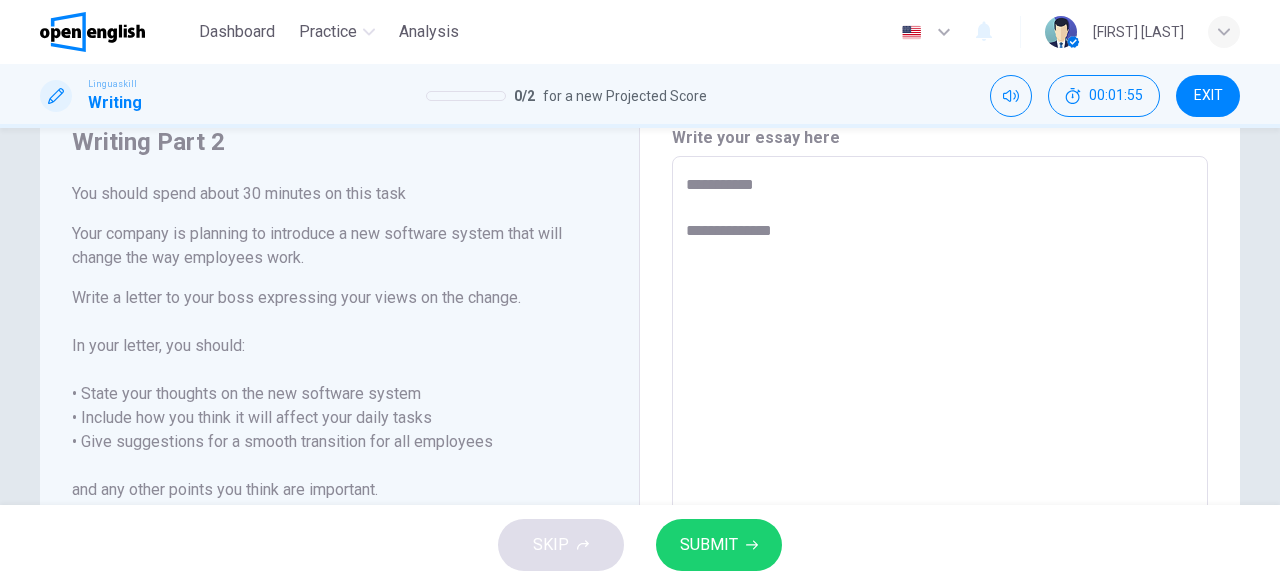 type on "*" 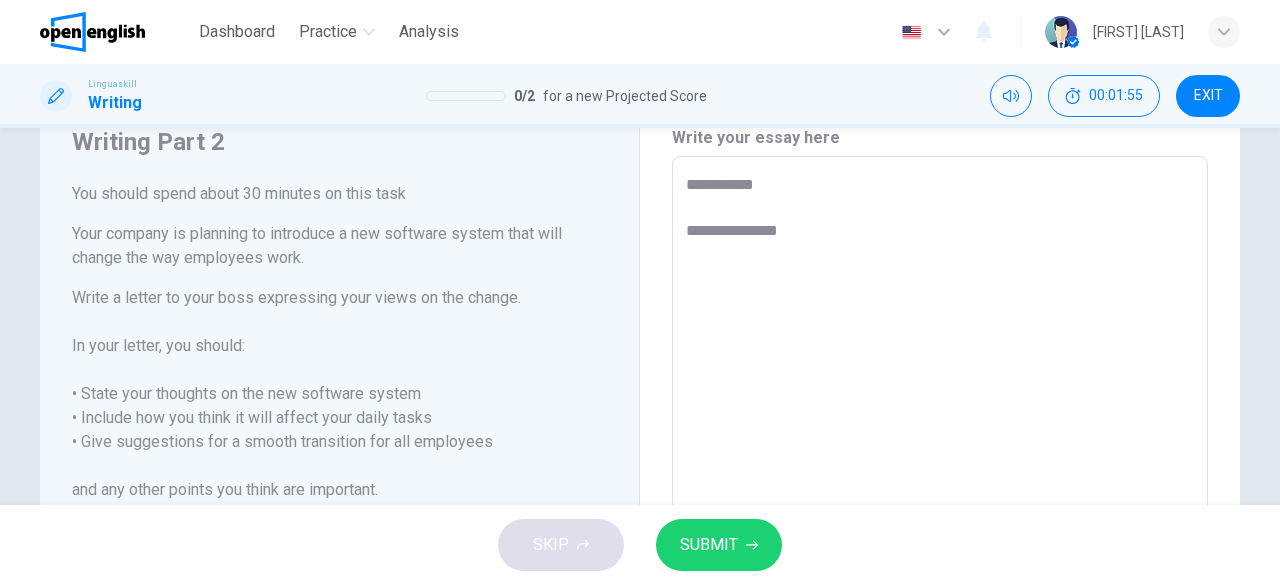 type on "*" 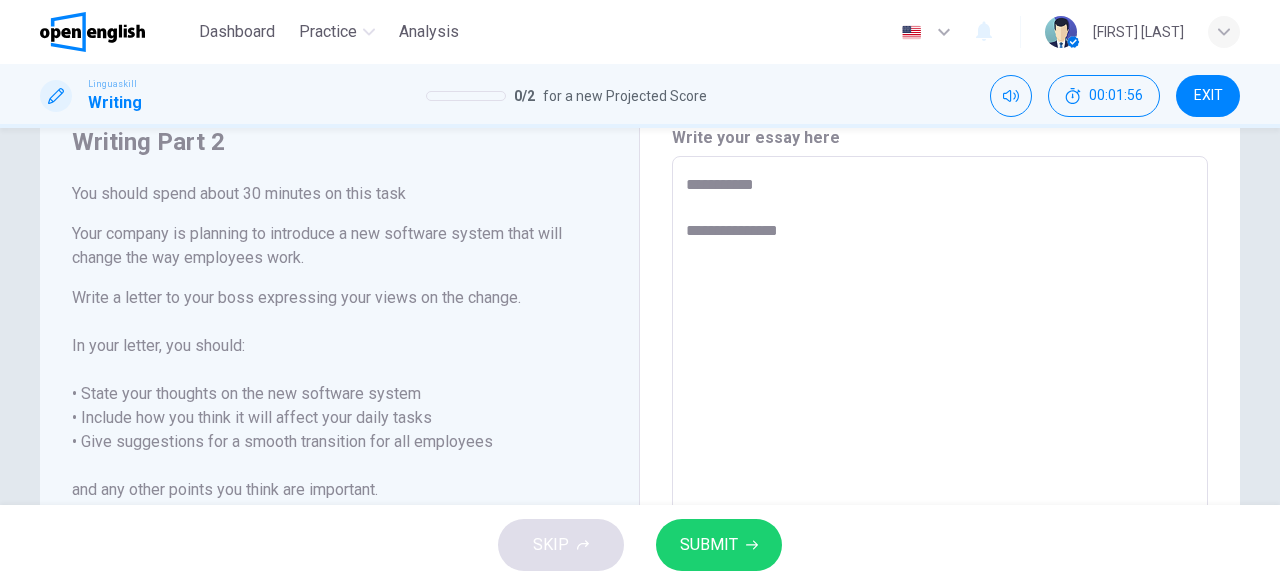 type on "[FIRST] [LAST]" 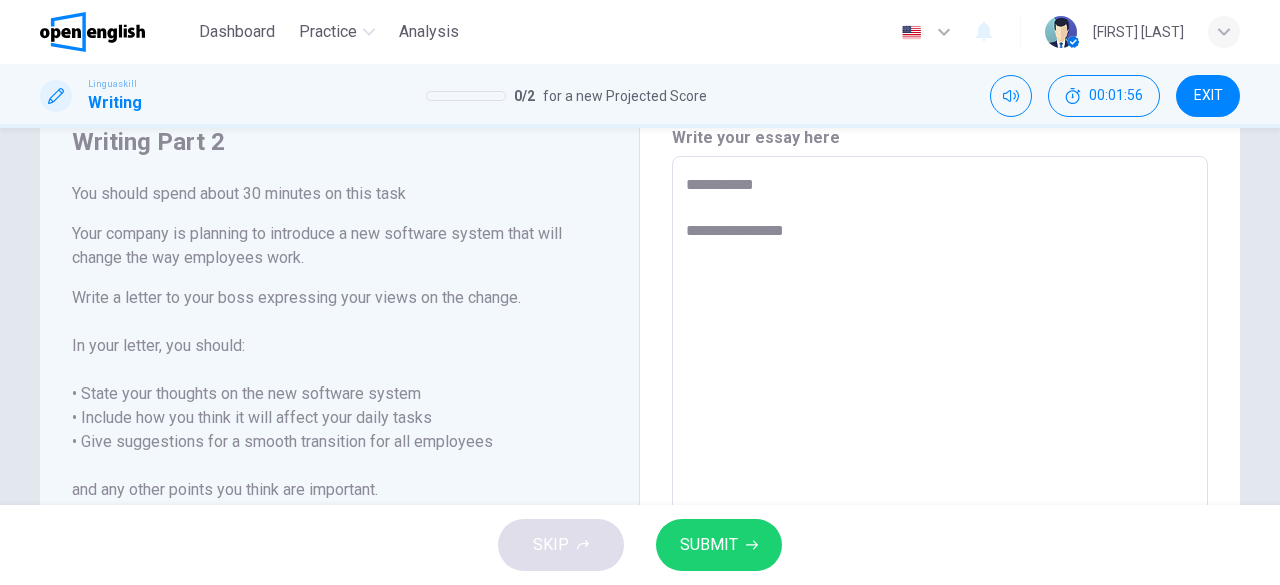 type on "[FIRST] [LAST]" 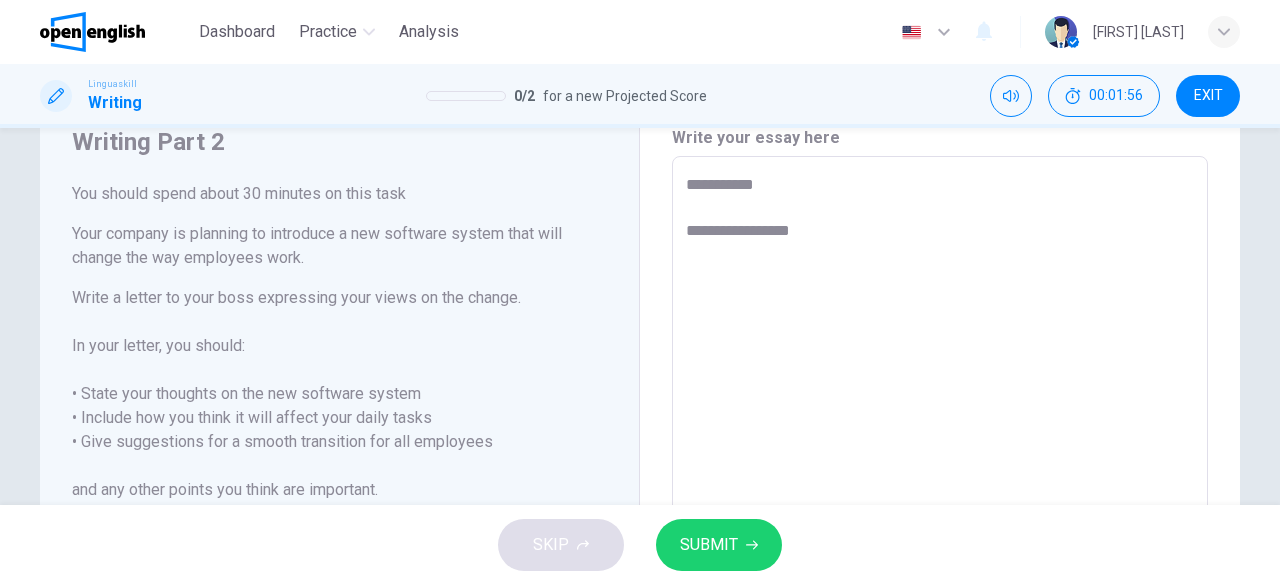 type on "*" 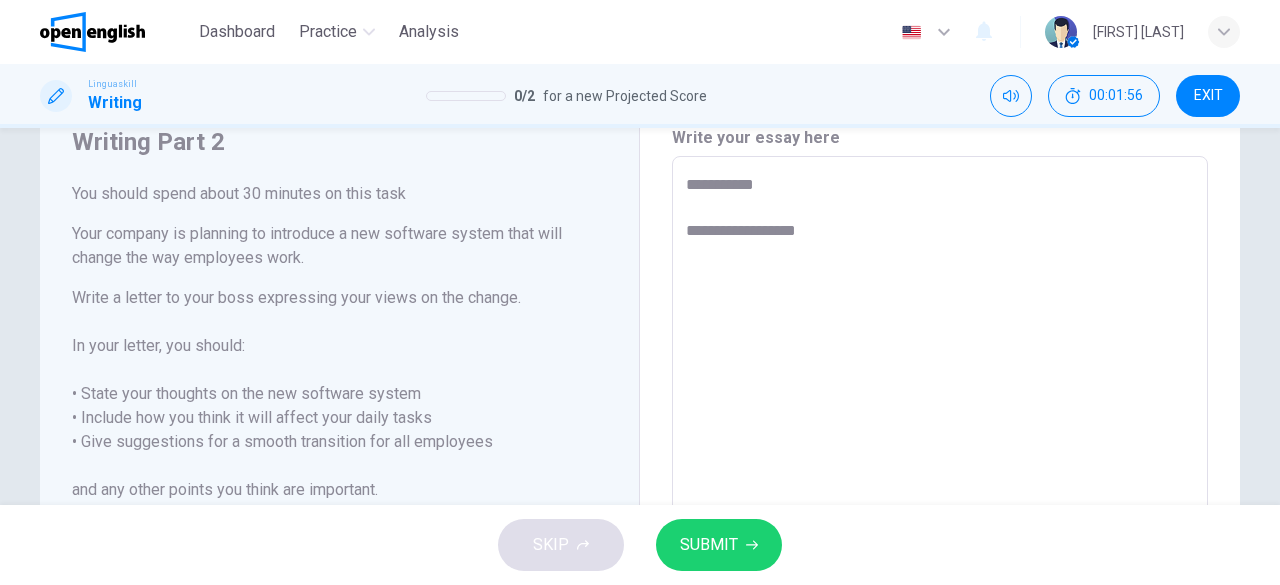 type on "*" 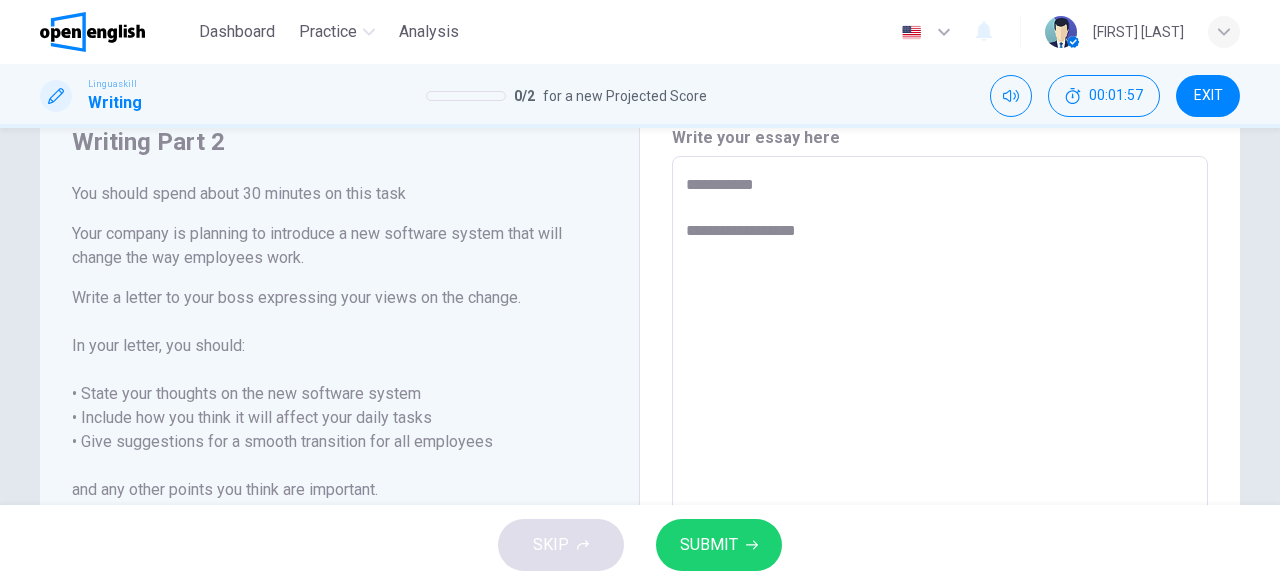 type on "[FIRST] [LAST]" 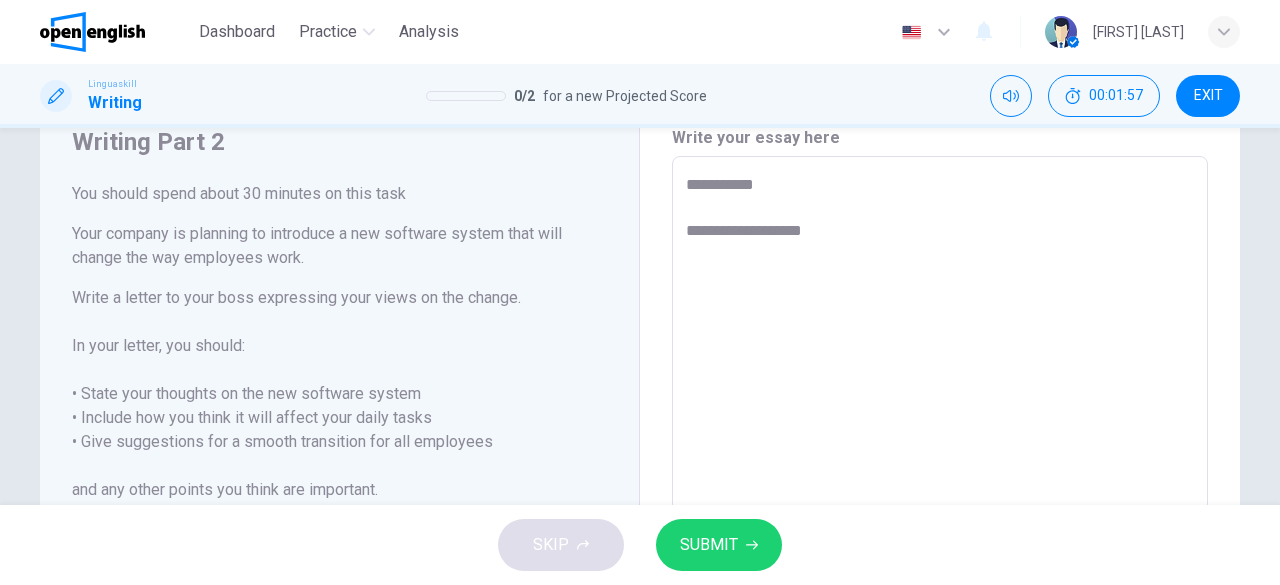 type on "[FIRST] [LAST]" 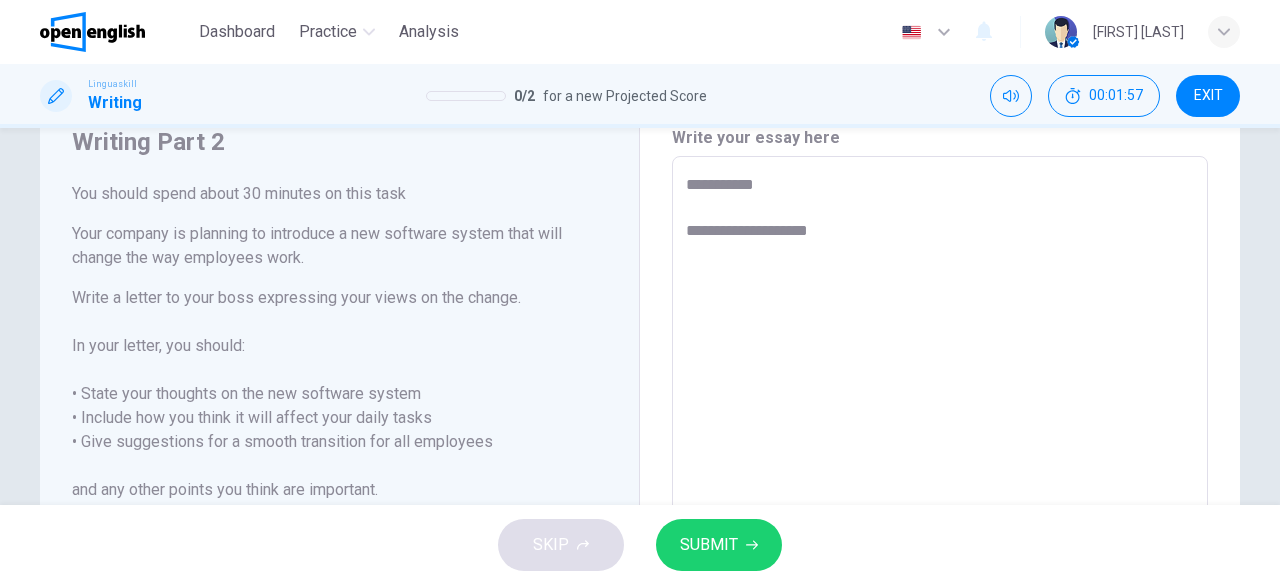 type on "*" 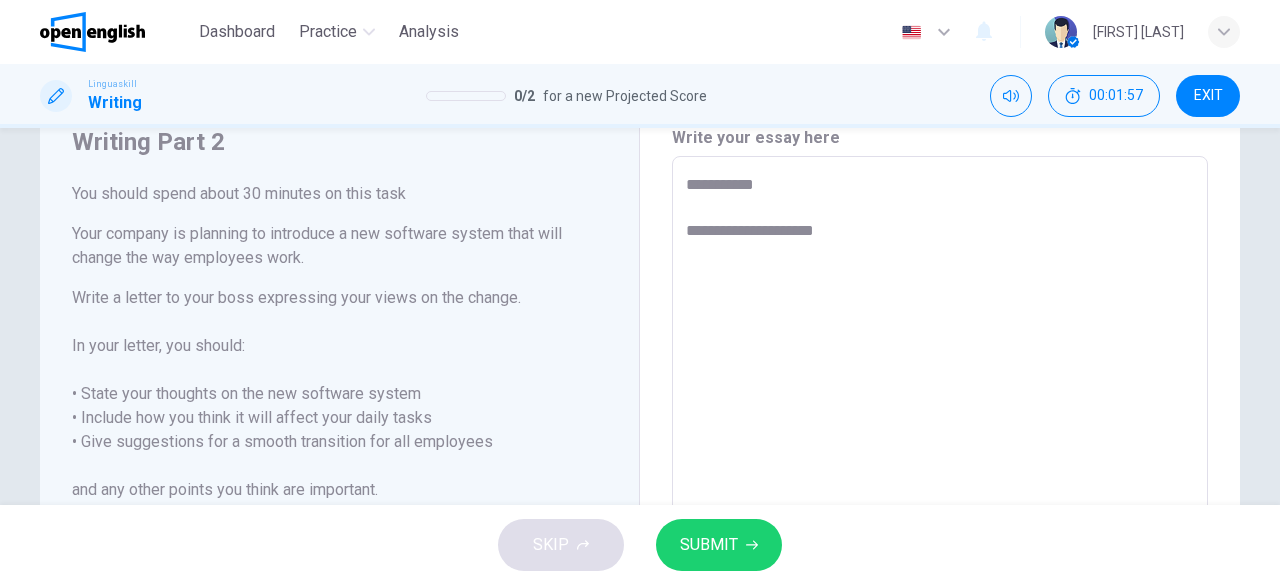 type on "*" 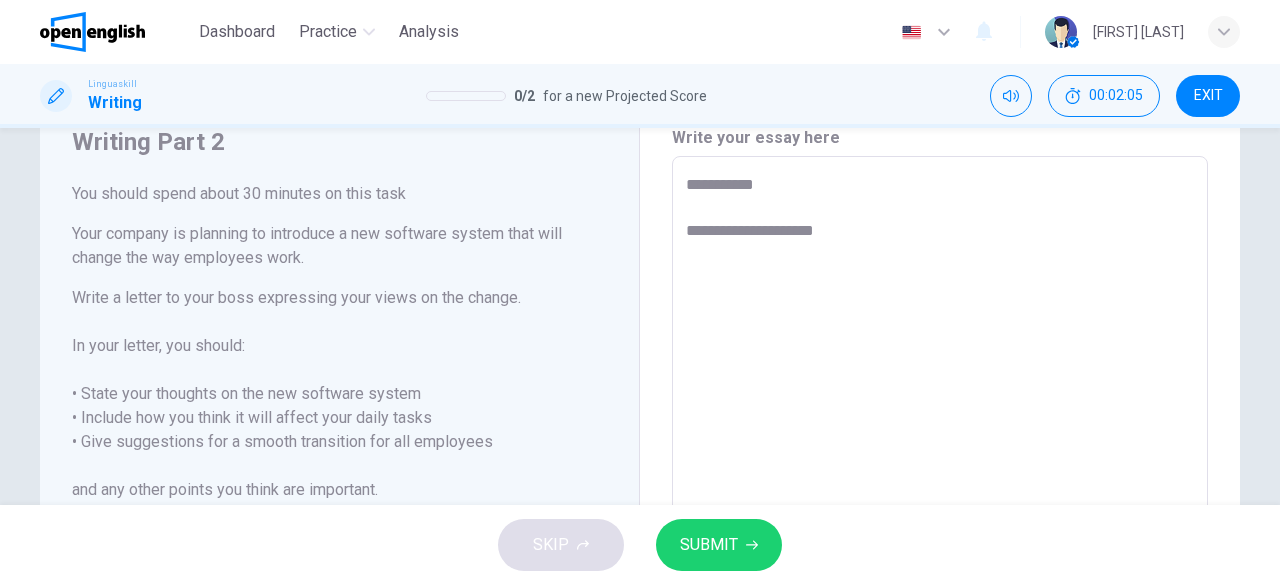 type on "[FIRST] [LAST]" 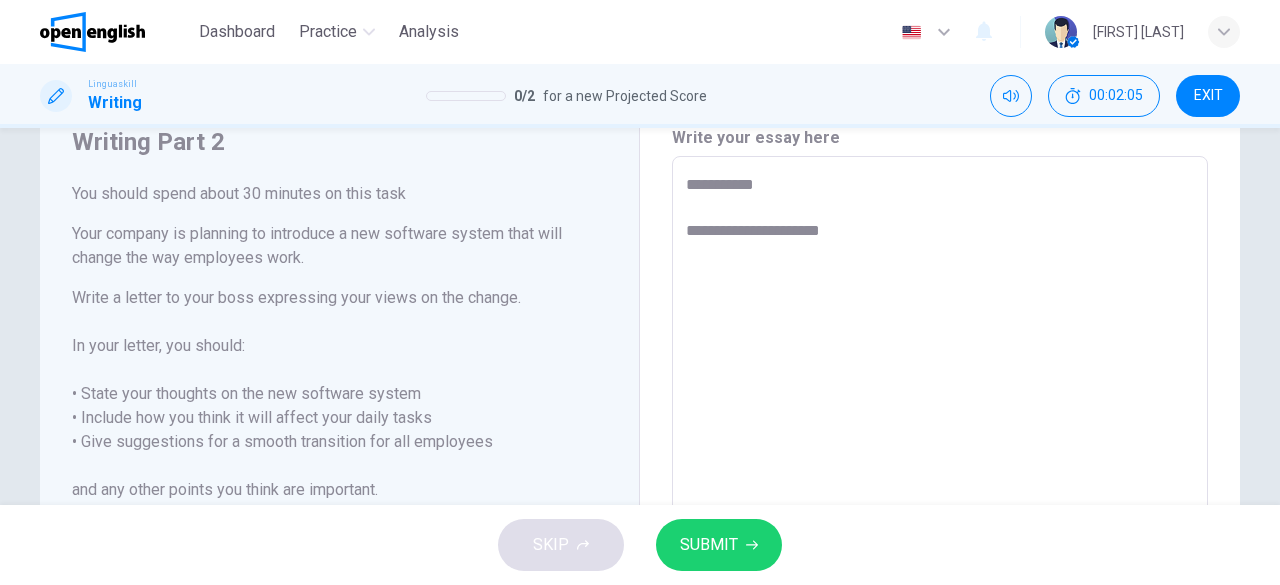 type on "[FIRST] [LAST]" 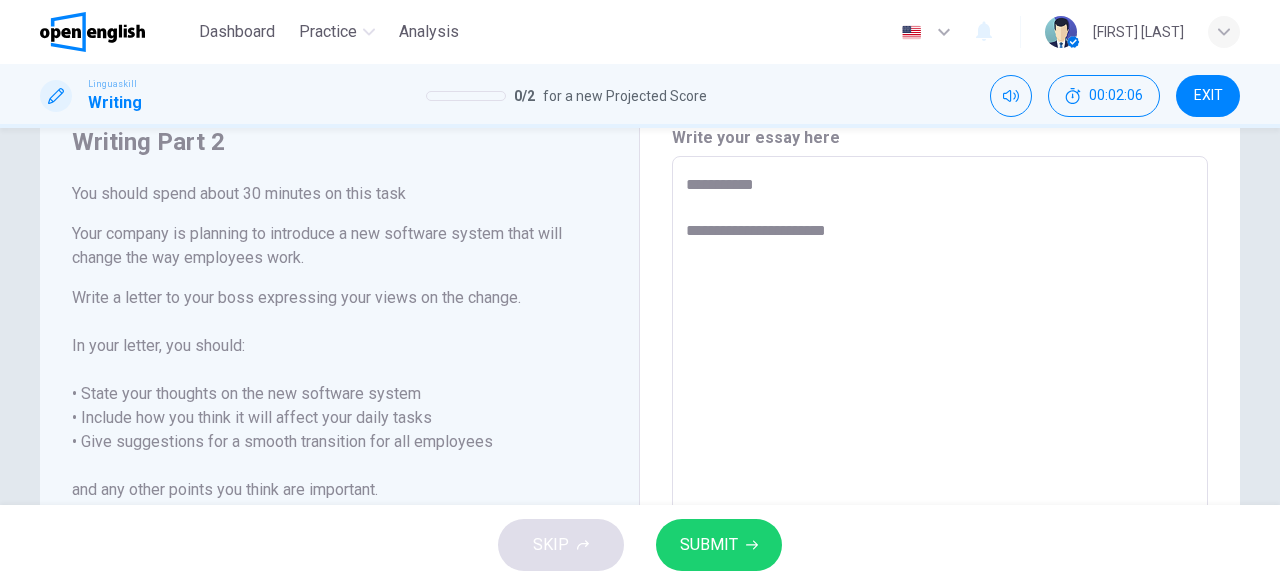 type on "[FIRST] [LAST]" 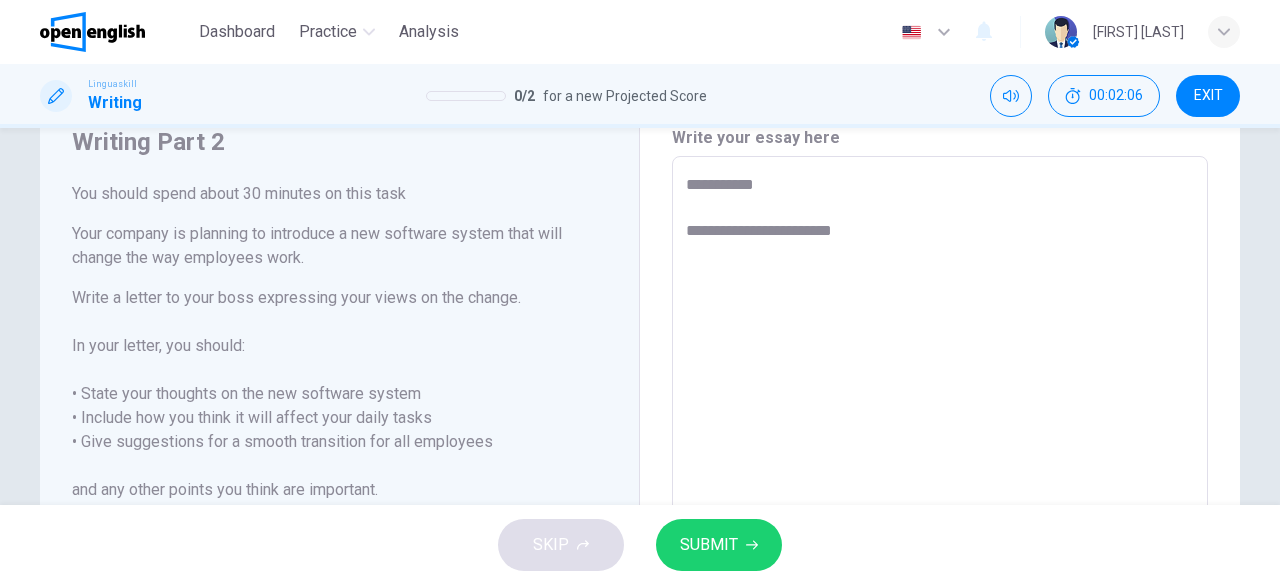 type on "*" 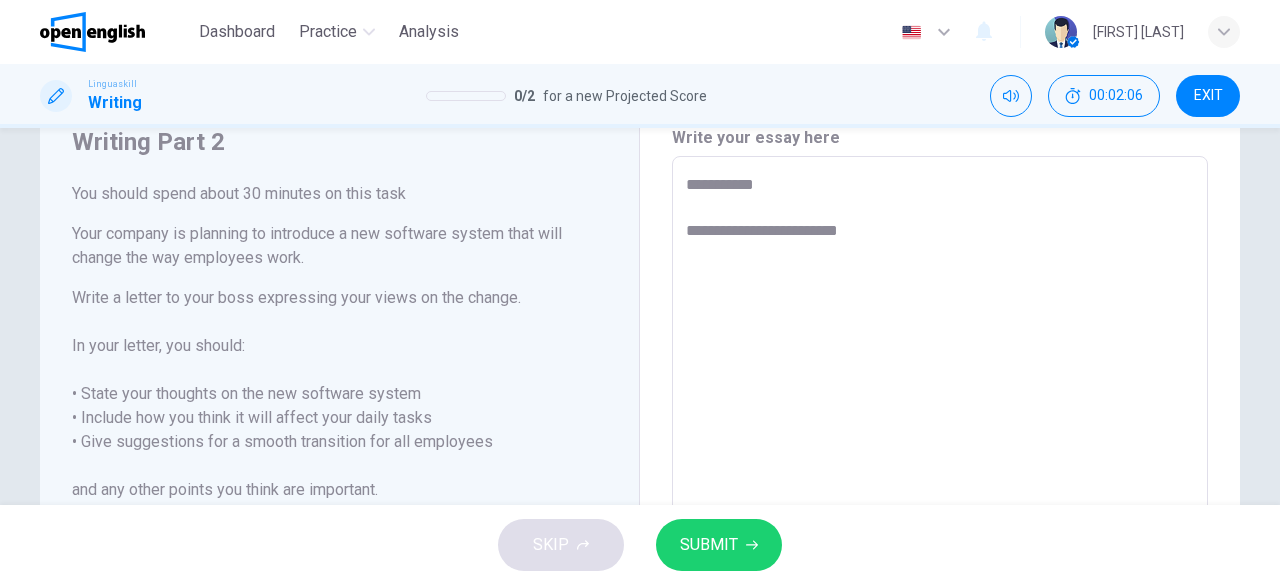 type on "*" 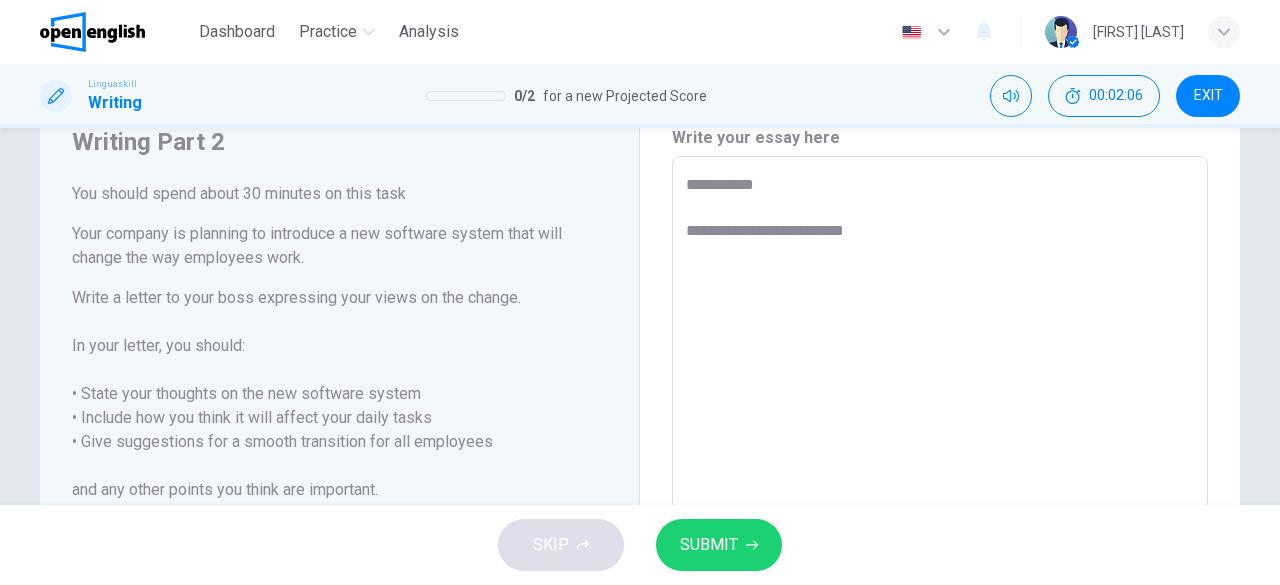 type on "*" 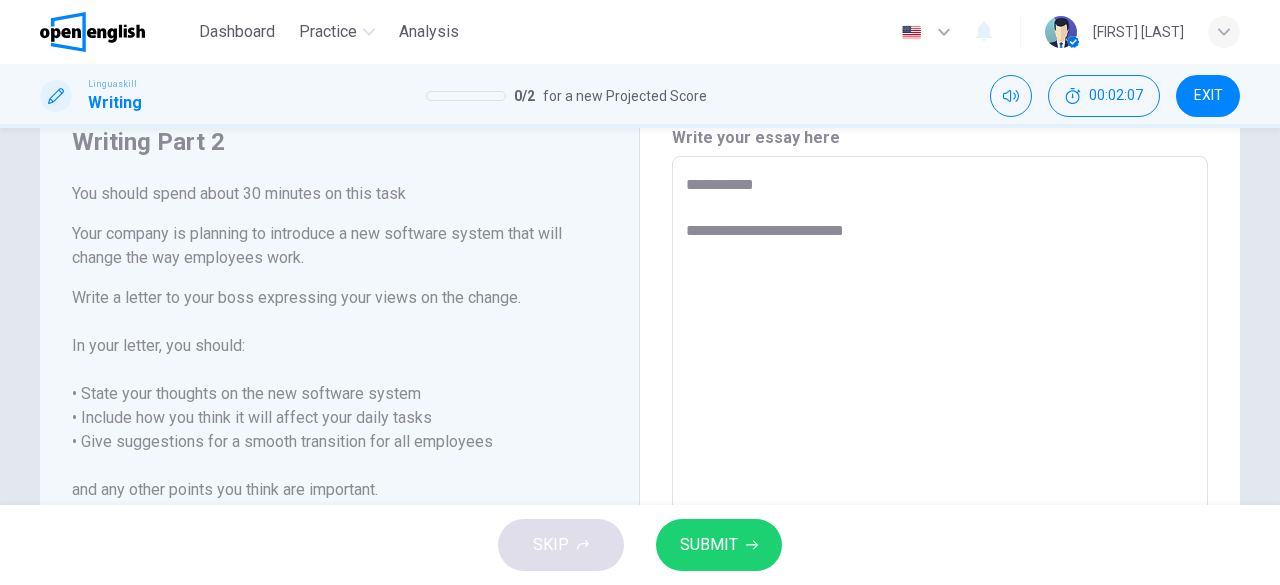 type on "[FIRST] [LAST]" 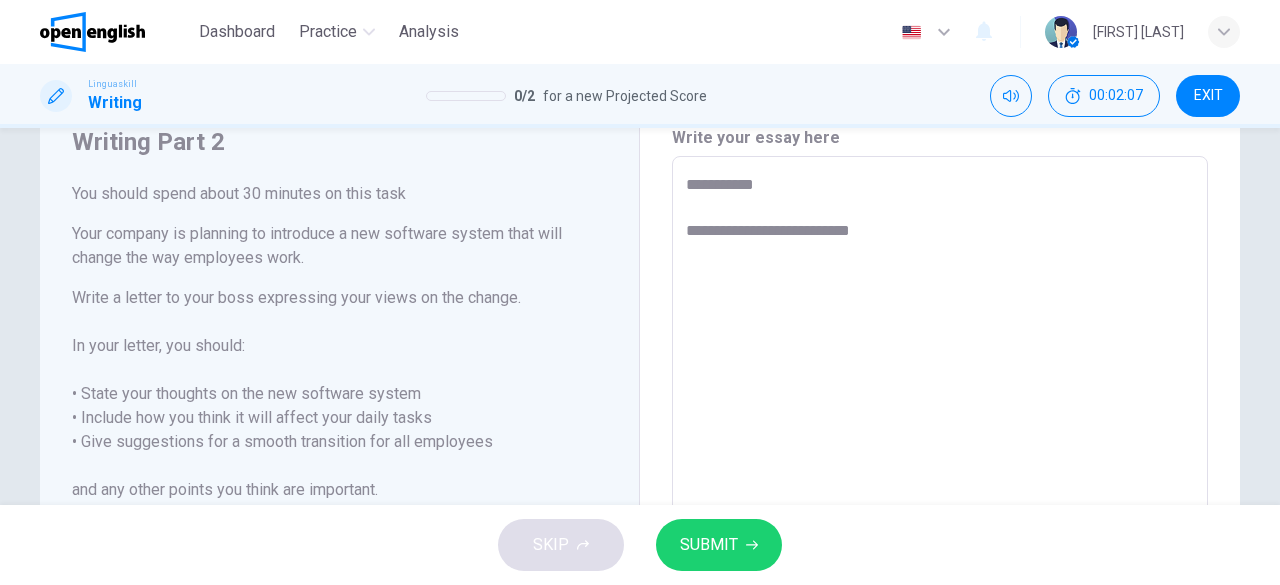 type on "[FIRST] [LAST]" 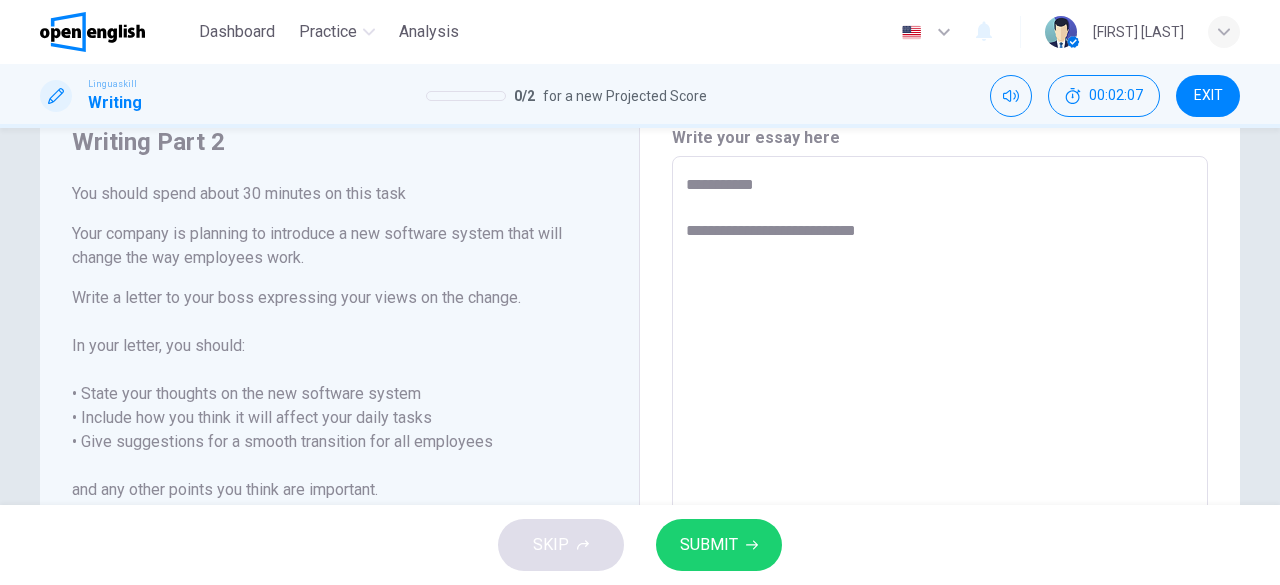 type on "*" 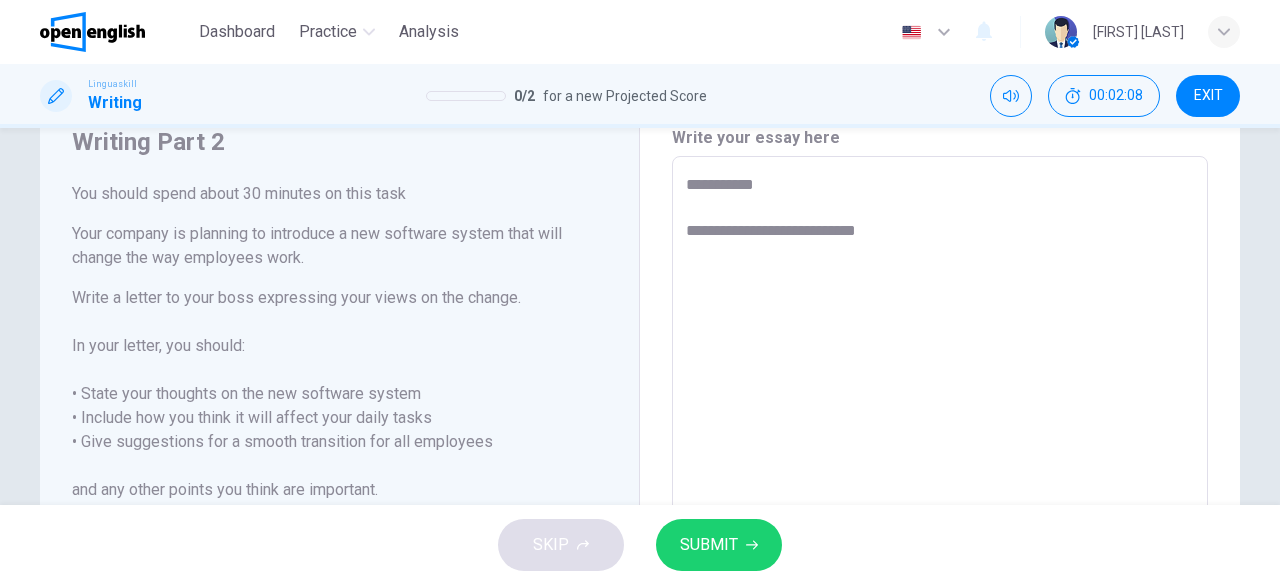 type on "[FIRST] [LAST]" 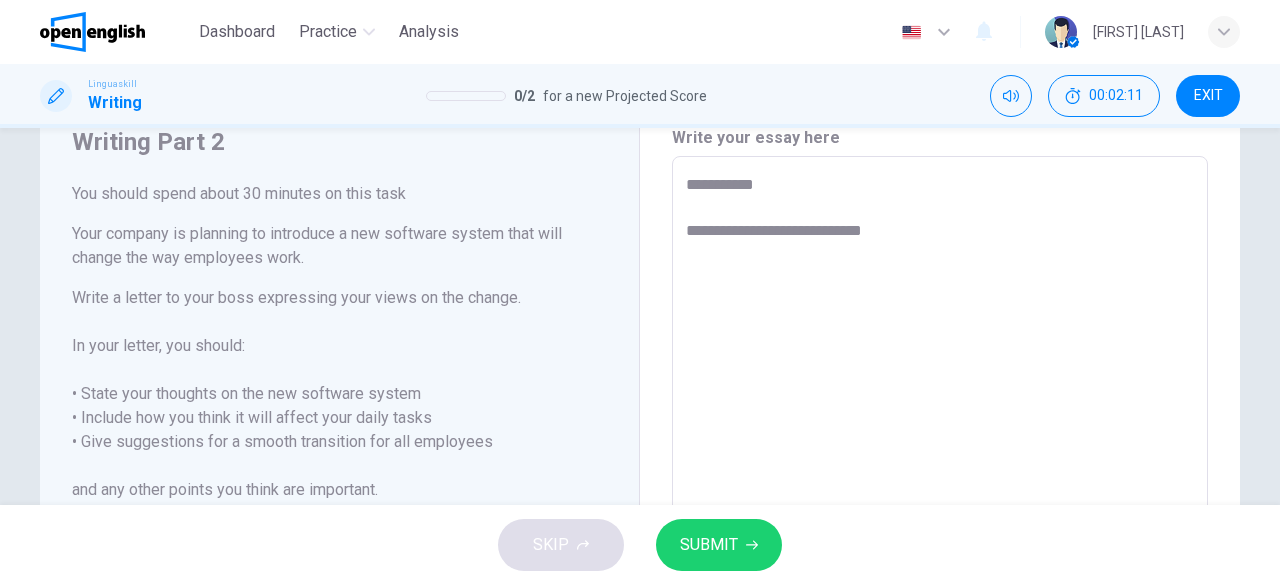 type on "[FIRST] [LAST]" 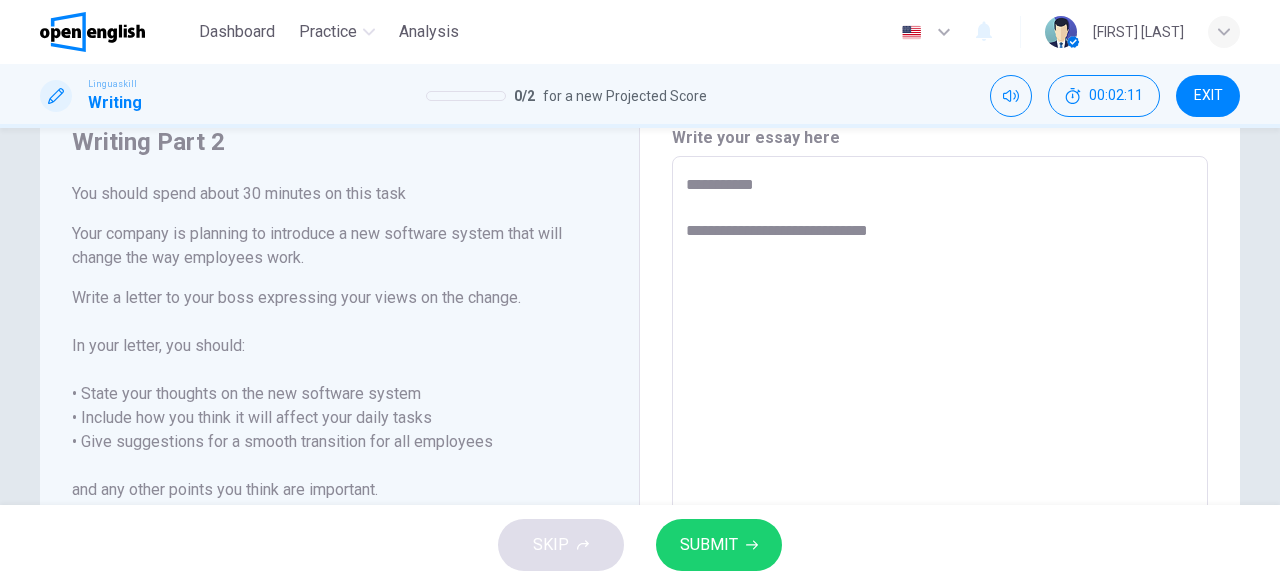 type on "*" 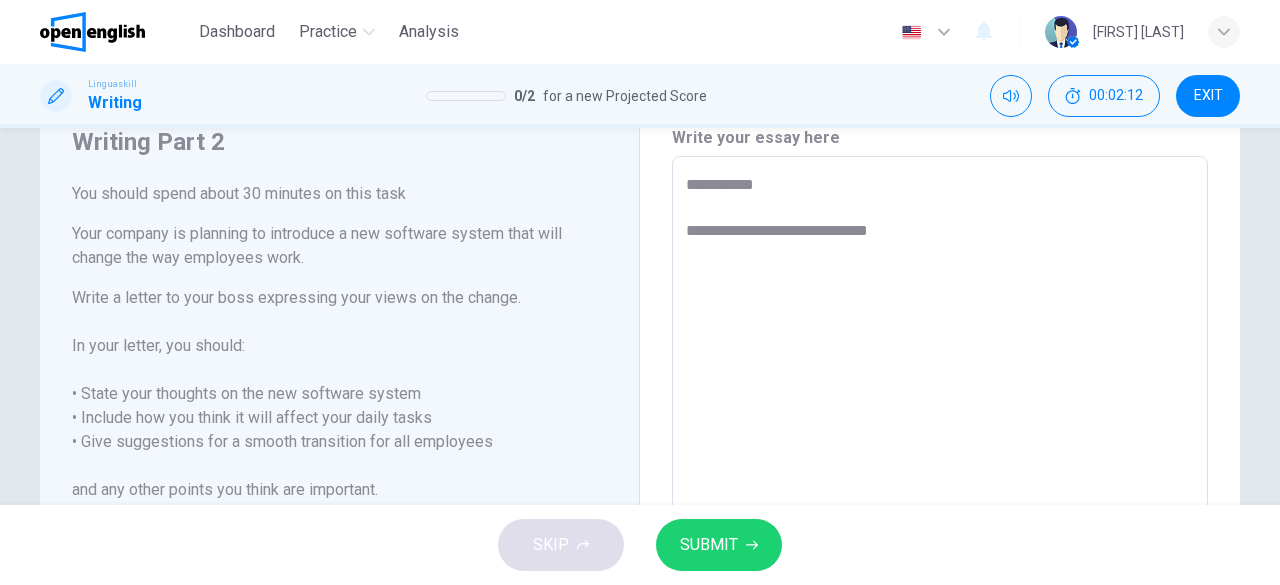 type on "[FIRST] [LAST]" 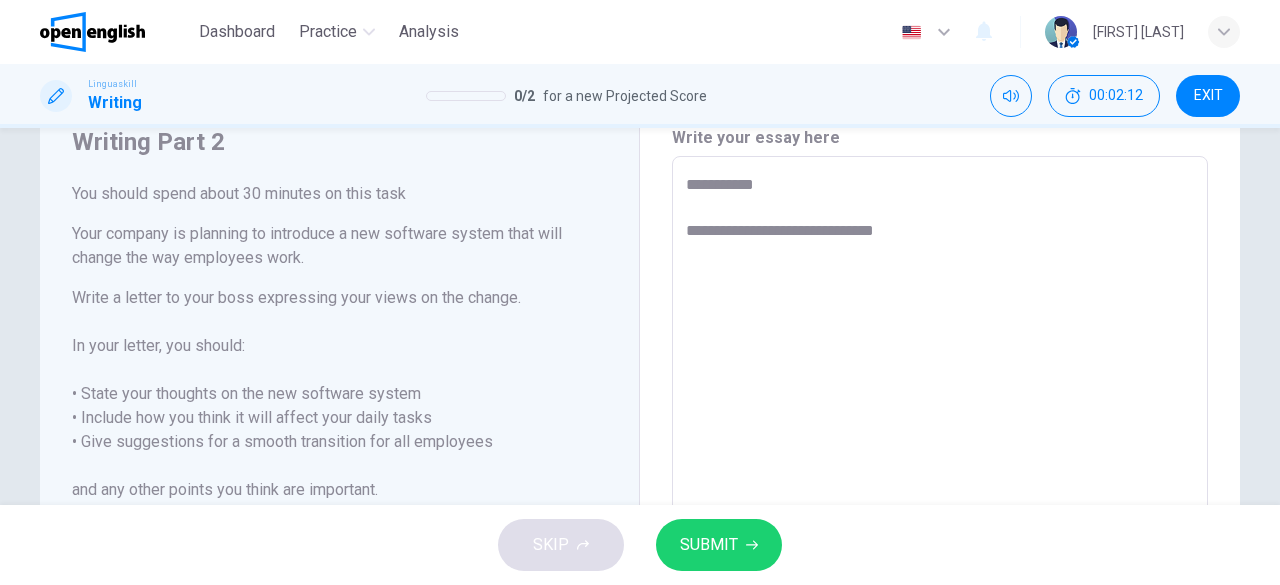 type on "[FIRST] [LAST]" 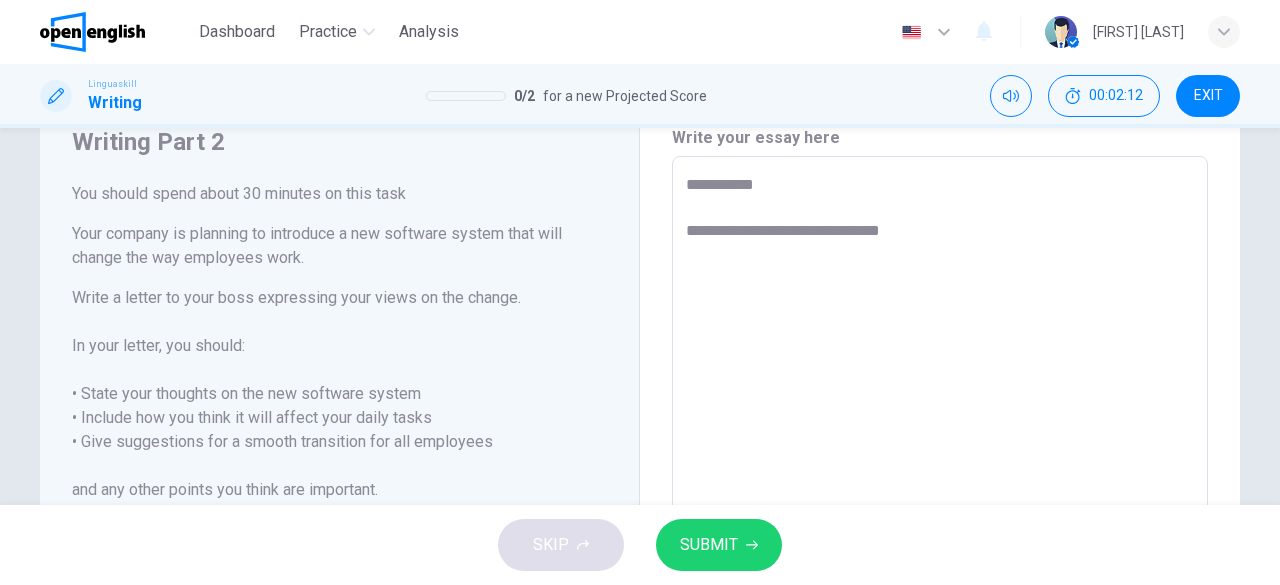 type on "*" 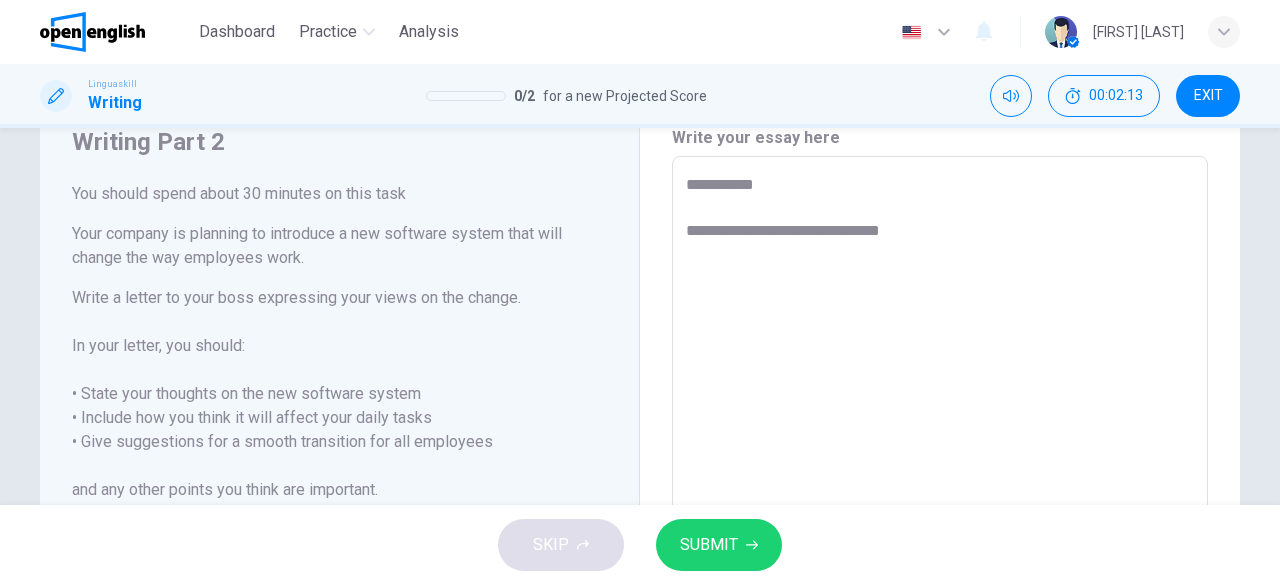 type on "[FIRST] [LAST]" 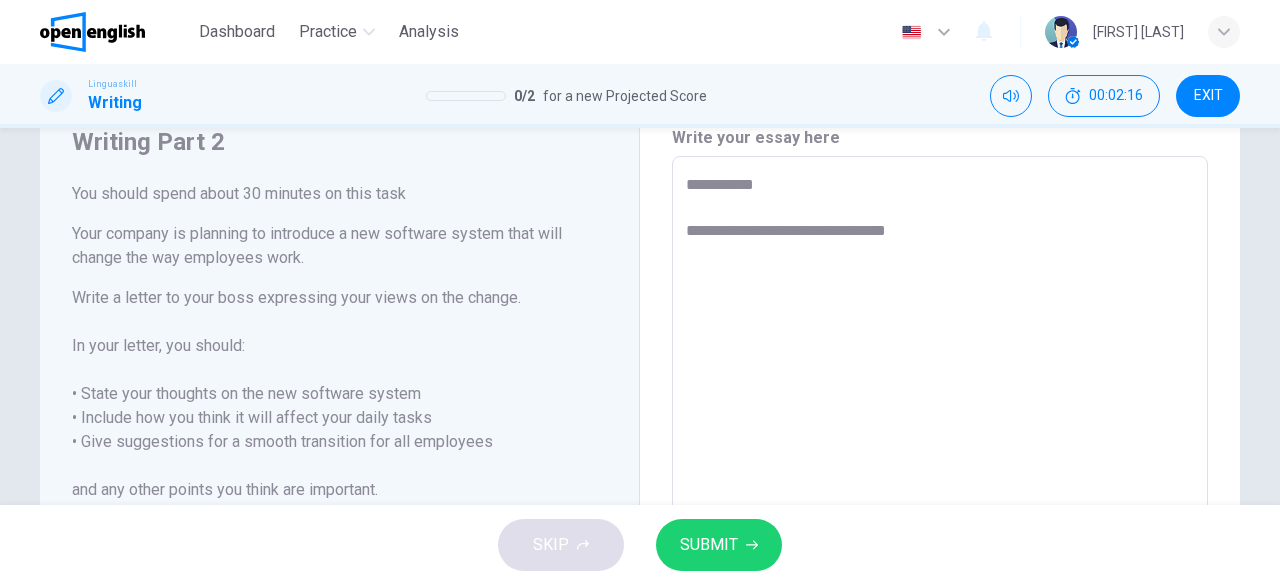 type on "[FIRST] [LAST]" 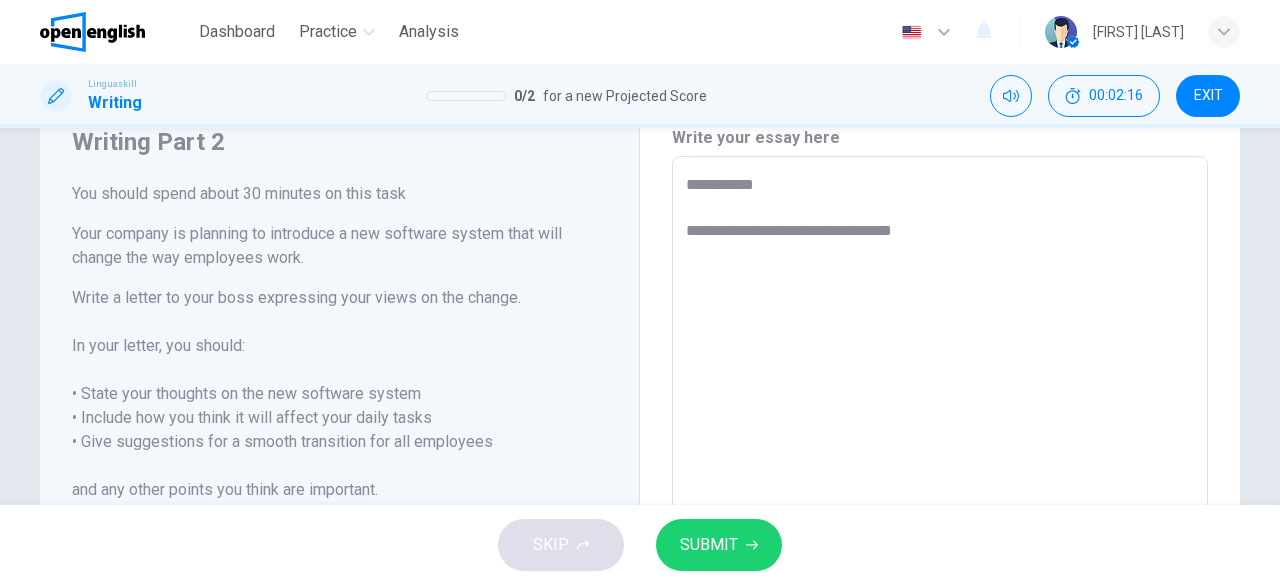 type on "[FIRST] [LAST]" 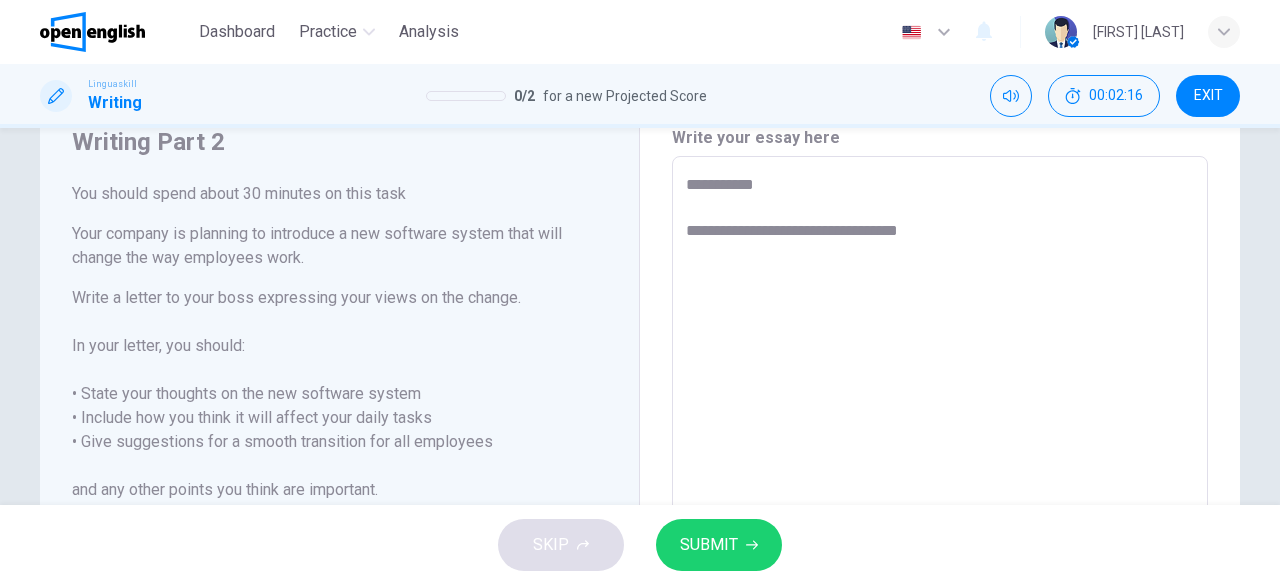 type on "*" 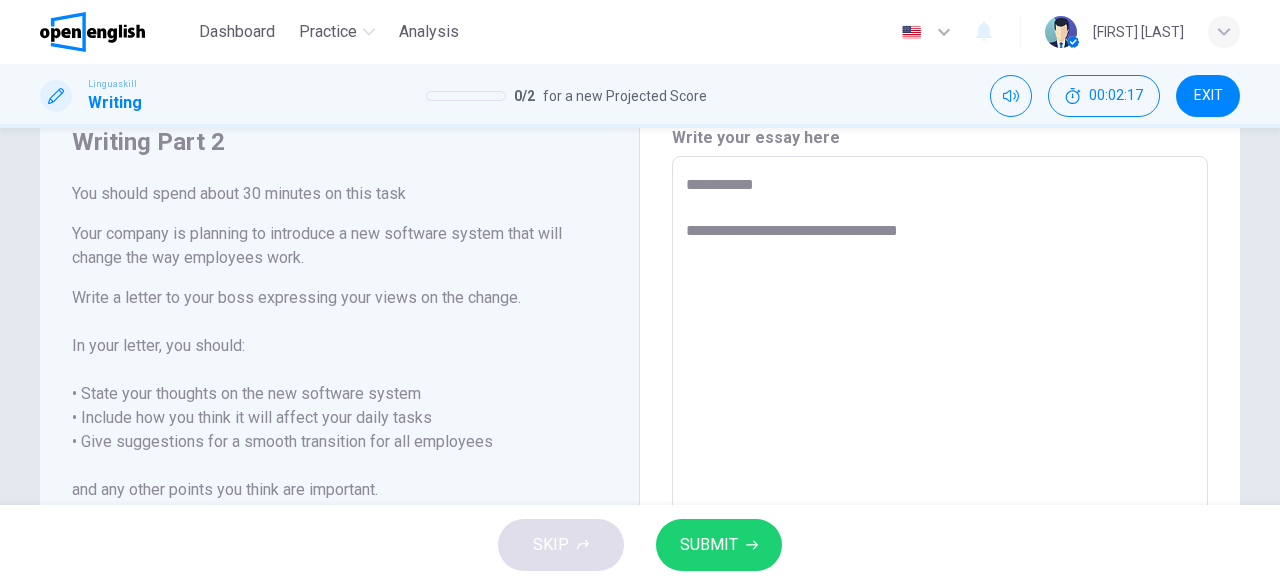type on "[FIRST] [LAST]" 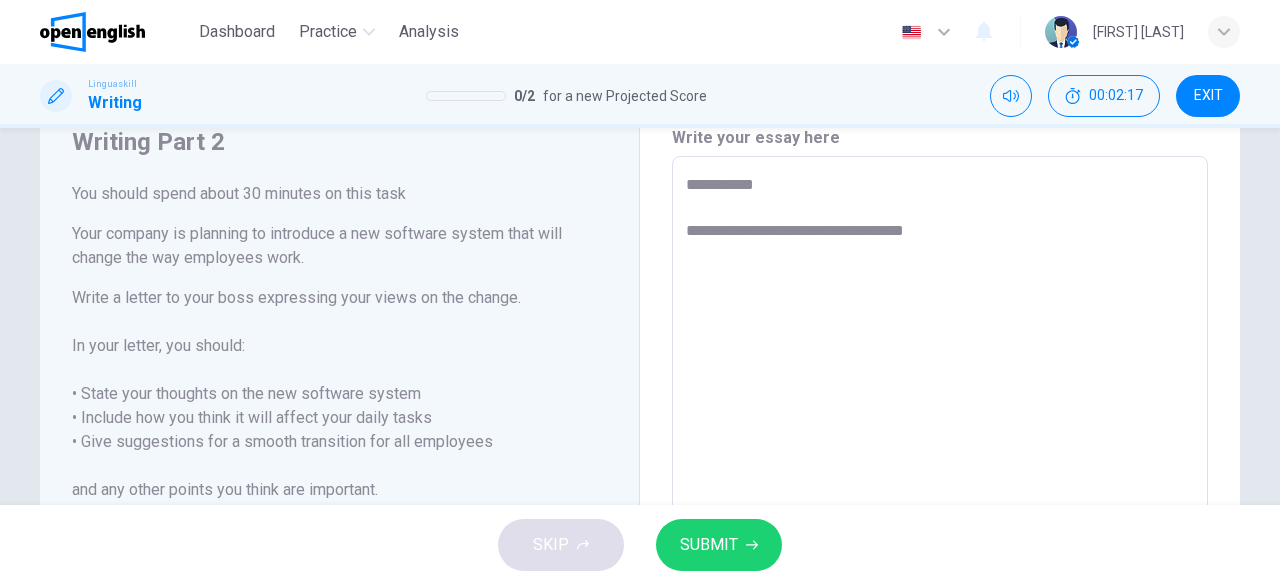 type on "[FIRST] [LAST]" 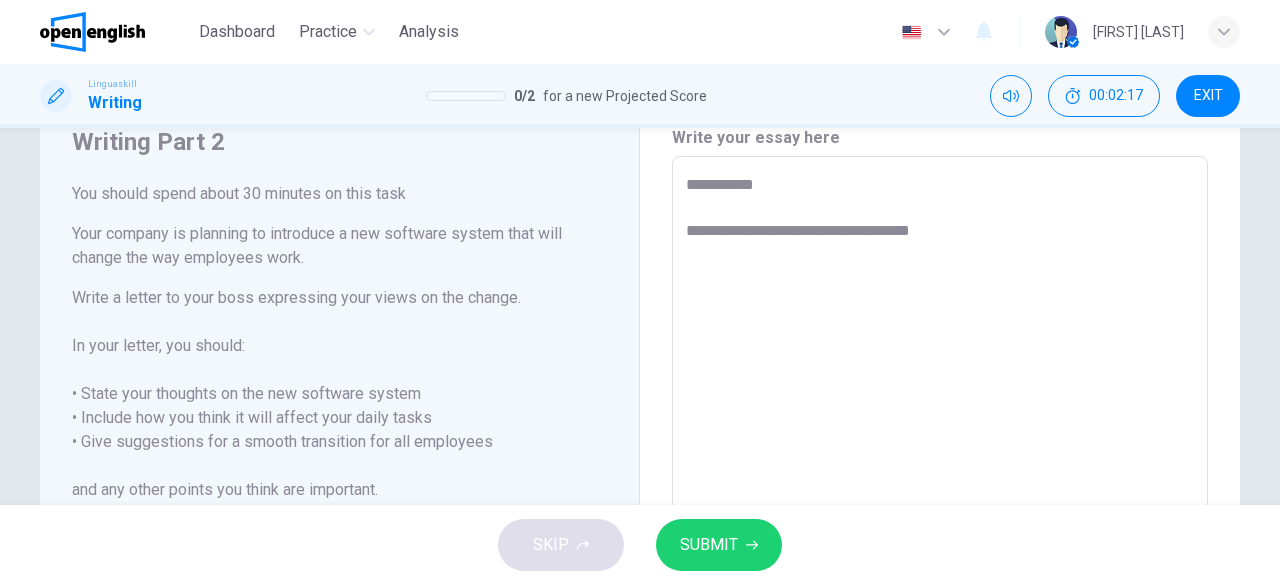 type on "*" 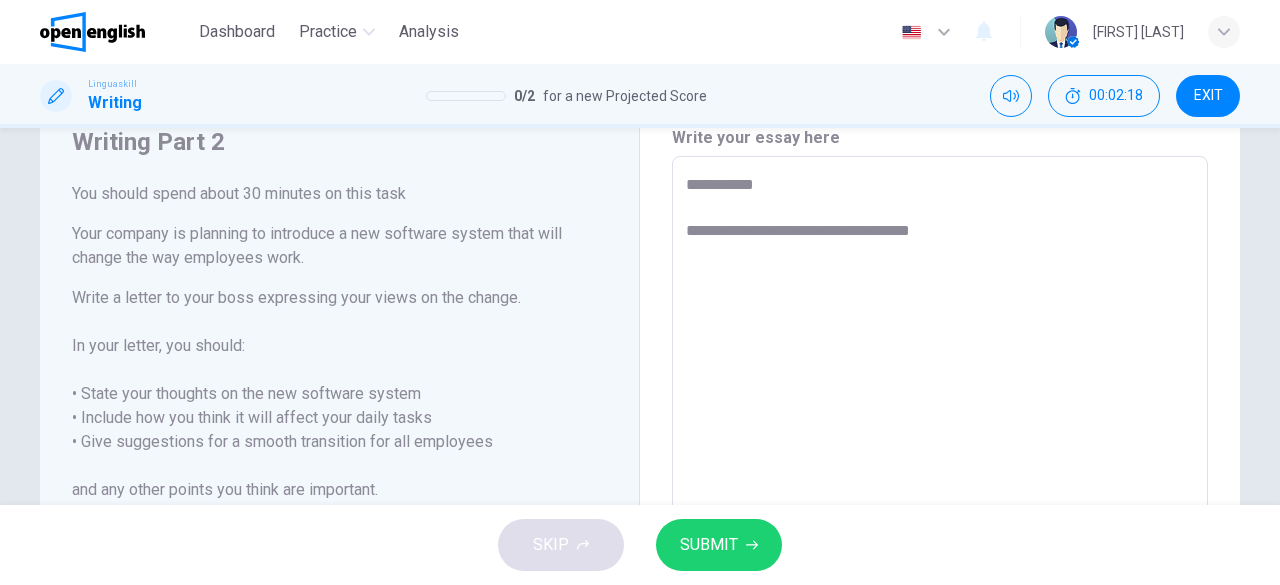 type on "[FIRST] [LAST]" 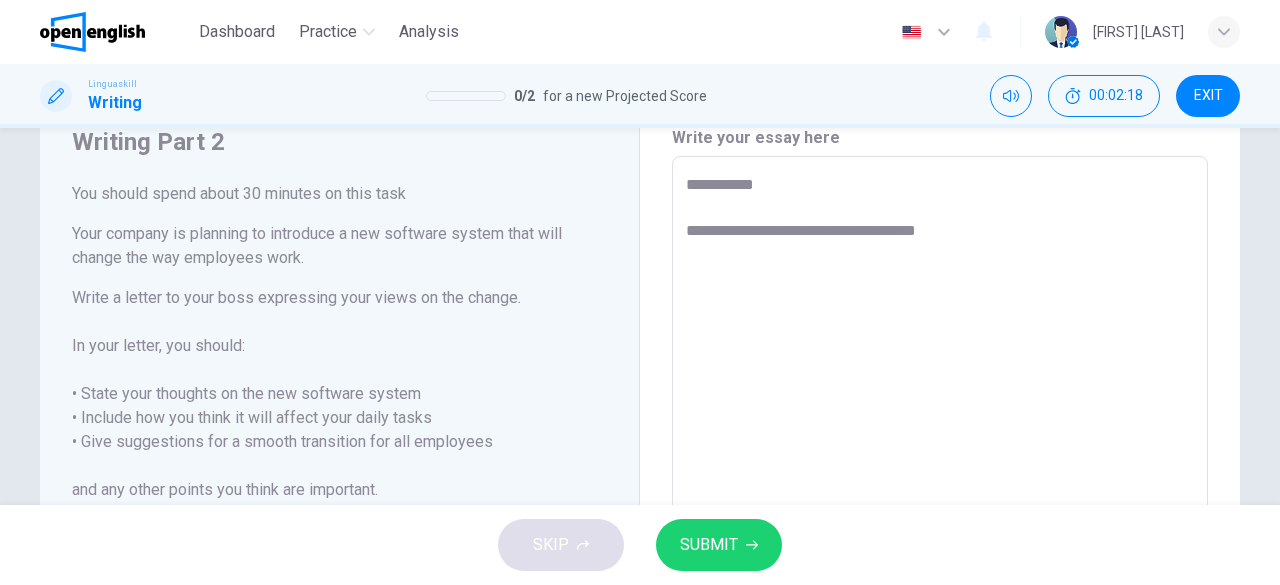 type on "[FIRST] [LAST]" 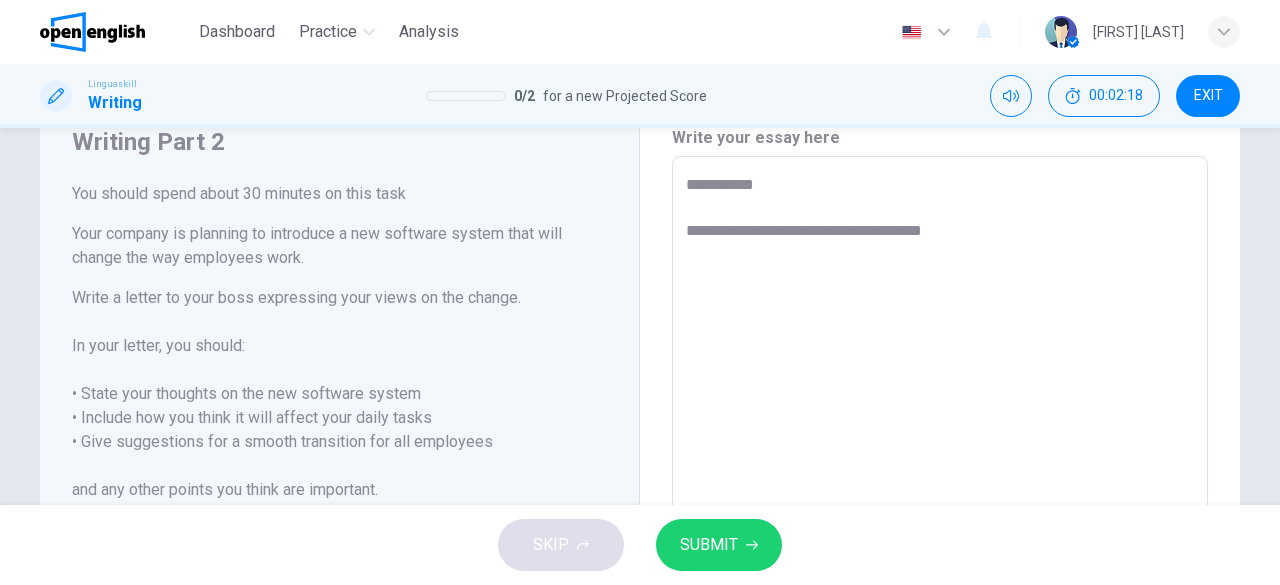 type on "*" 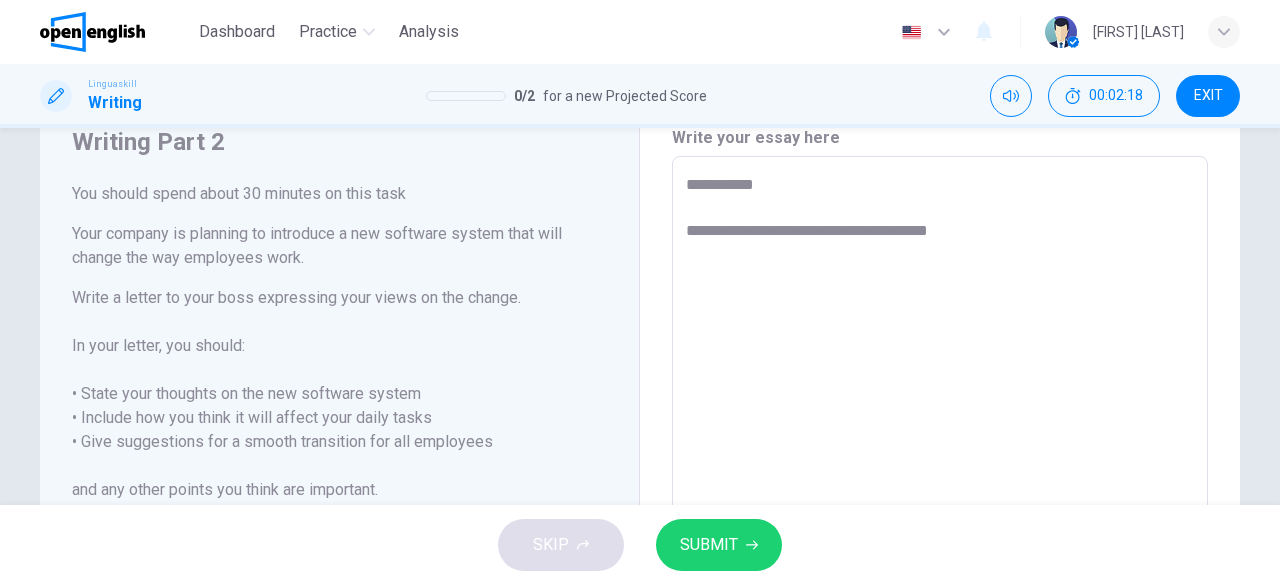 type on "*" 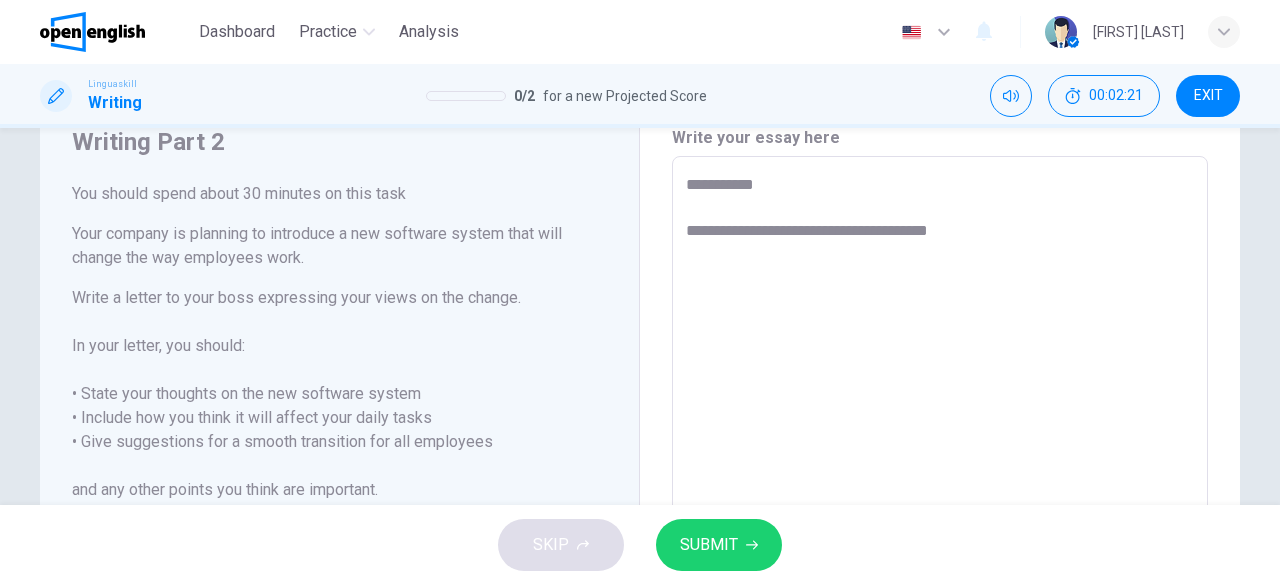 type on "[FIRST] [LAST]" 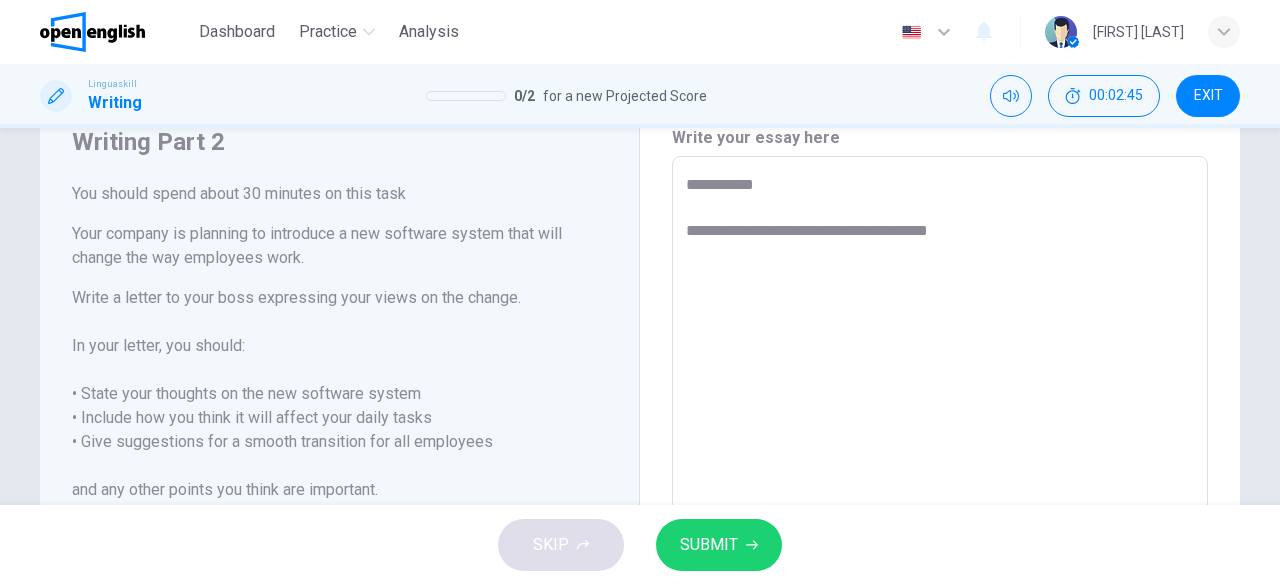 type on "*" 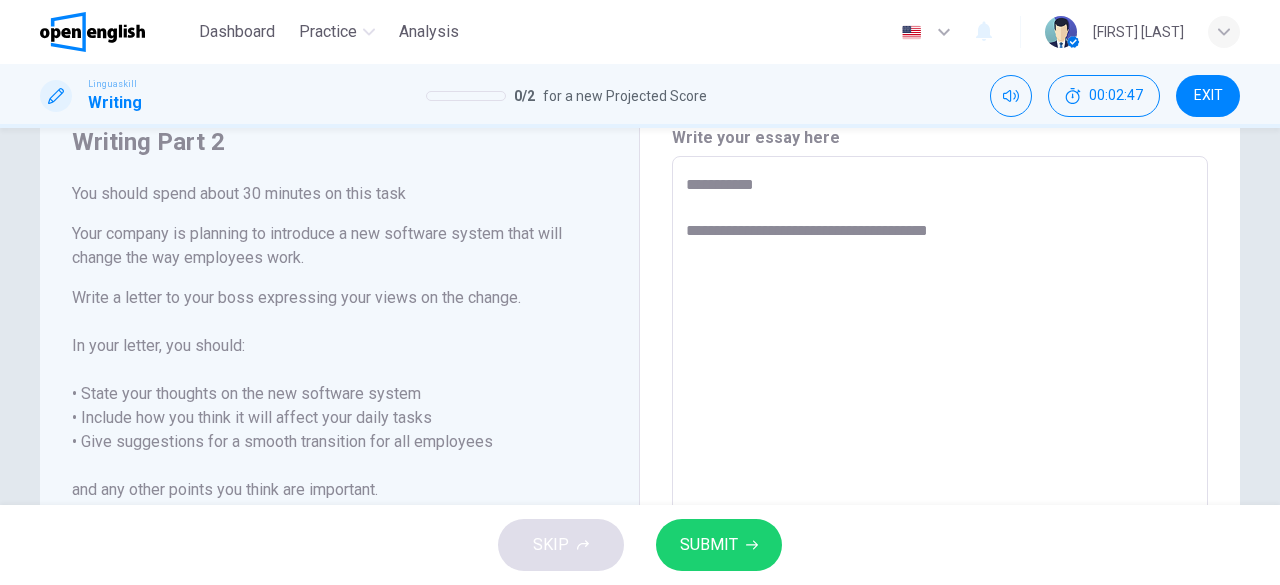type on "[FIRST] [LAST]" 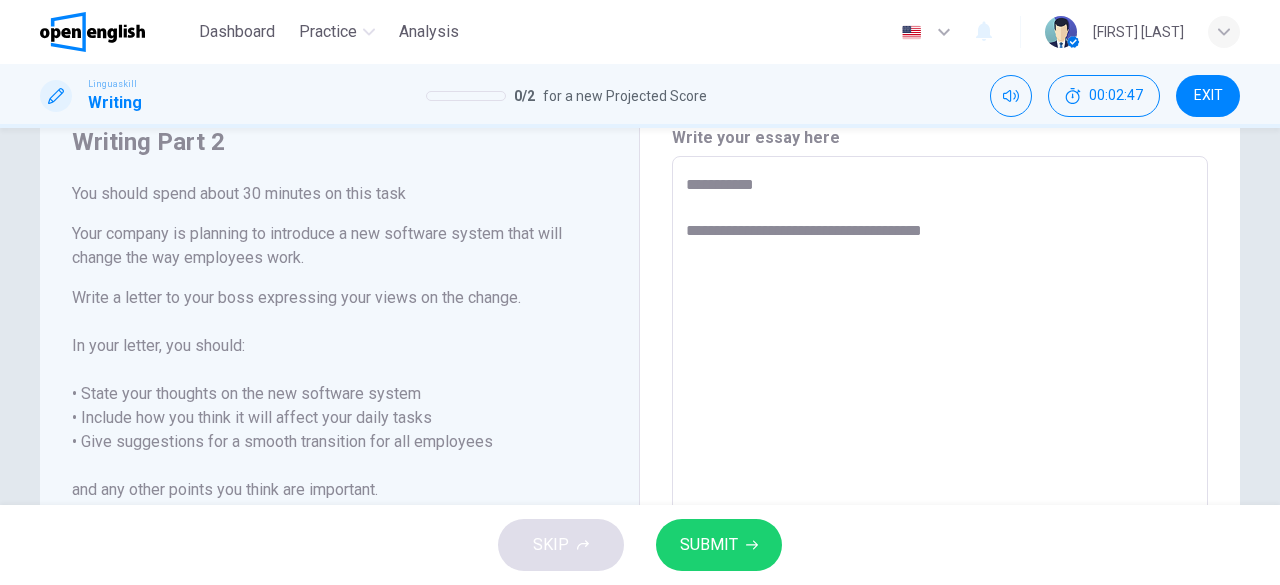 type on "[FIRST] [LAST]" 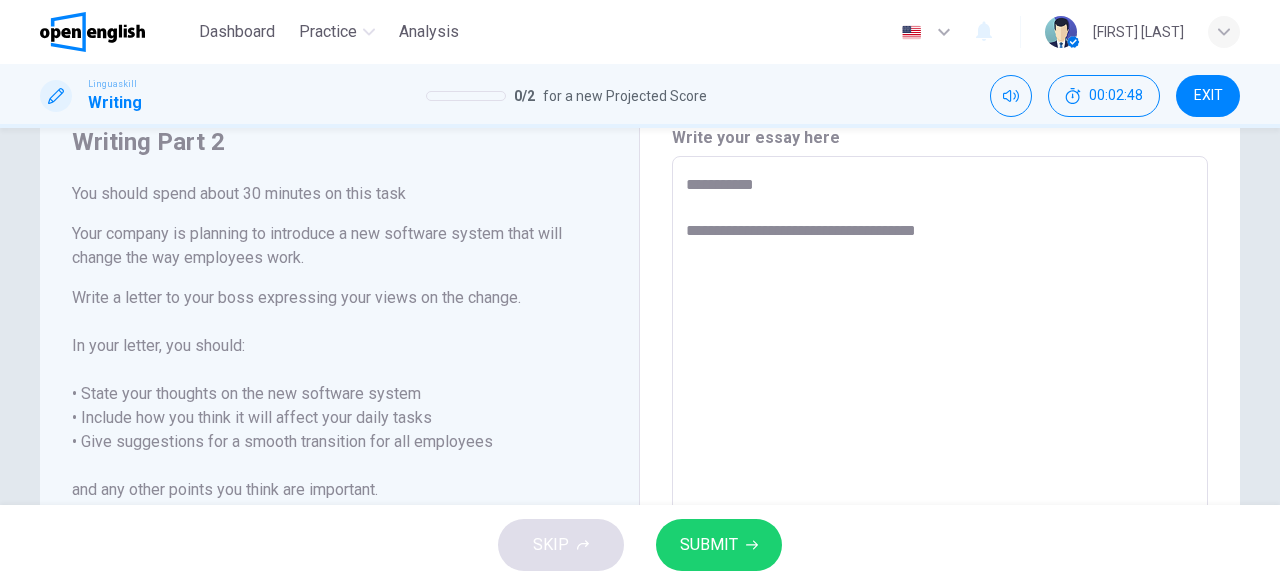 type on "[FIRST] [LAST]" 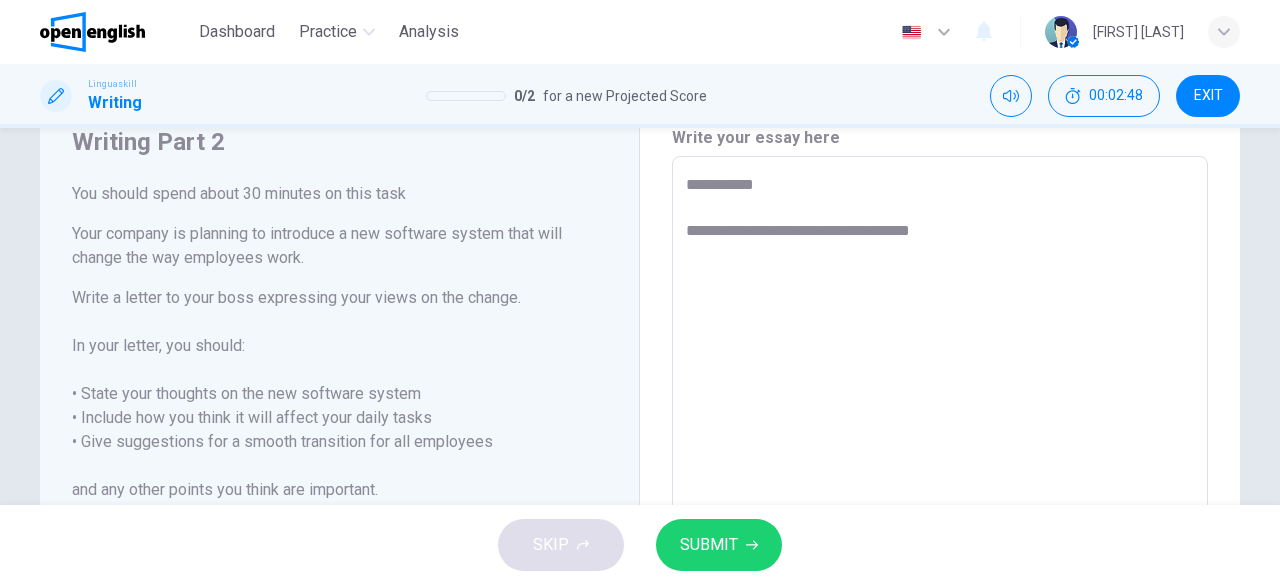 type on "*" 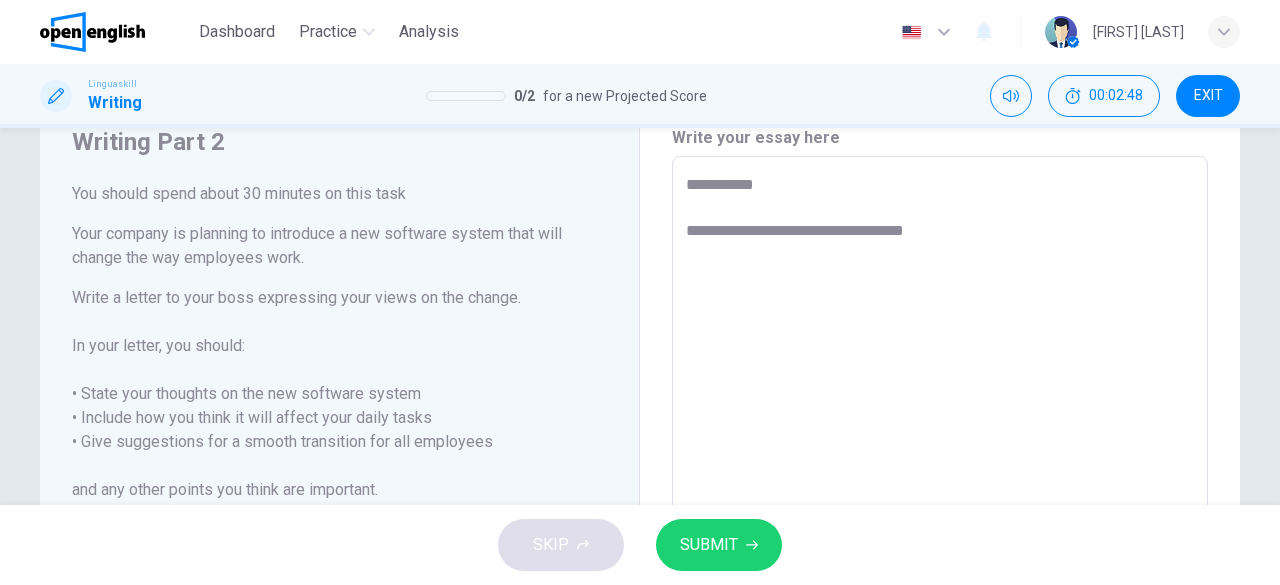type on "*" 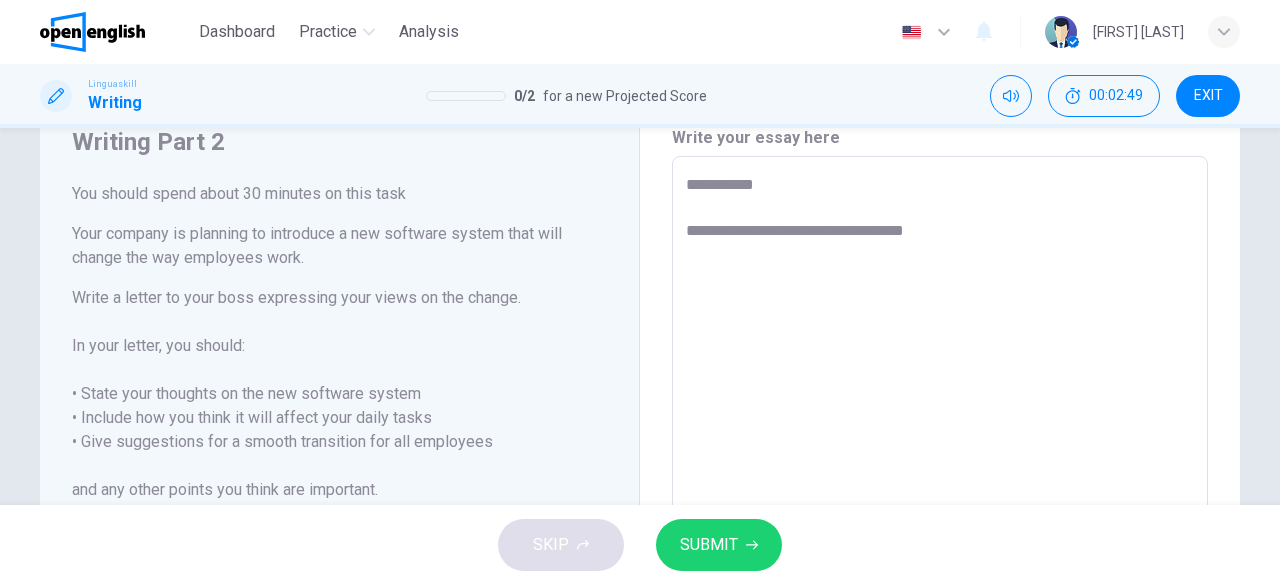 type on "[FIRST] [LAST]" 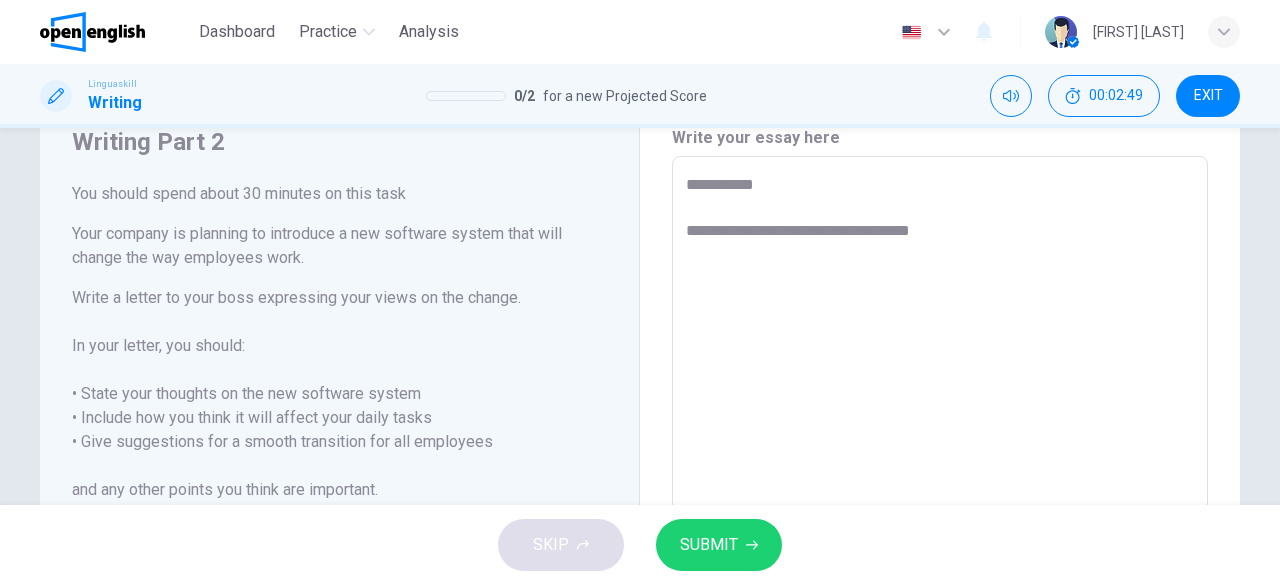 type on "[FIRST] [LAST]" 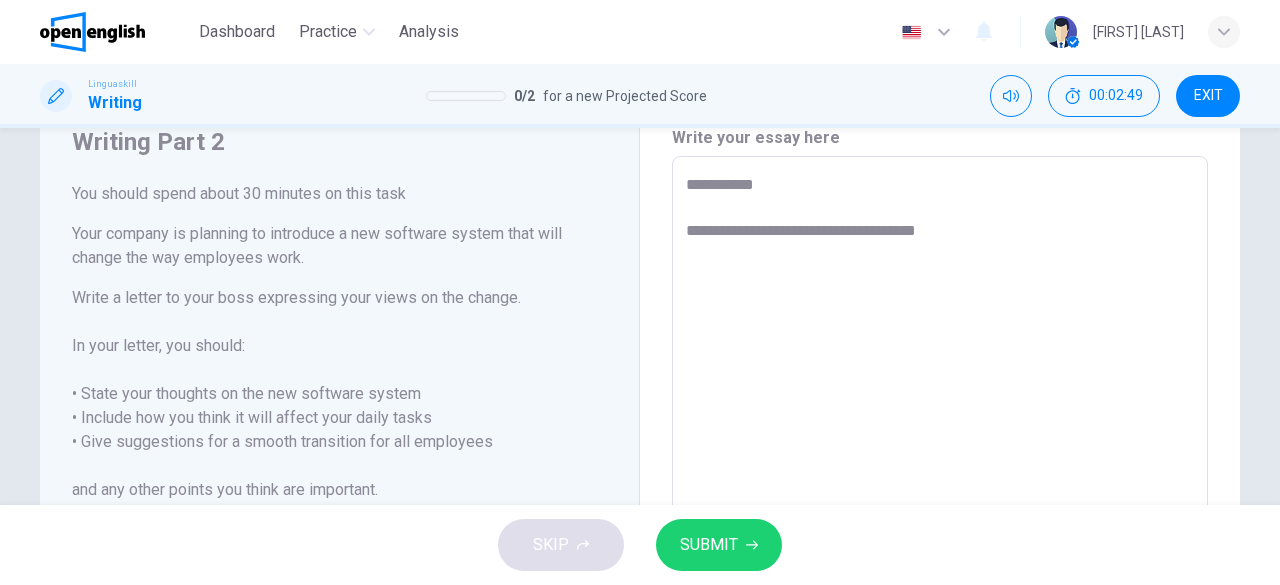 type on "*" 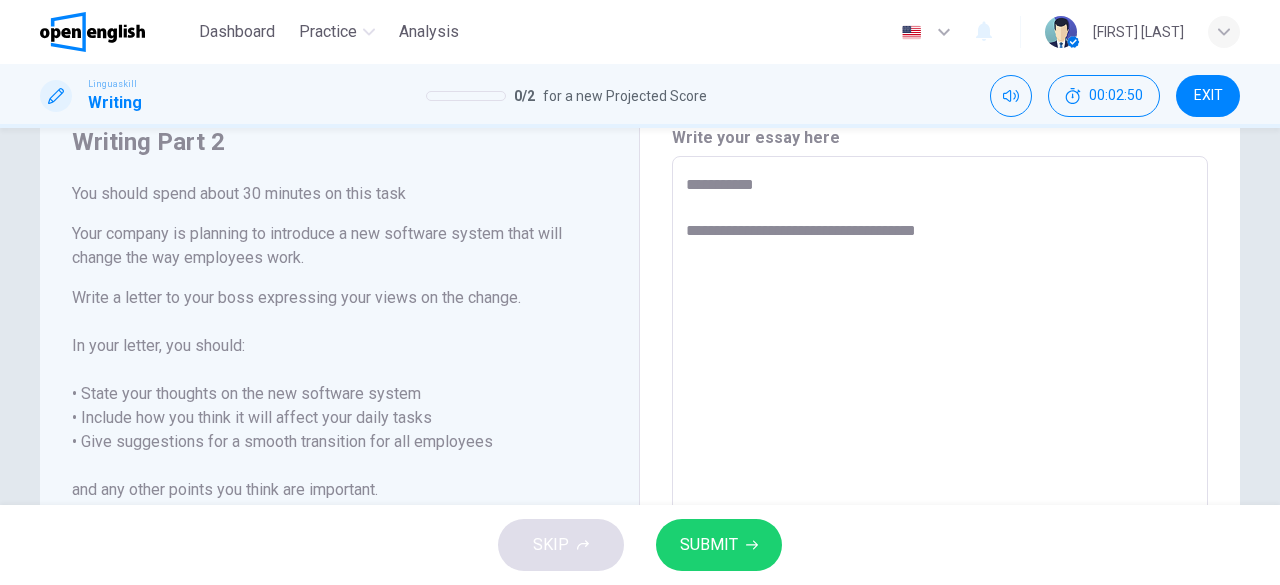 type on "[FIRST] [LAST]" 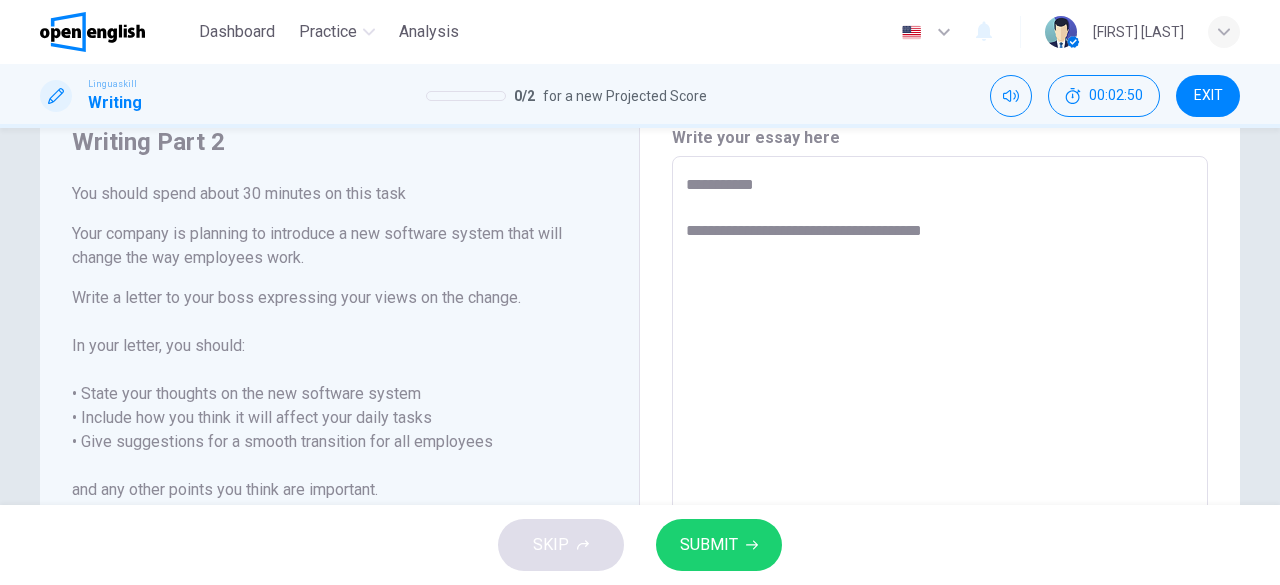 type on "[FIRST] [LAST]" 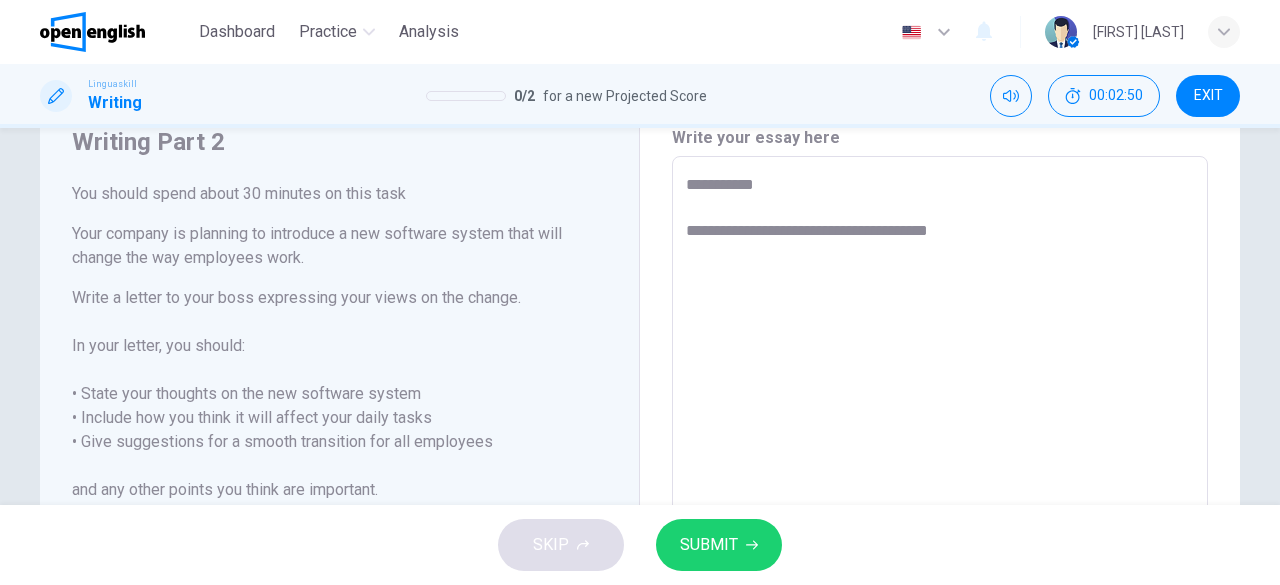 type on "*" 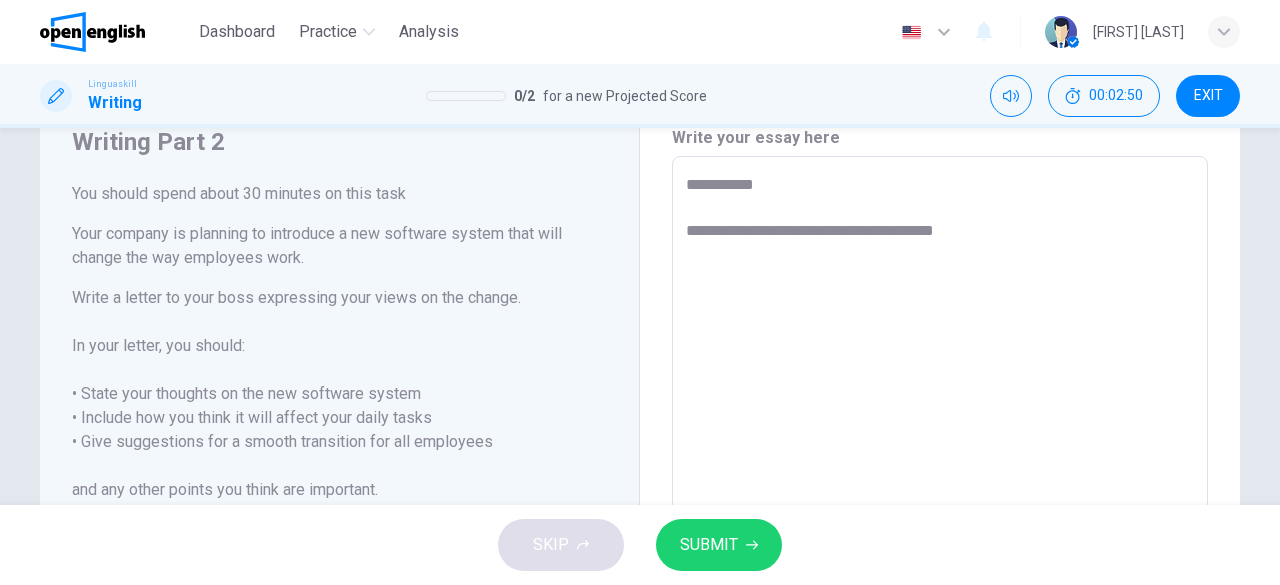 type on "*" 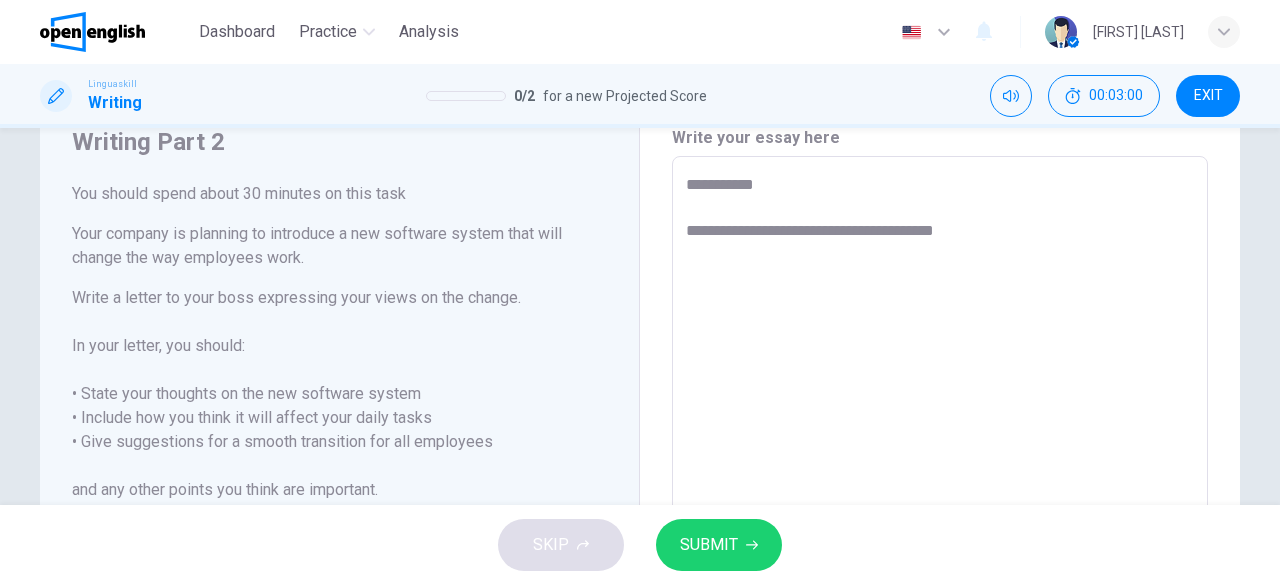 type on "[FIRST] [LAST]" 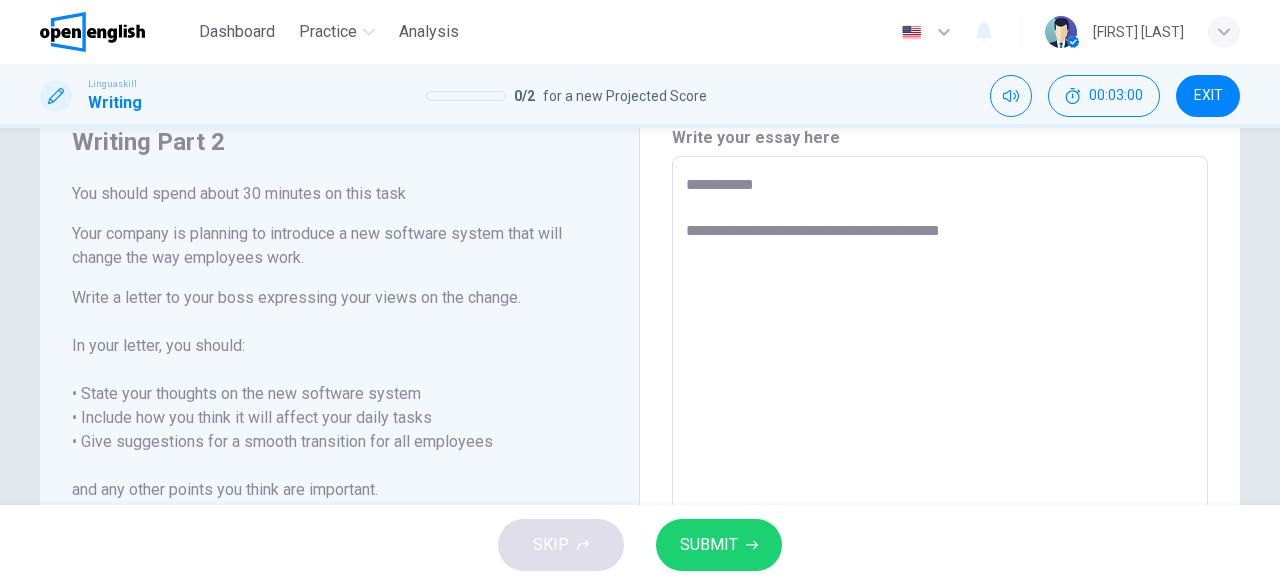 type on "[FIRST] [LAST]" 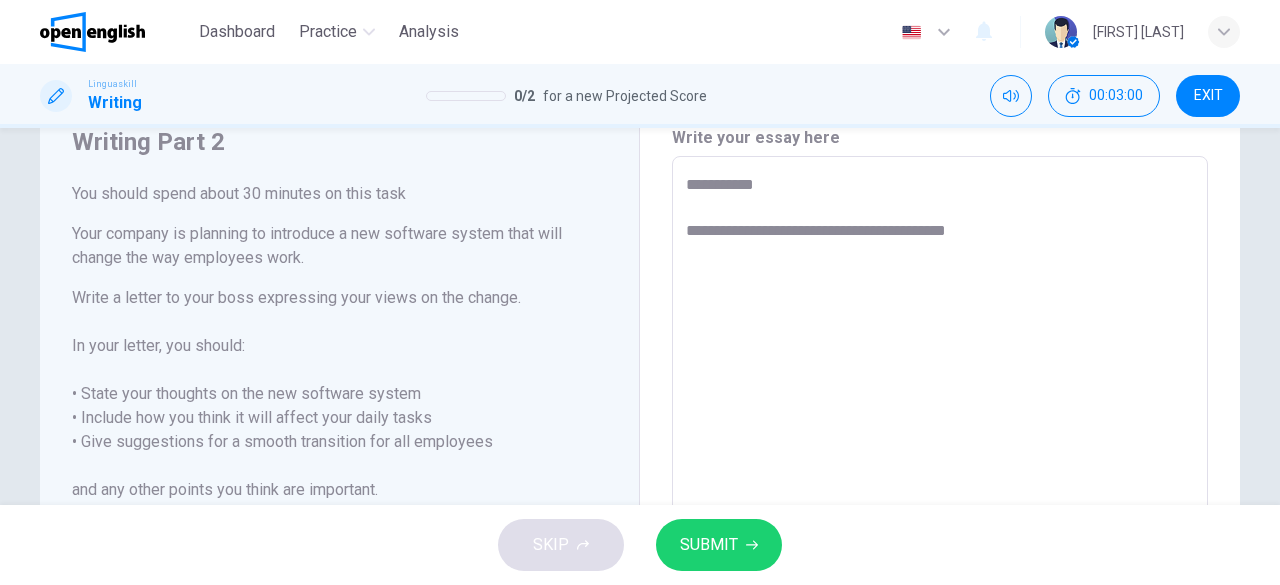 type on "*" 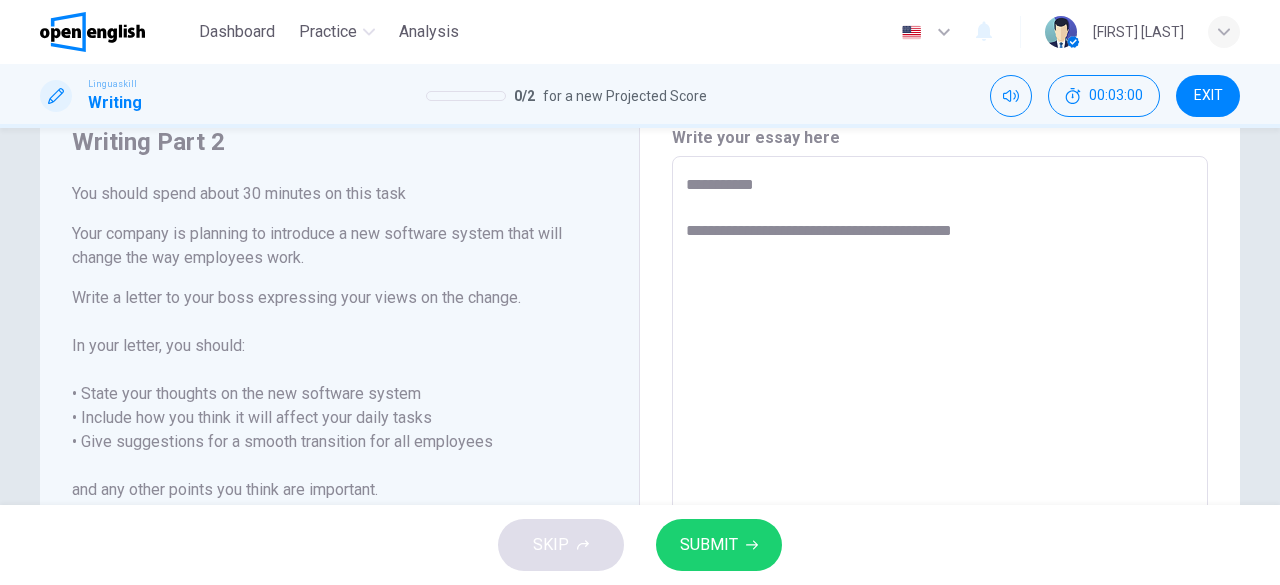 type on "*" 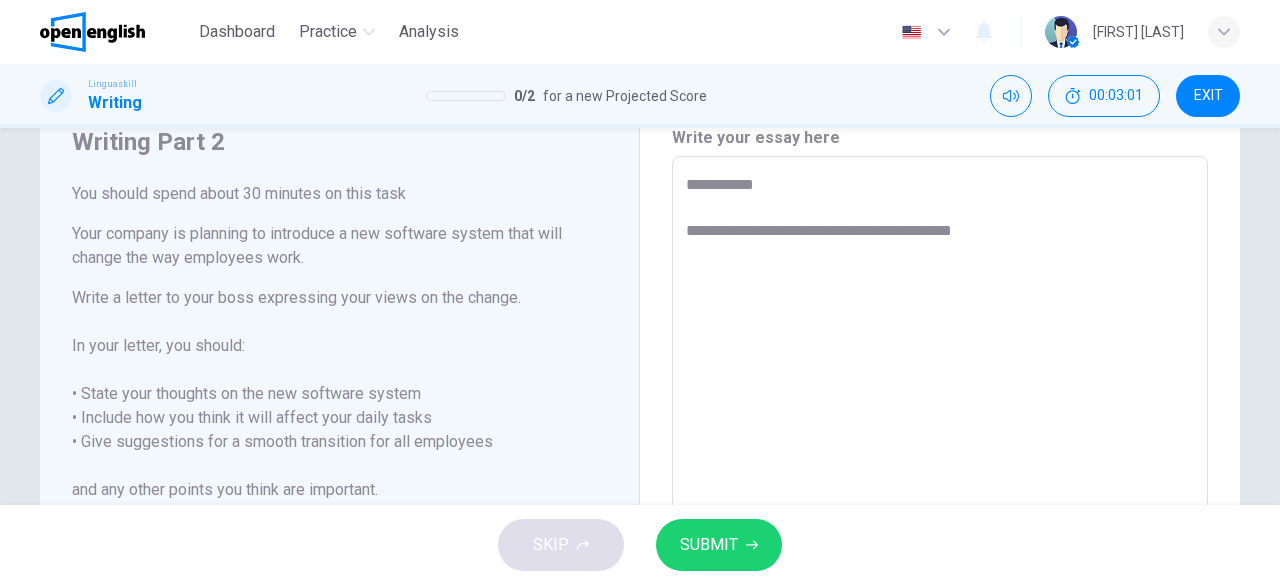 type on "[FIRST] [LAST]" 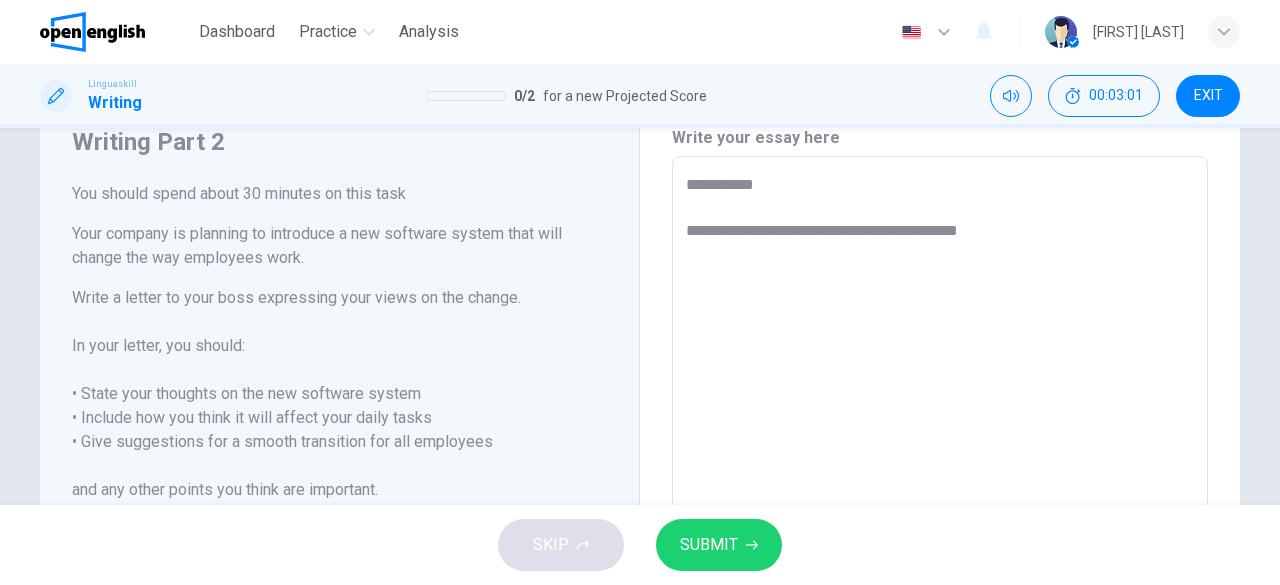 type on "[FIRST] [LAST]" 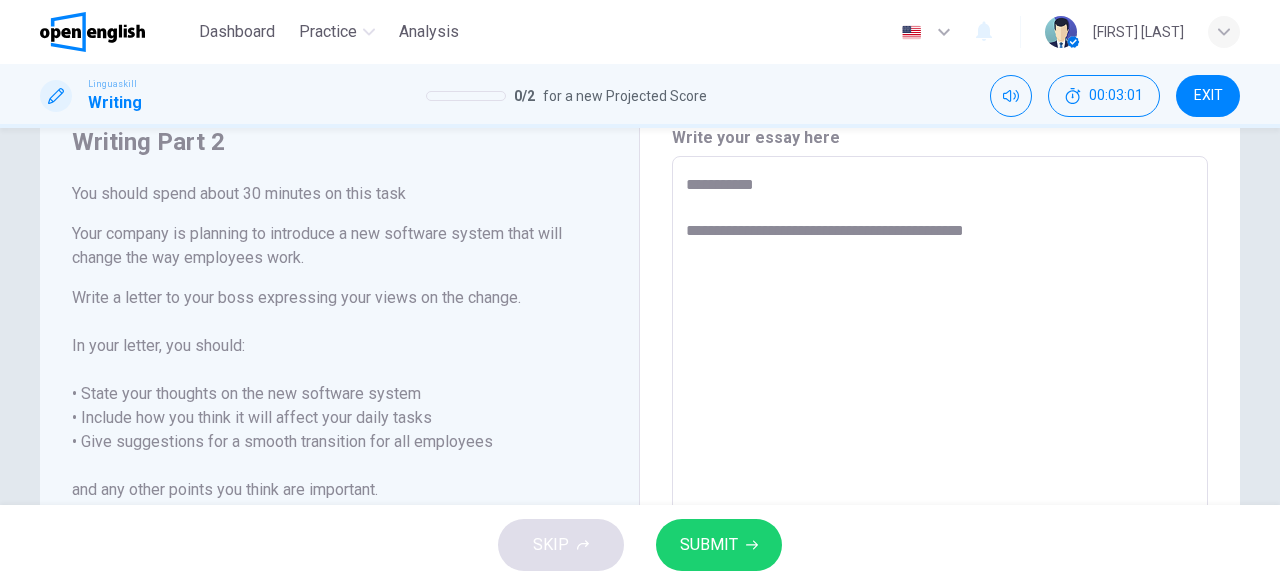 type on "*" 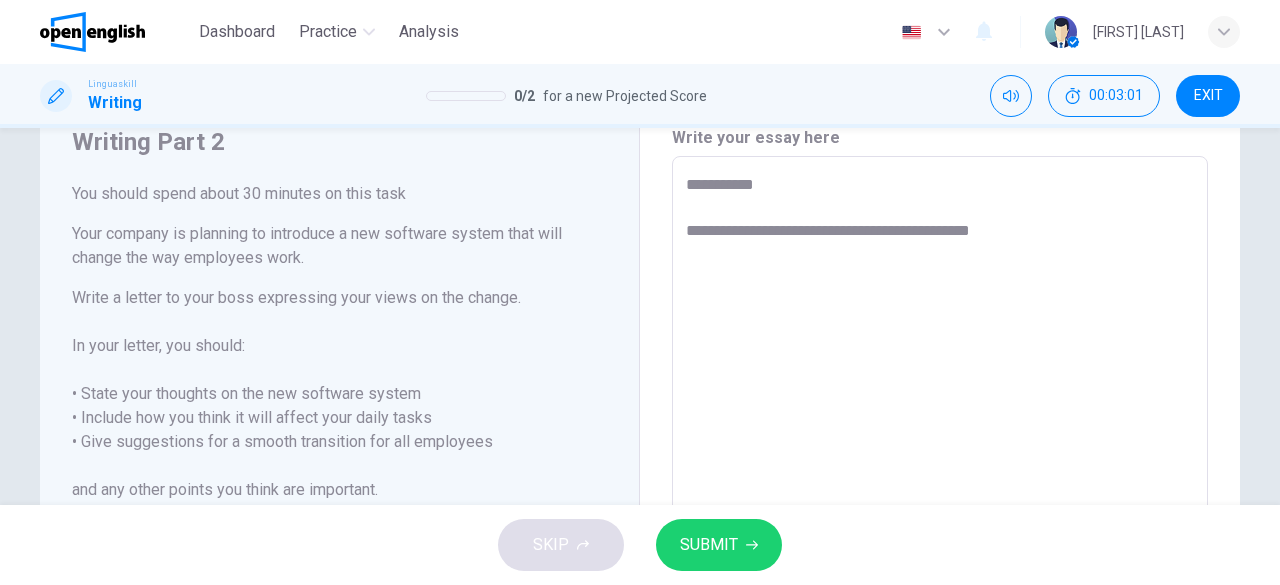 type on "*" 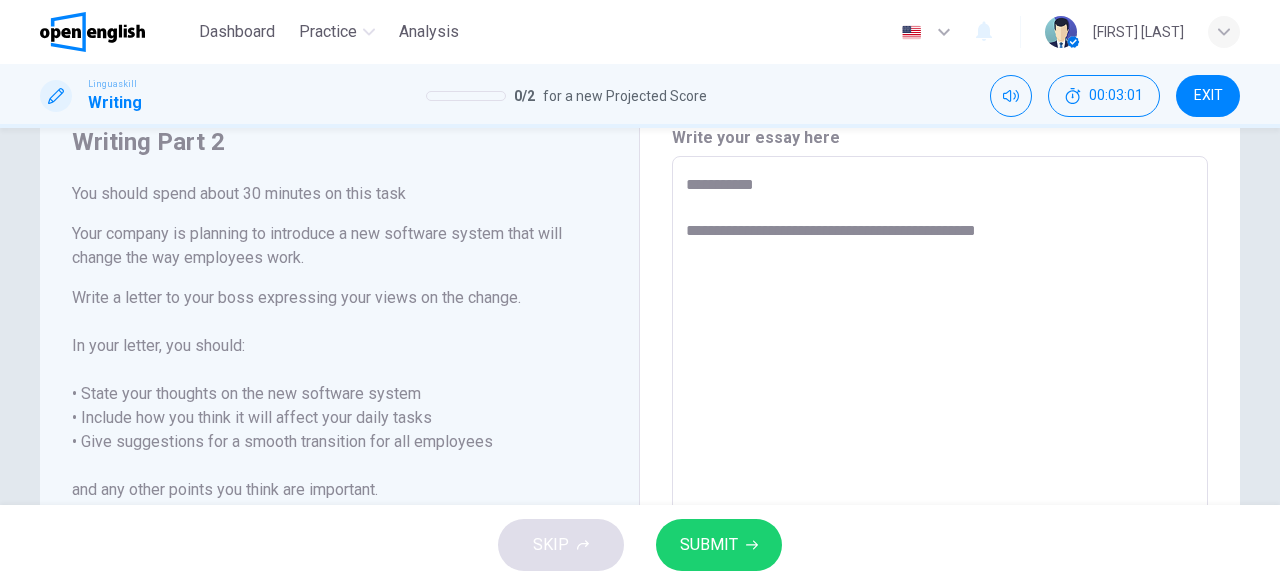 type on "*" 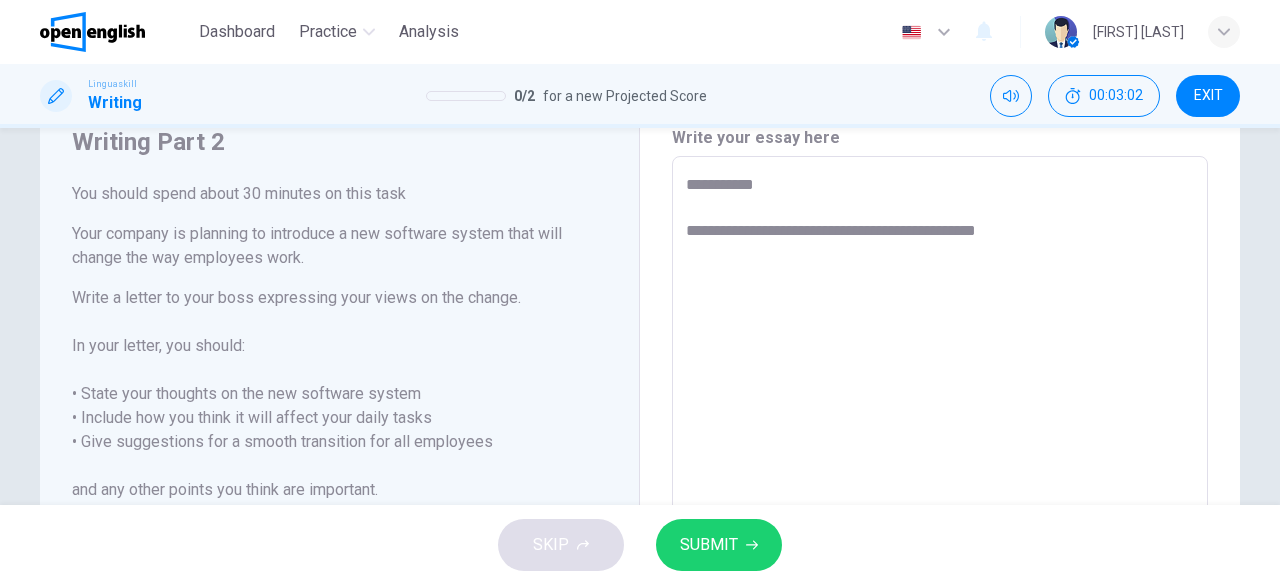 type on "[FIRST] [LAST]" 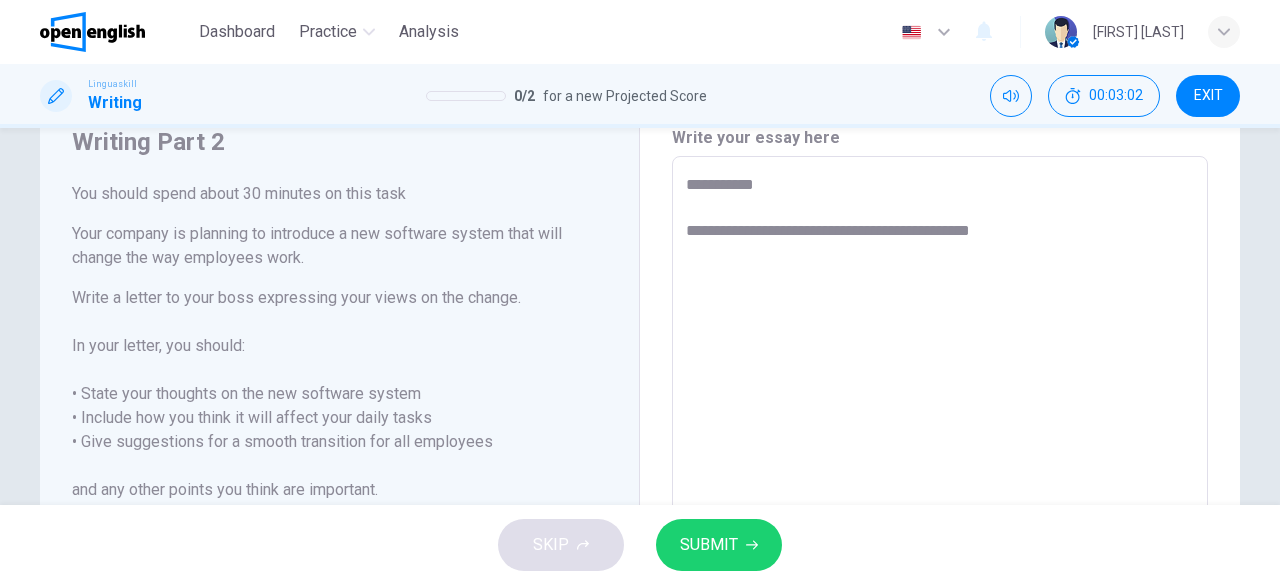 type on "[FIRST] [LAST]" 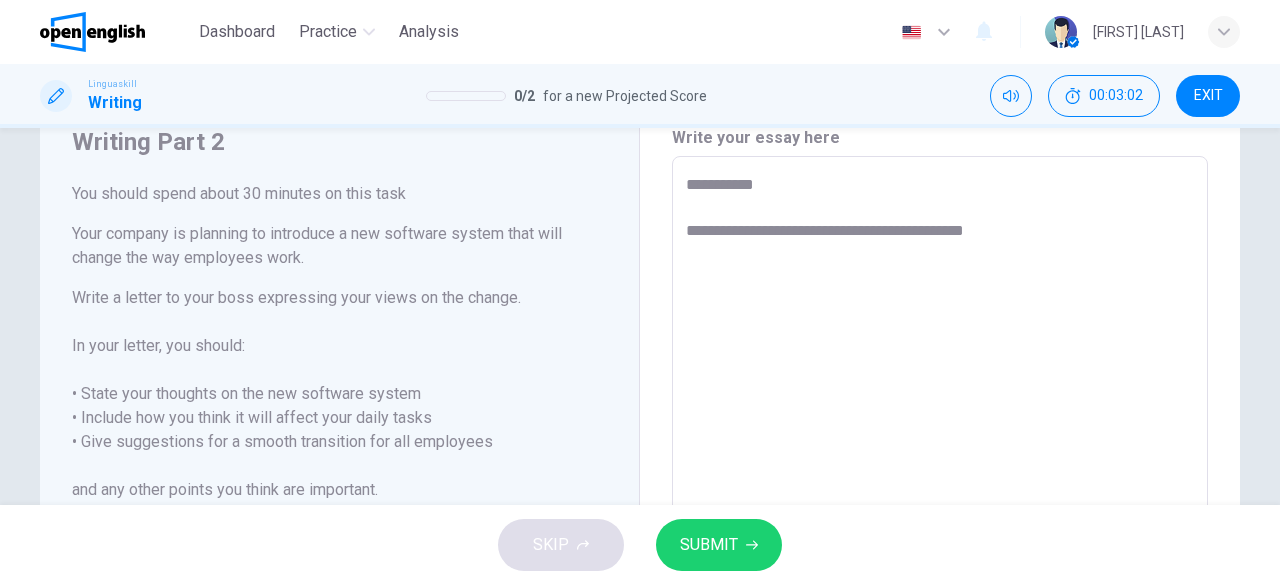 type on "*" 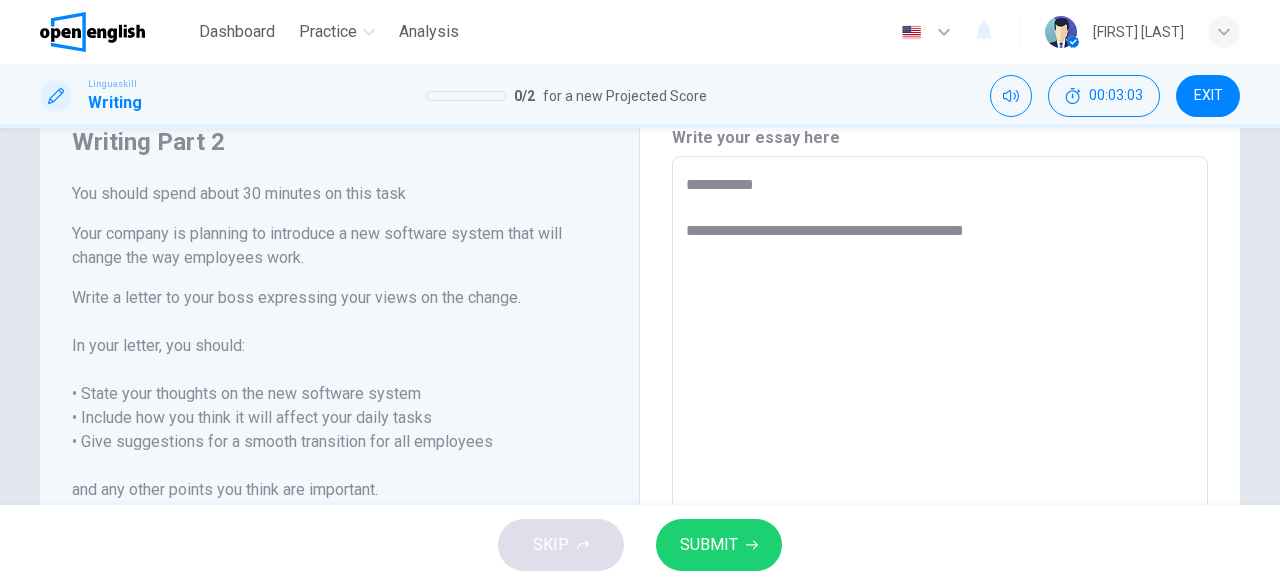 type on "[FIRST] [LAST]" 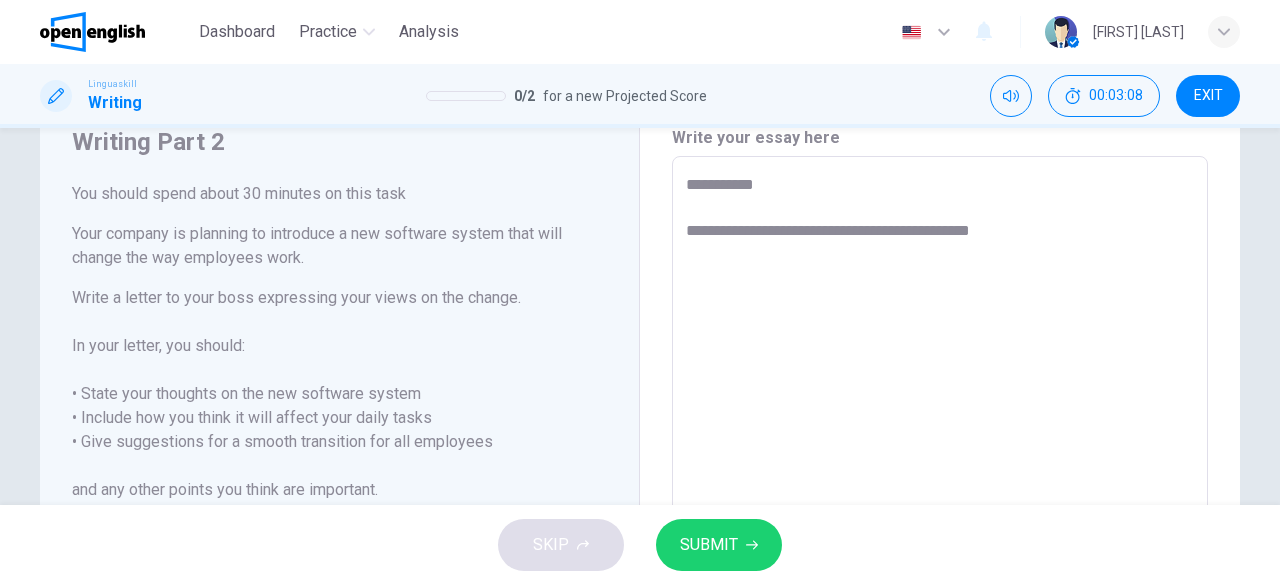 type on "[FIRST] [LAST]" 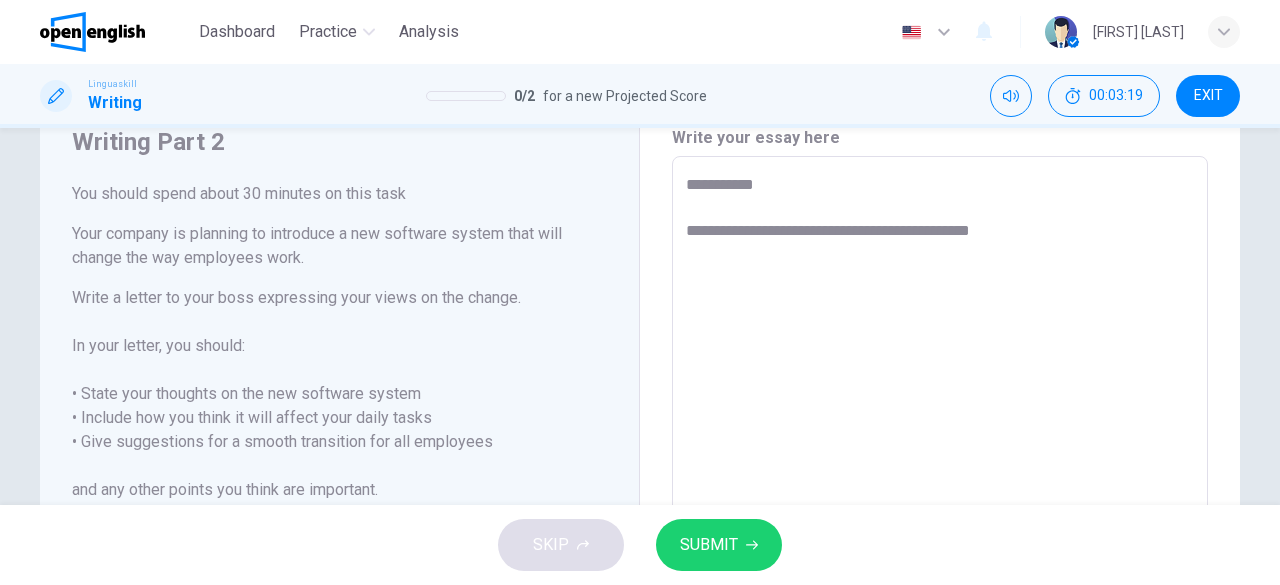 type on "*" 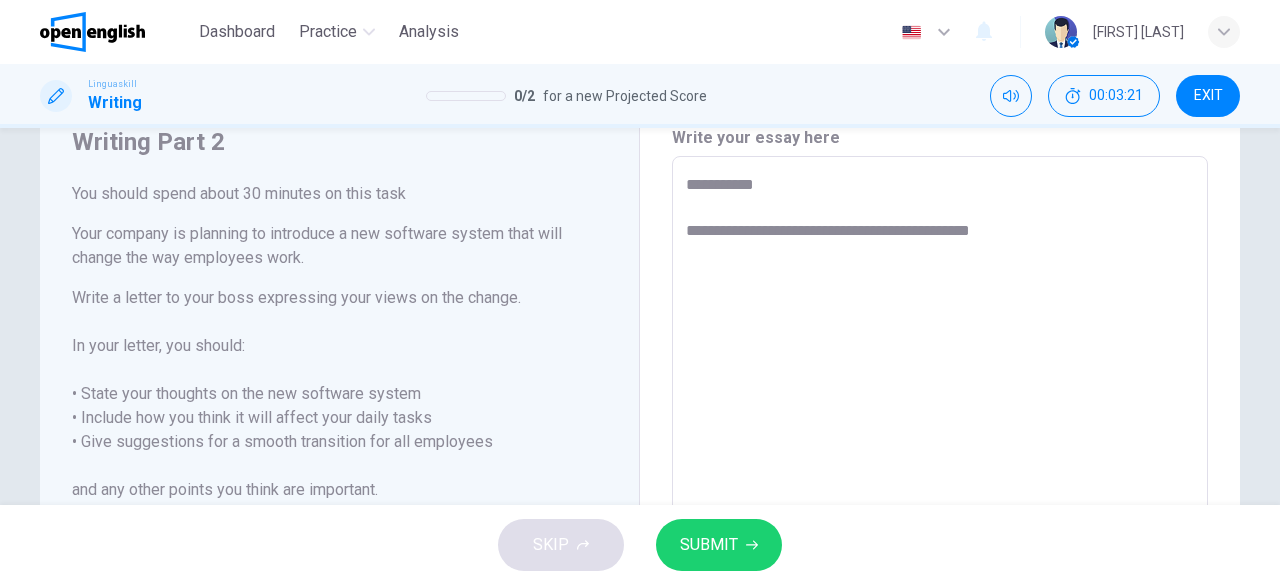 type on "[FIRST] [LAST]" 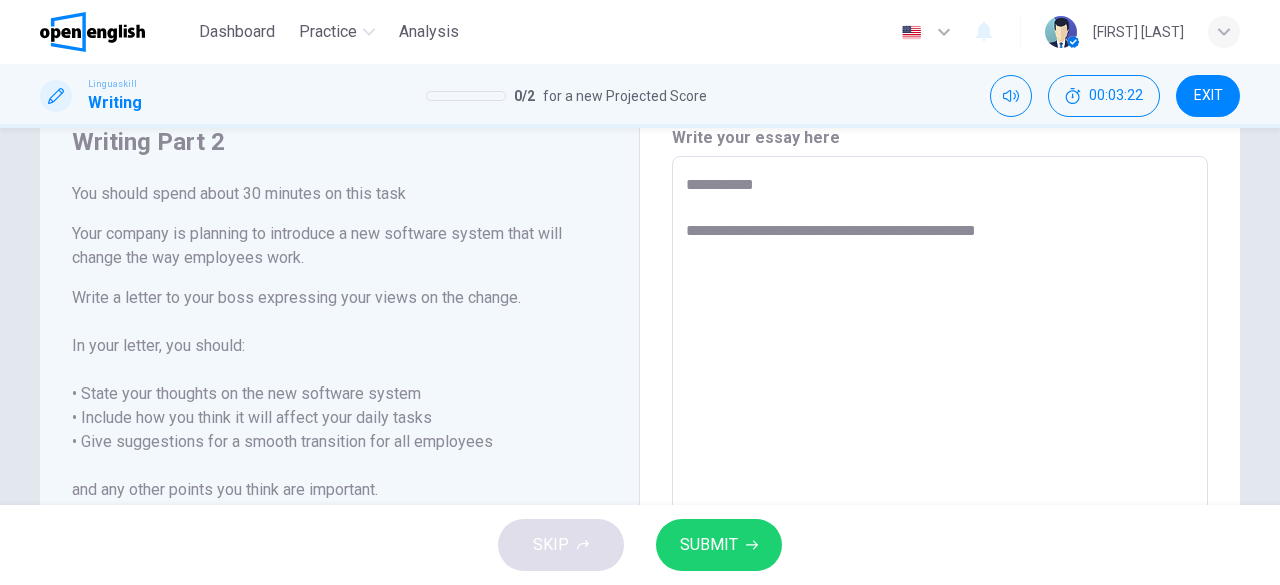 type on "[FIRST] [LAST]" 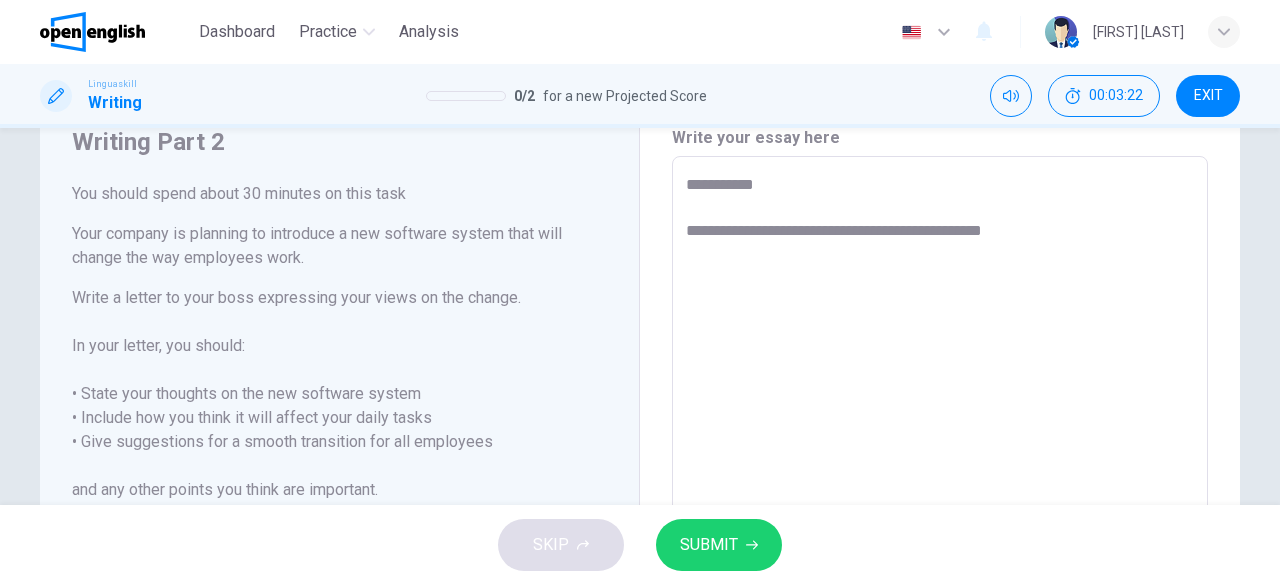type on "[FIRST] [LAST]" 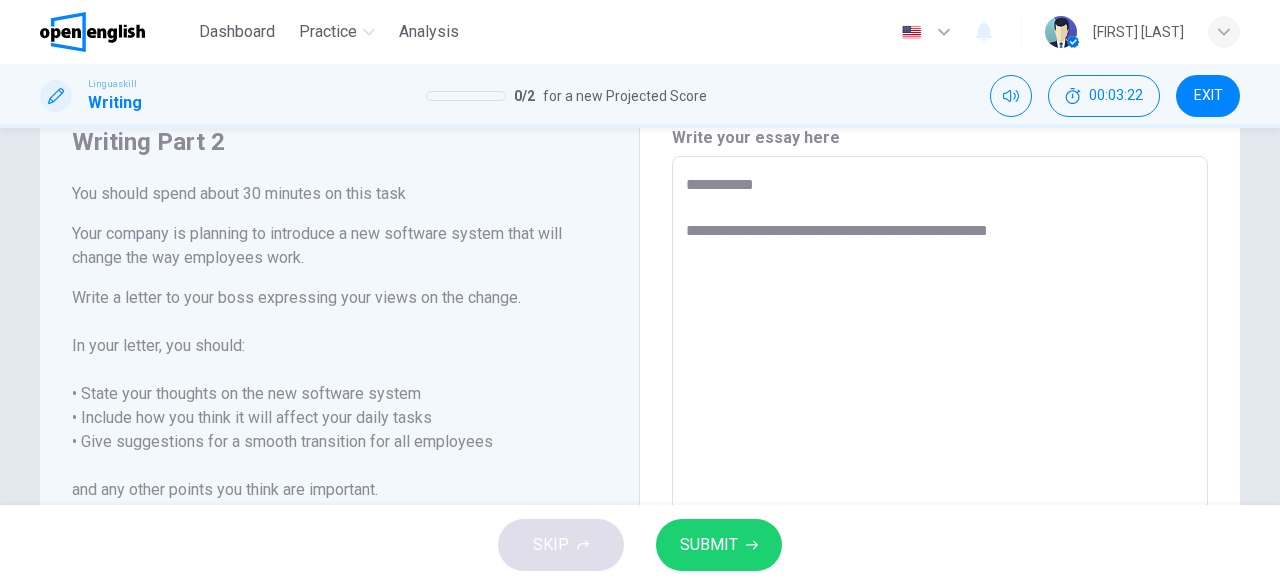 type on "*" 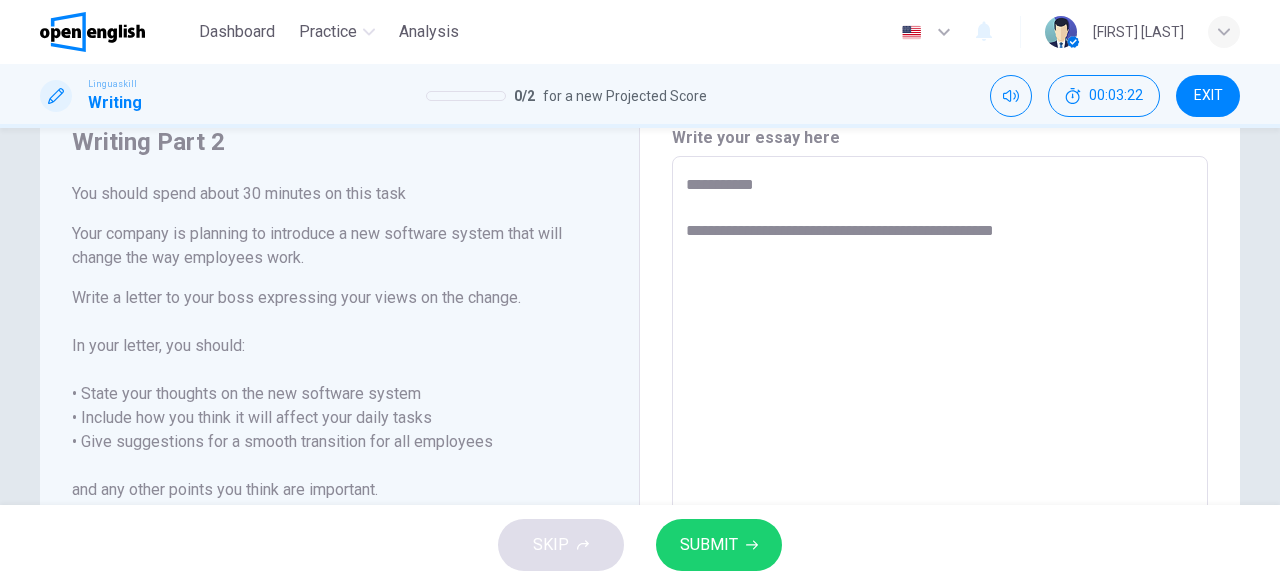 type on "*" 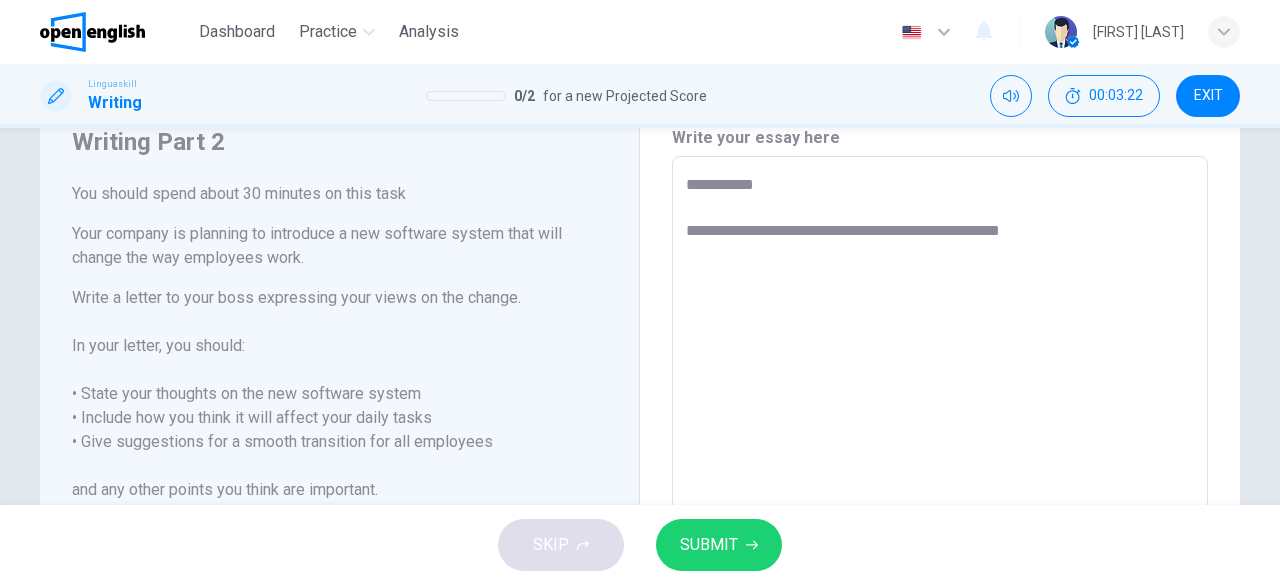 type on "*" 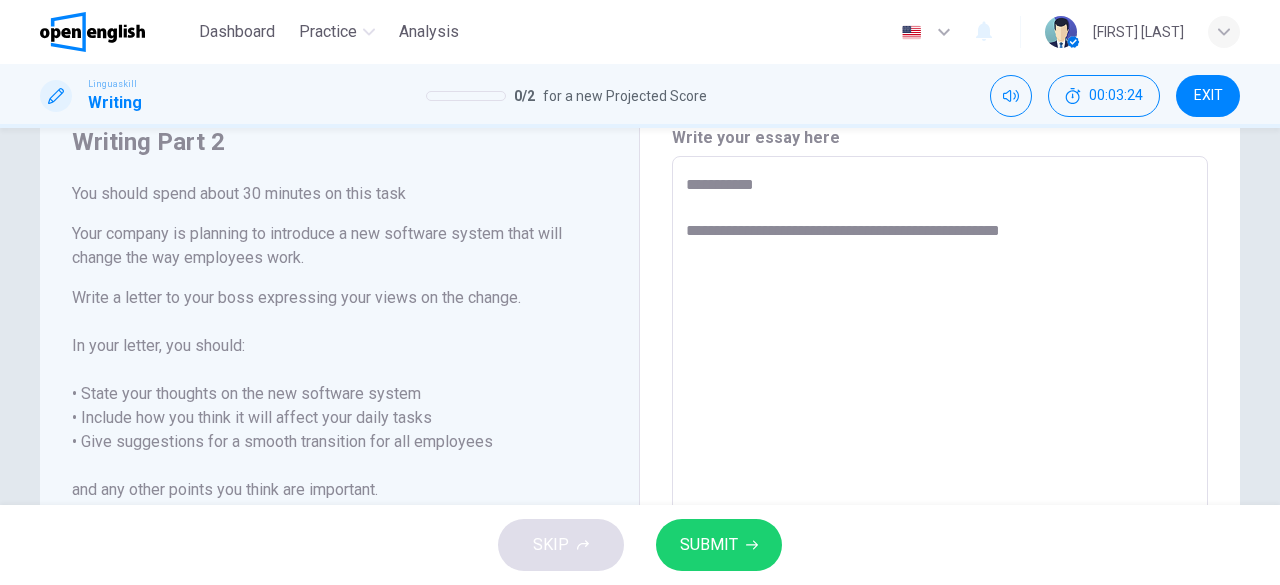type on "[FIRST] [LAST]" 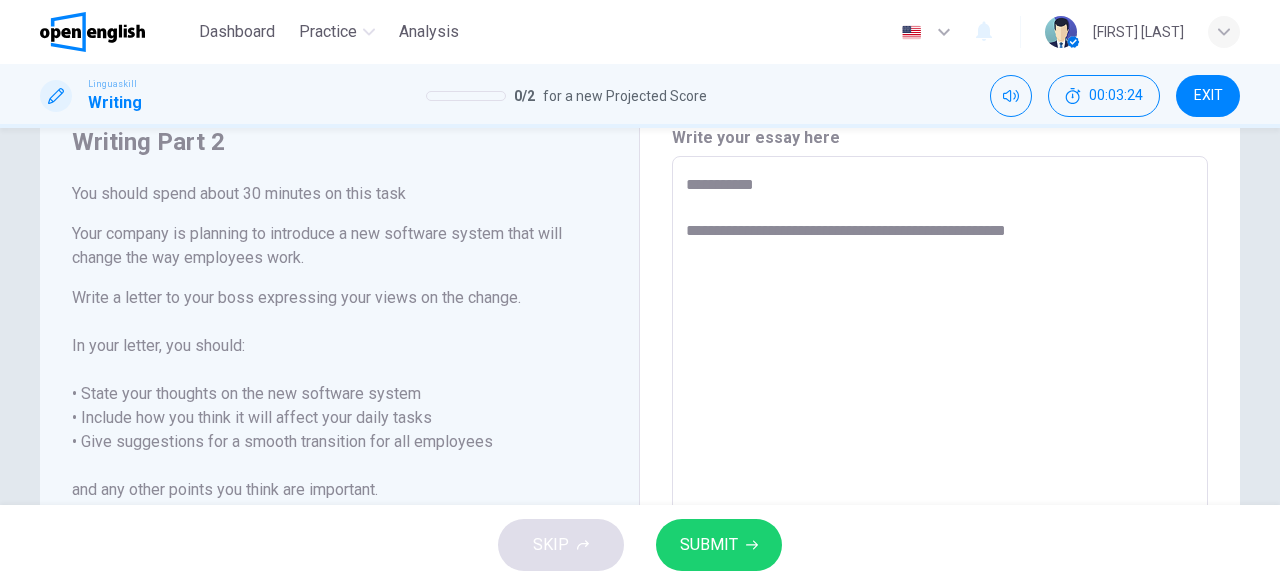 type on "[FIRST] [LAST]" 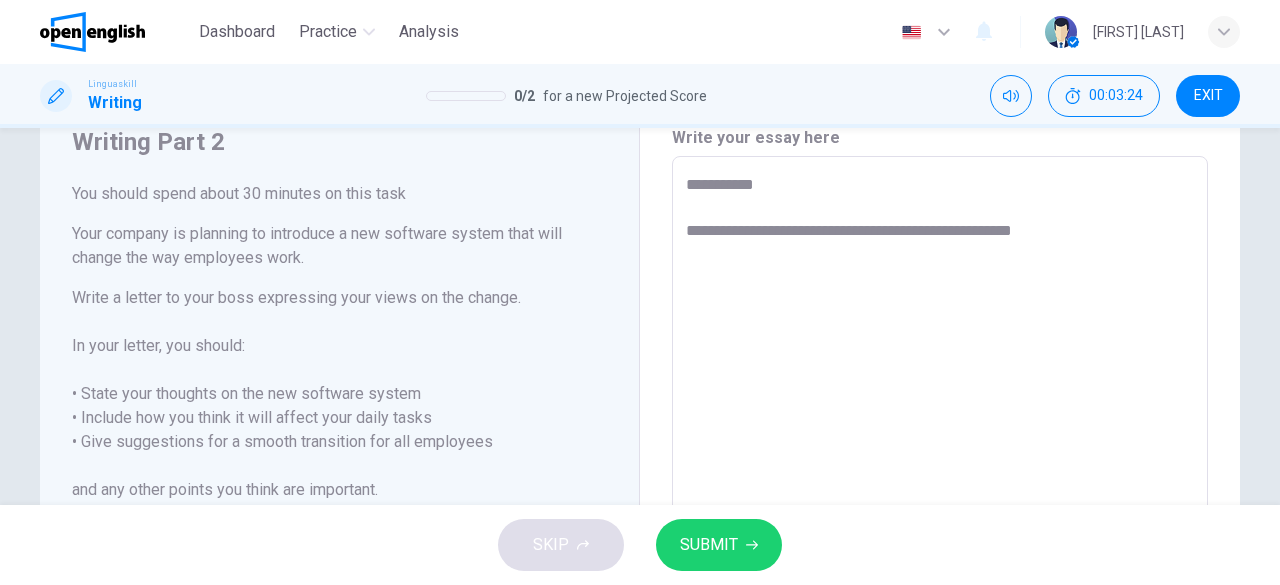 type on "*" 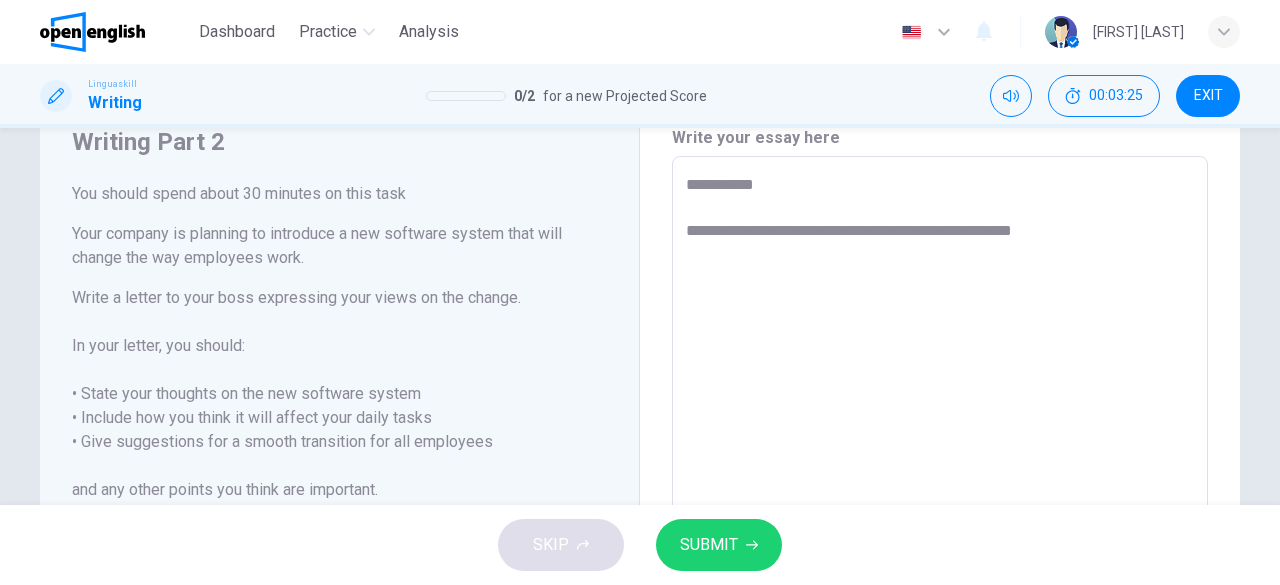 type on "[FIRST] [LAST]" 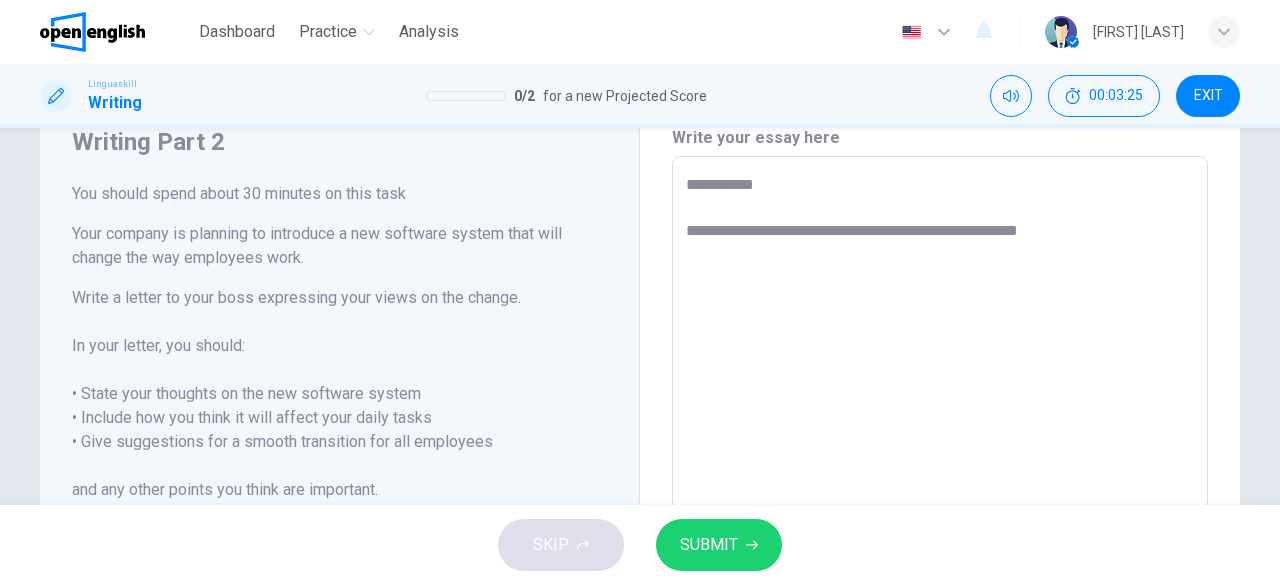 type on "[FIRST] [LAST]" 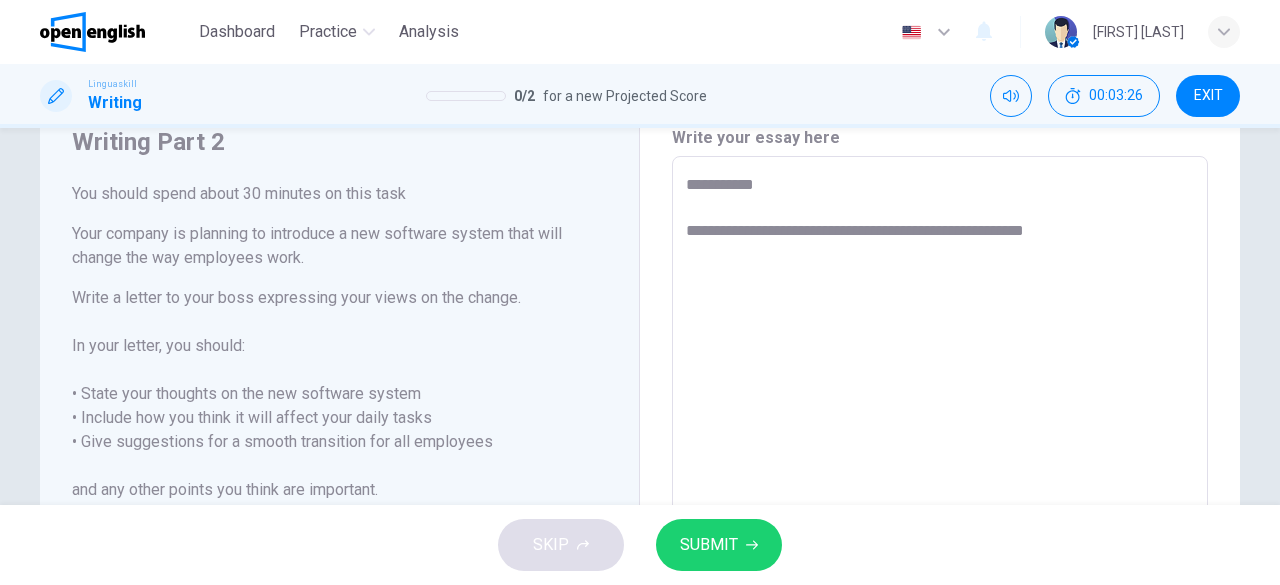 type on "[FIRST] [LAST]" 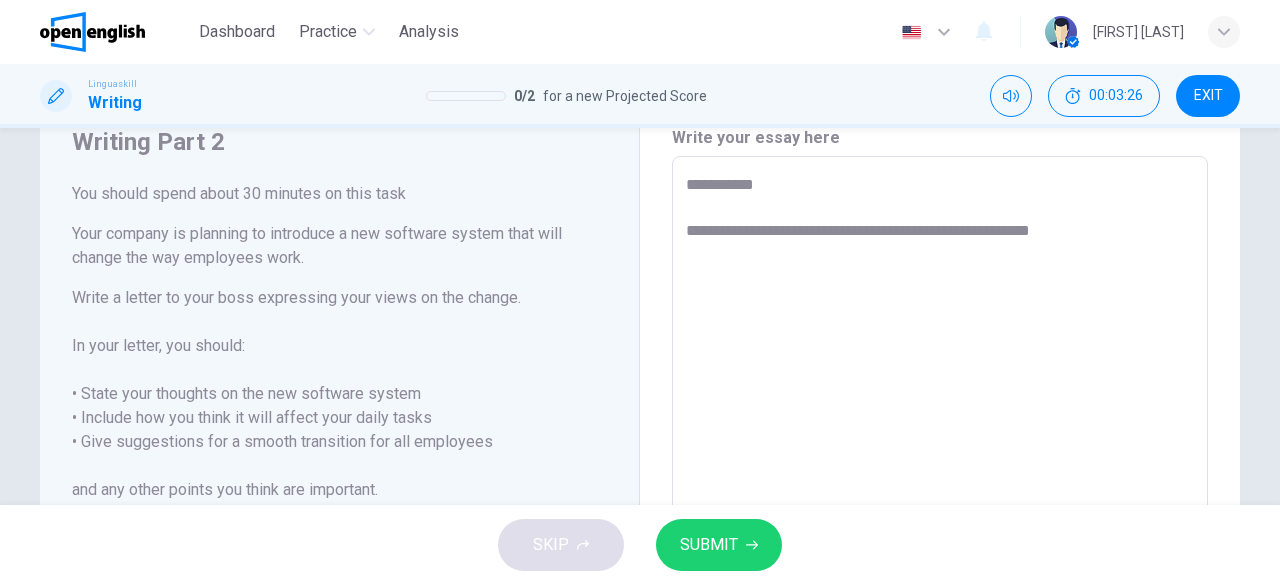 type on "*" 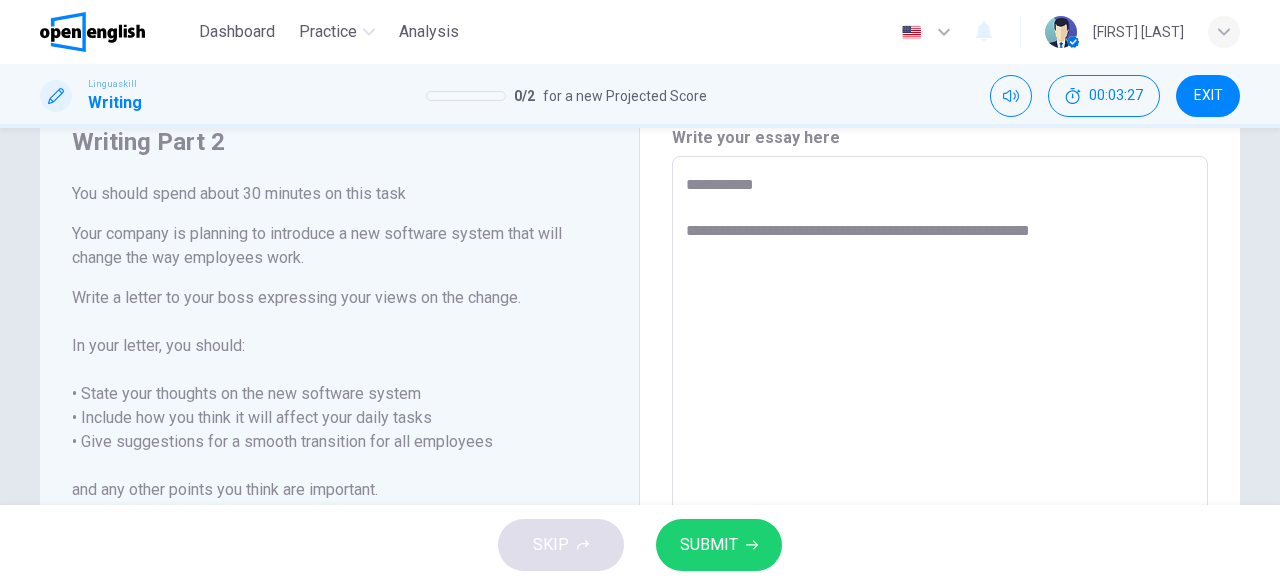 type on "[FIRST] [LAST]" 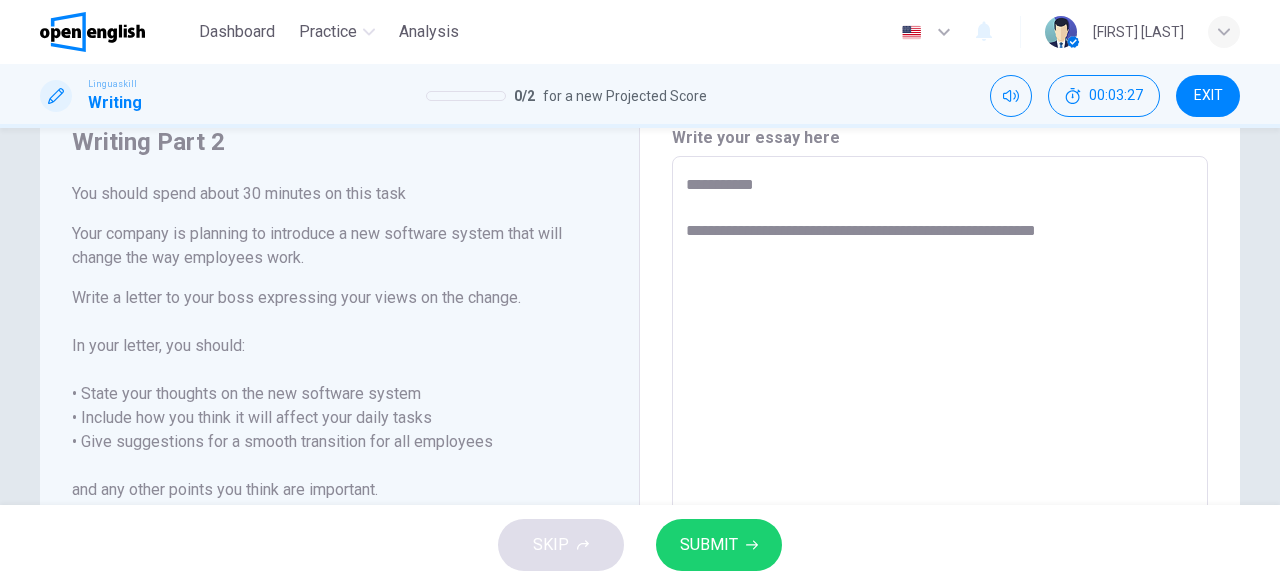 type on "*" 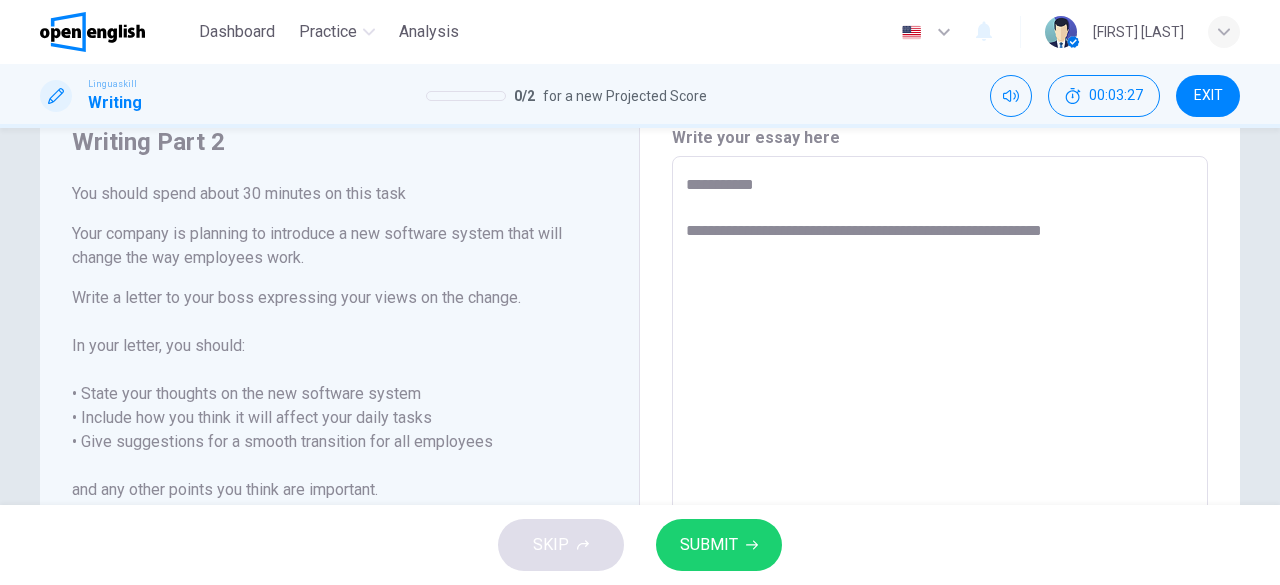 type on "*" 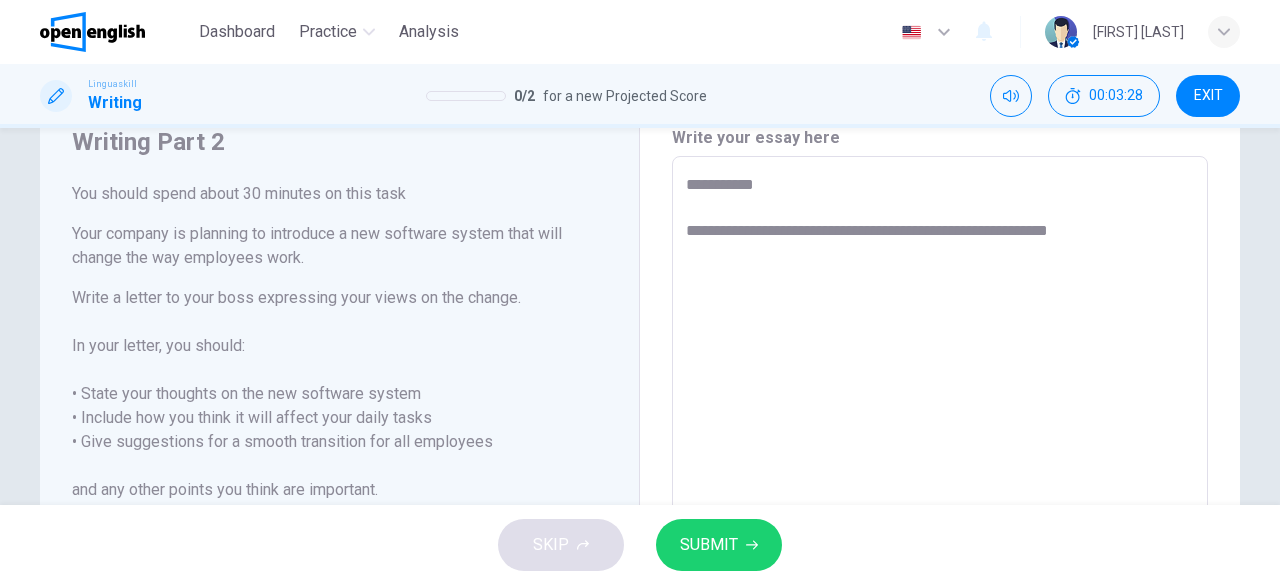 type on "[FIRST] [LAST]" 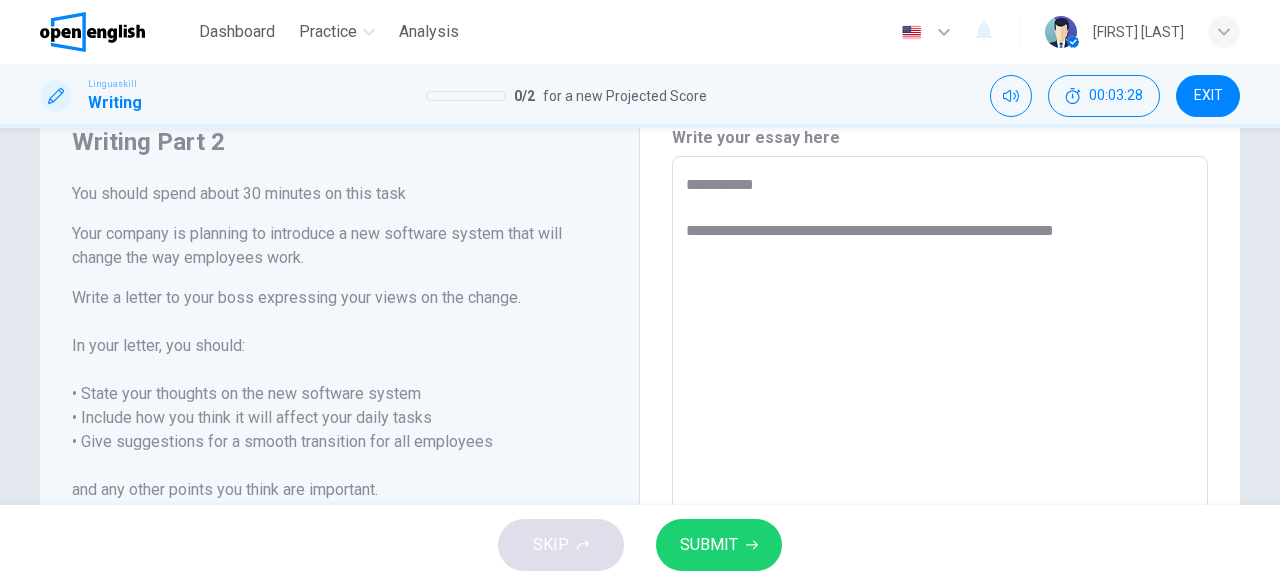 type on "*" 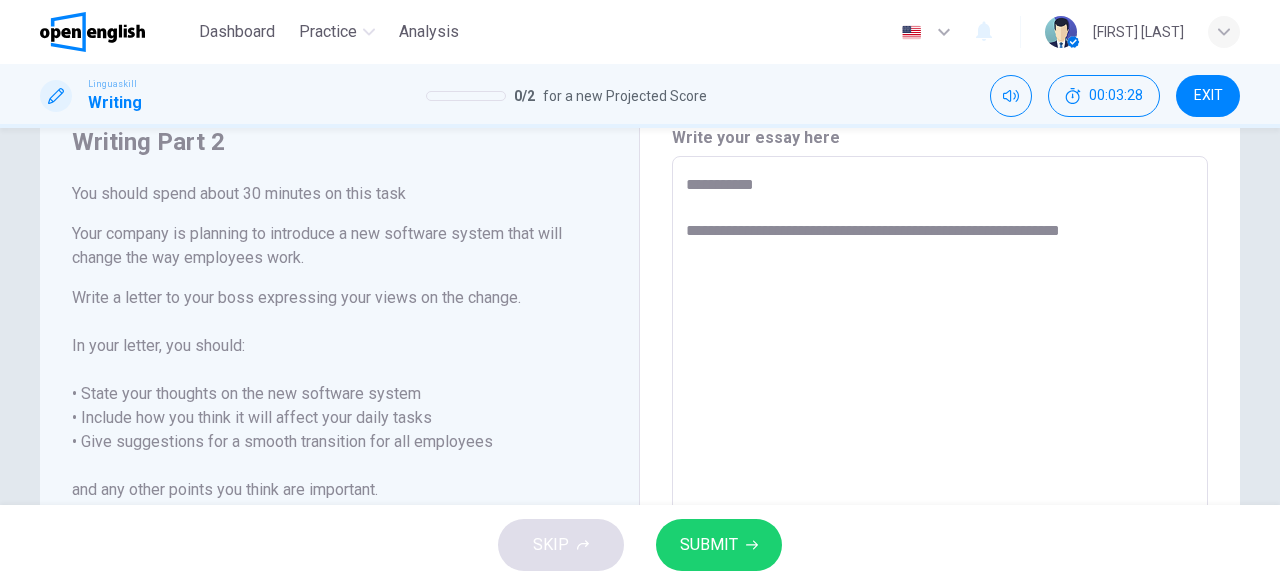 type on "*" 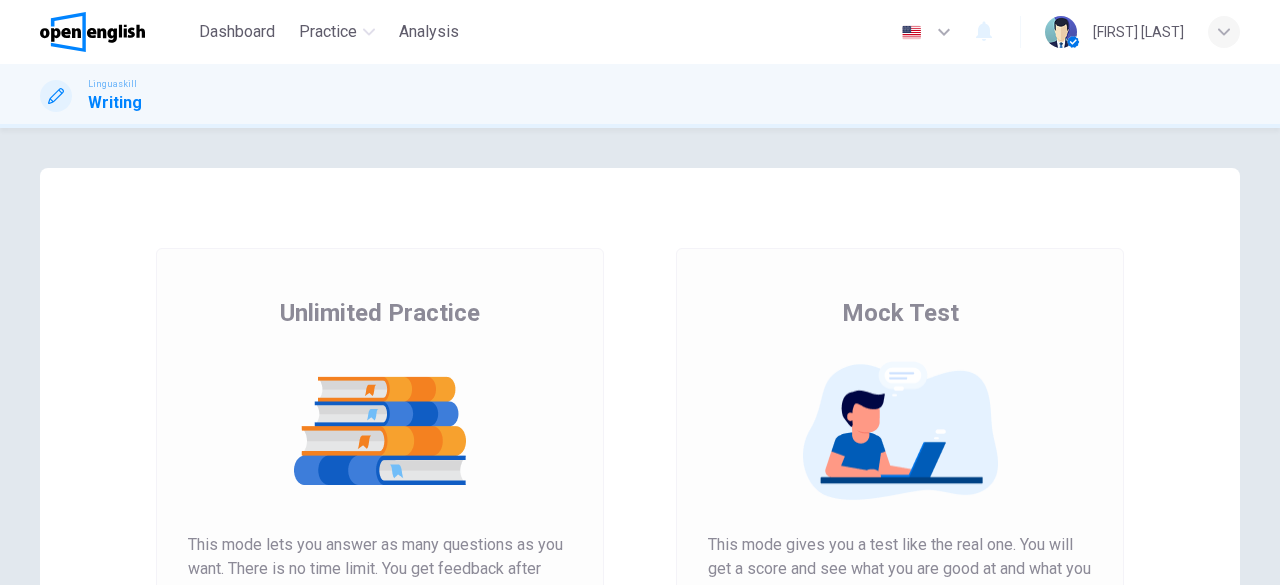 scroll, scrollTop: 0, scrollLeft: 0, axis: both 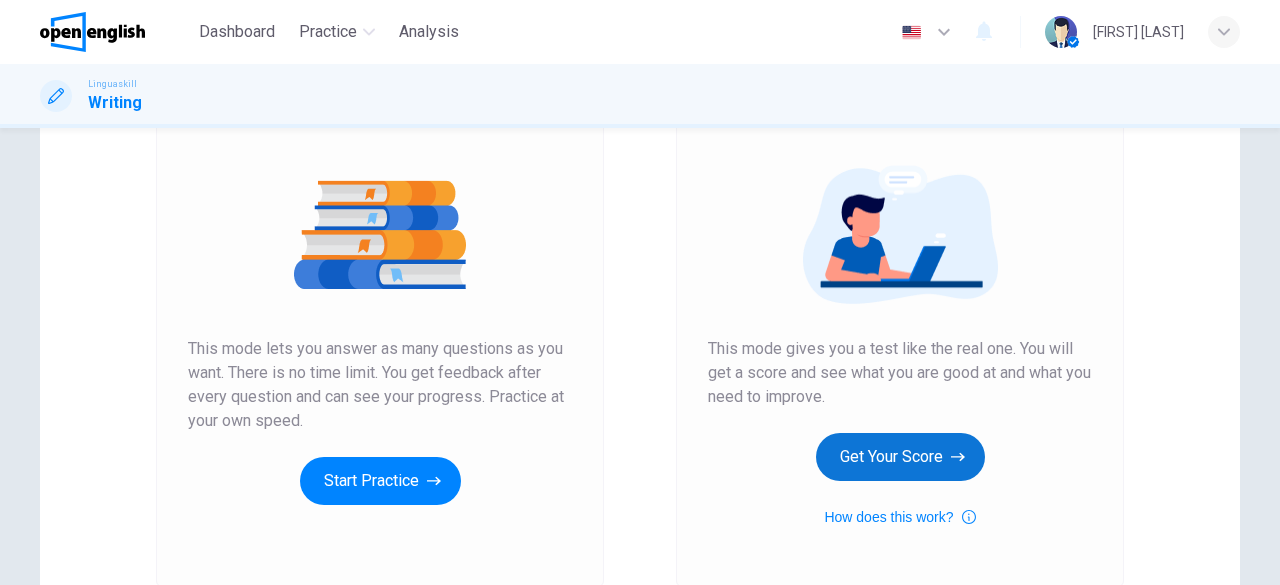 click on "Get Your Score" at bounding box center (900, 457) 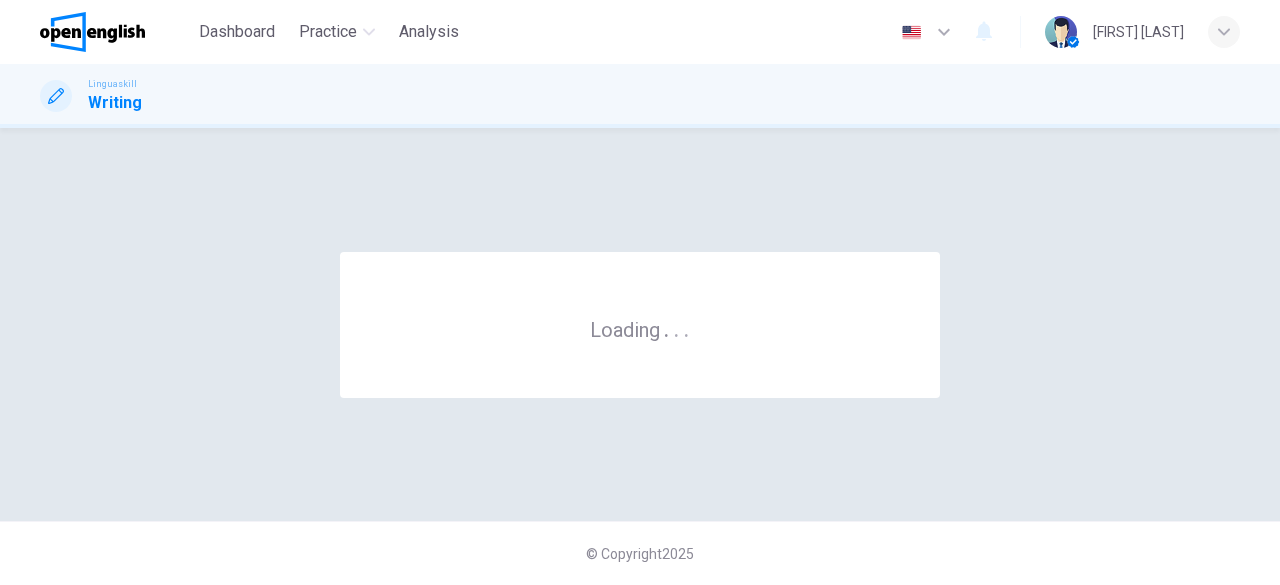 scroll, scrollTop: 0, scrollLeft: 0, axis: both 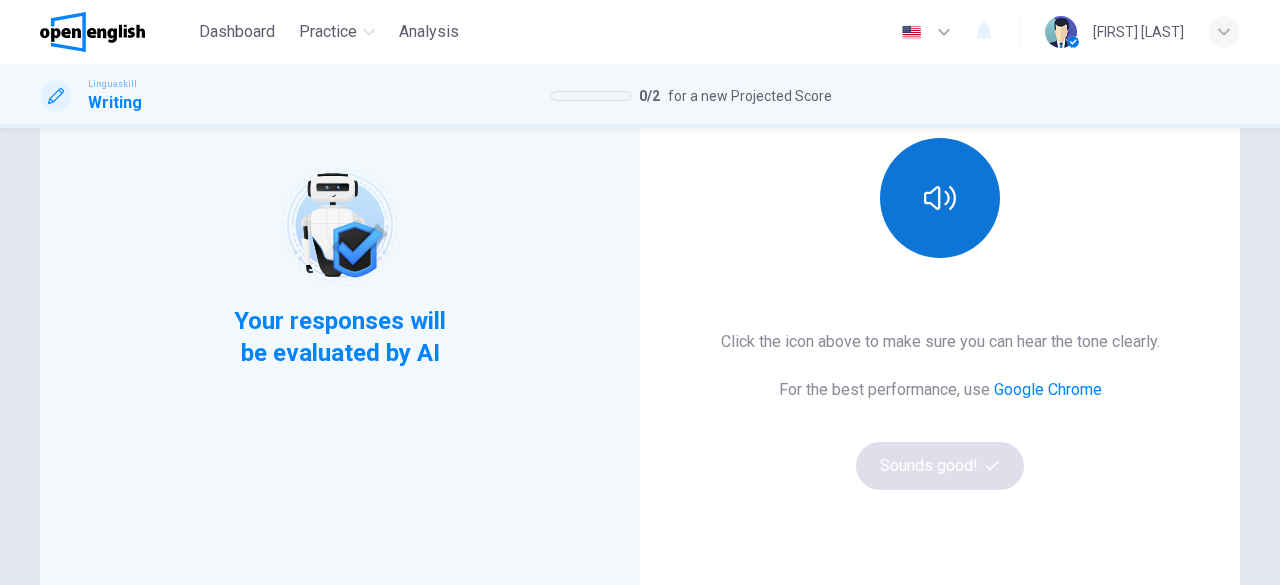 click at bounding box center (940, 198) 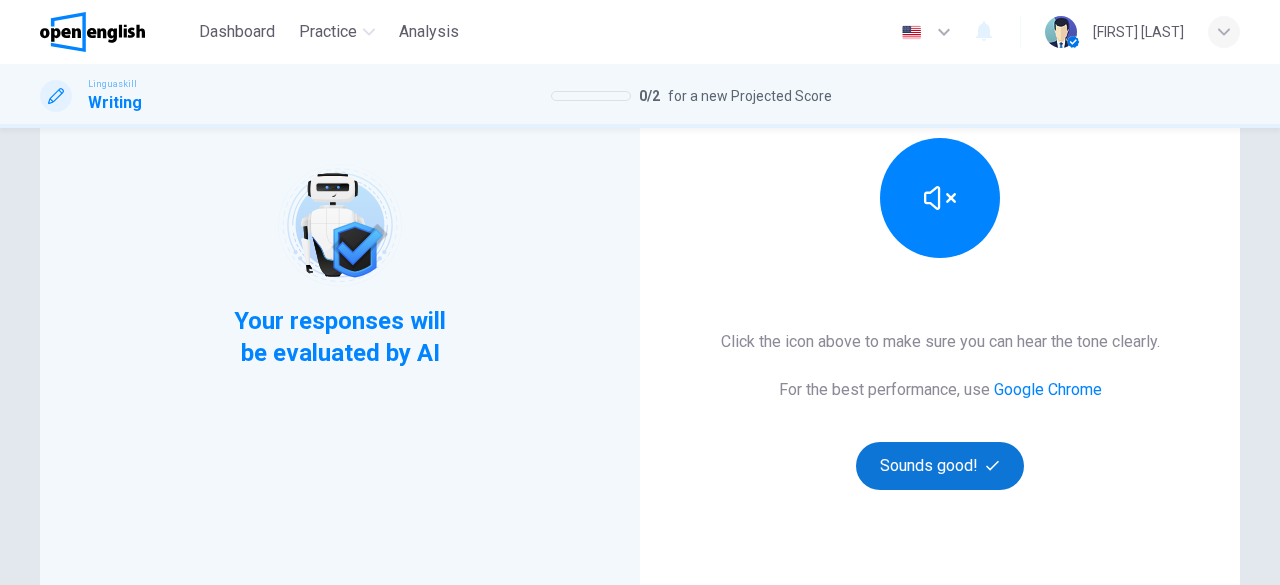 click on "Sounds good!" at bounding box center [940, 466] 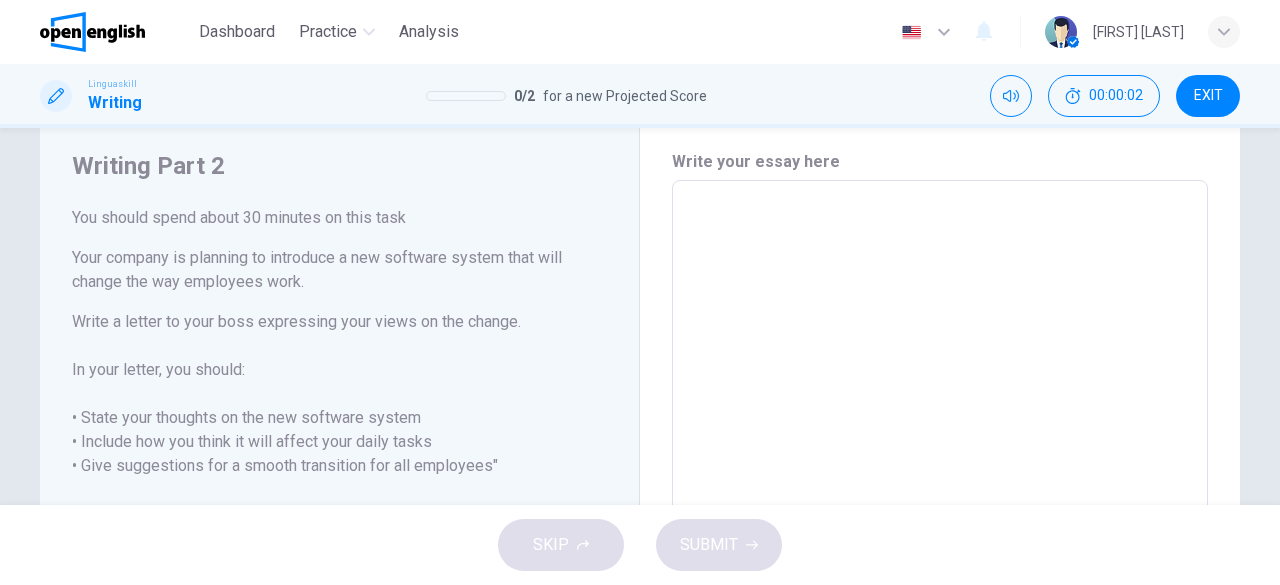 scroll, scrollTop: 6, scrollLeft: 0, axis: vertical 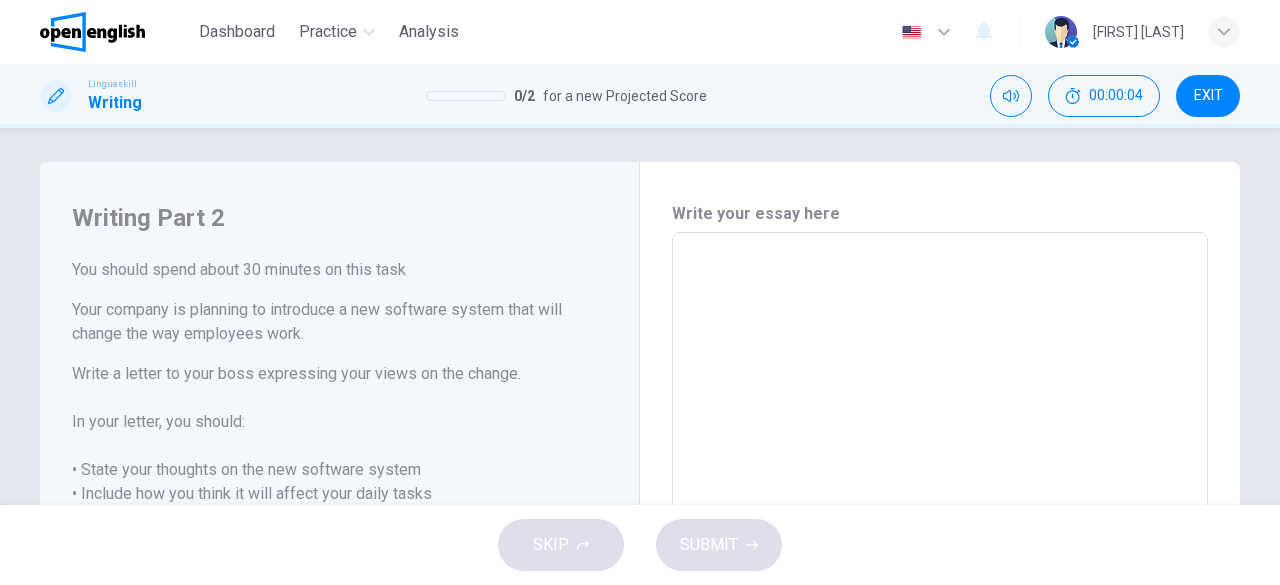 click at bounding box center [940, 509] 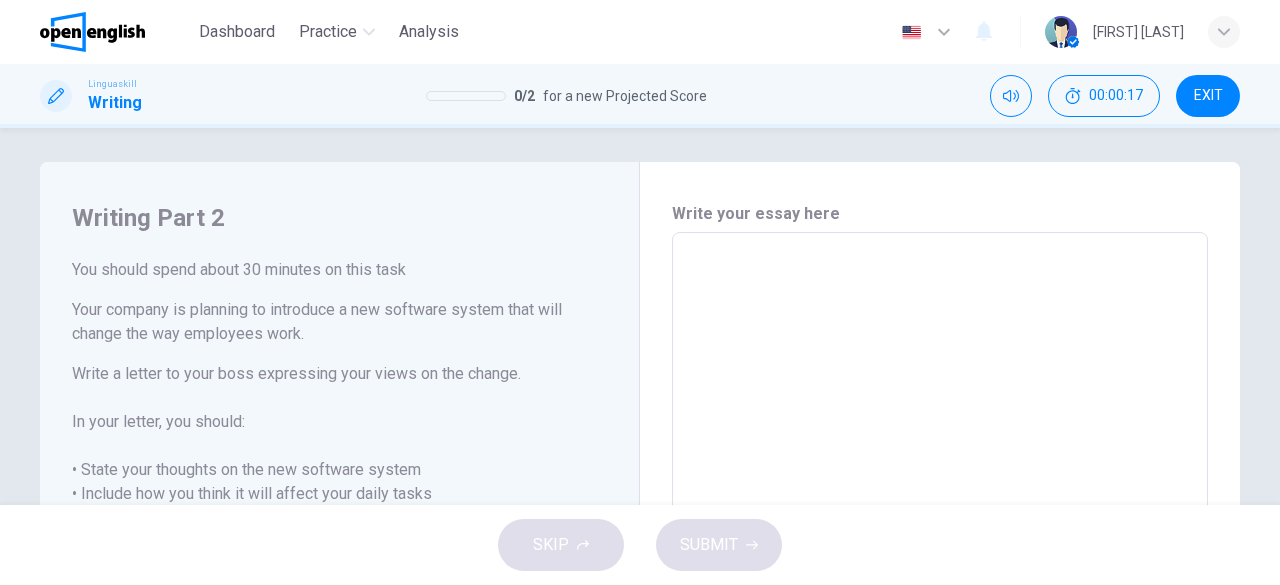 type on "*" 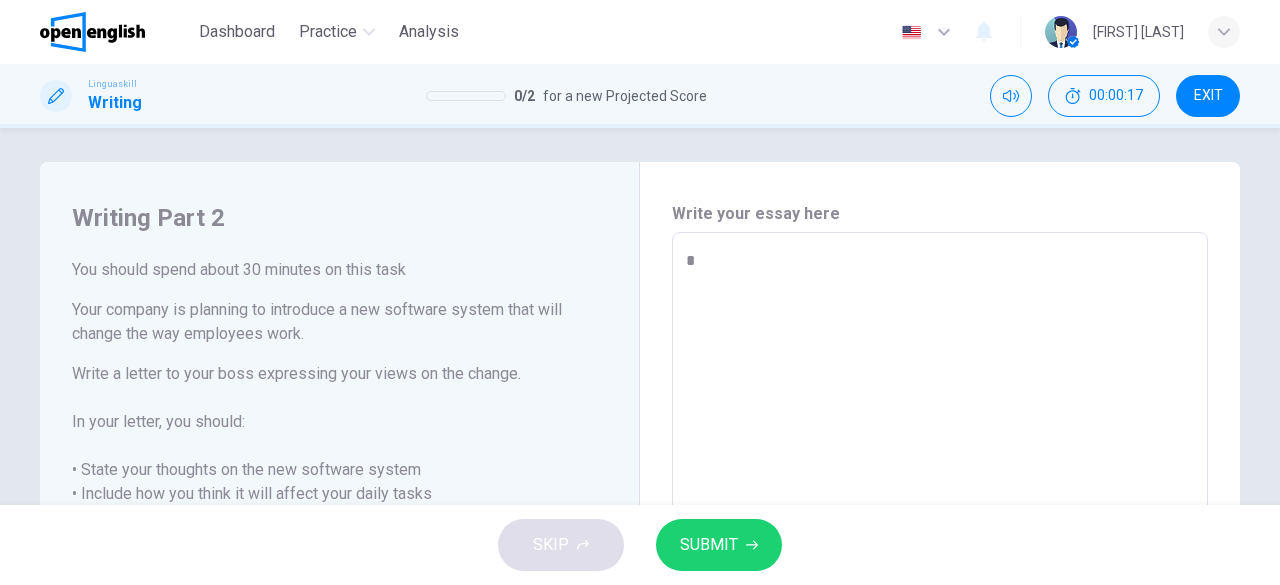 type on "**" 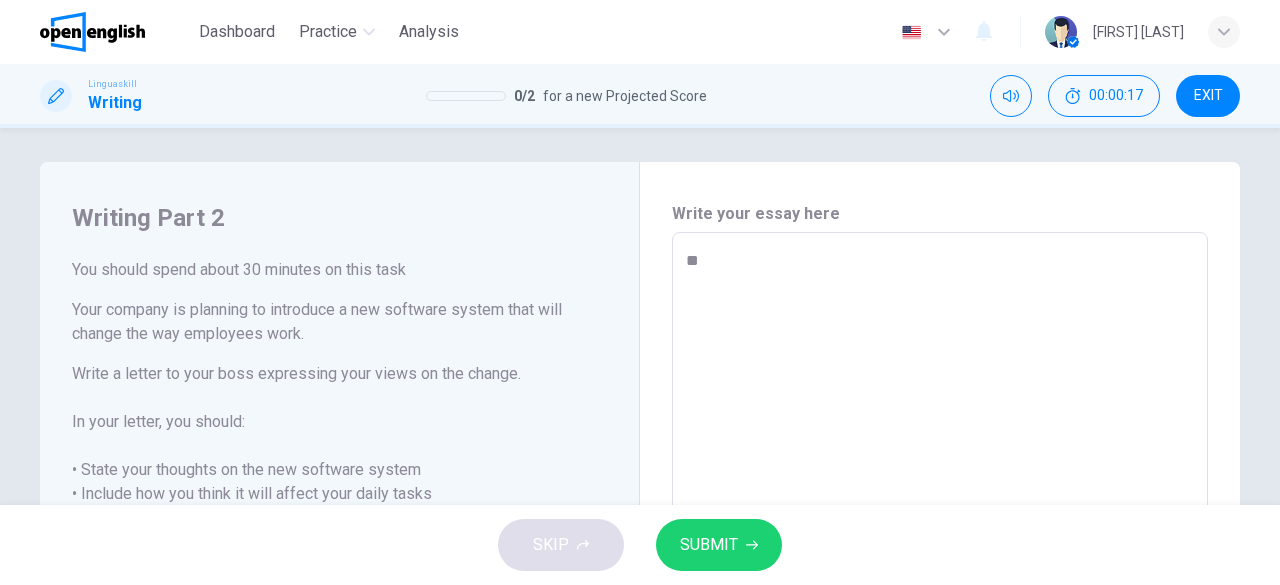 type on "*" 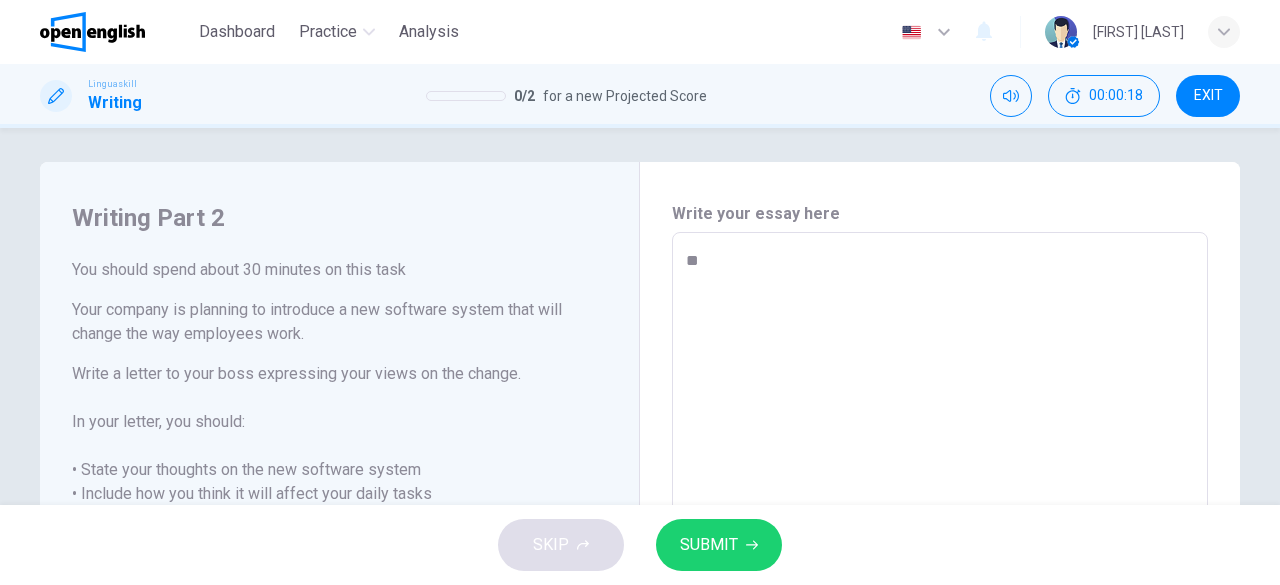 type on "***" 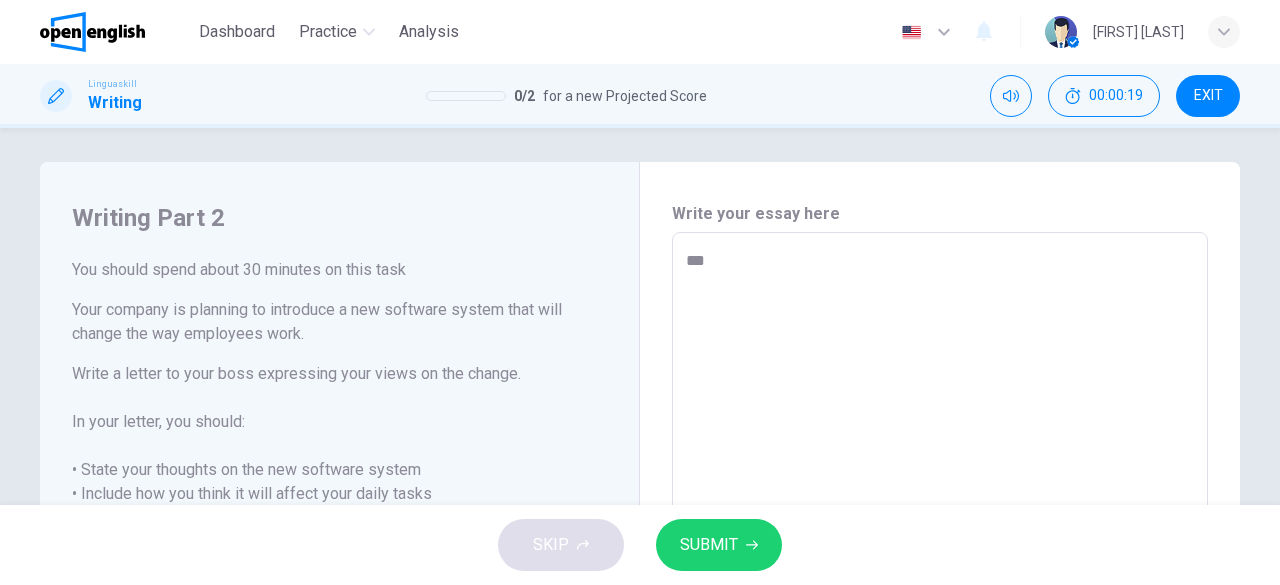 type on "****" 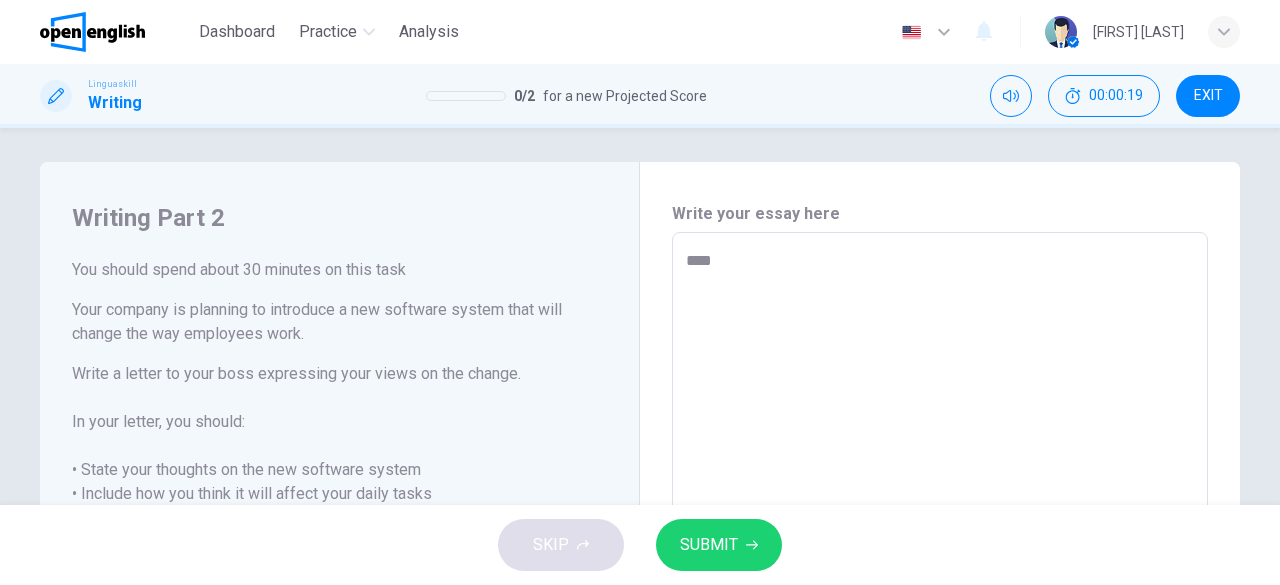 type on "*" 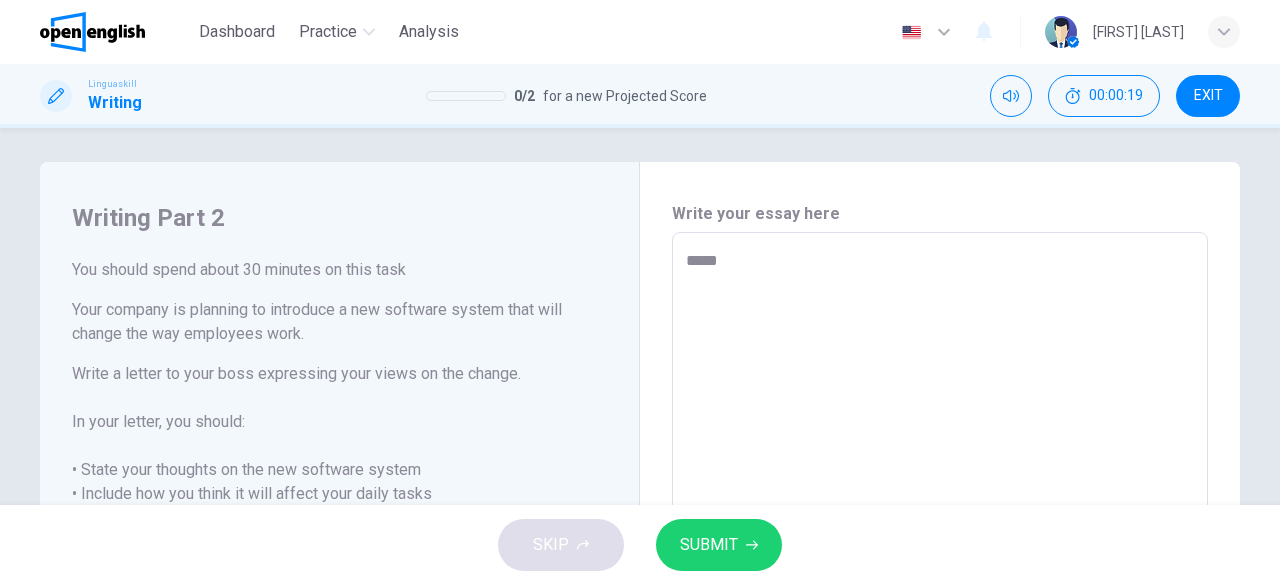 type on "******" 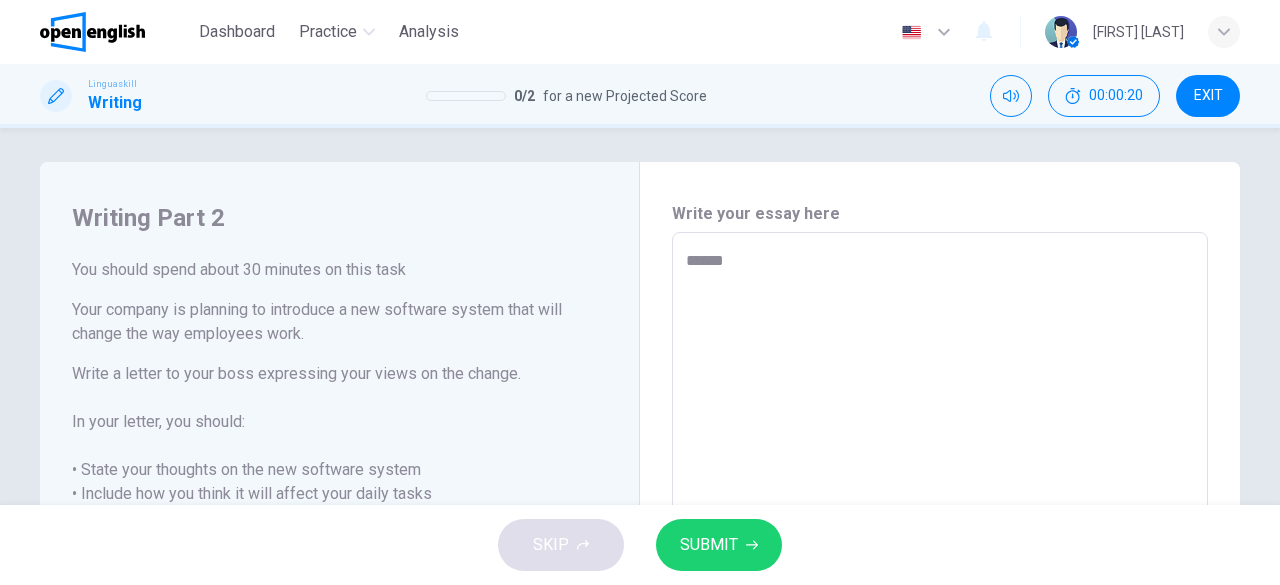 type on "*******" 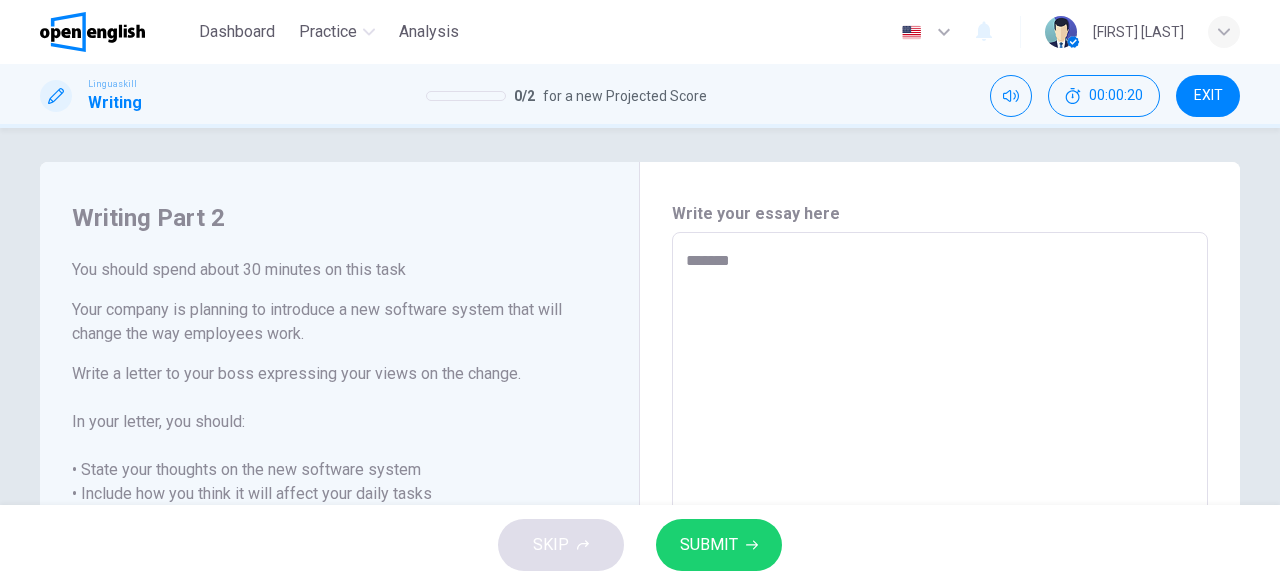 type on "*" 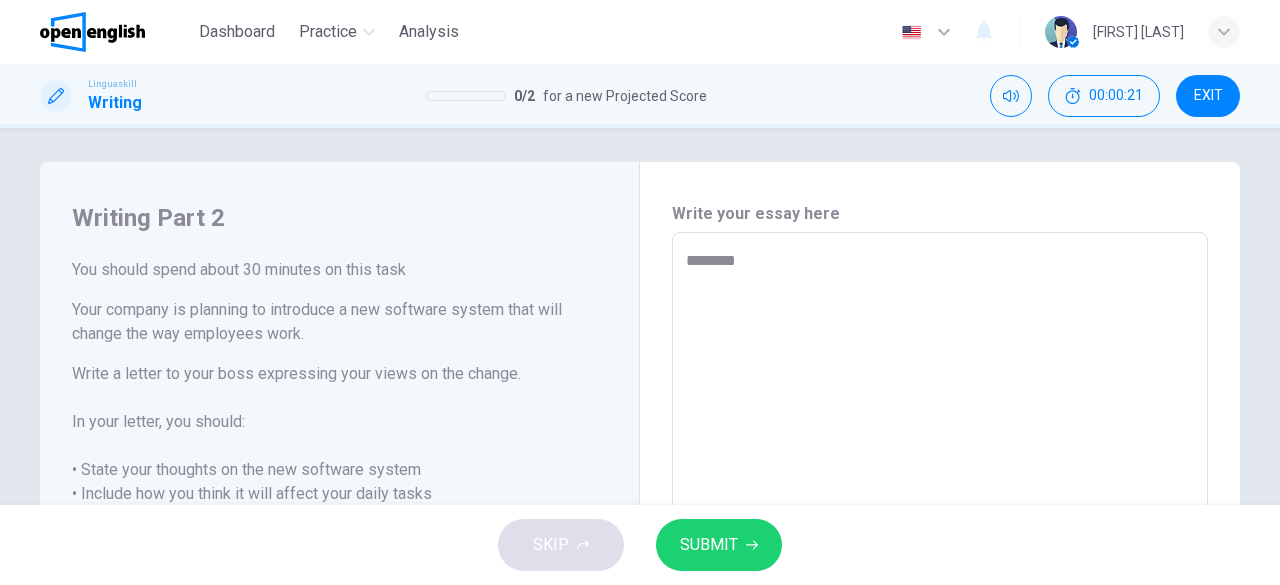 type on "*********" 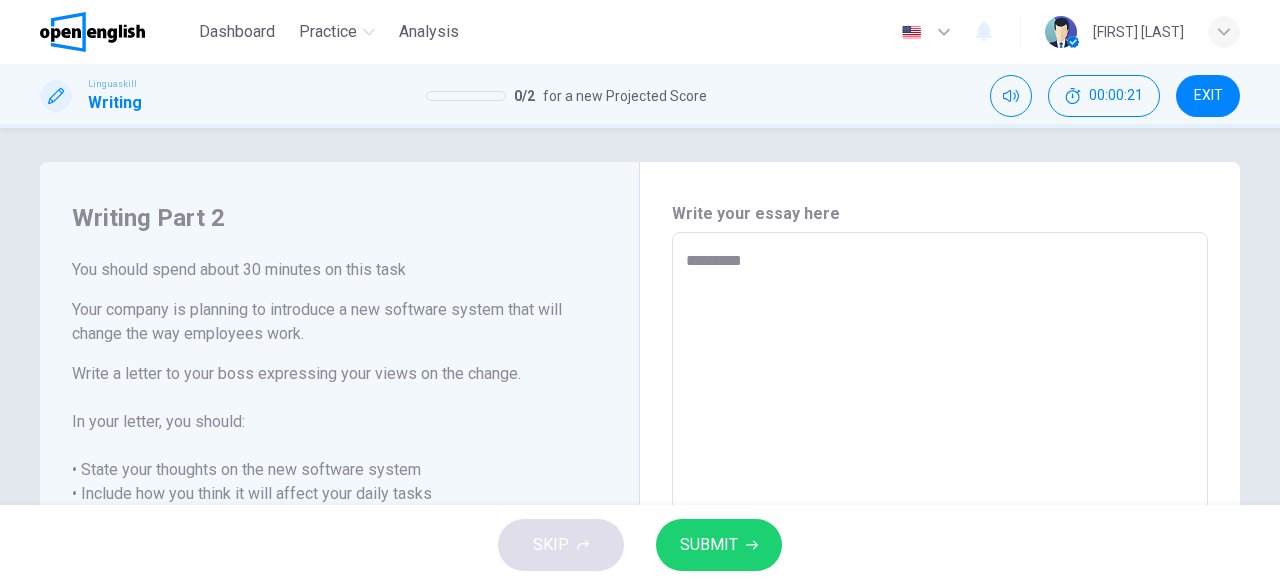 type on "*" 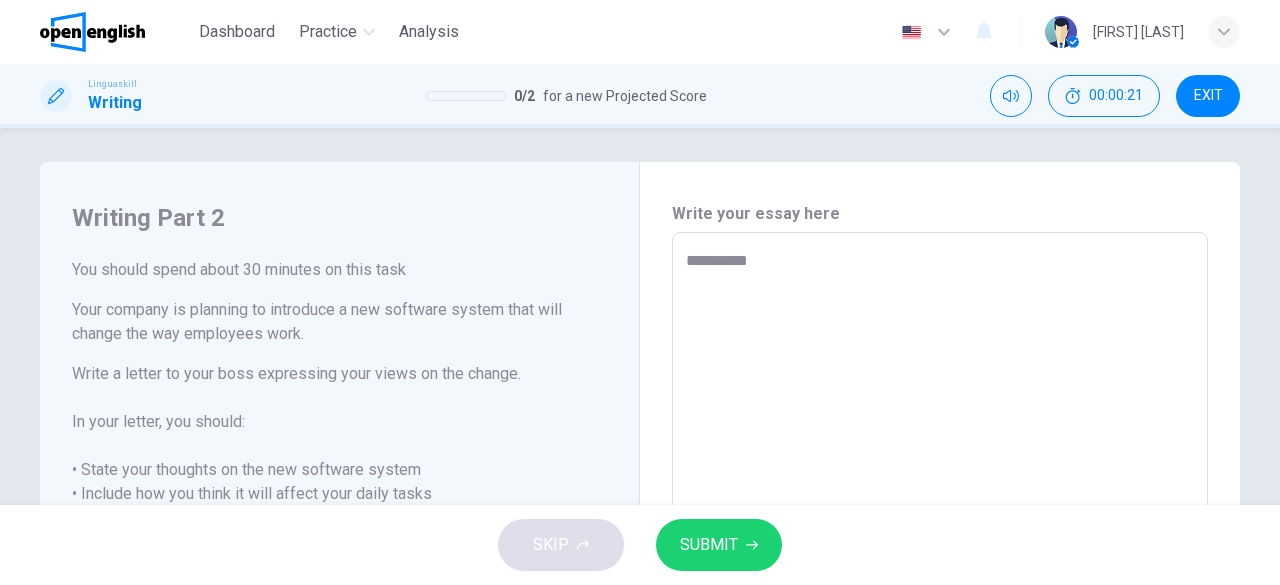 type on "*" 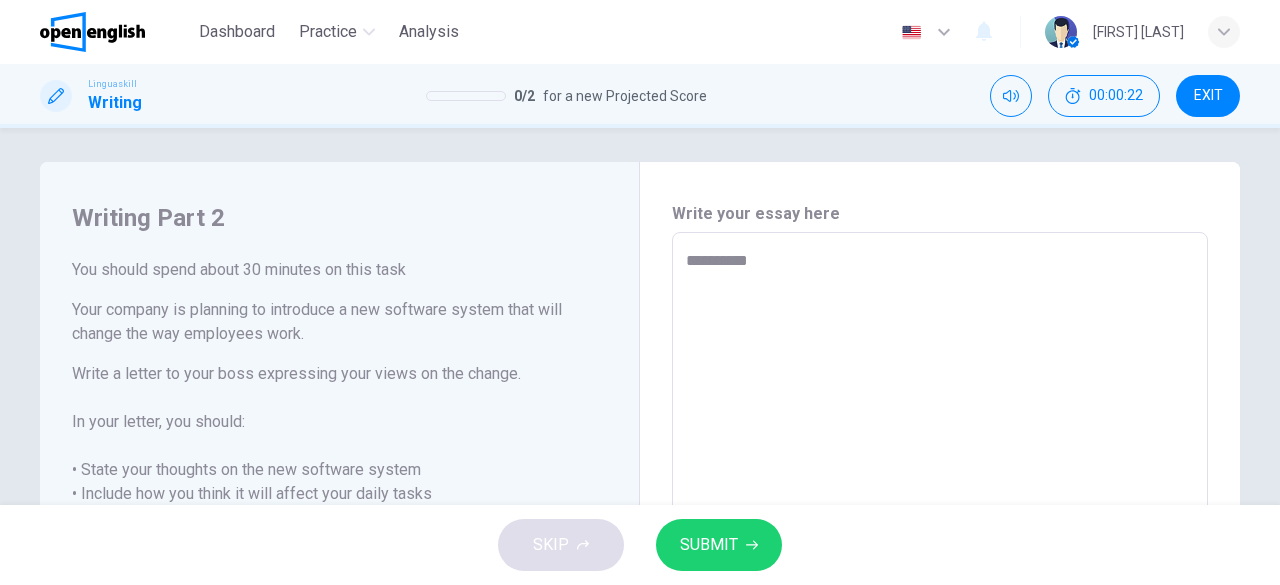 type on "**********" 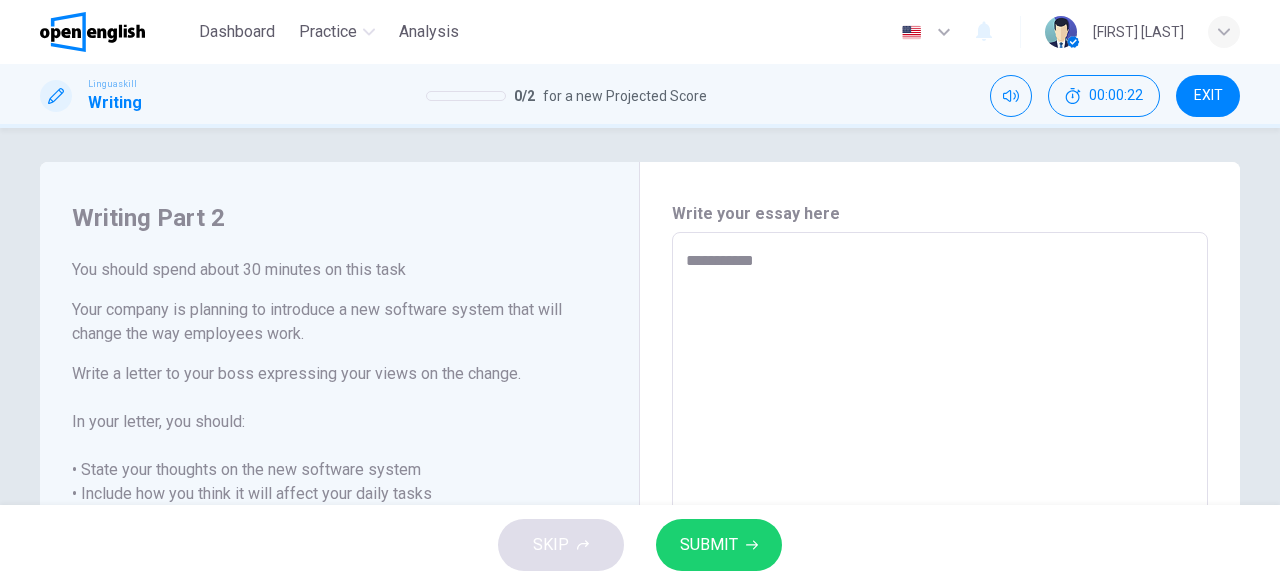 type on "*" 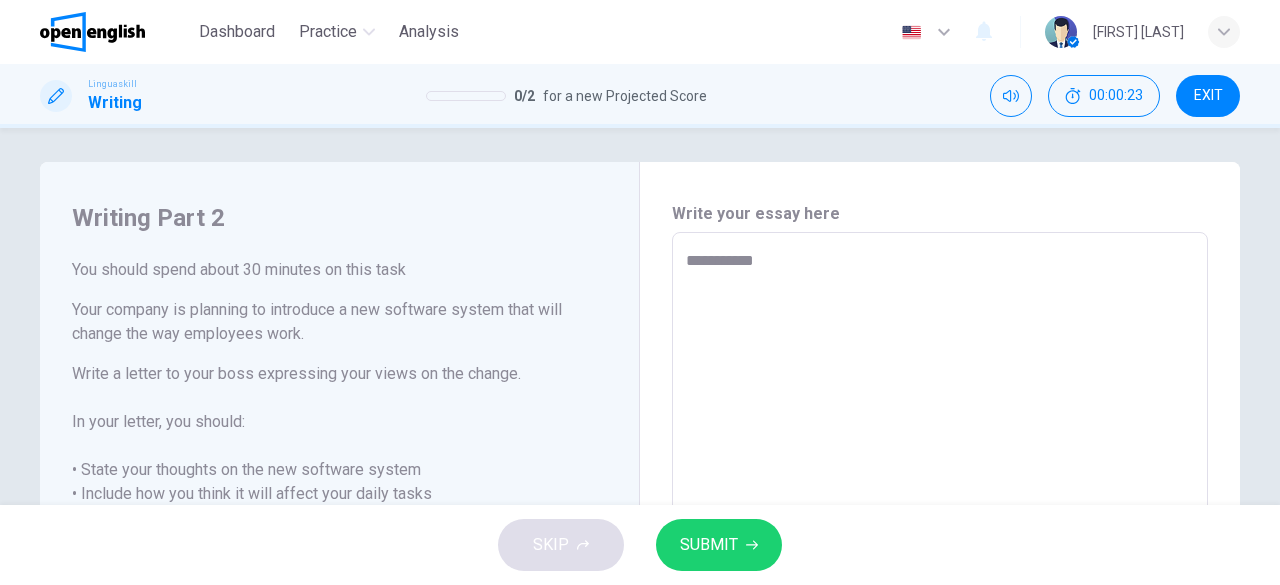 type on "**********" 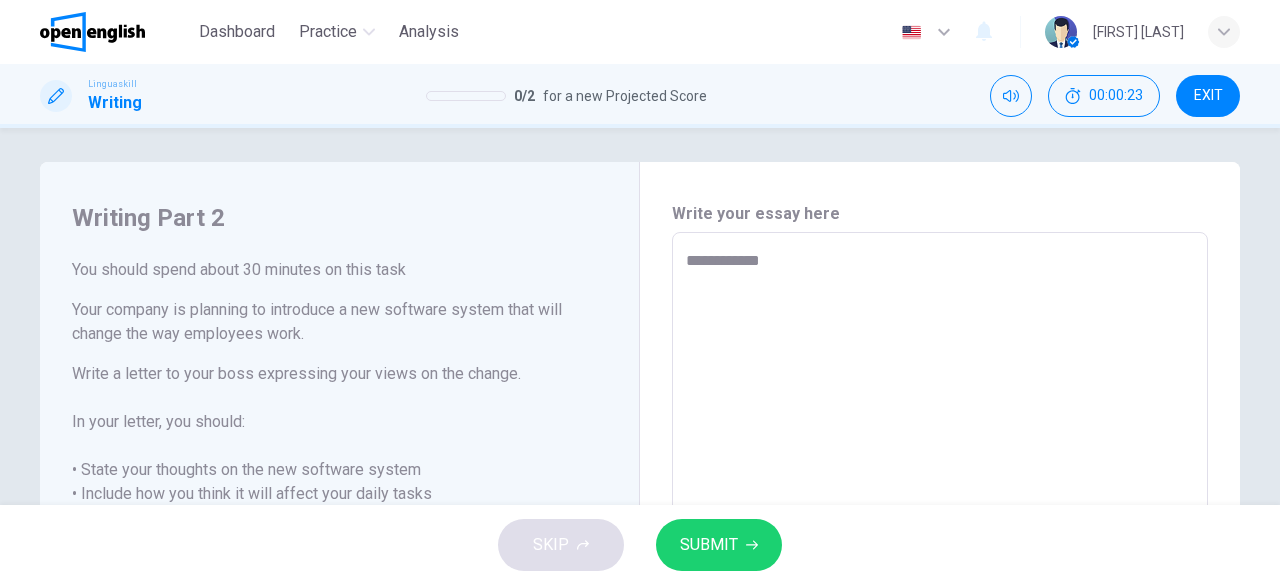 type on "*" 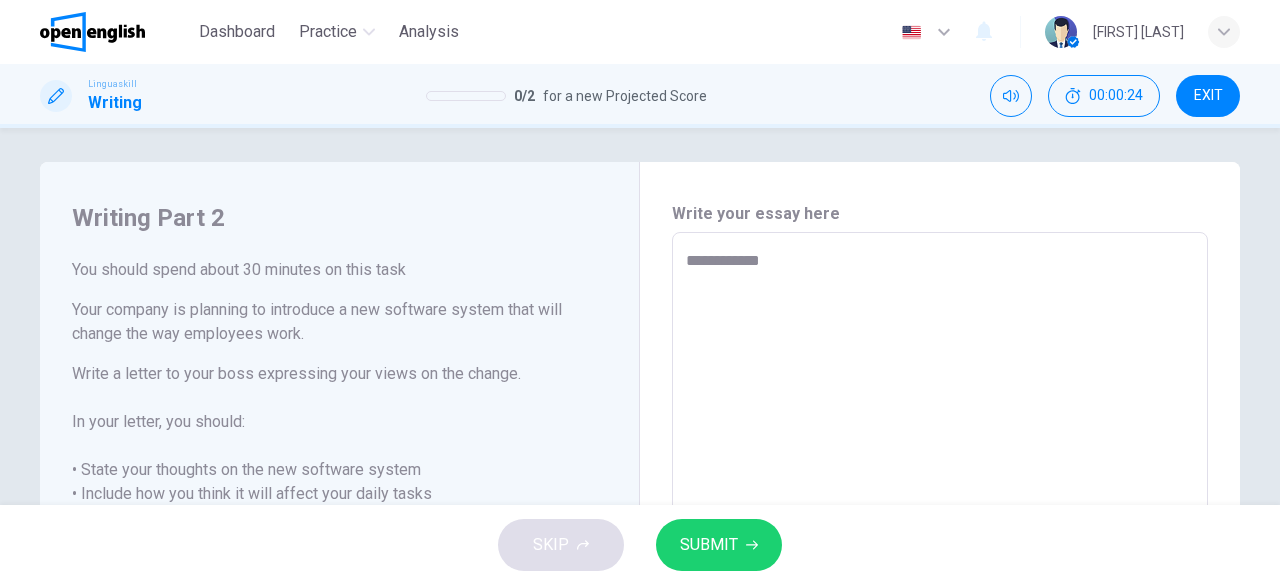 type on "**********" 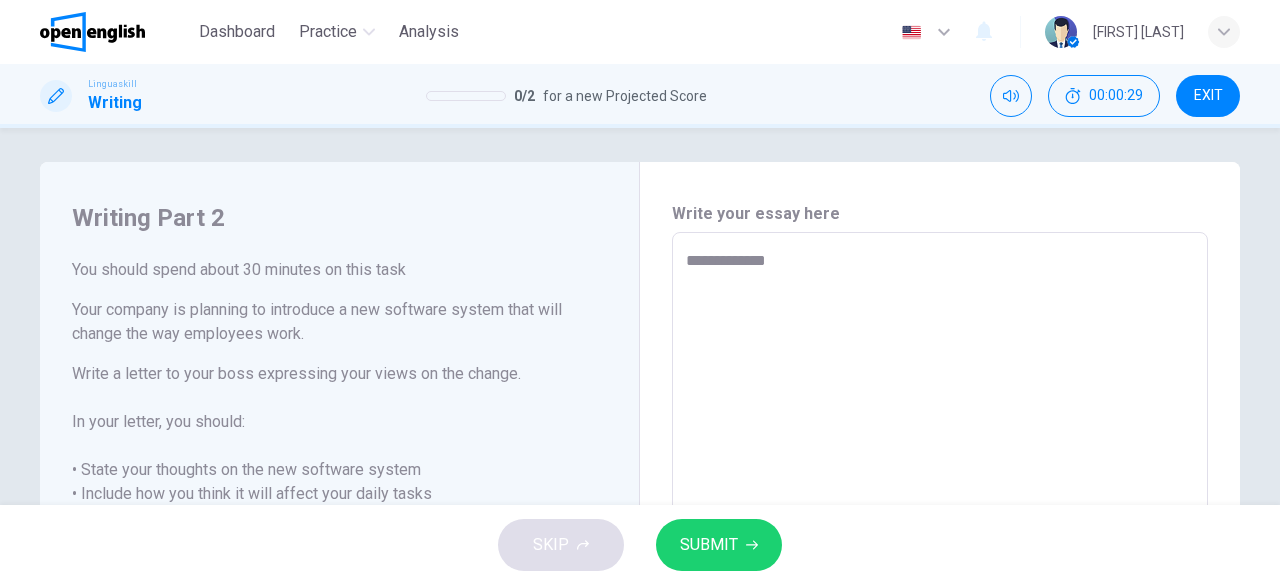 type on "[FIRST] [LAST]" 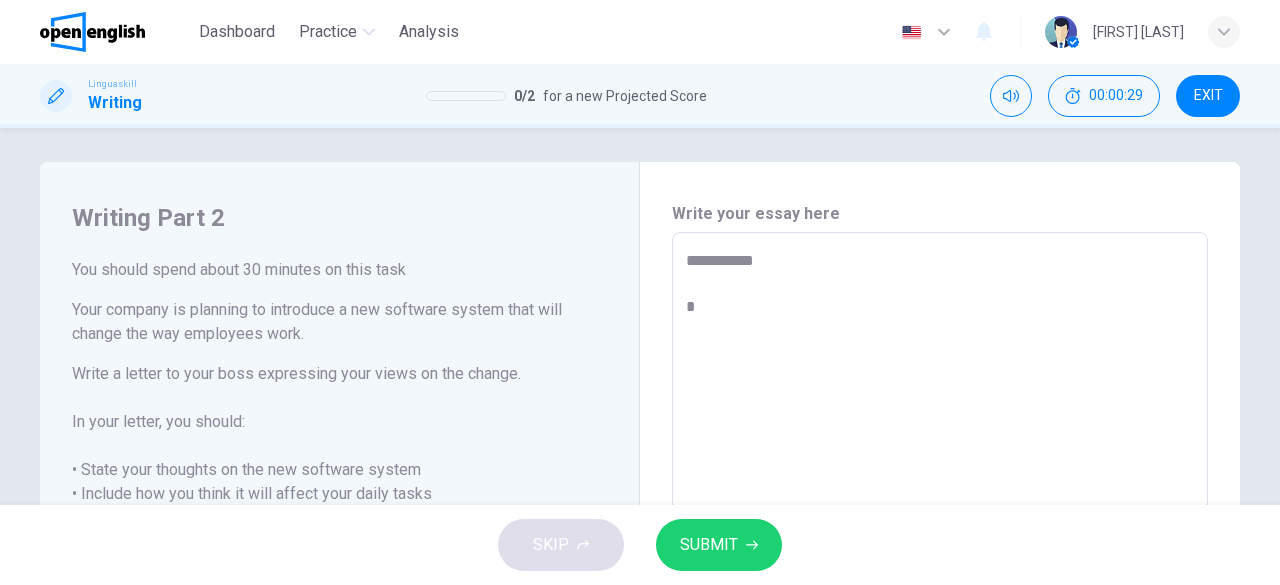 type on "*" 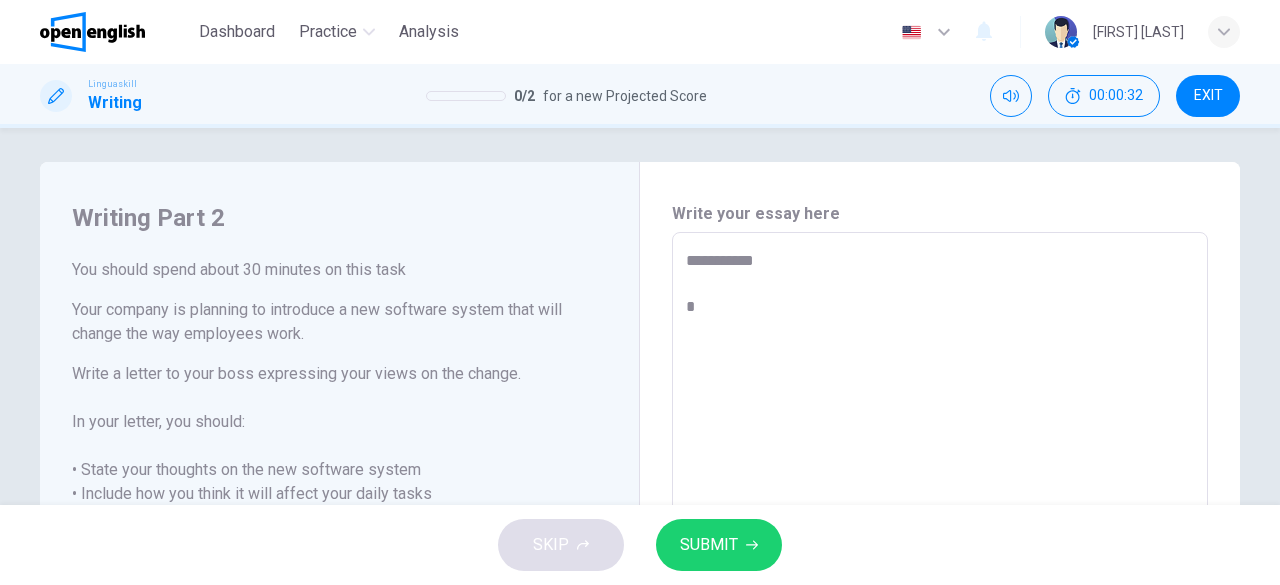 type on "[FIRST] [LAST]" 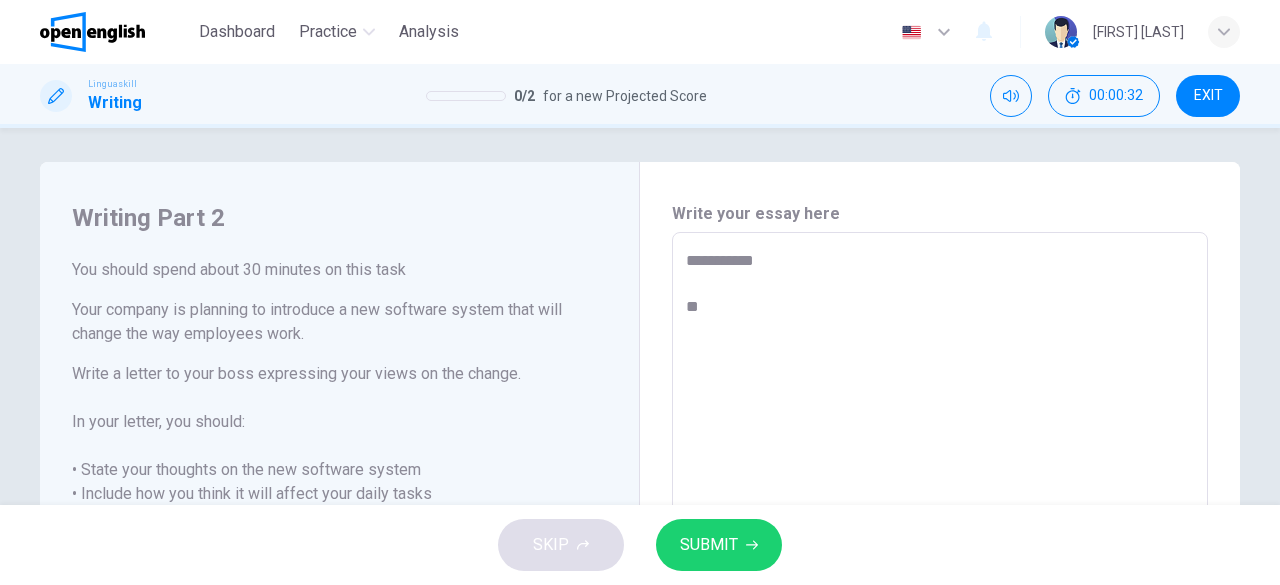type on "[FIRST] [LAST]" 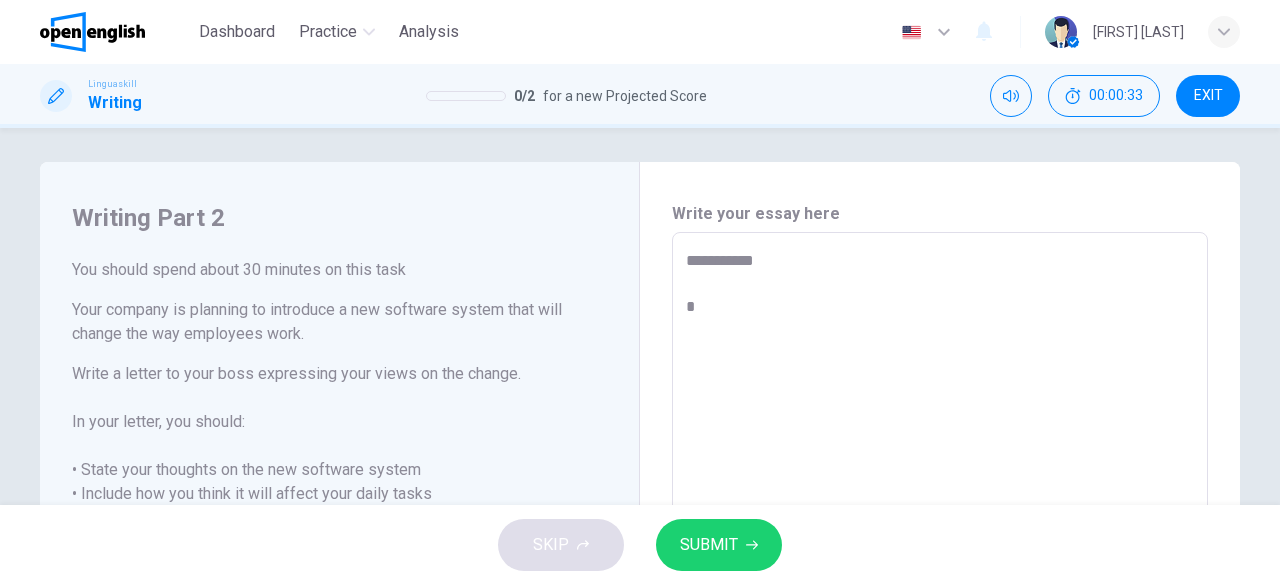 type on "**********" 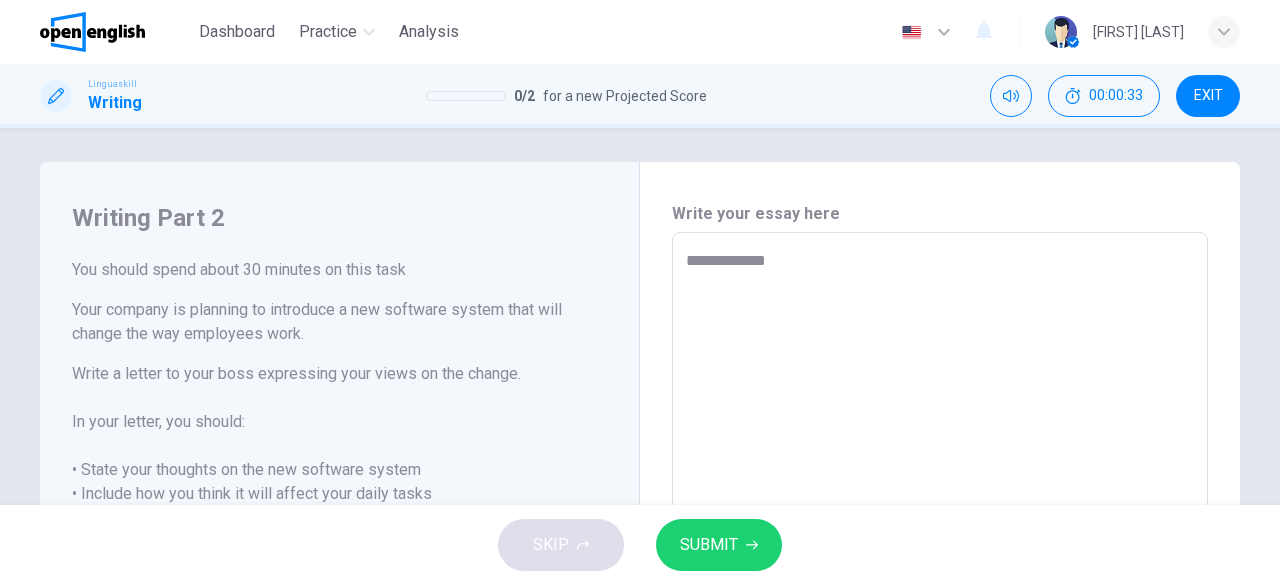 type on "*" 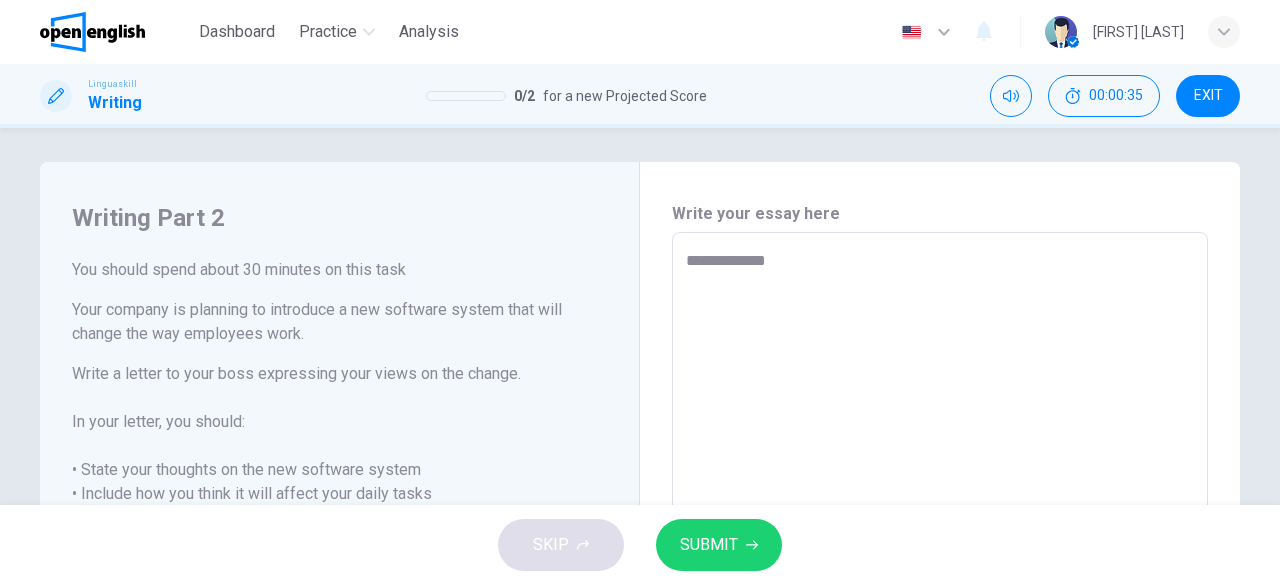 type on "[FIRST] [LAST]" 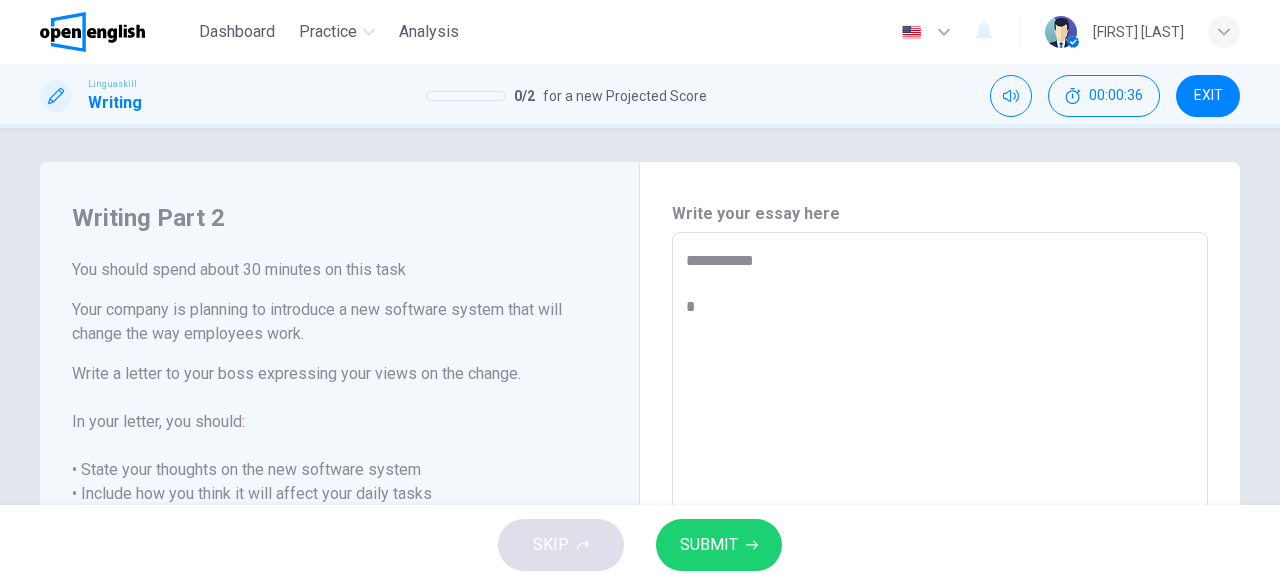 type on "**********" 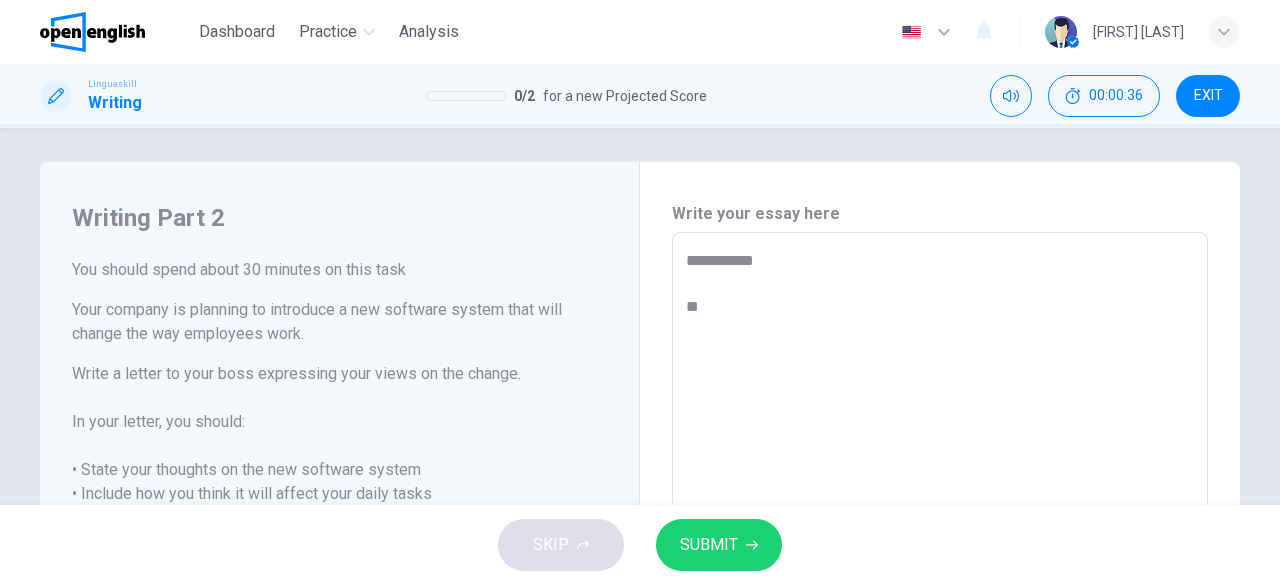 type on "*" 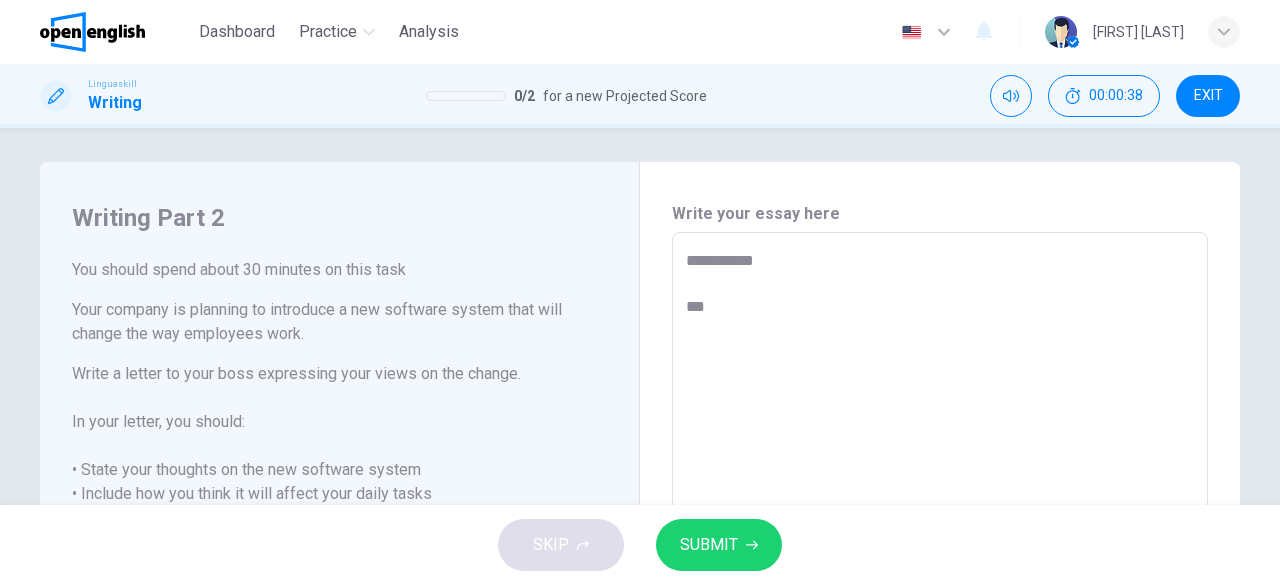 type on "**********" 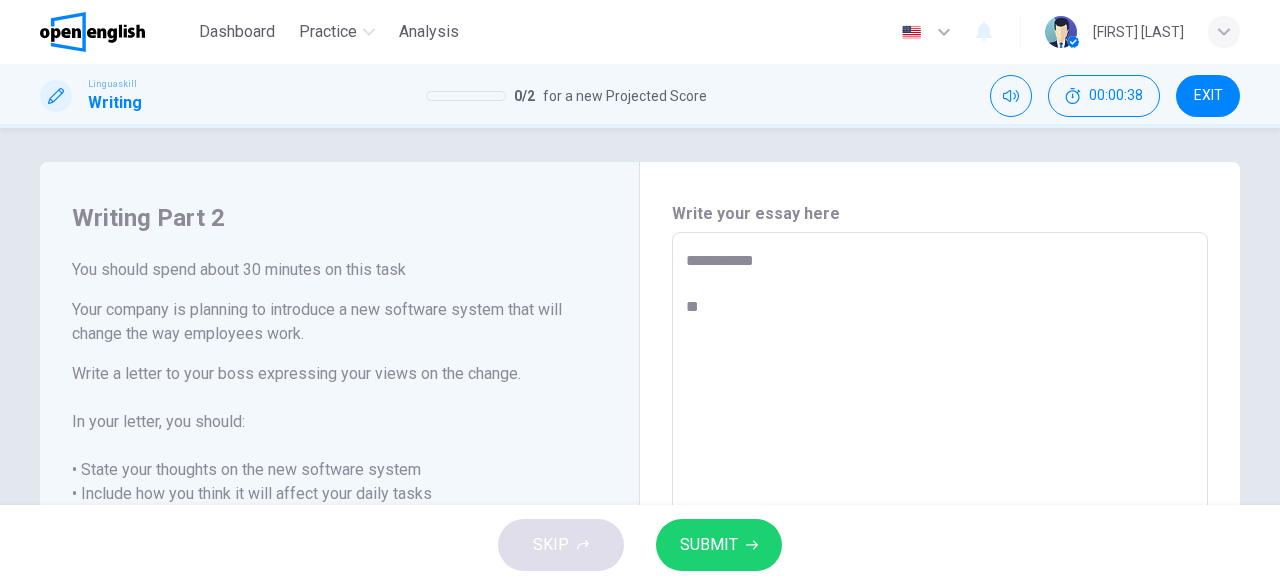 type on "[FIRST] [LAST]" 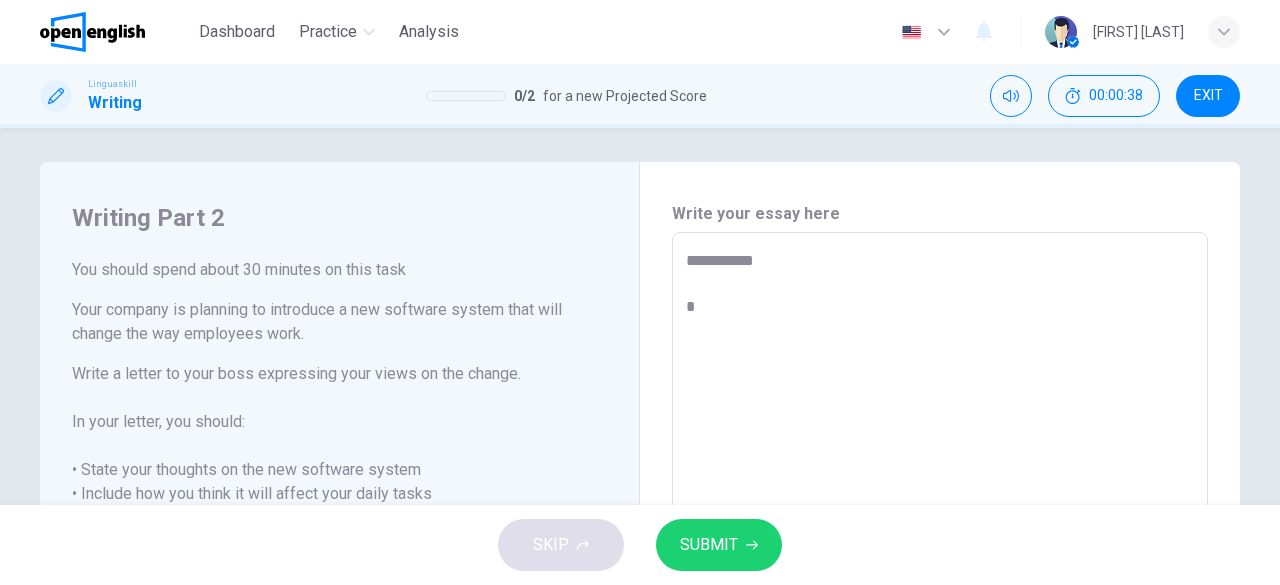 type on "*" 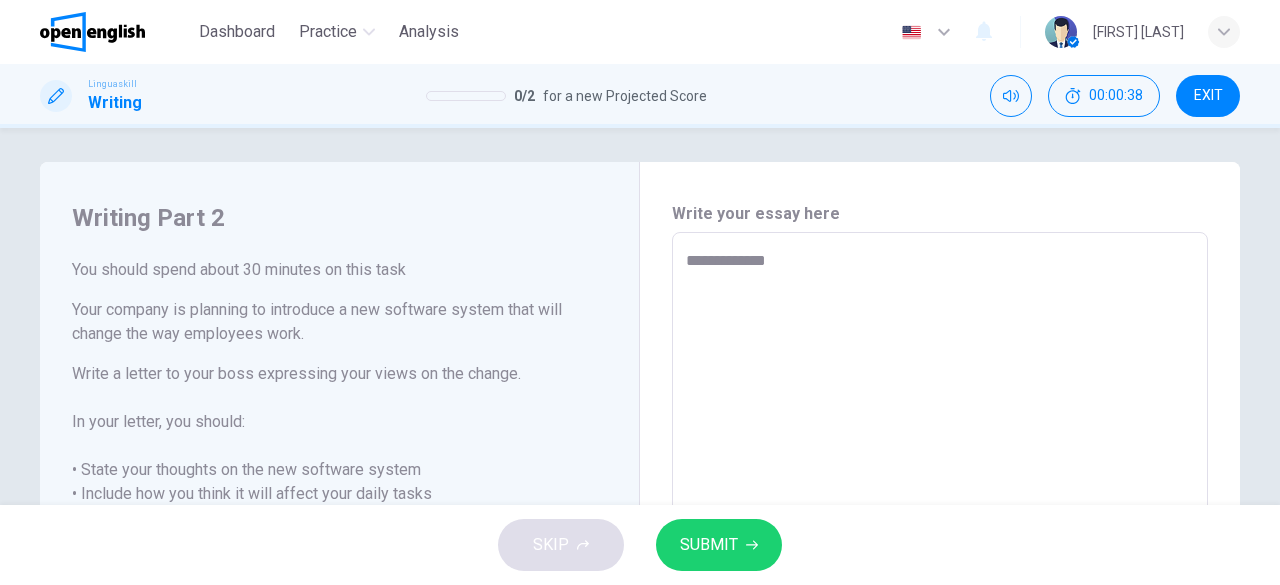 type on "*" 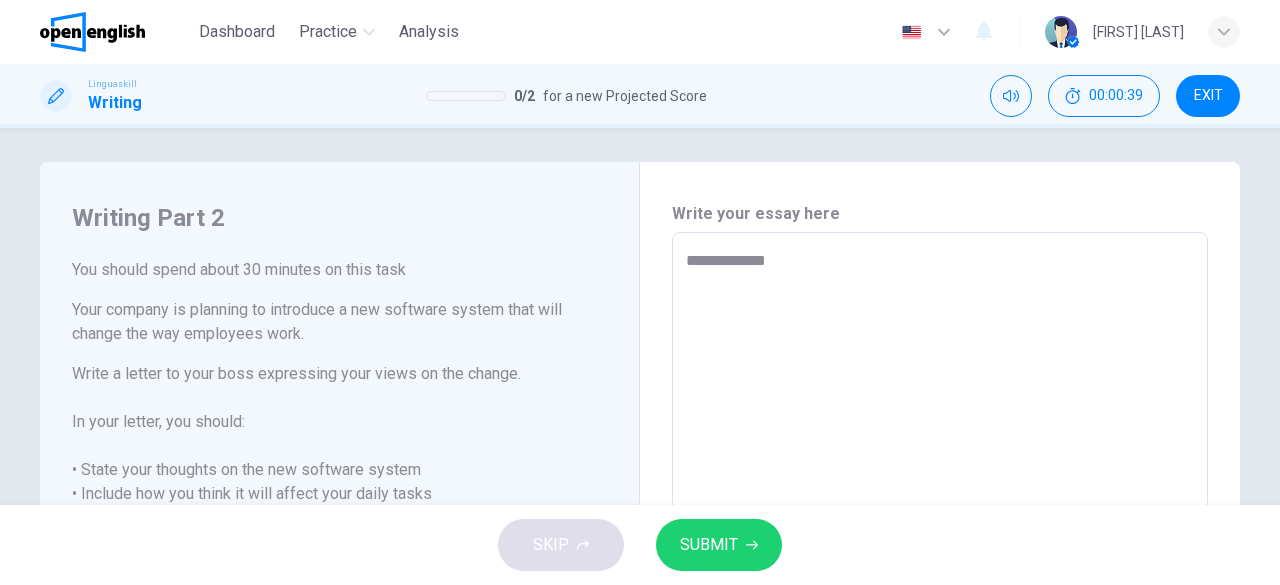type on "**********" 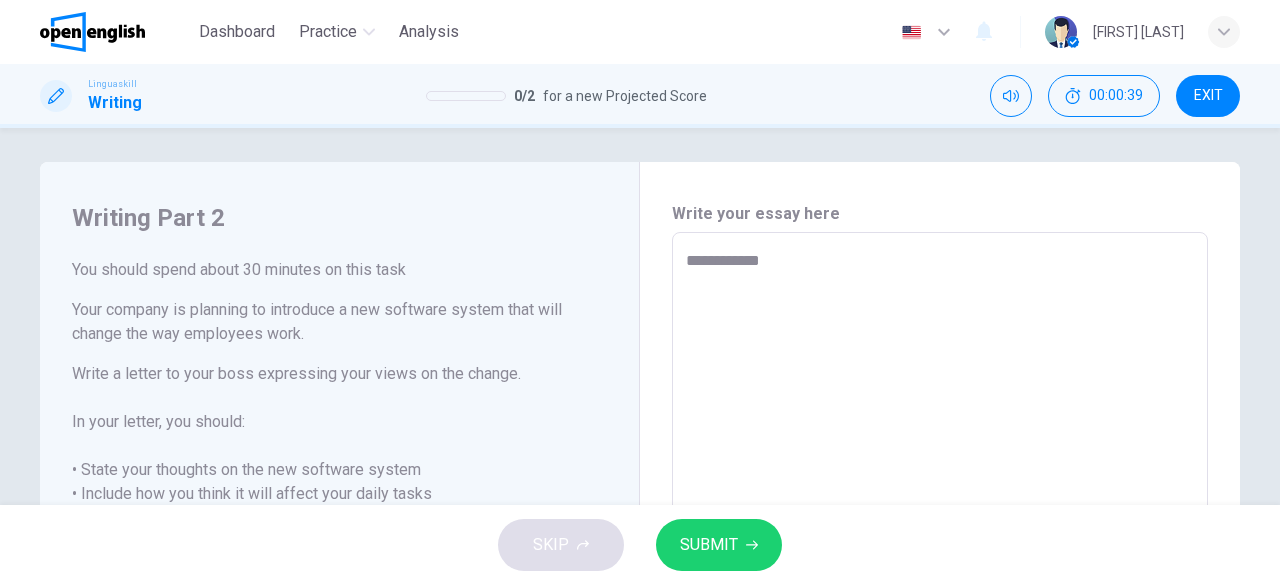 type on "*" 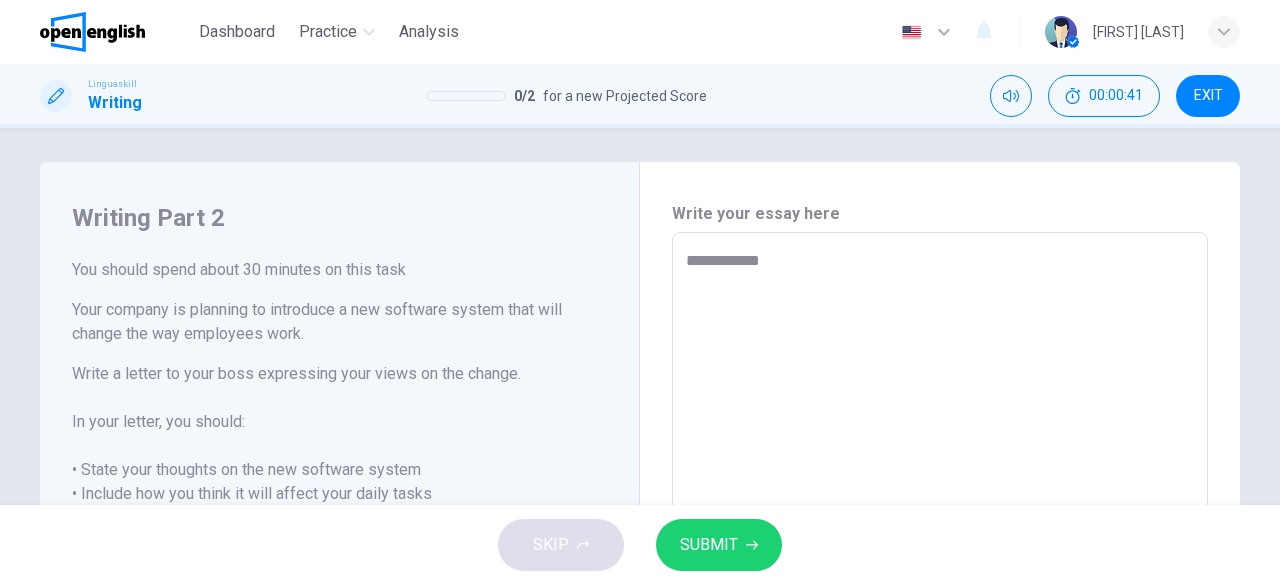 type on "**********" 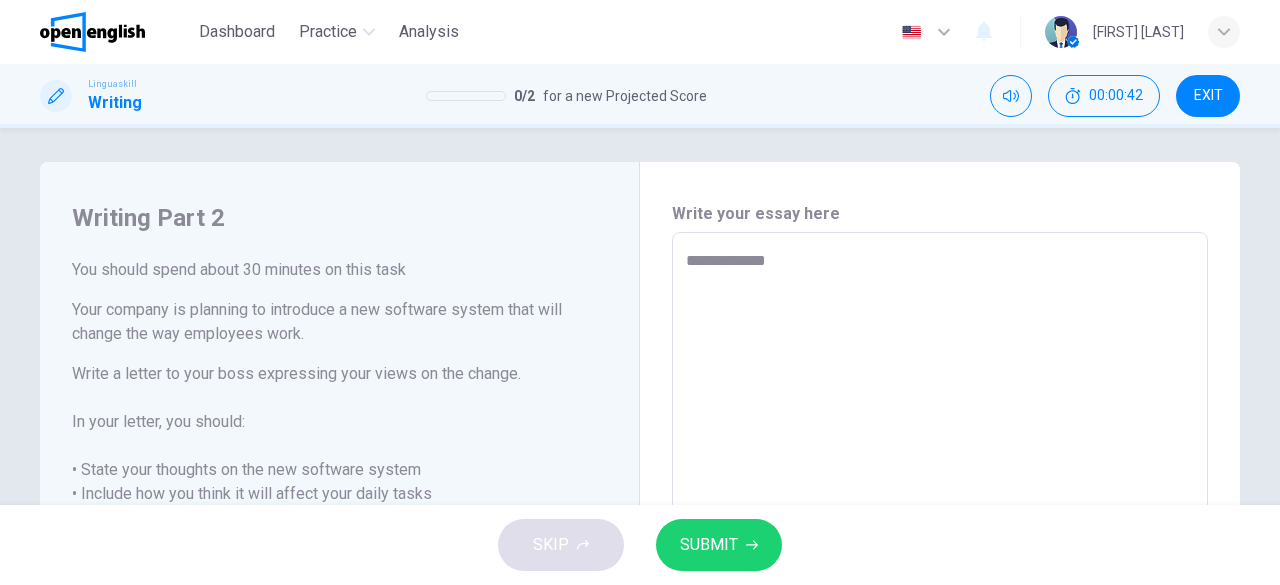 type on "[FIRST] [LAST]" 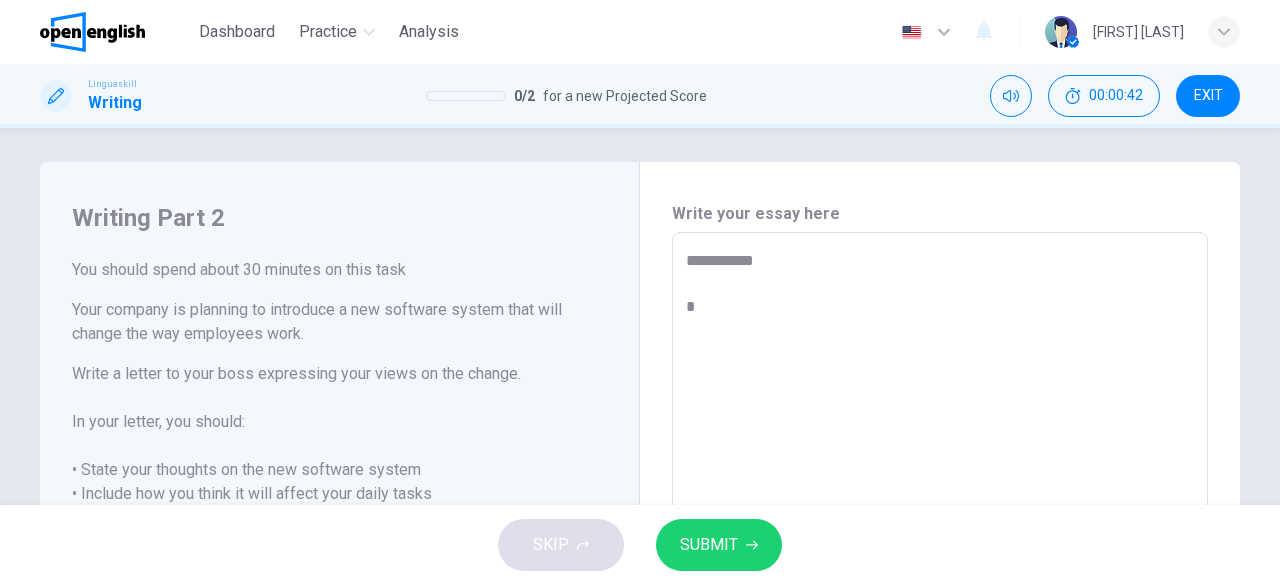 type on "[FIRST] [LAST]" 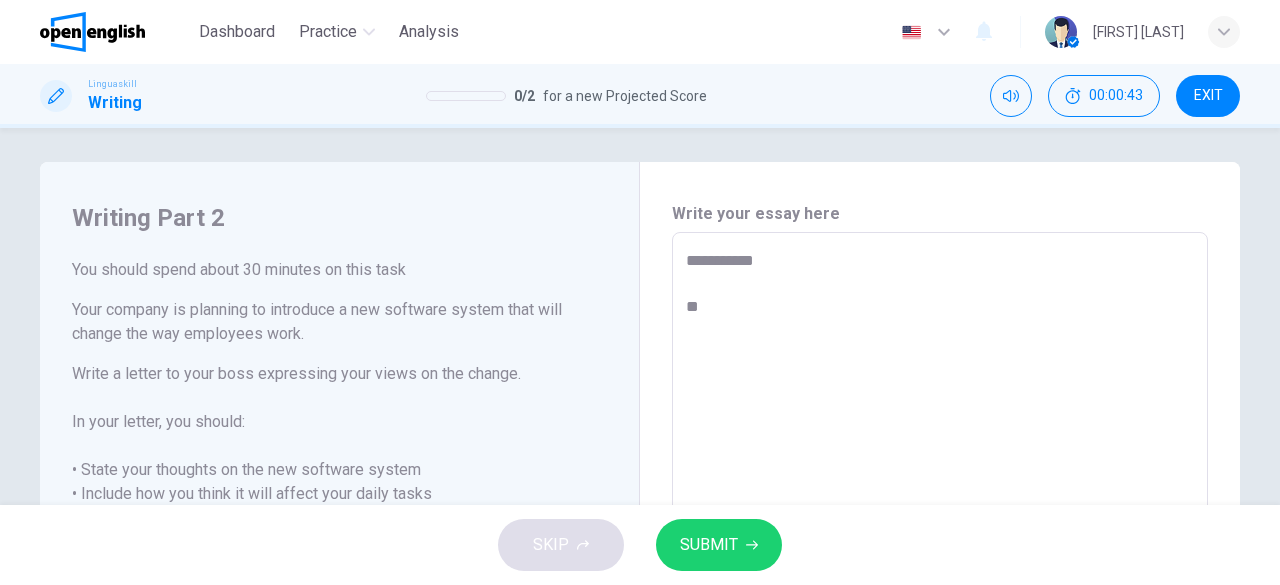 type on "[FIRST] [LAST]" 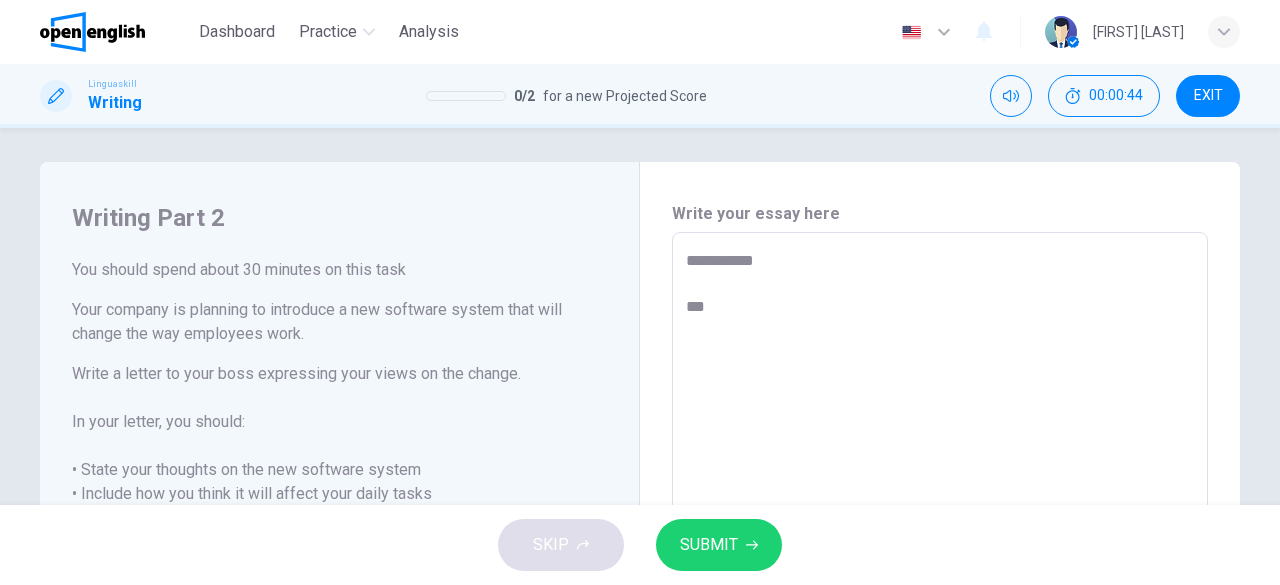 type on "[FIRST] [LAST]" 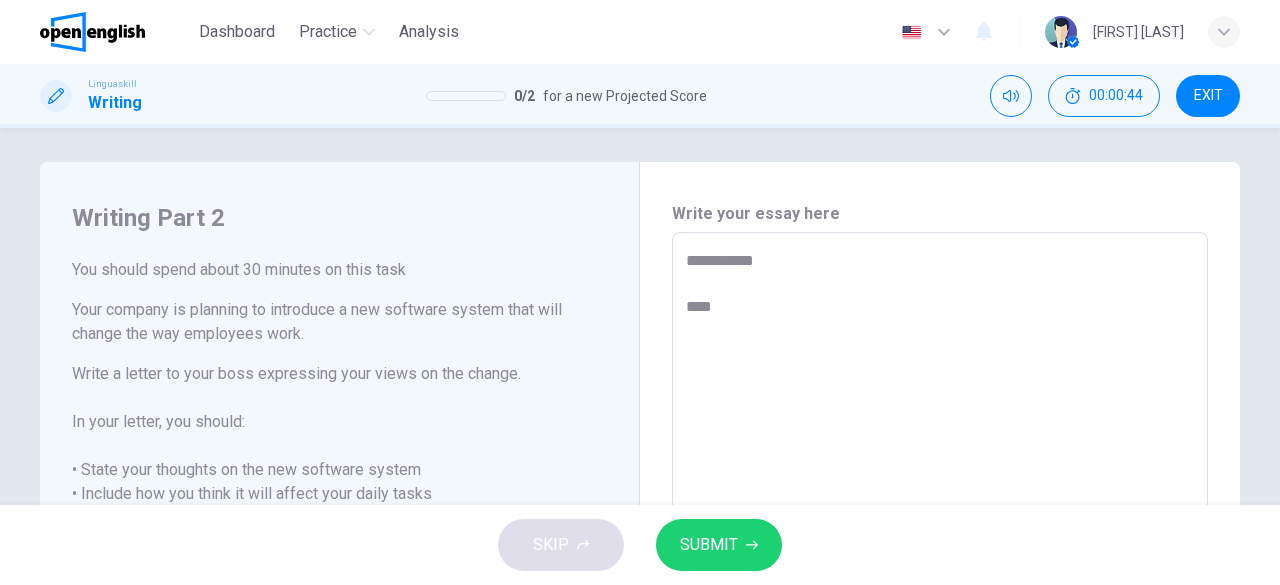 type on "*" 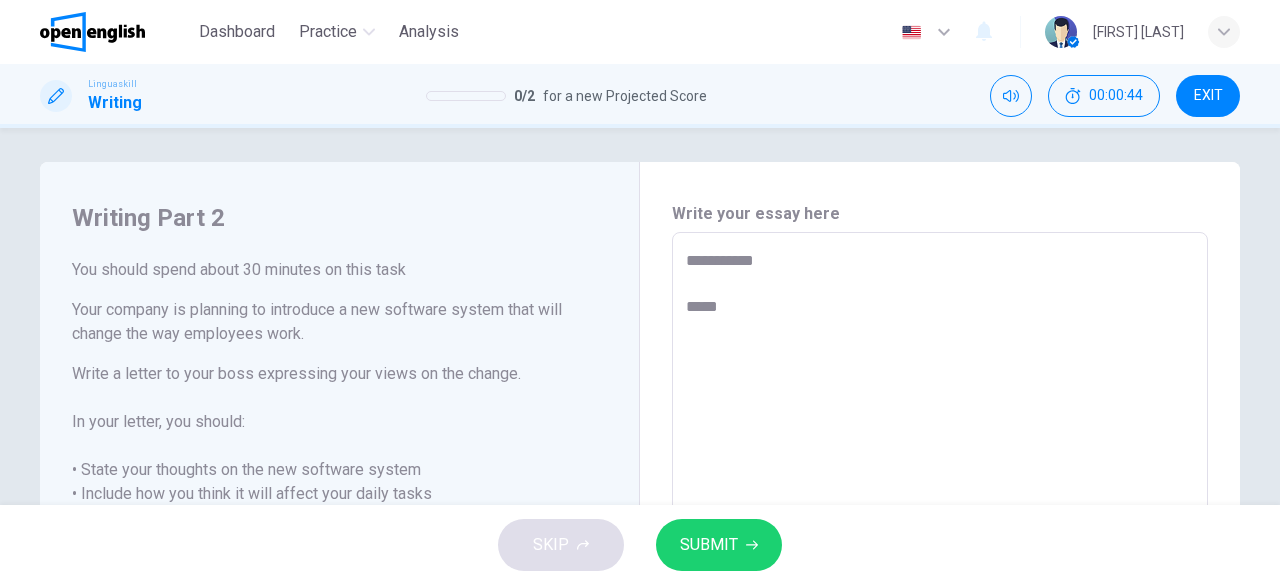 type on "*" 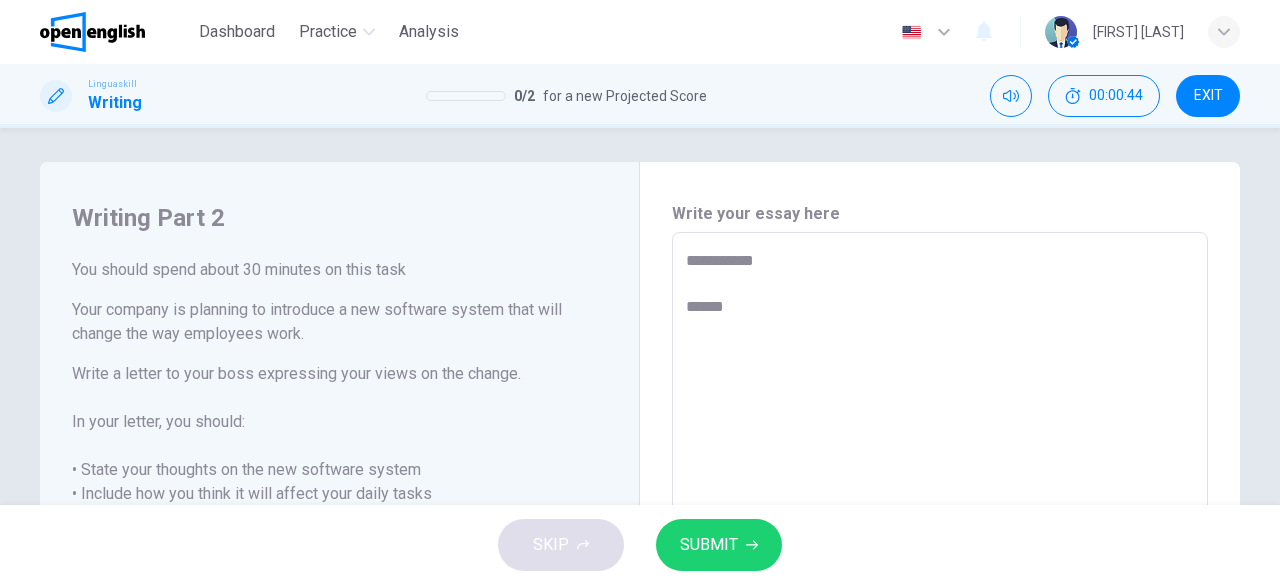 type on "[FIRST] [LAST]" 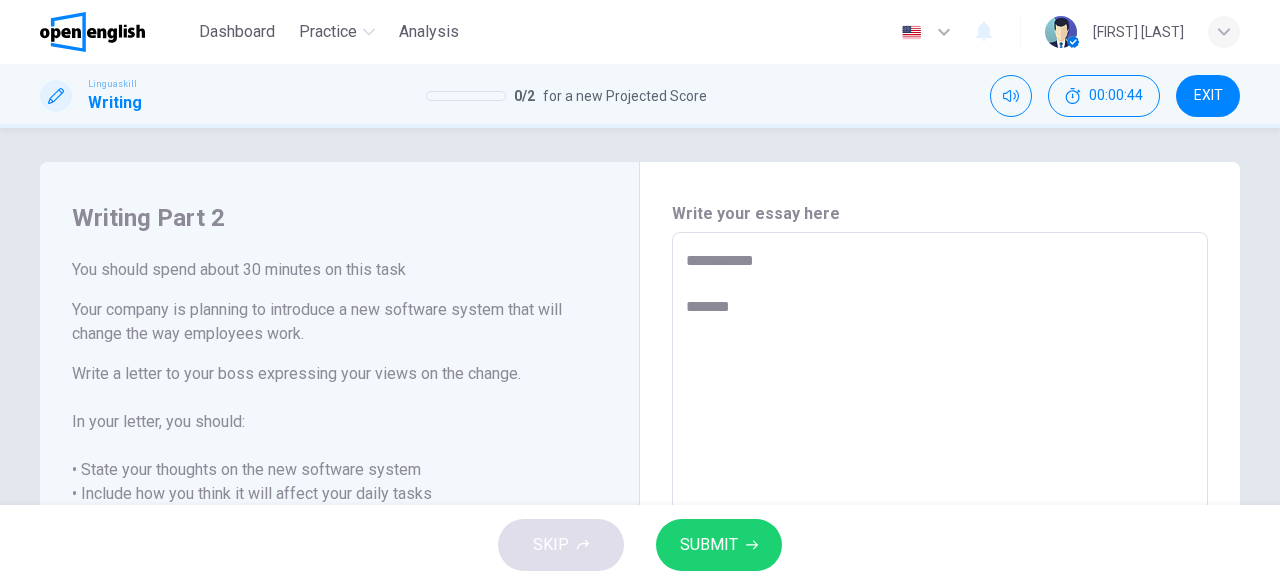 type on "*" 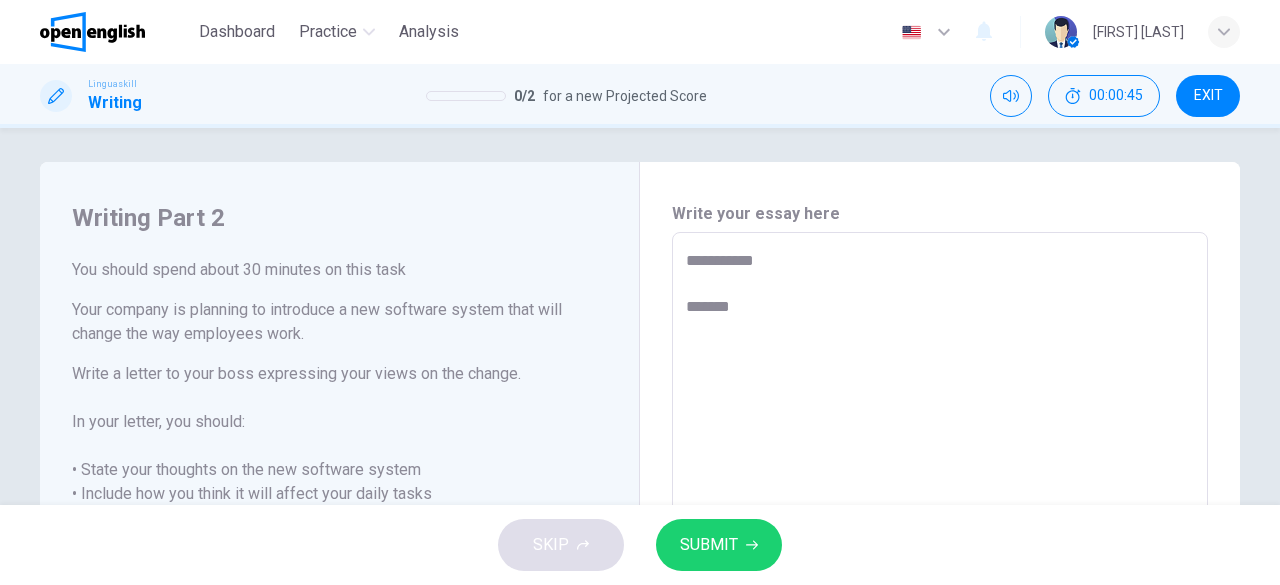 type on "[FIRST] [LAST]" 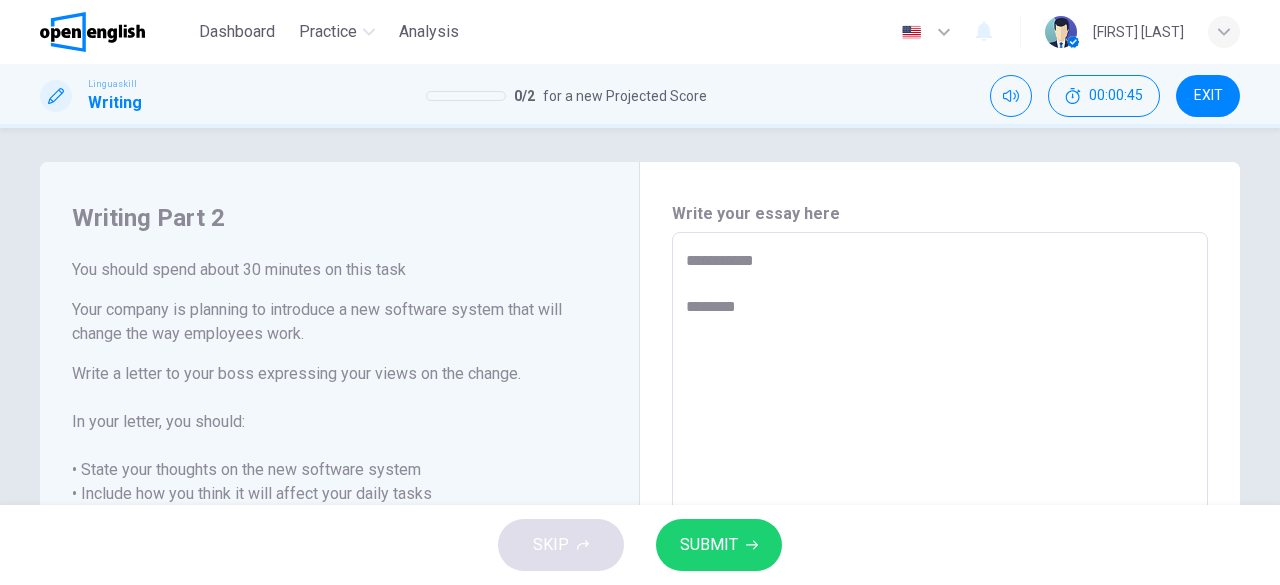 type on "[FIRST] [LAST]" 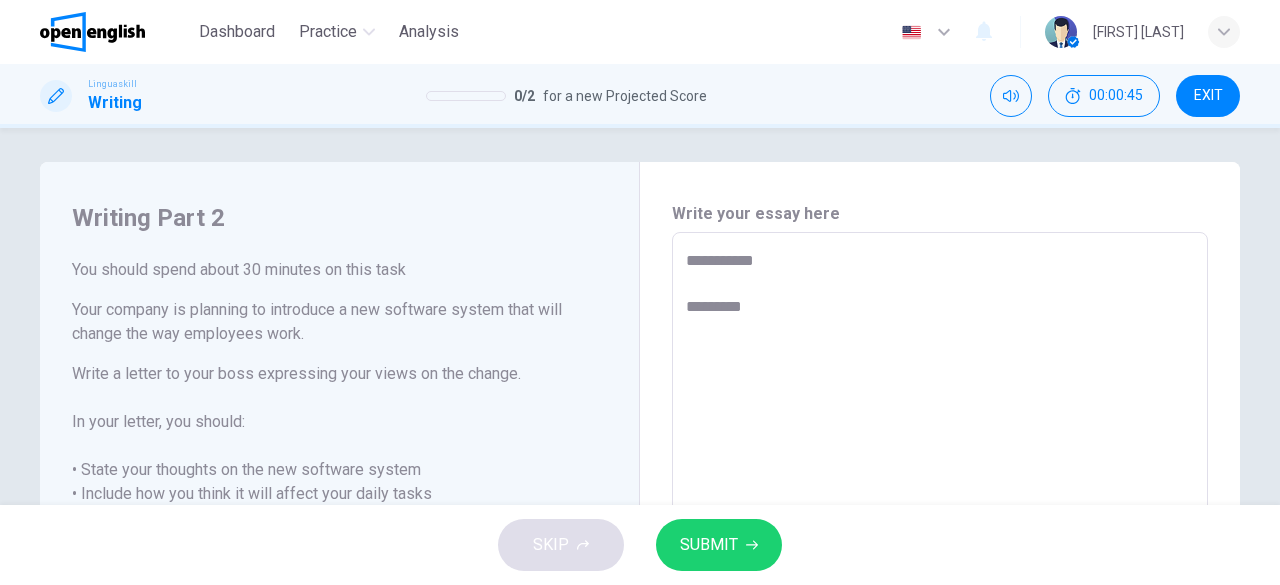 type on "*" 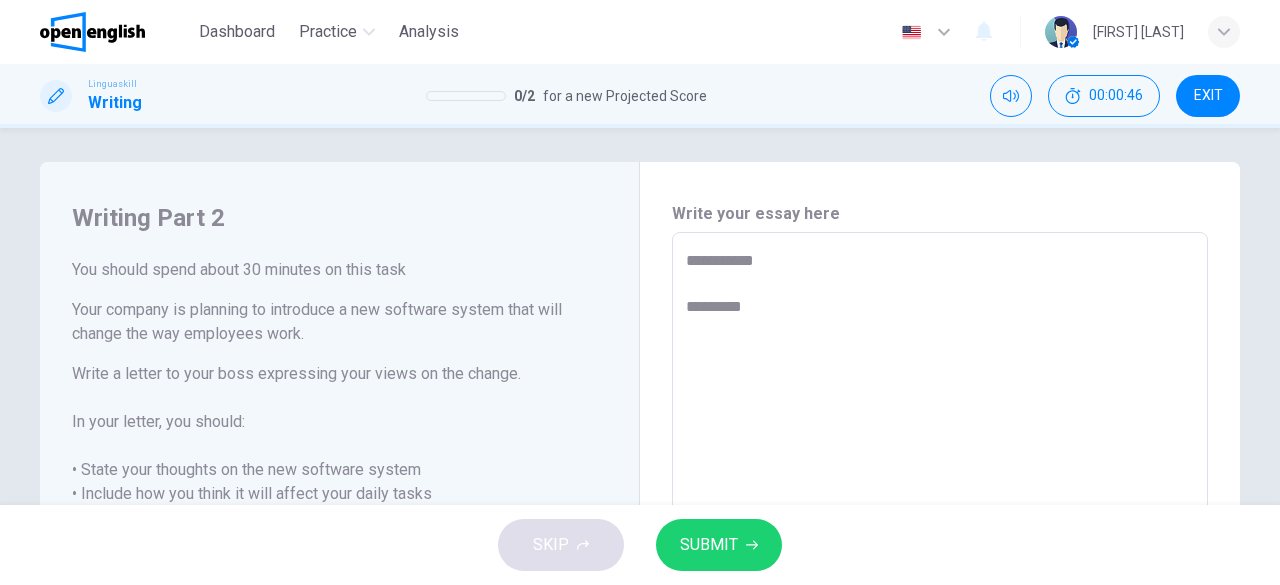 type on "[FIRST] [LAST]" 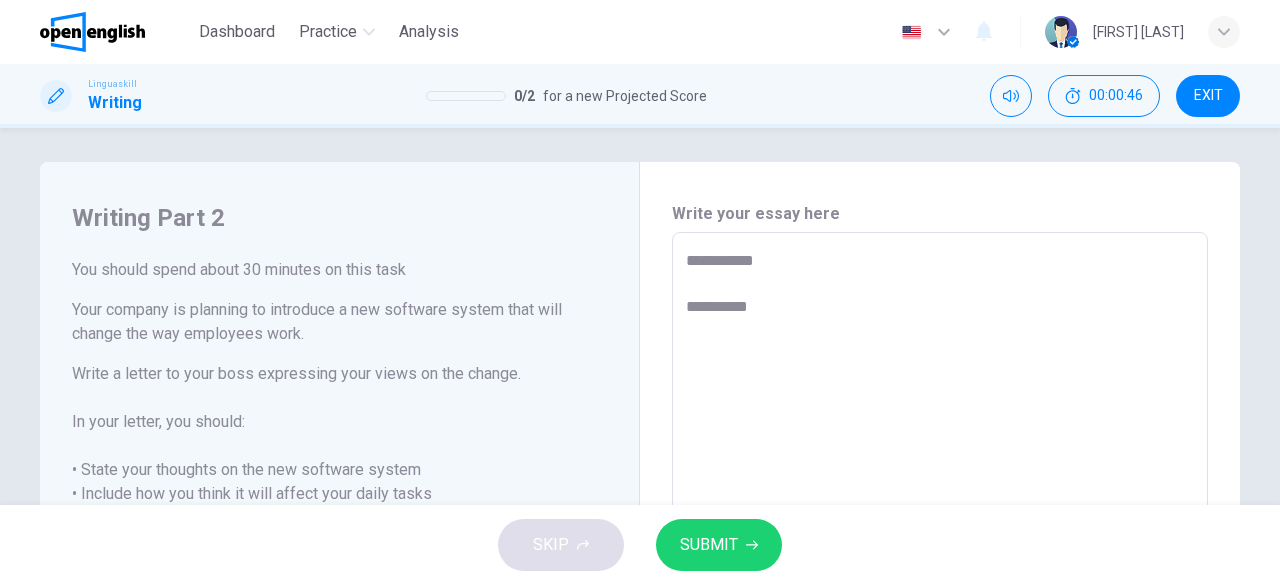 type on "*" 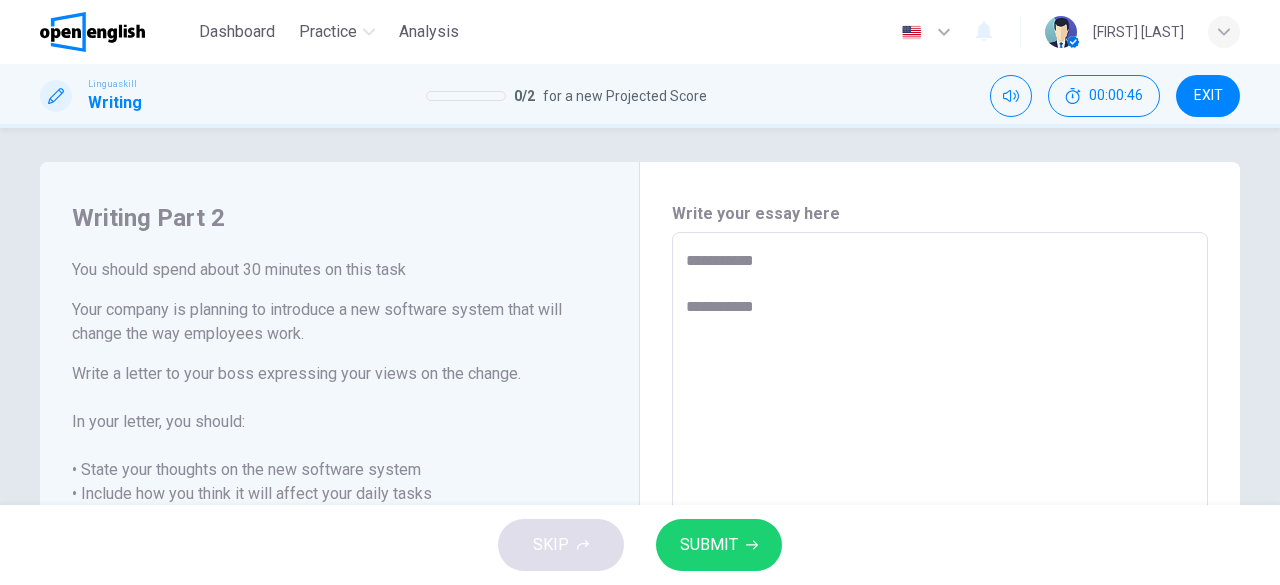 type on "[FIRST] [LAST]" 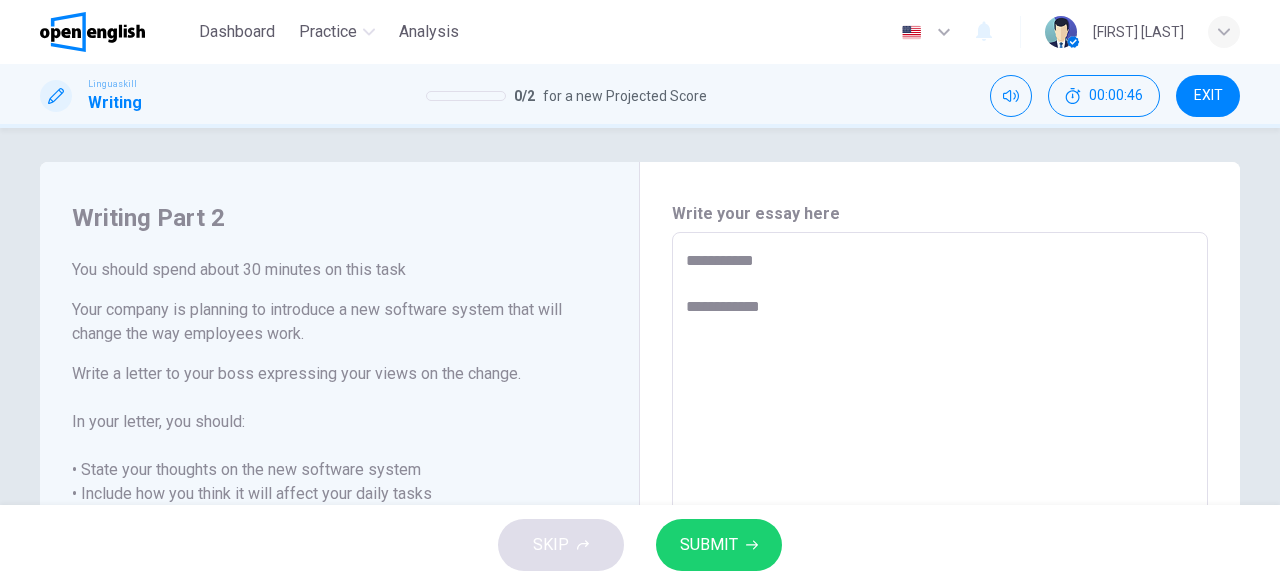 type on "*" 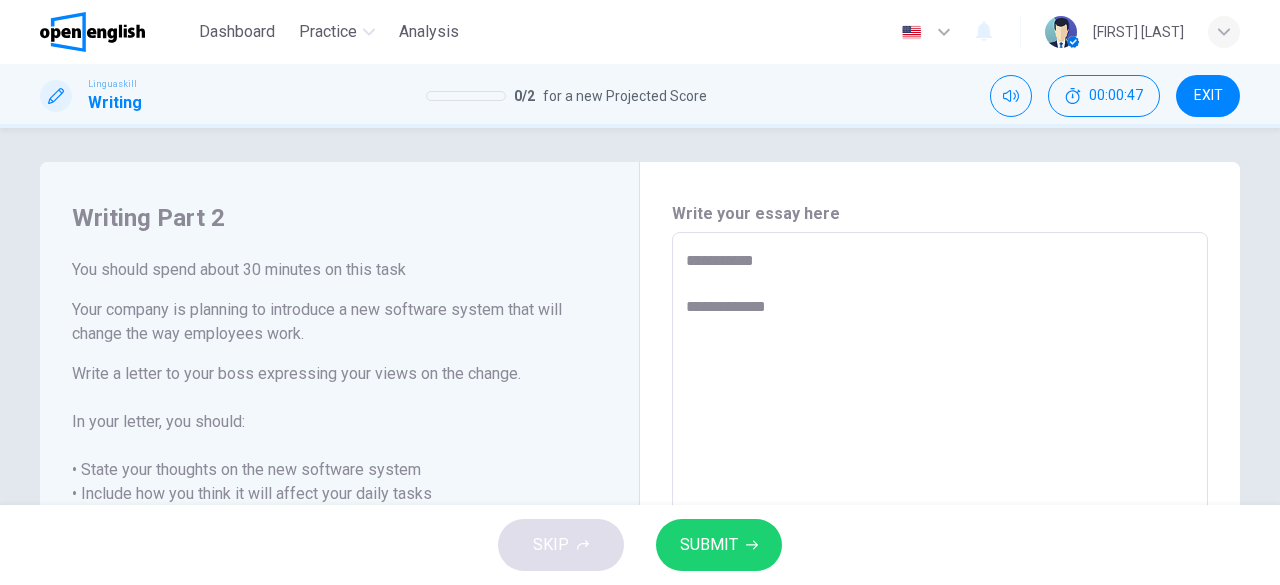 type on "[FIRST] [LAST]" 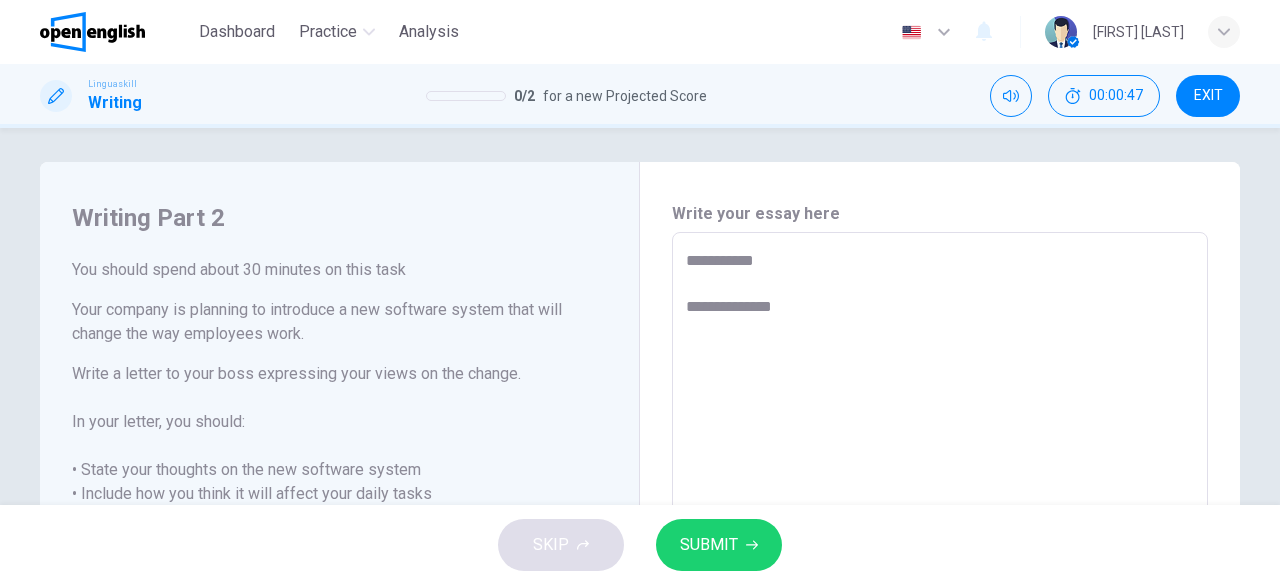 type on "*" 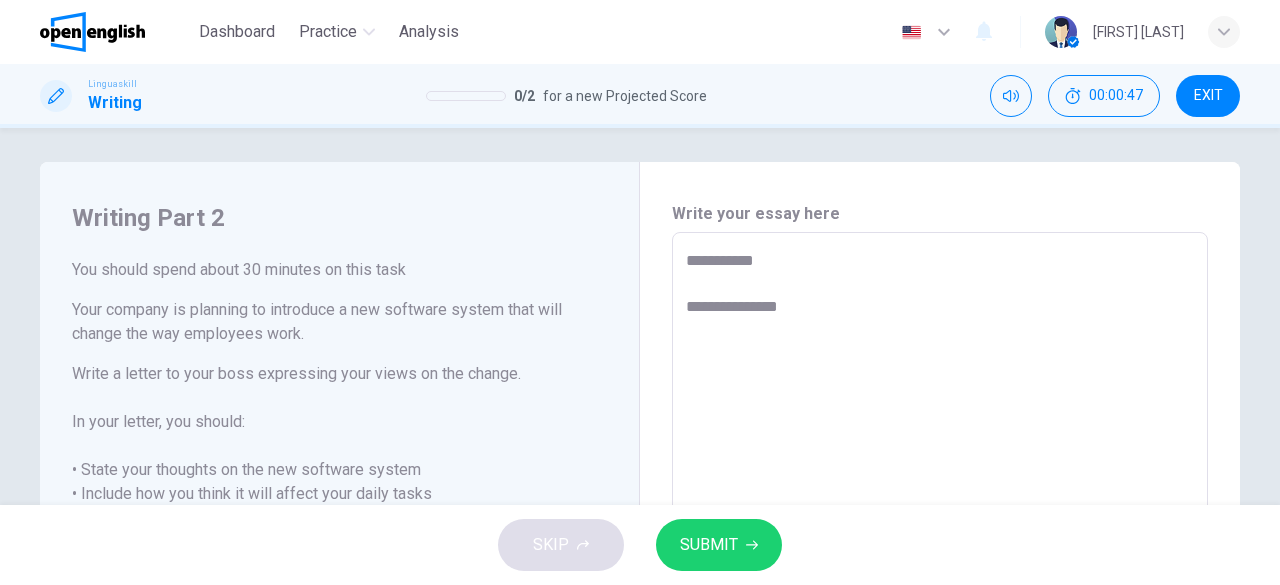 type on "[FIRST] [LAST]" 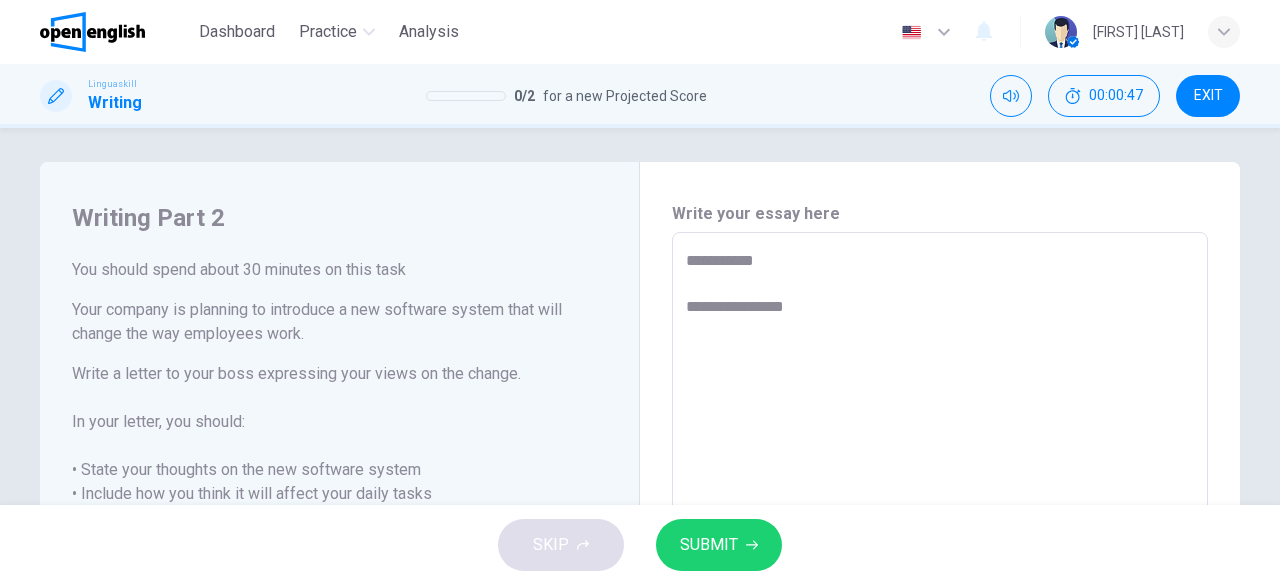 type on "*" 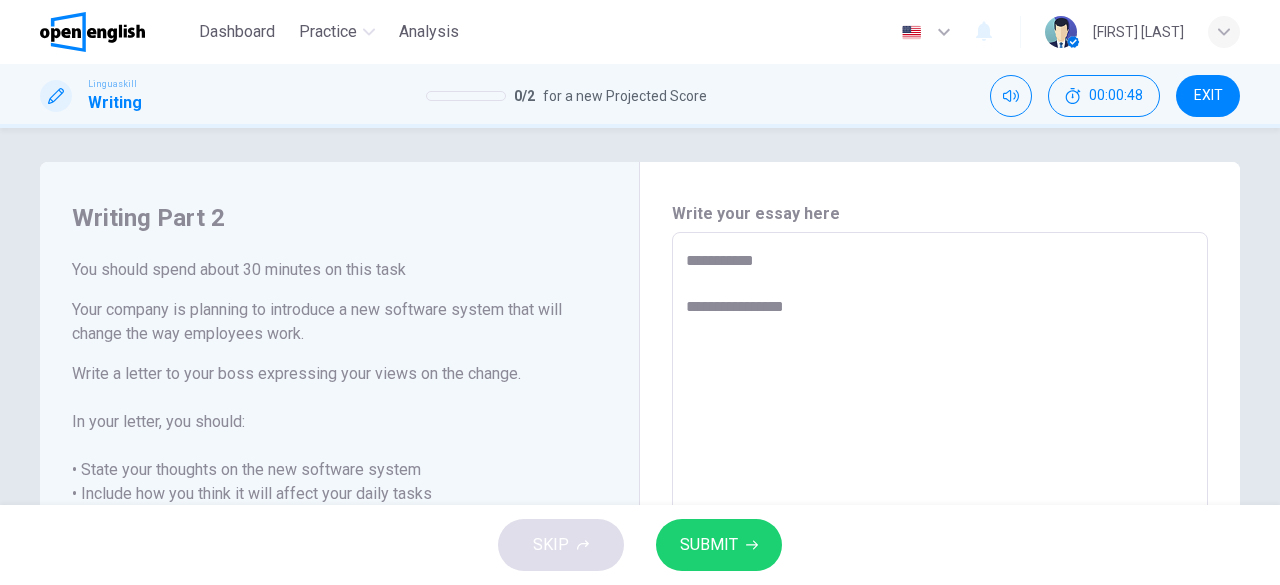 type on "[FIRST] [LAST]" 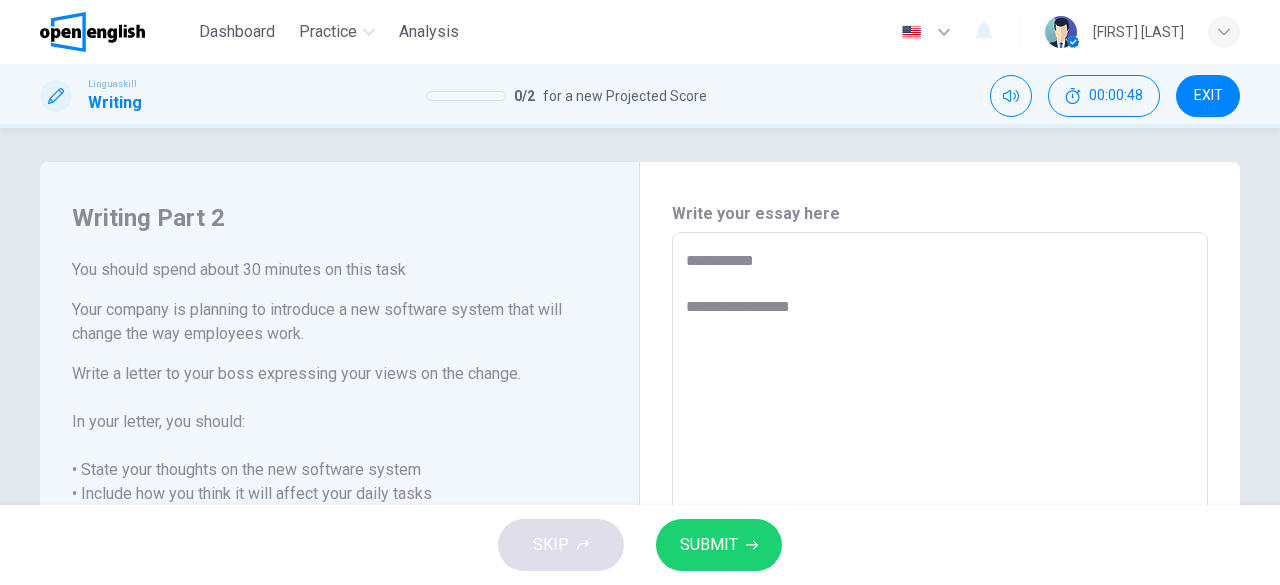 type on "[FIRST] [LAST]" 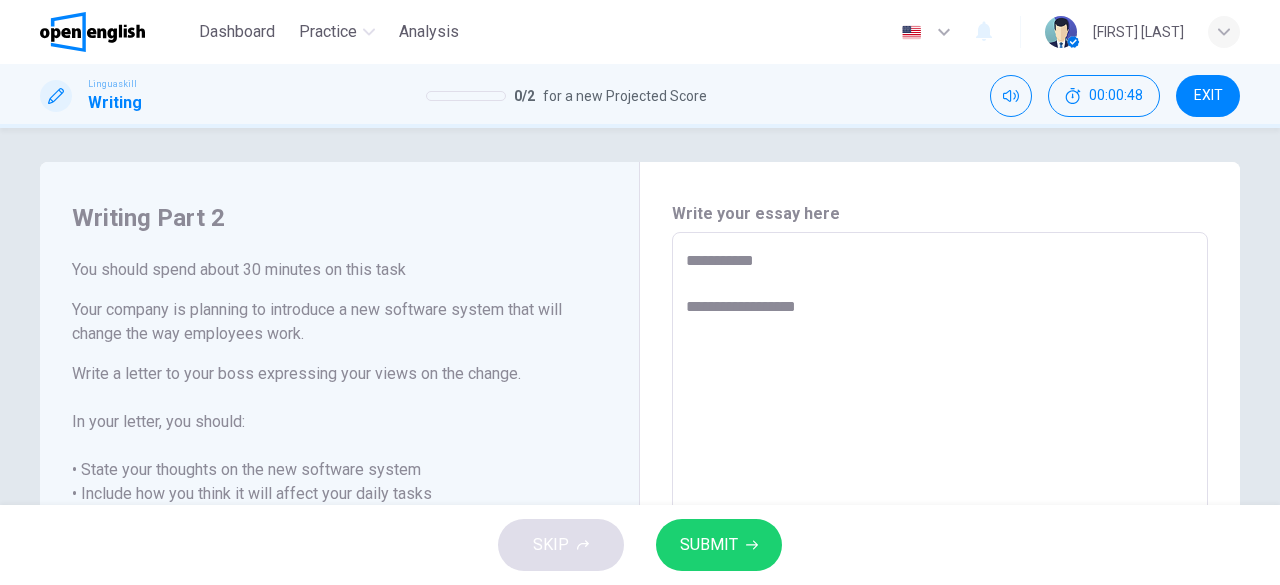 type on "*" 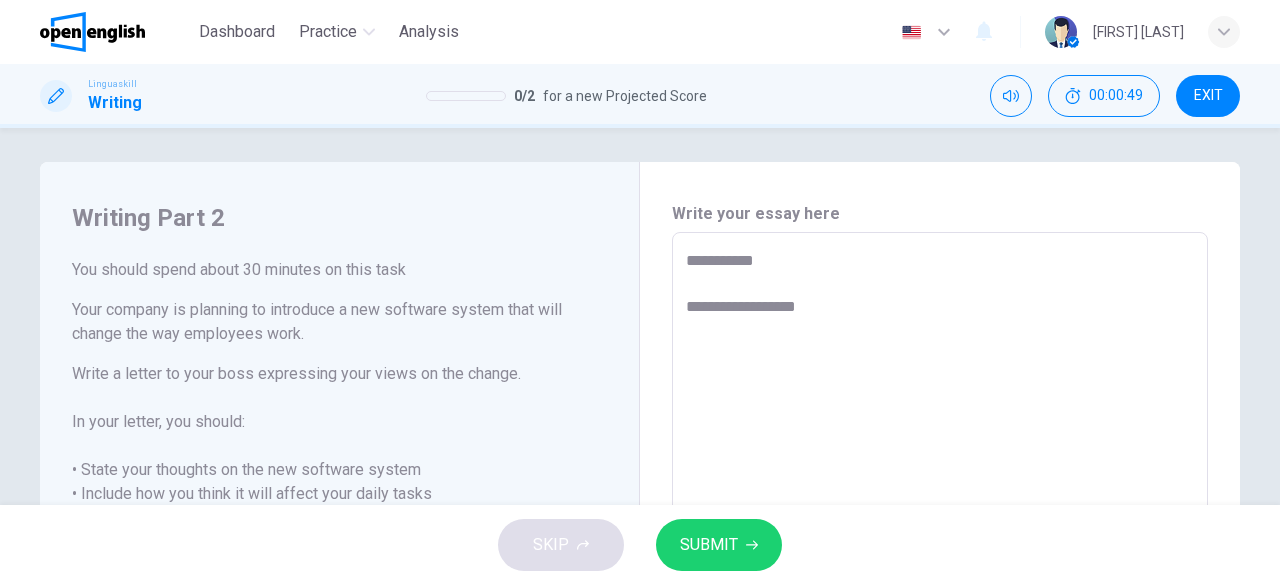 type on "[FIRST] [LAST]" 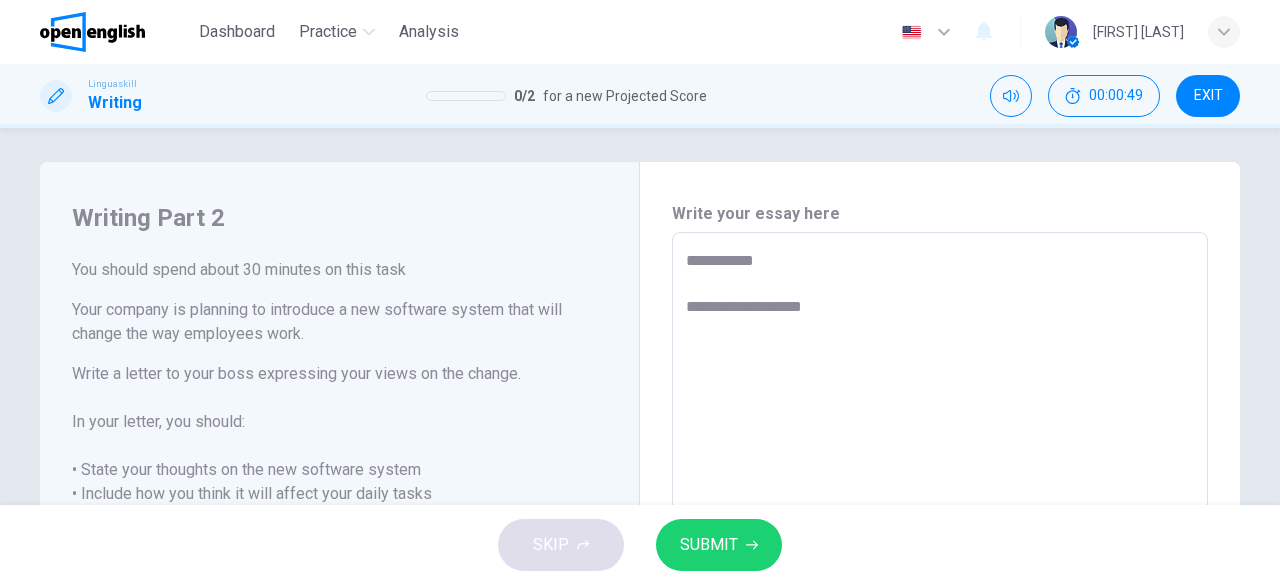 type on "*" 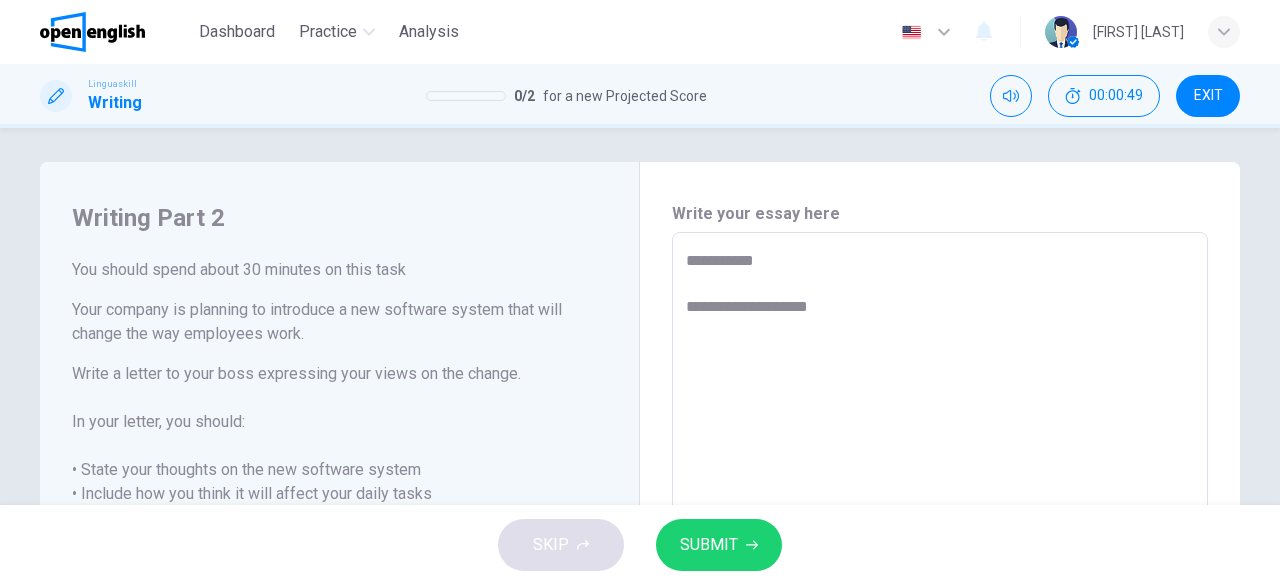 type on "*" 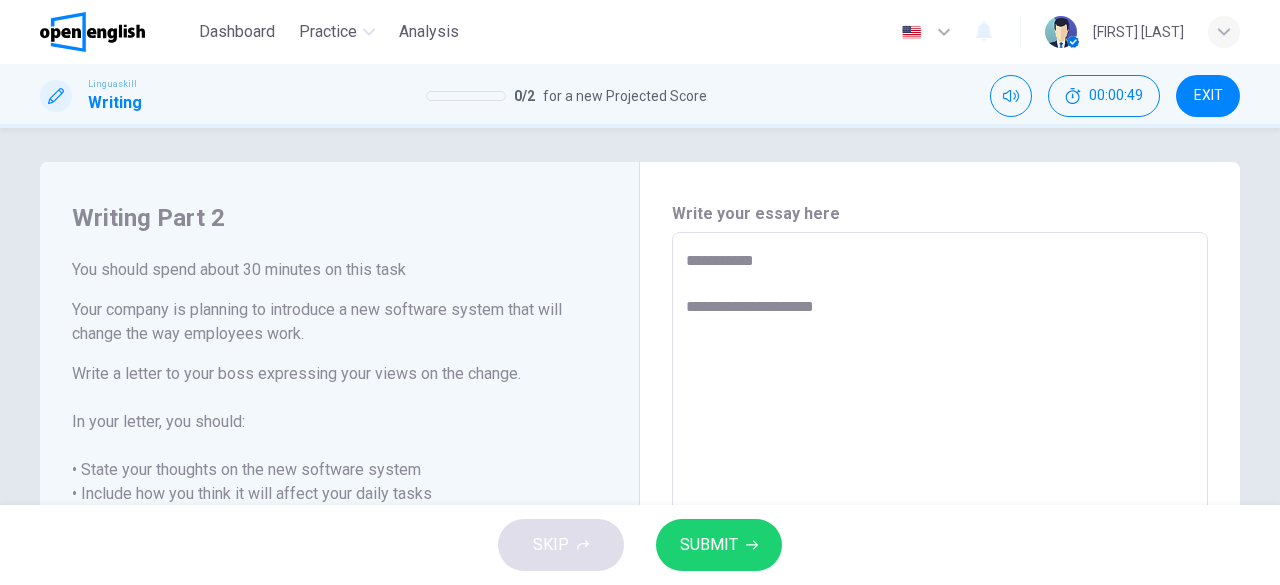 type on "[FIRST] [LAST]" 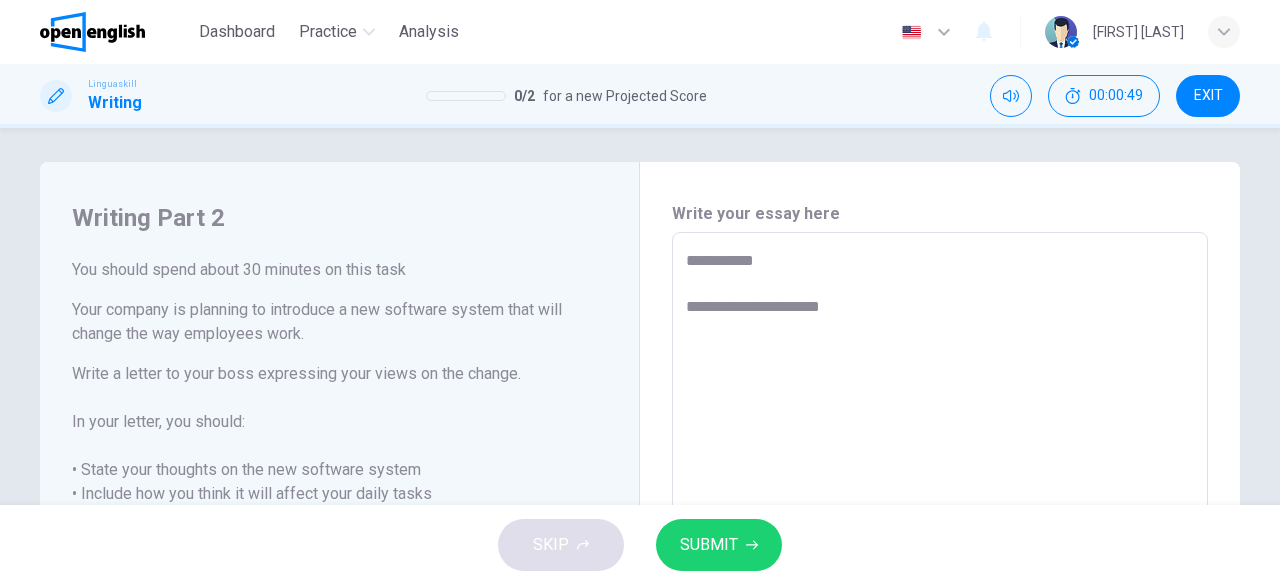 type on "*" 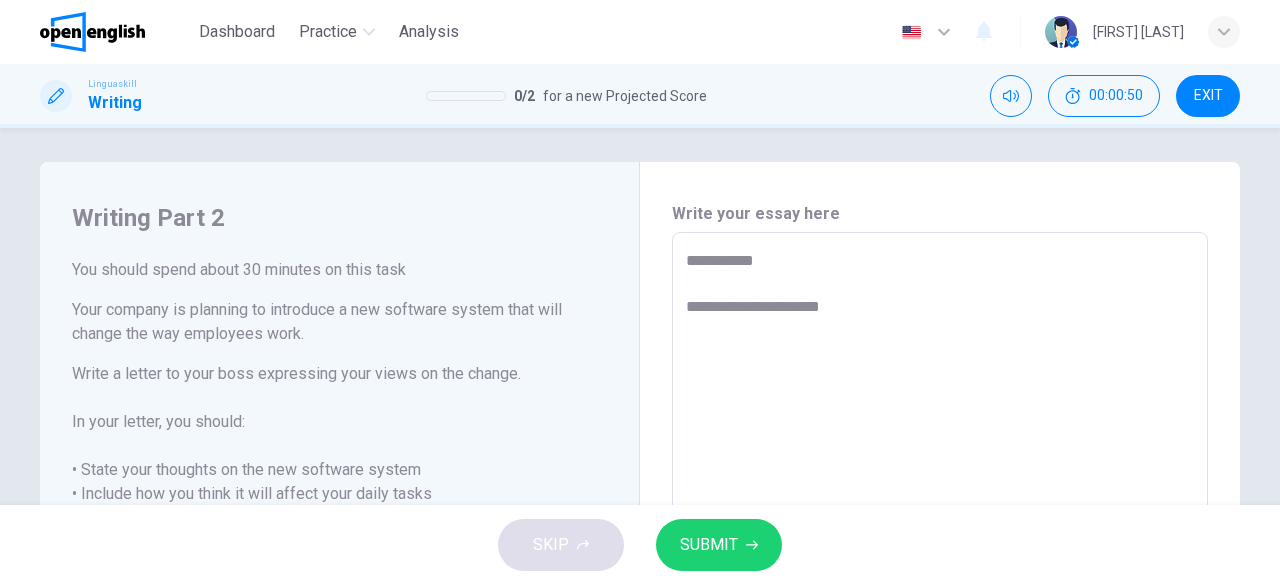 type on "[FIRST] [LAST]" 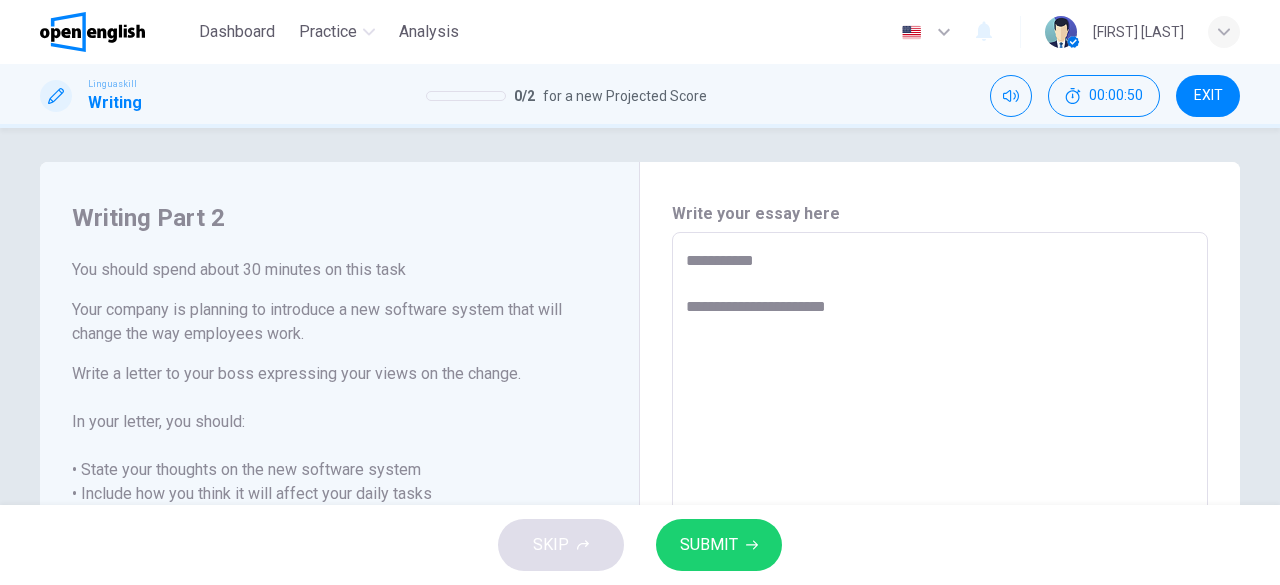 type on "*" 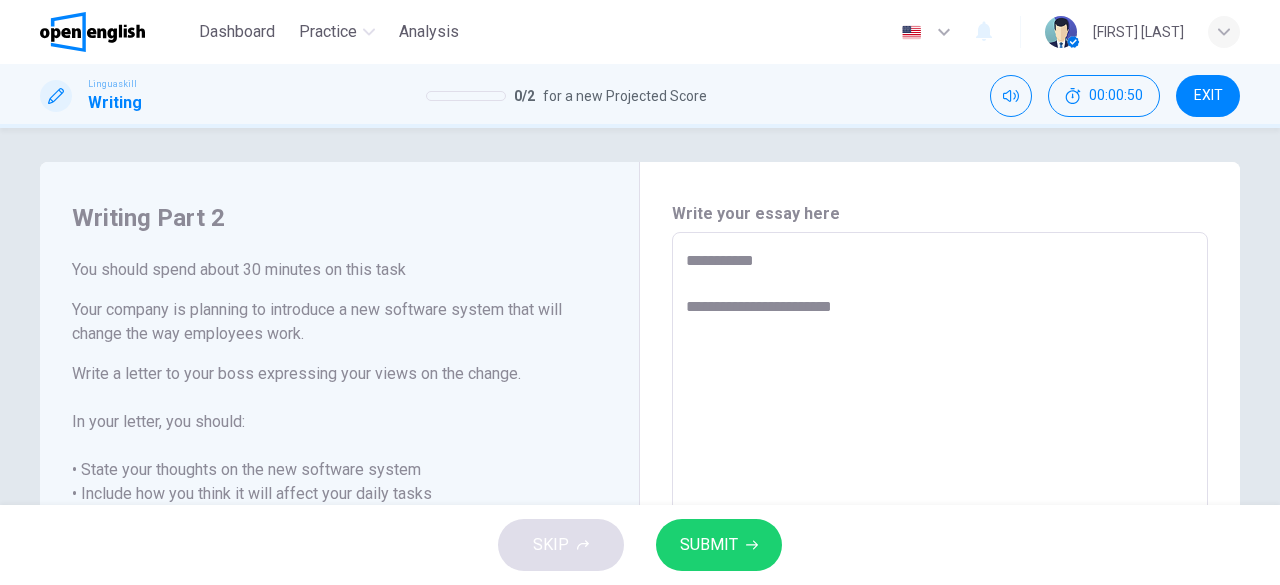 type on "[FIRST] [LAST]" 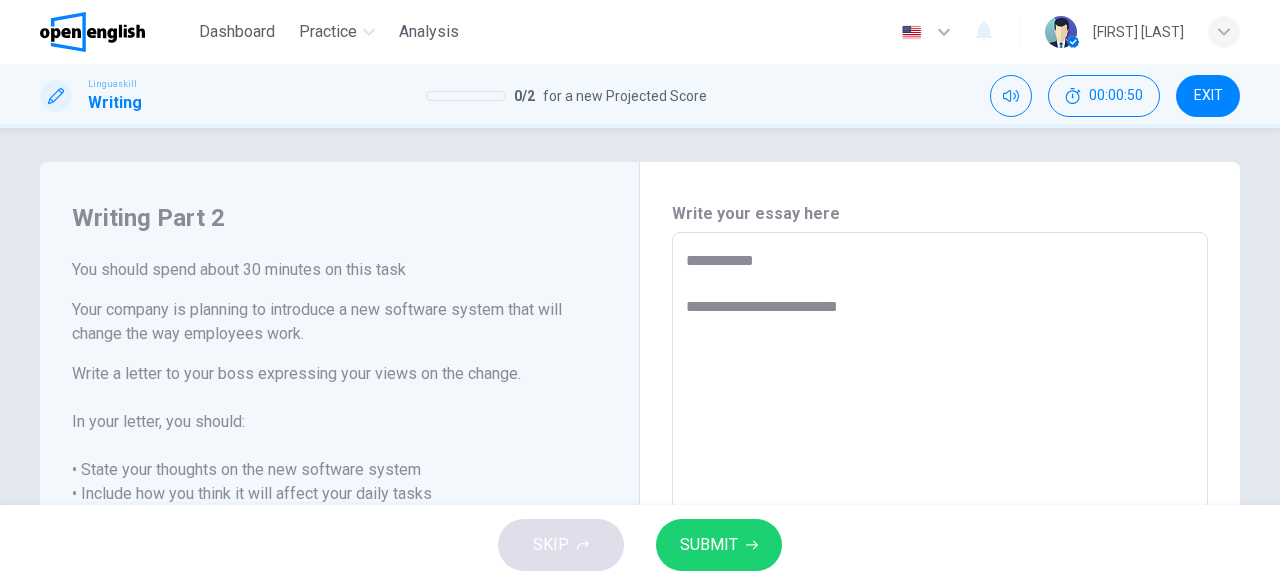 type on "*" 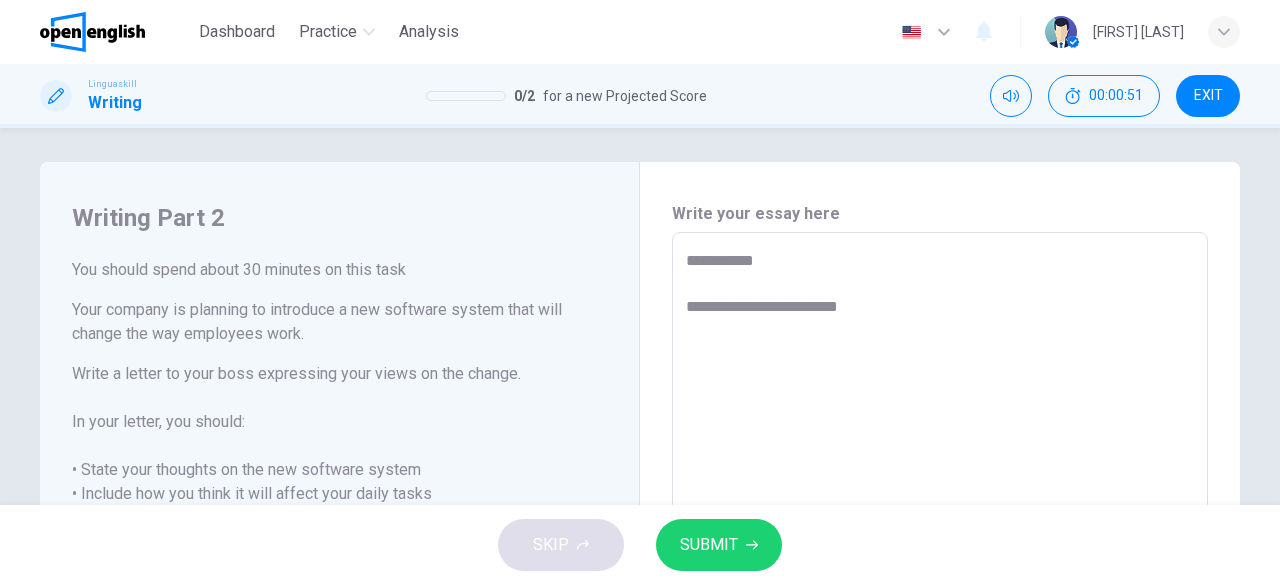type on "**********" 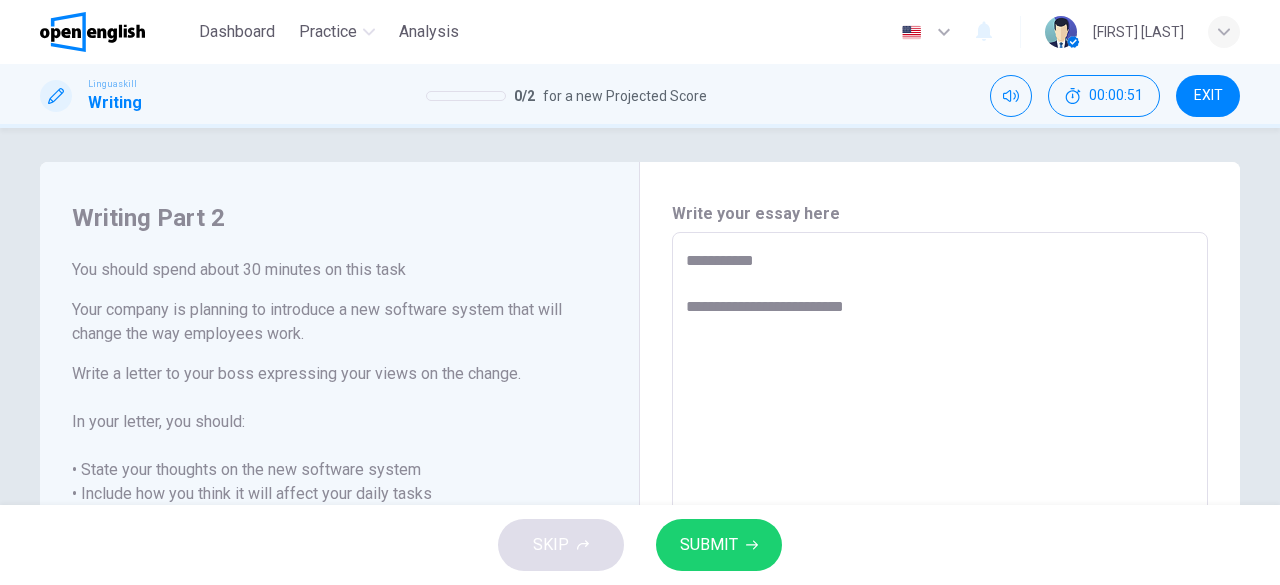 type on "[FIRST] [LAST]" 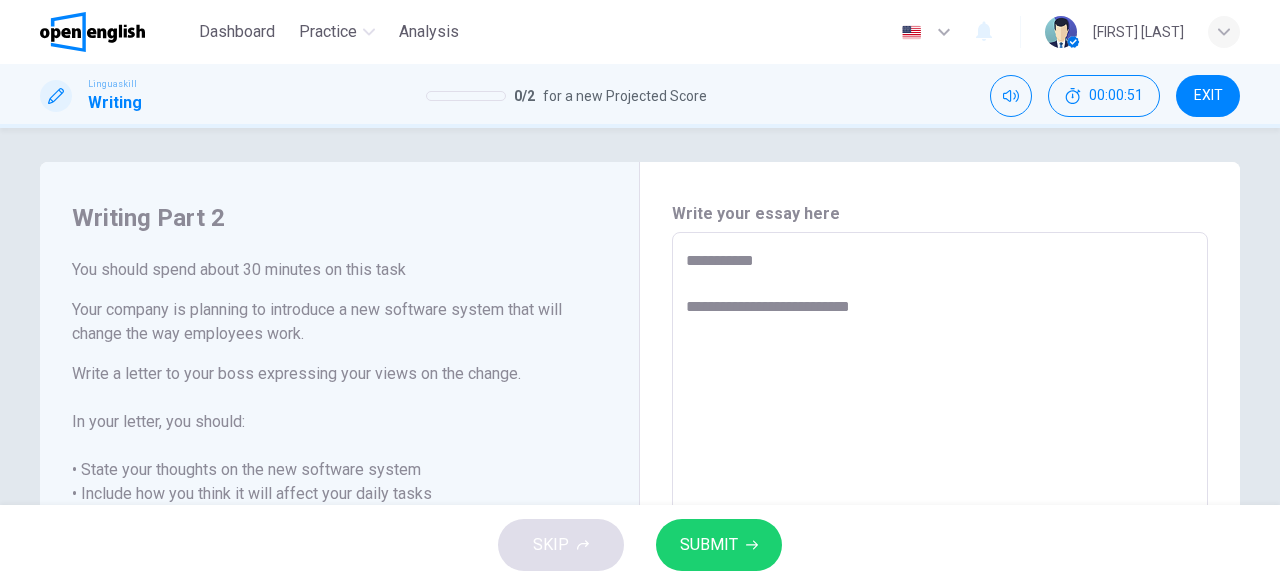 type on "*" 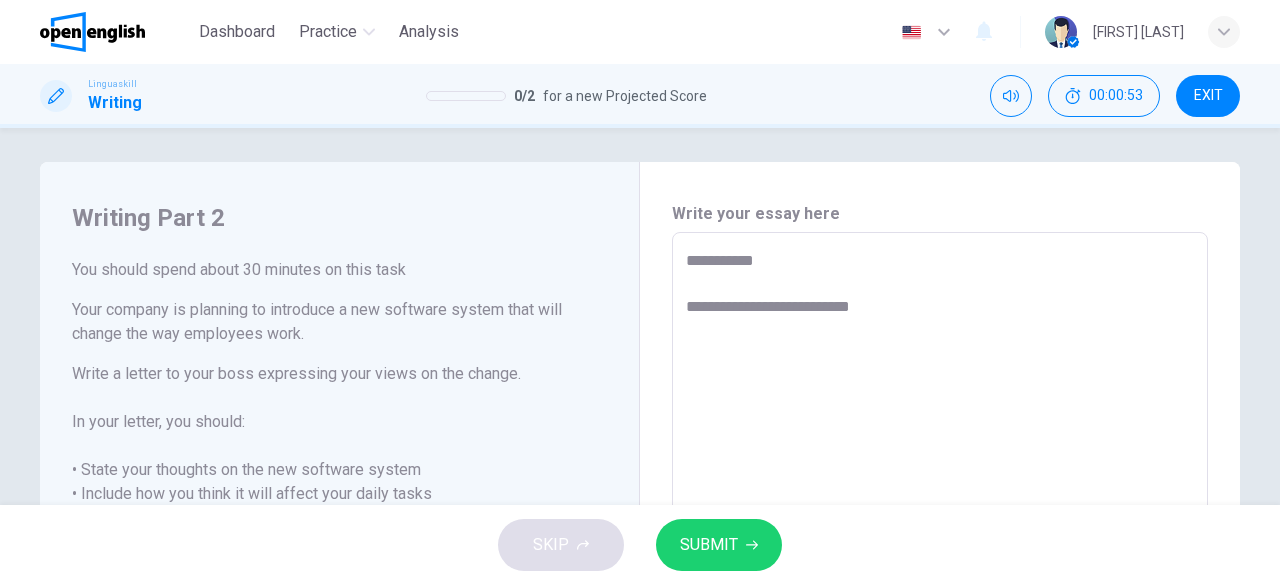 type on "[FIRST] [LAST]" 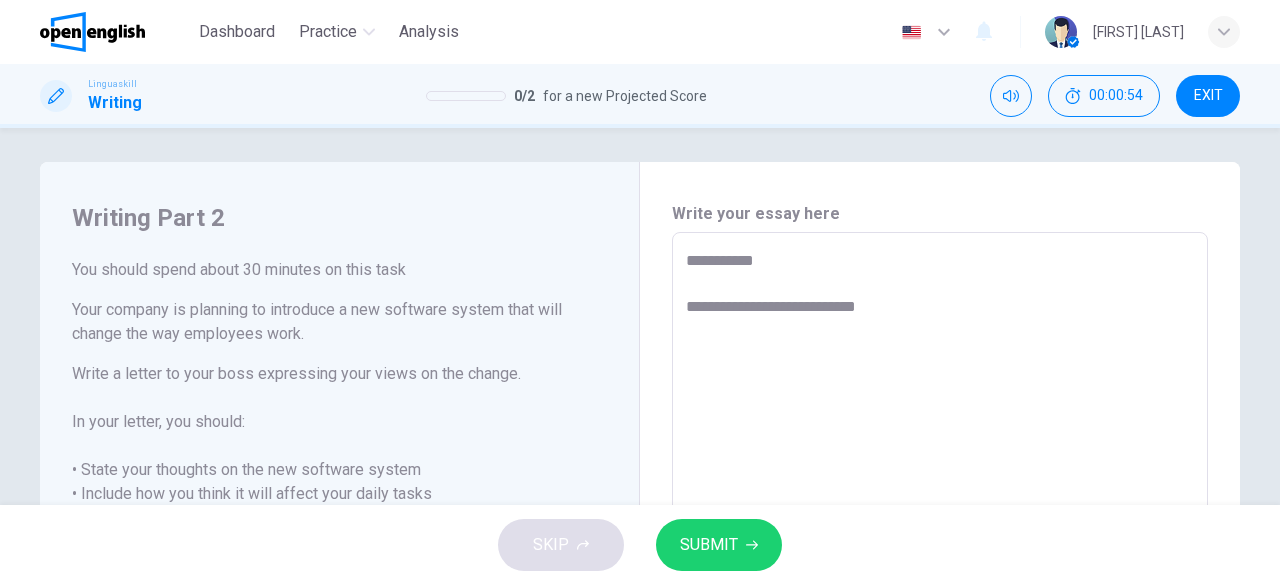 type on "**********" 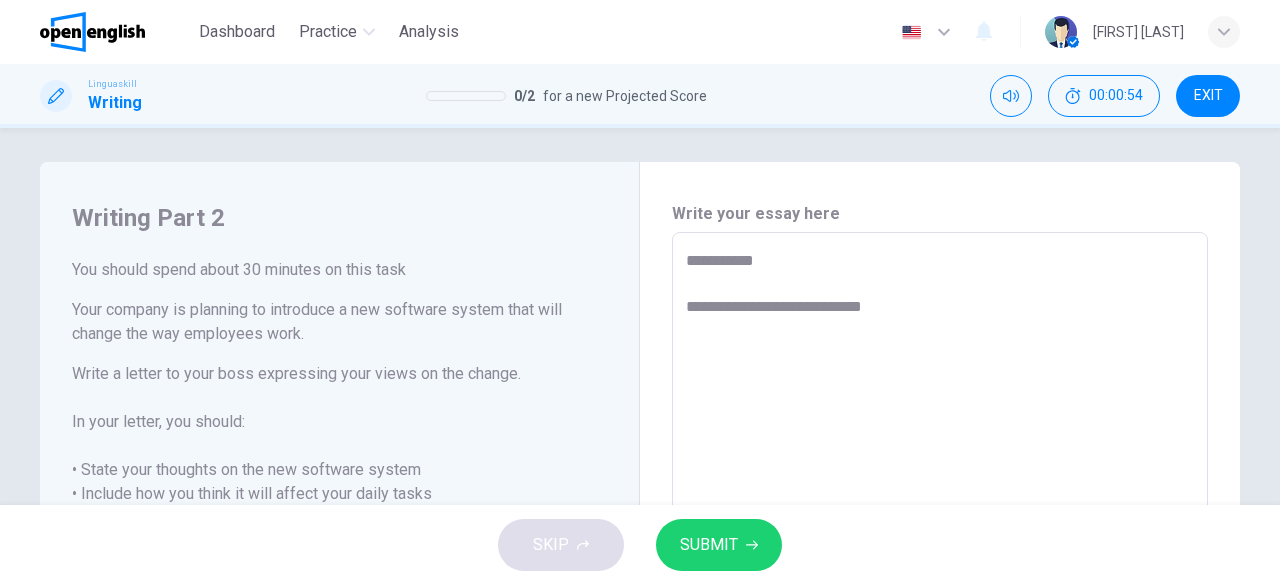 type on "**********" 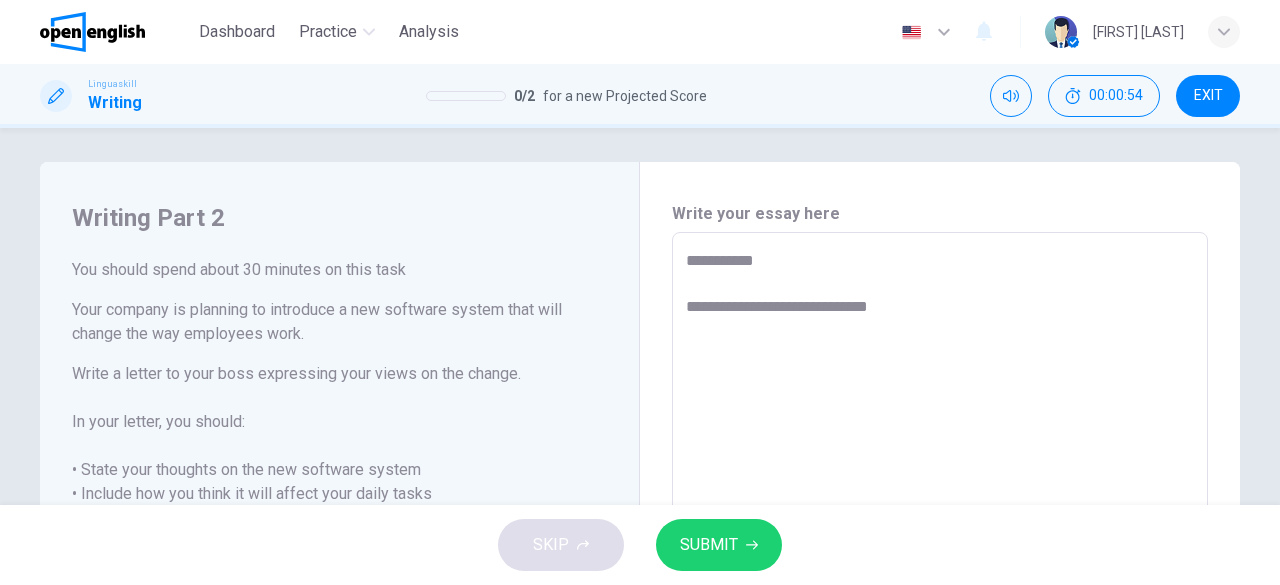type on "*" 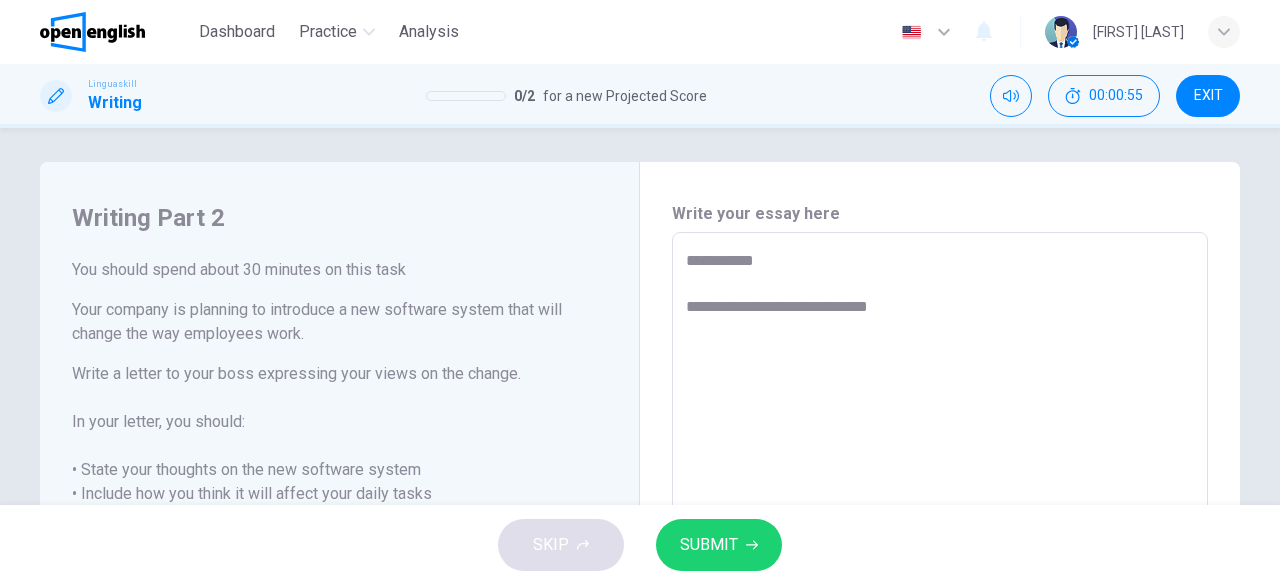 type on "[FIRST] [LAST]" 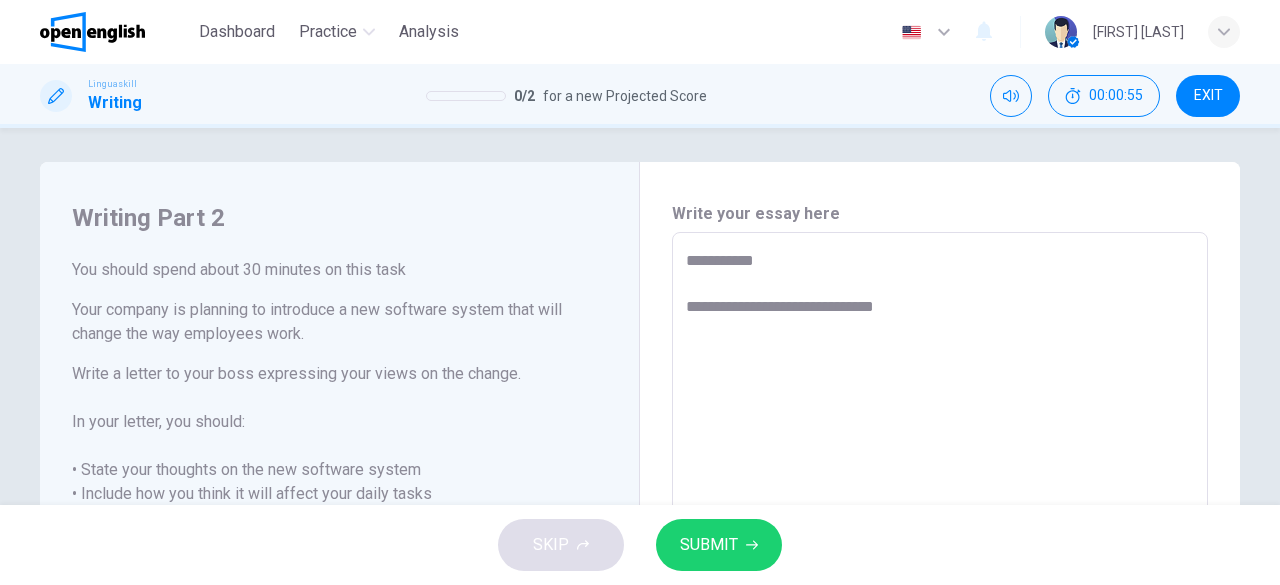 type on "*" 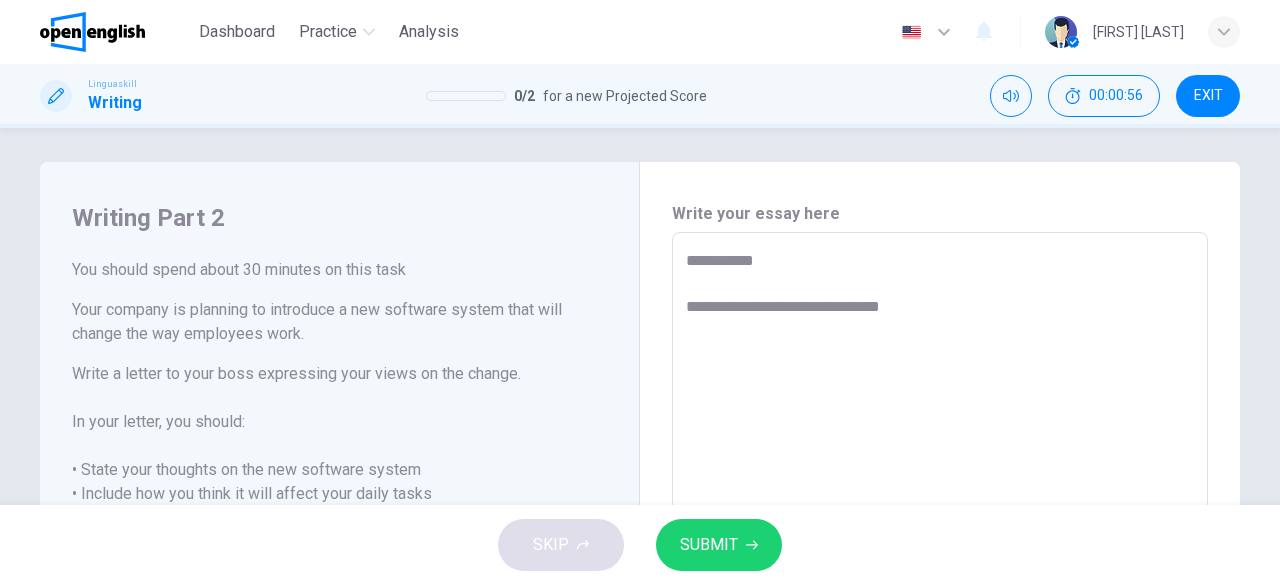 type on "[FIRST] [LAST]" 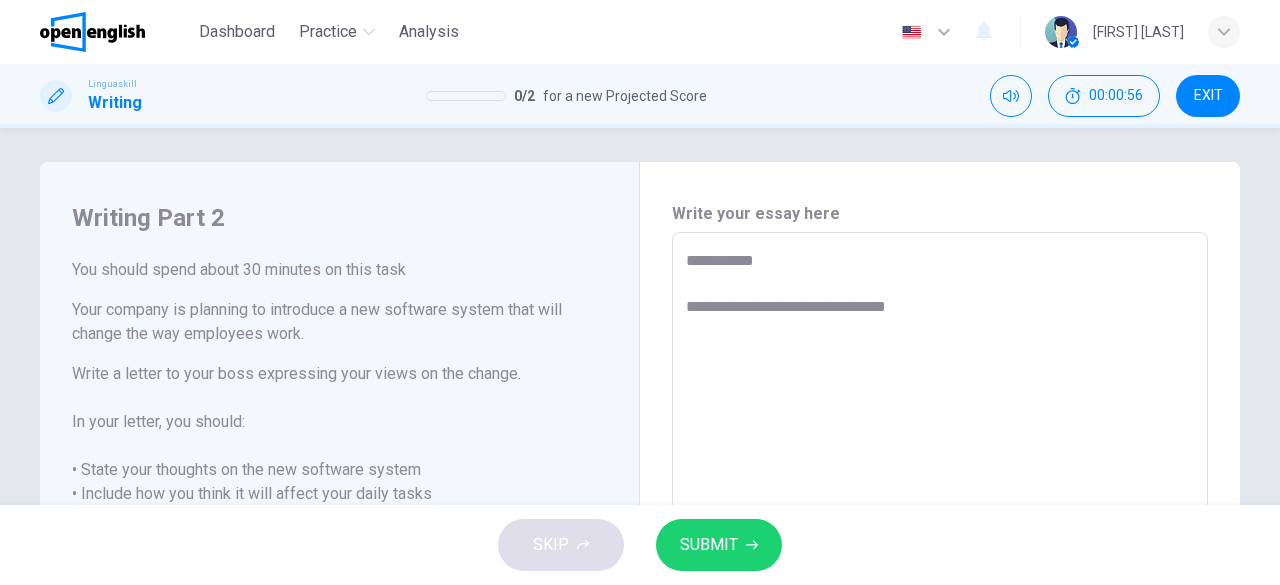 type on "*" 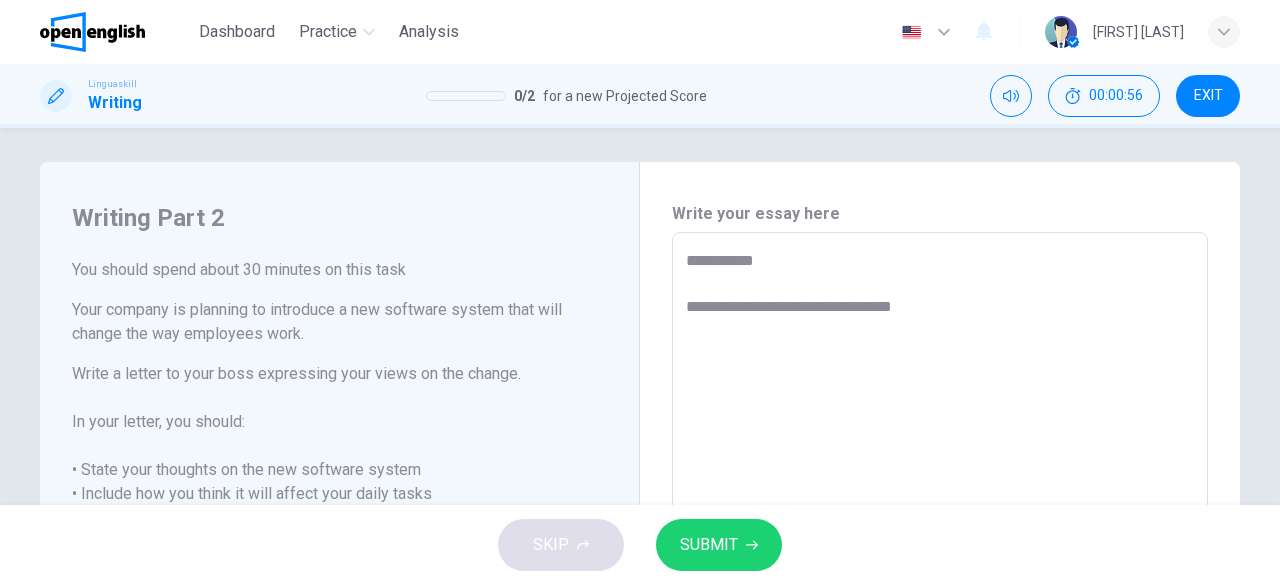 type on "*" 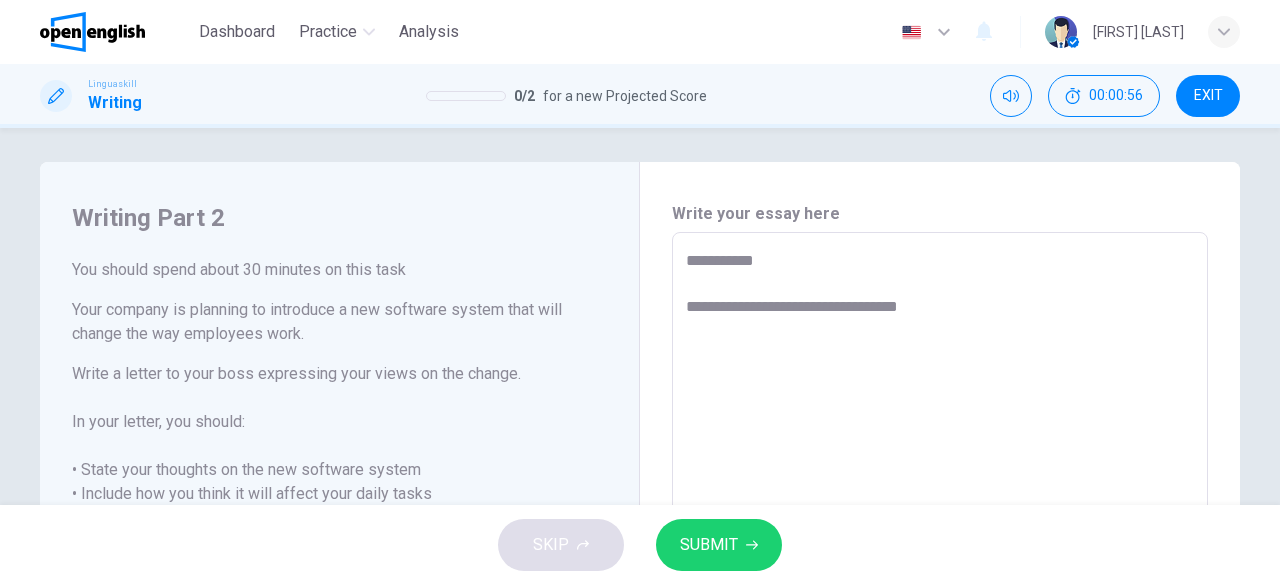 type on "[FIRST] [LAST]" 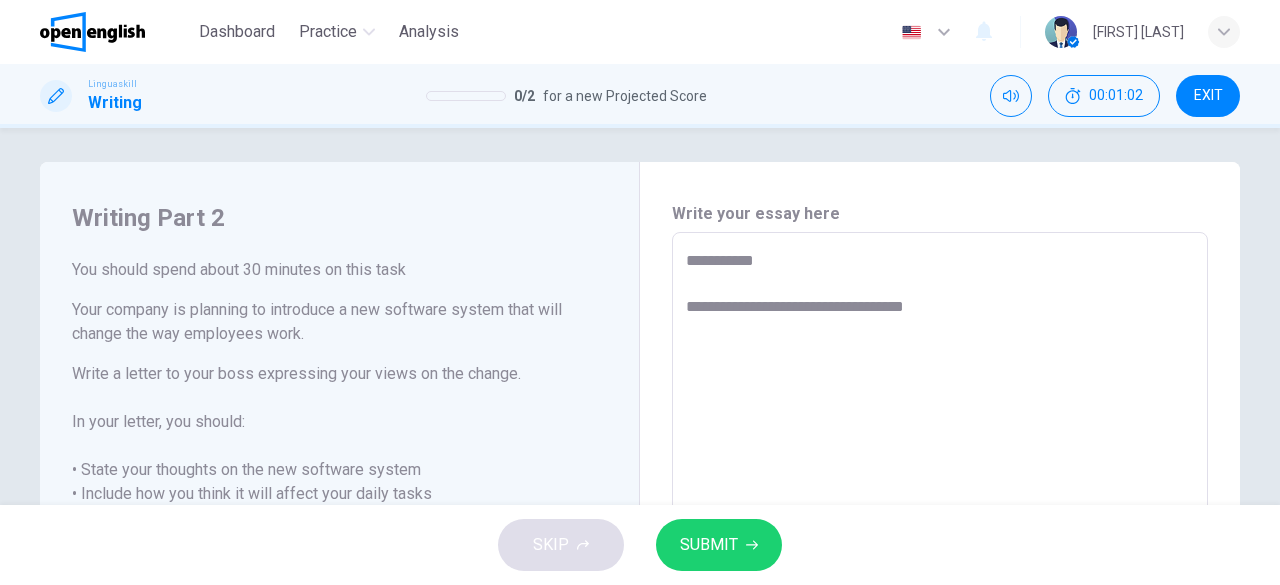 type on "[FIRST] [LAST]" 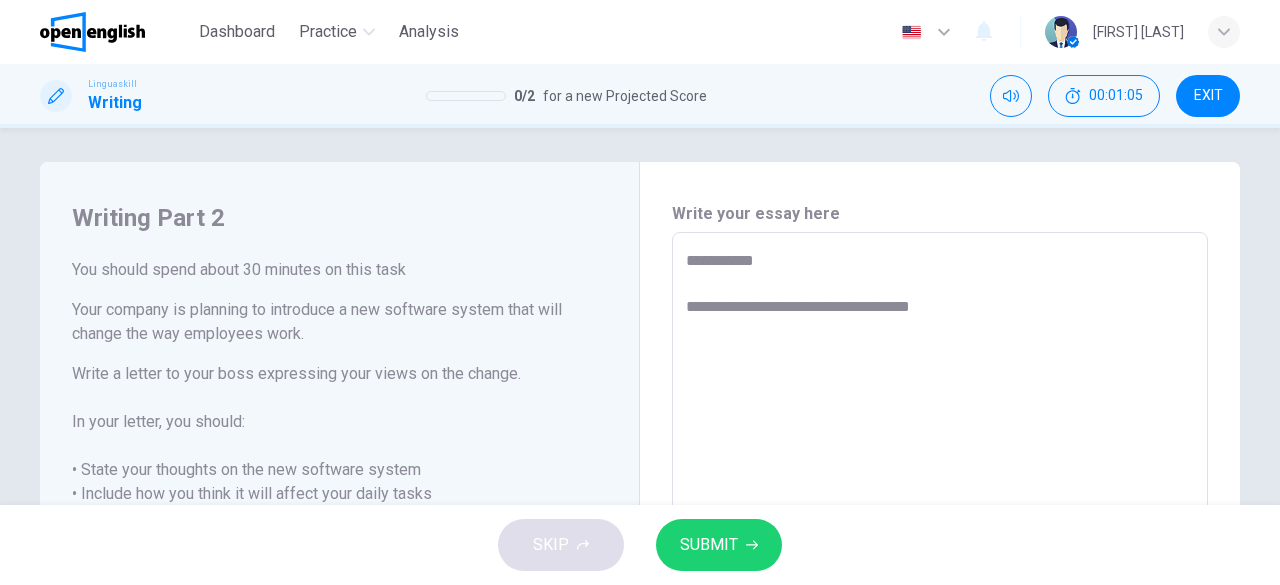 type on "[FIRST] [LAST]" 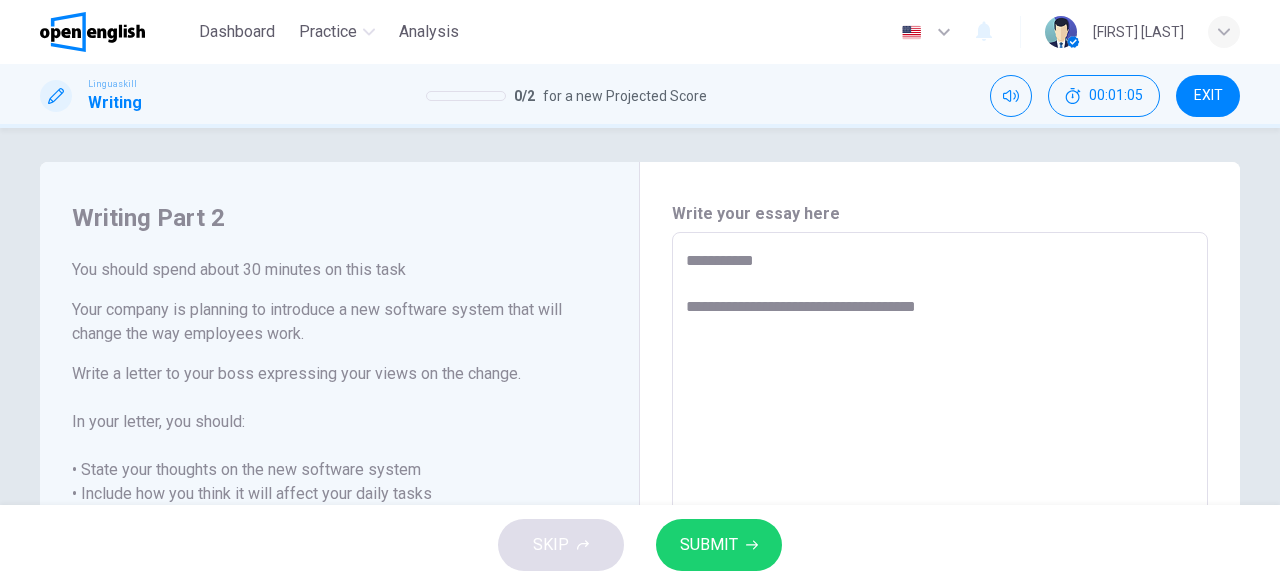 type on "[FIRST] [LAST]" 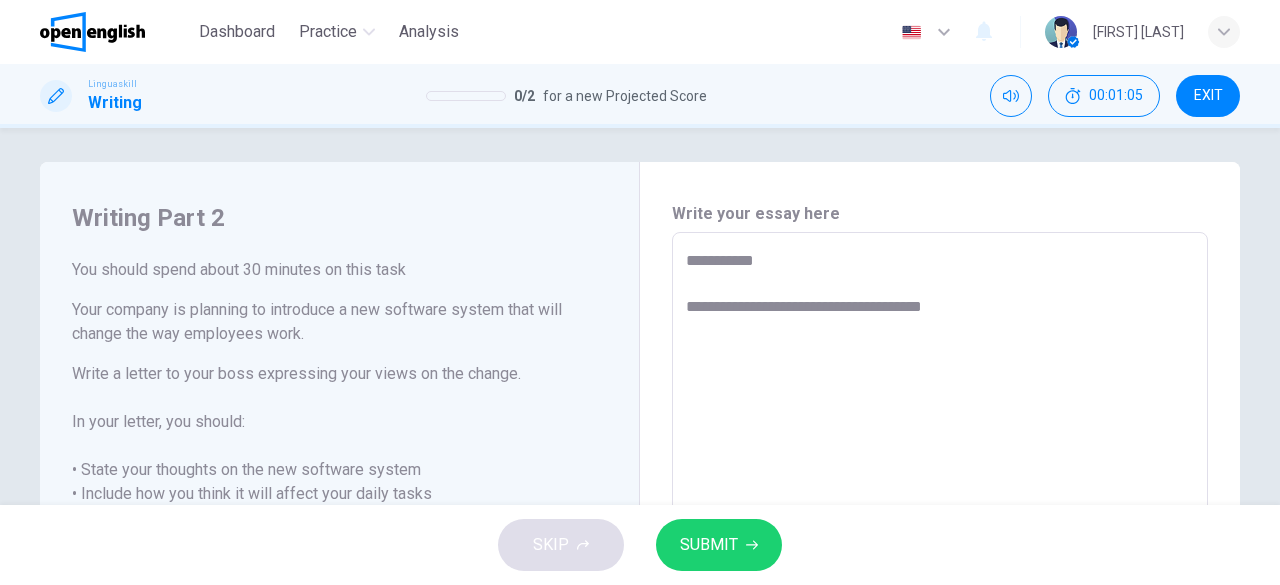 type on "*" 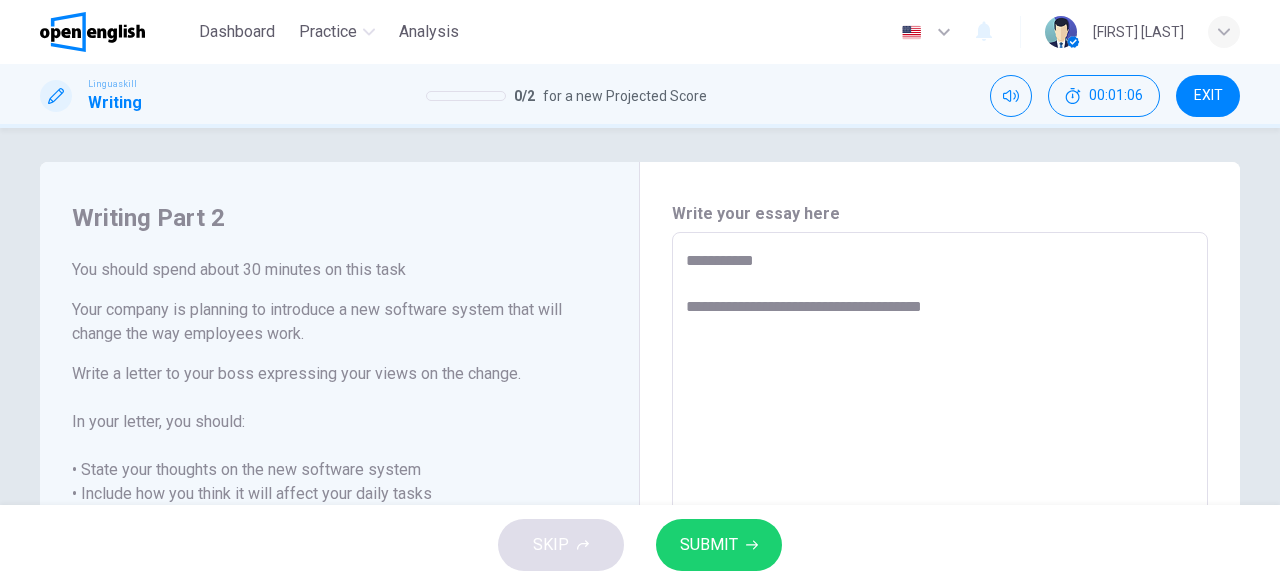 type on "[FIRST] [LAST]" 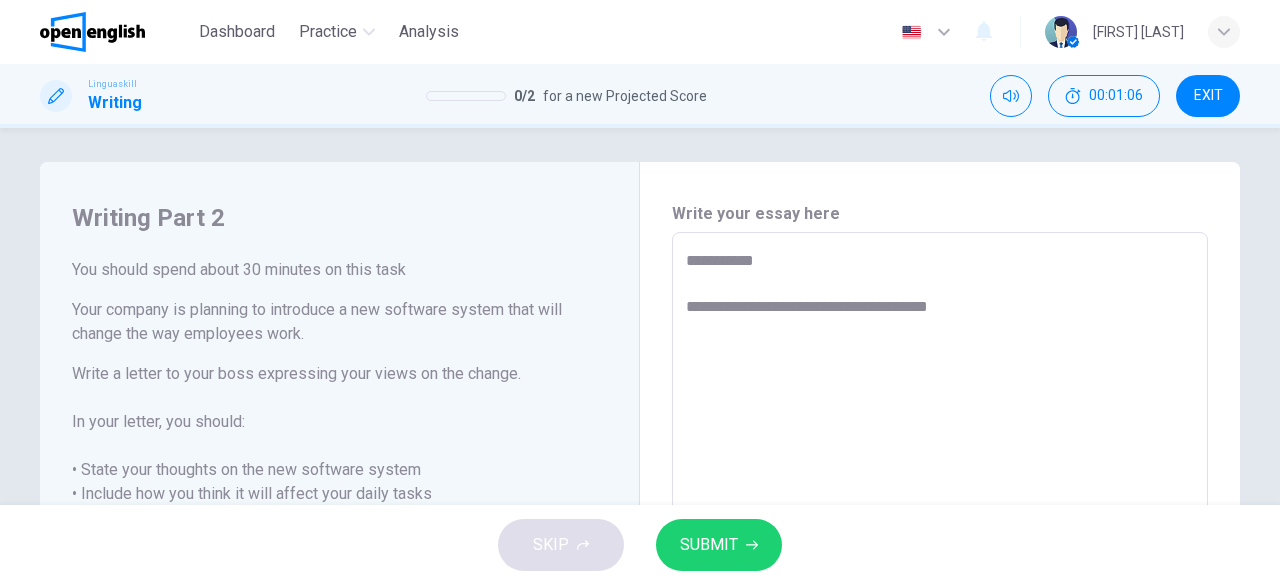type on "*" 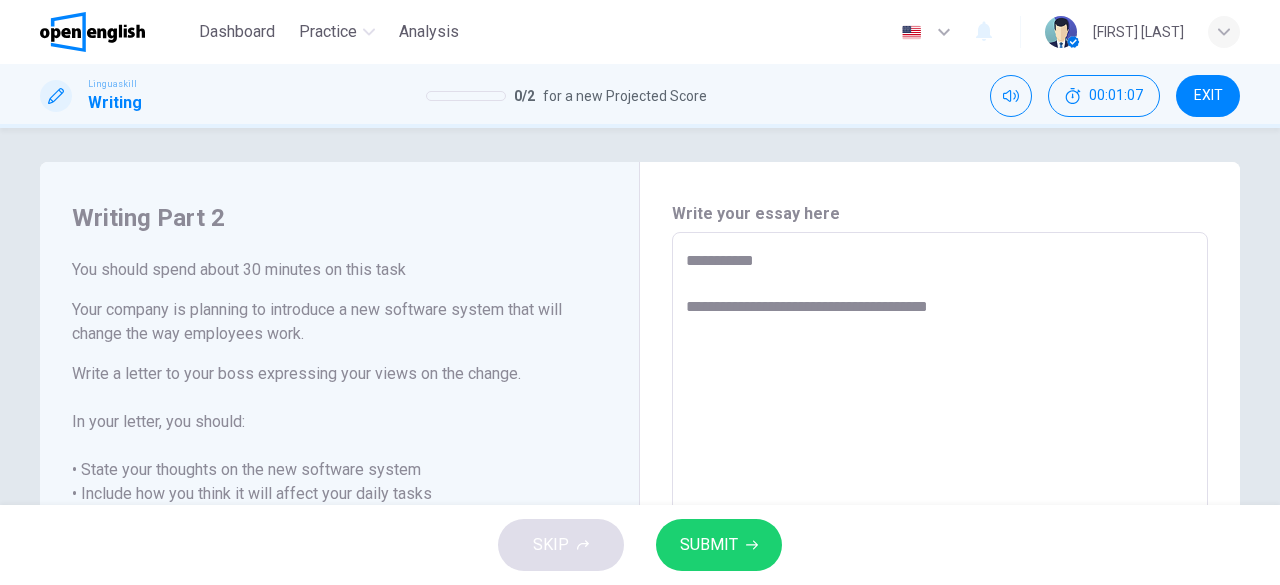 type on "[FIRST] [LAST]" 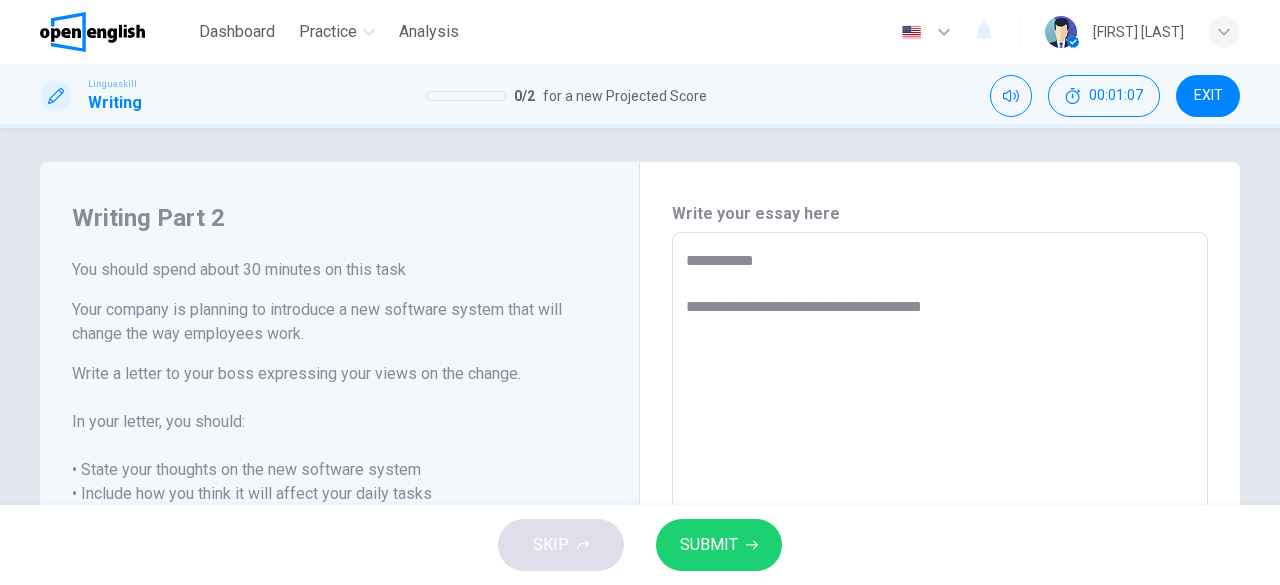 type on "[FIRST] [LAST]" 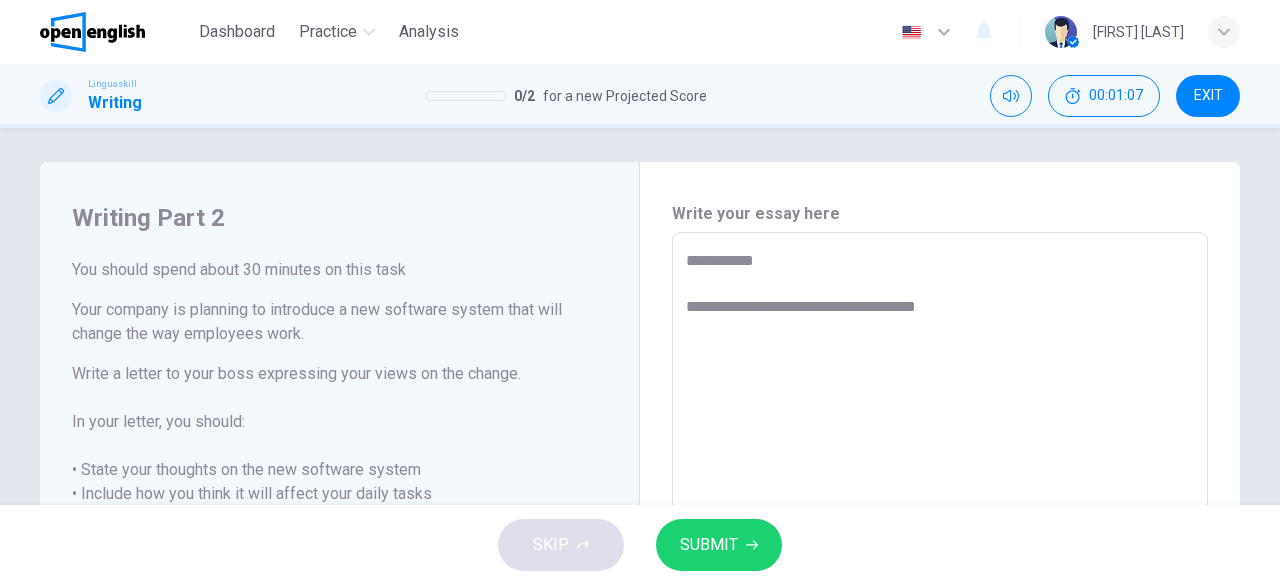 type on "*" 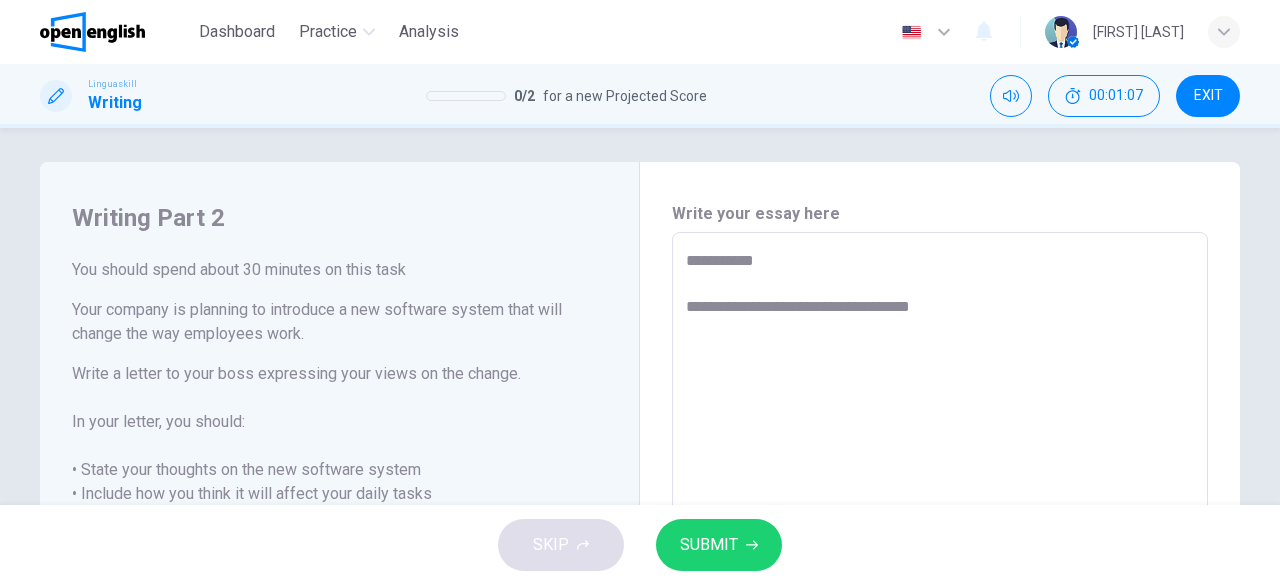 type on "*" 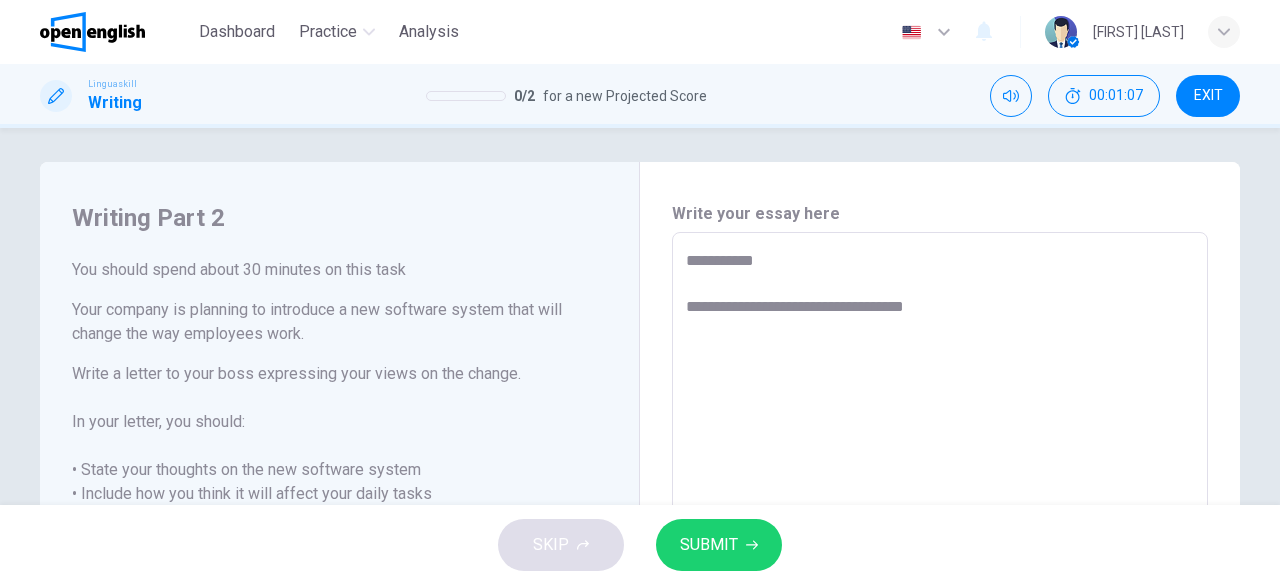 type on "*" 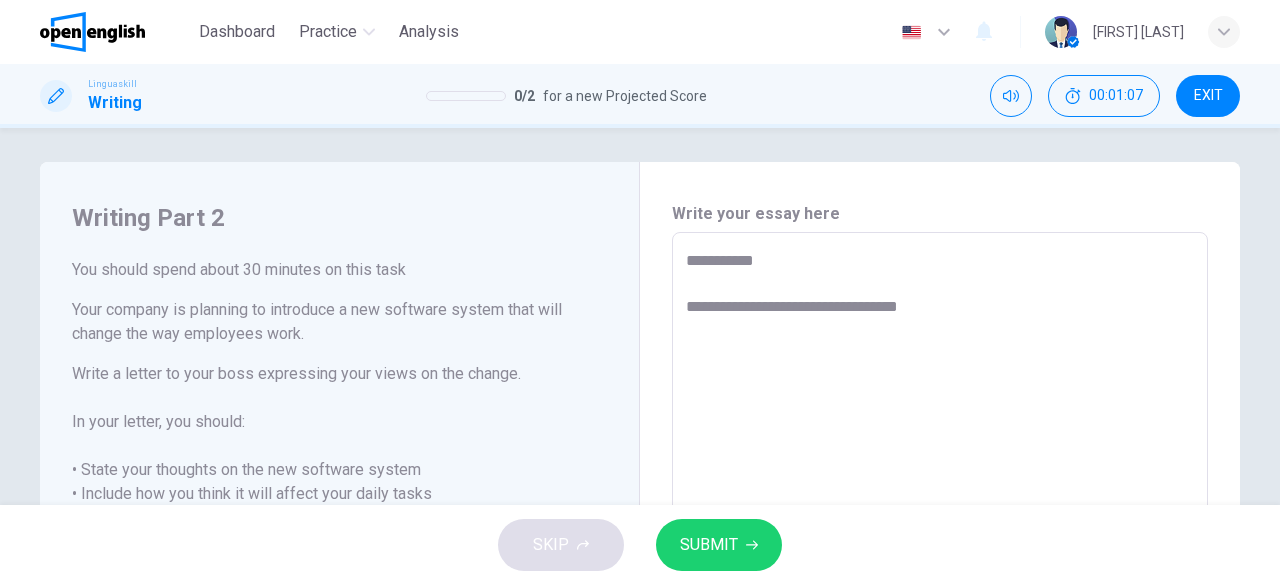 type on "*" 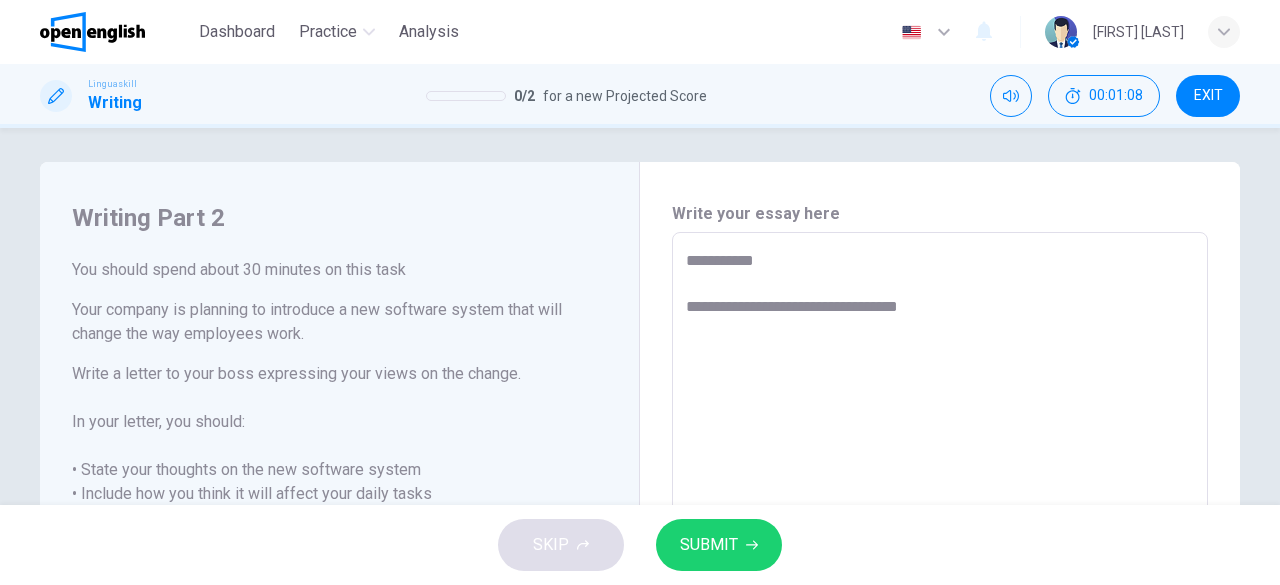type on "[FIRST] [LAST]" 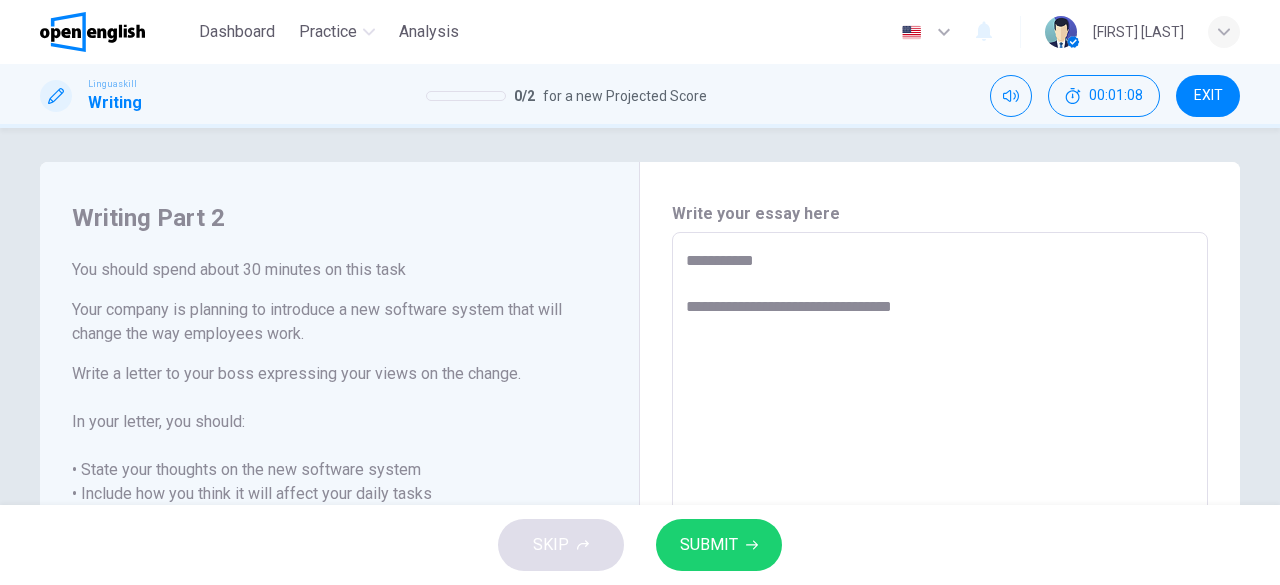 type on "*" 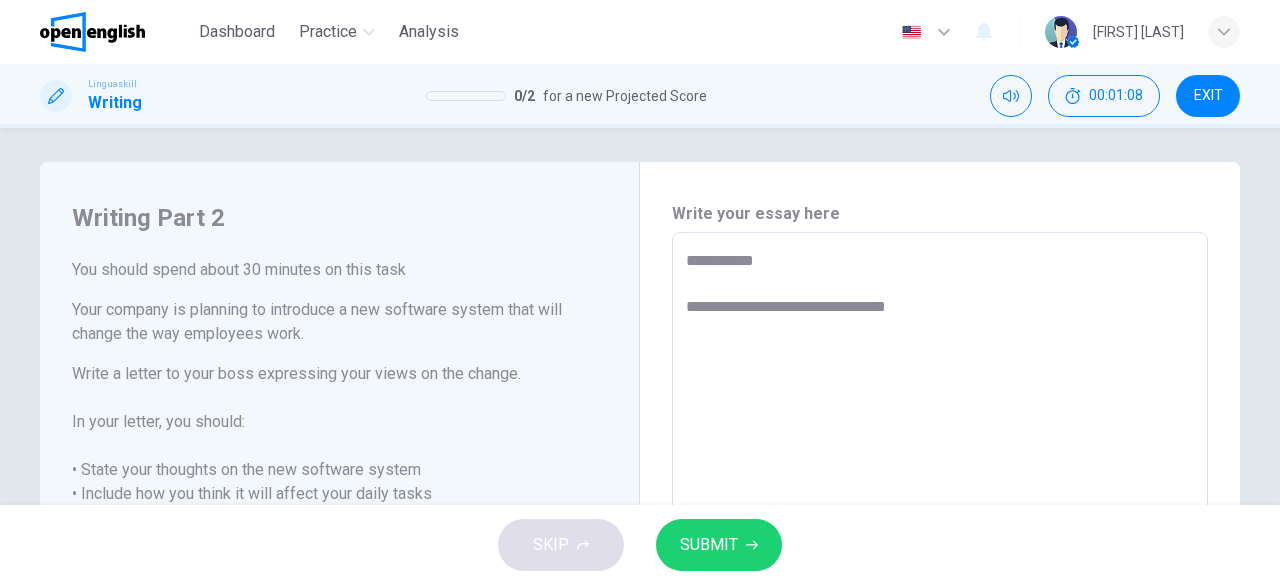 type on "*" 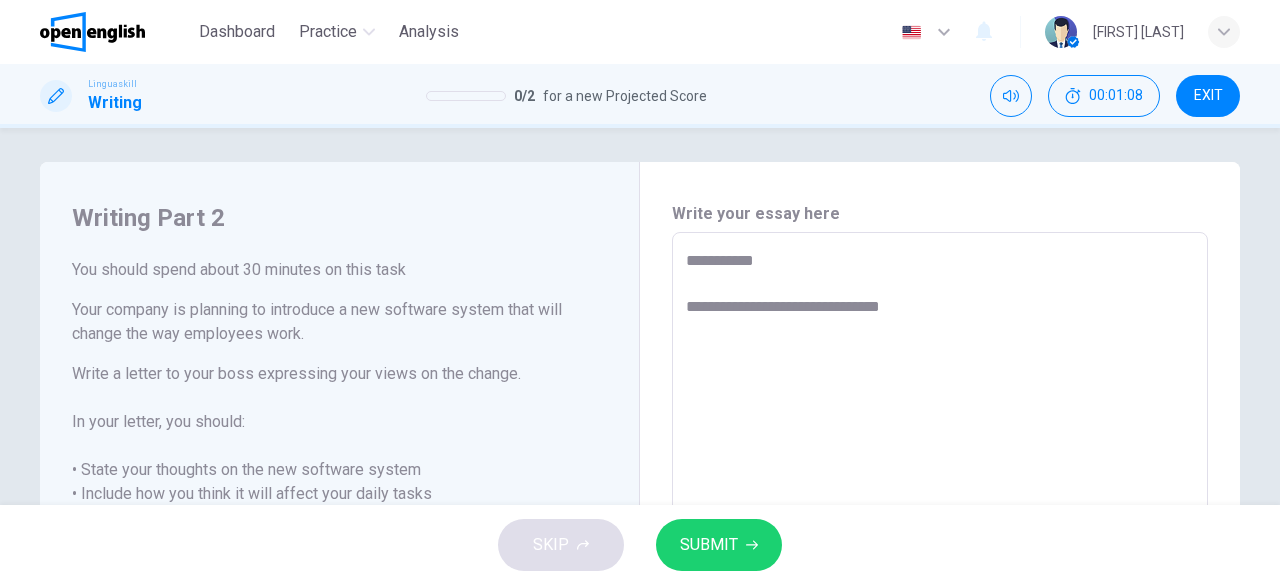 type on "*" 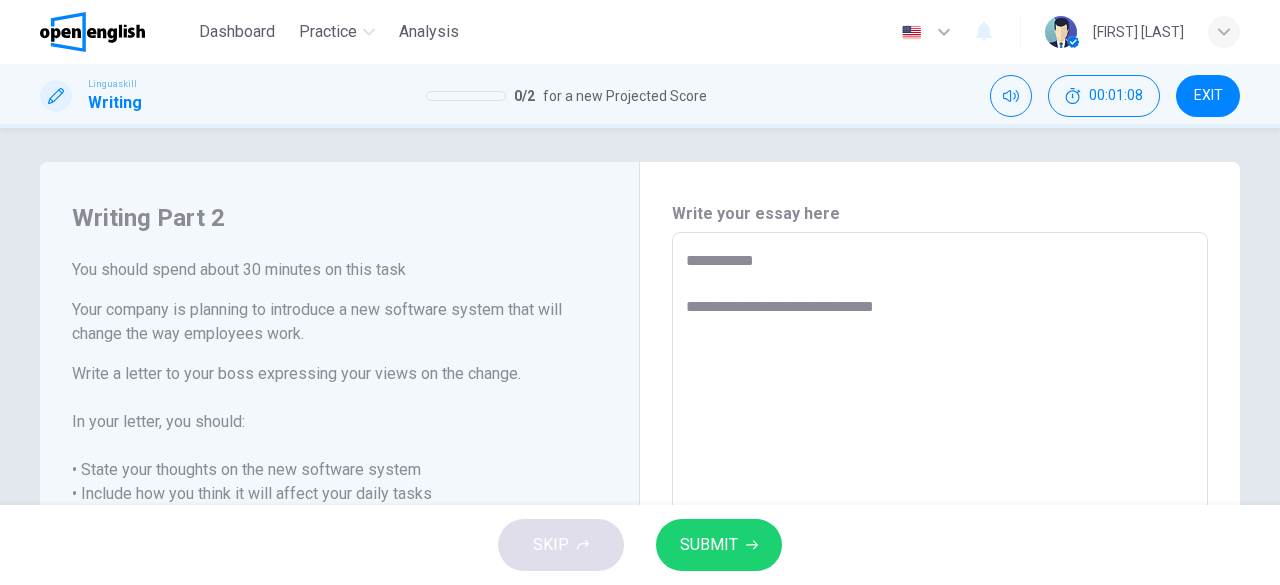 type on "**********" 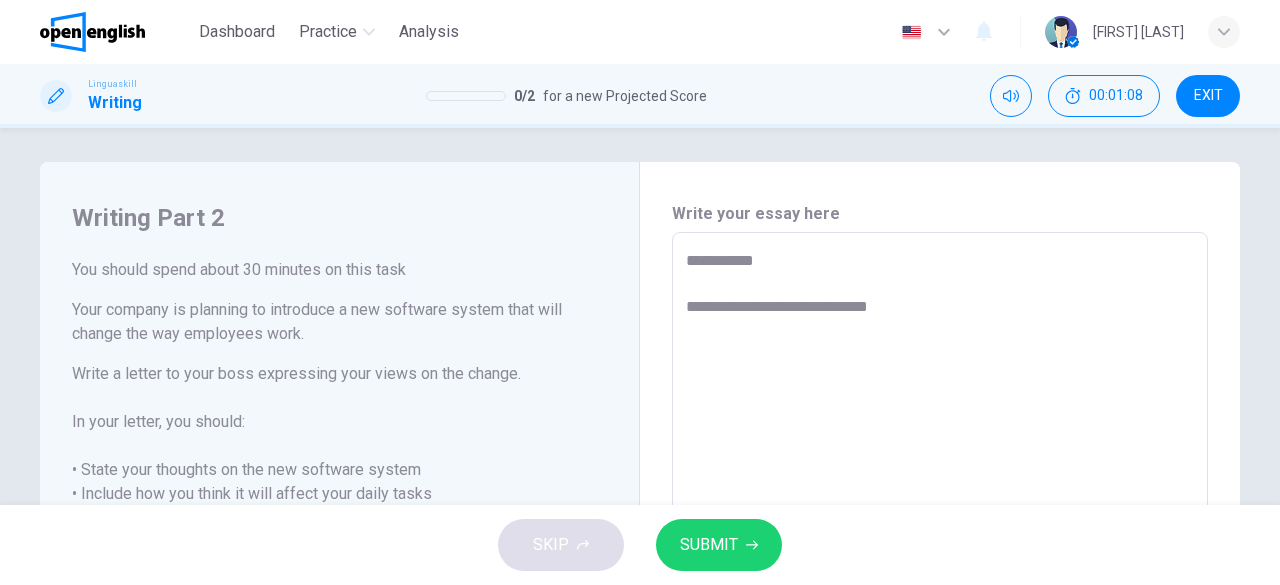 type on "*" 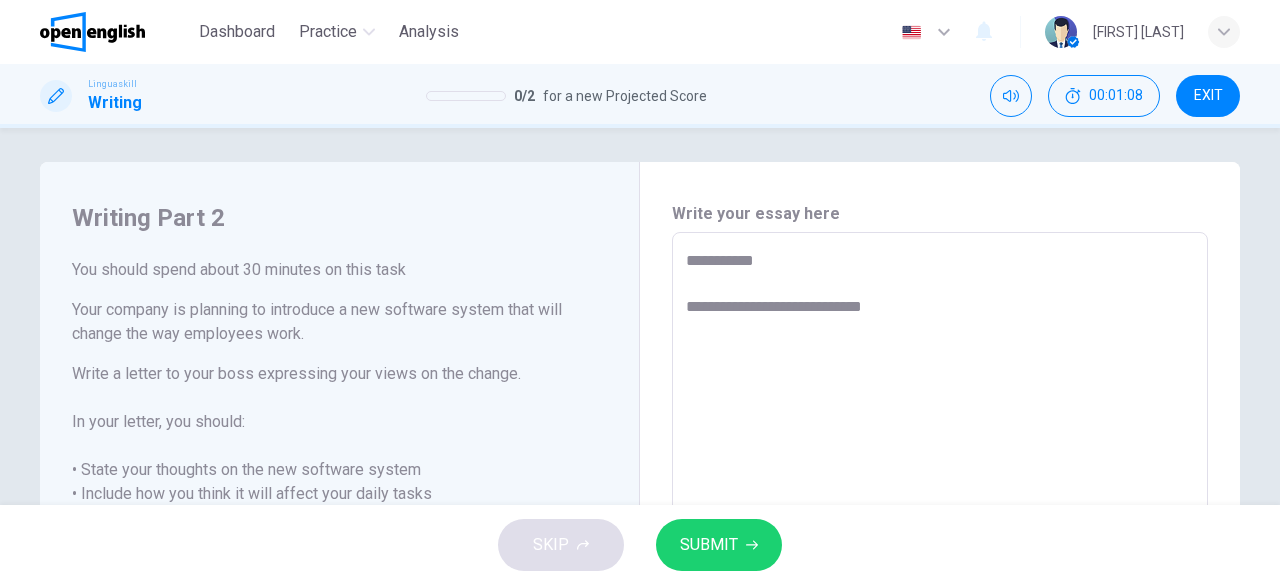 type on "*" 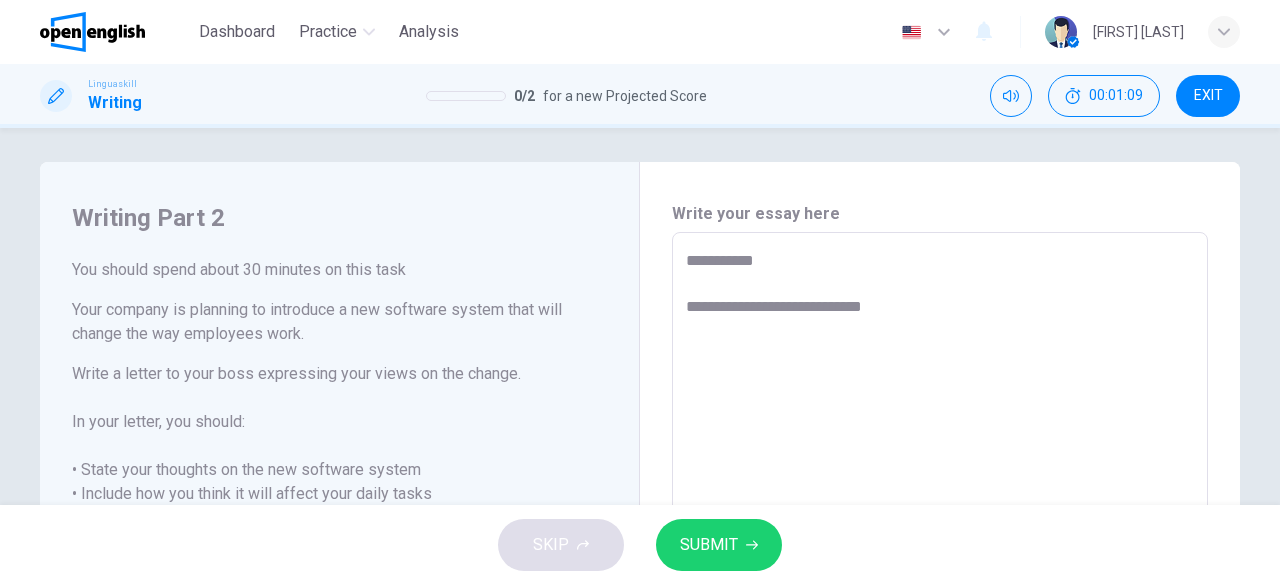 type on "[FIRST] [LAST]" 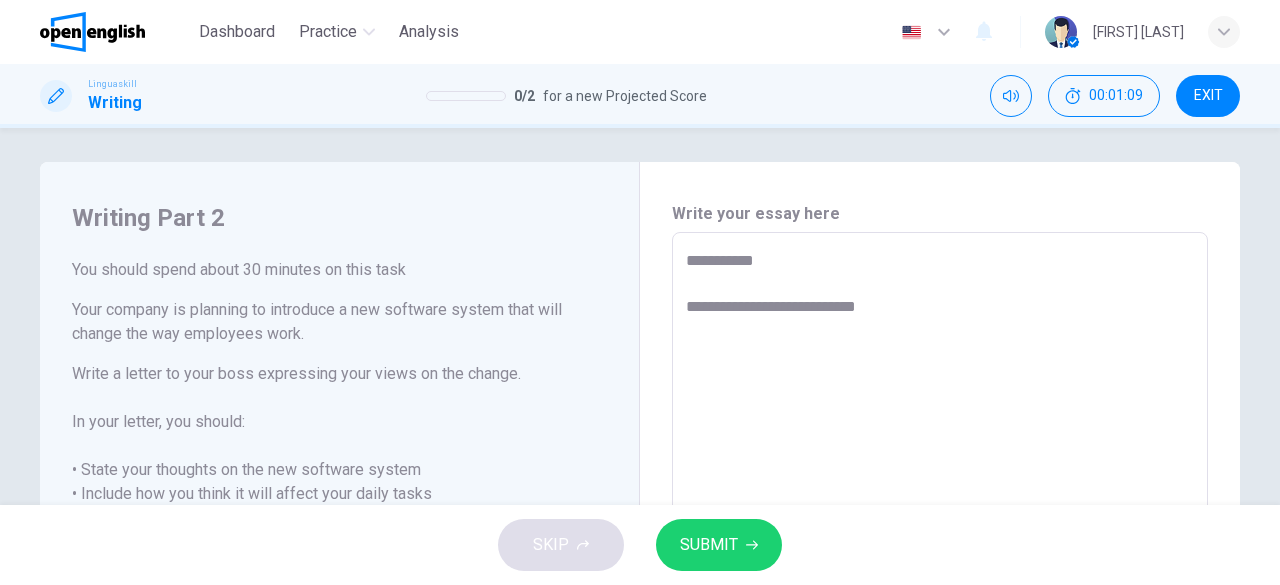 type on "*" 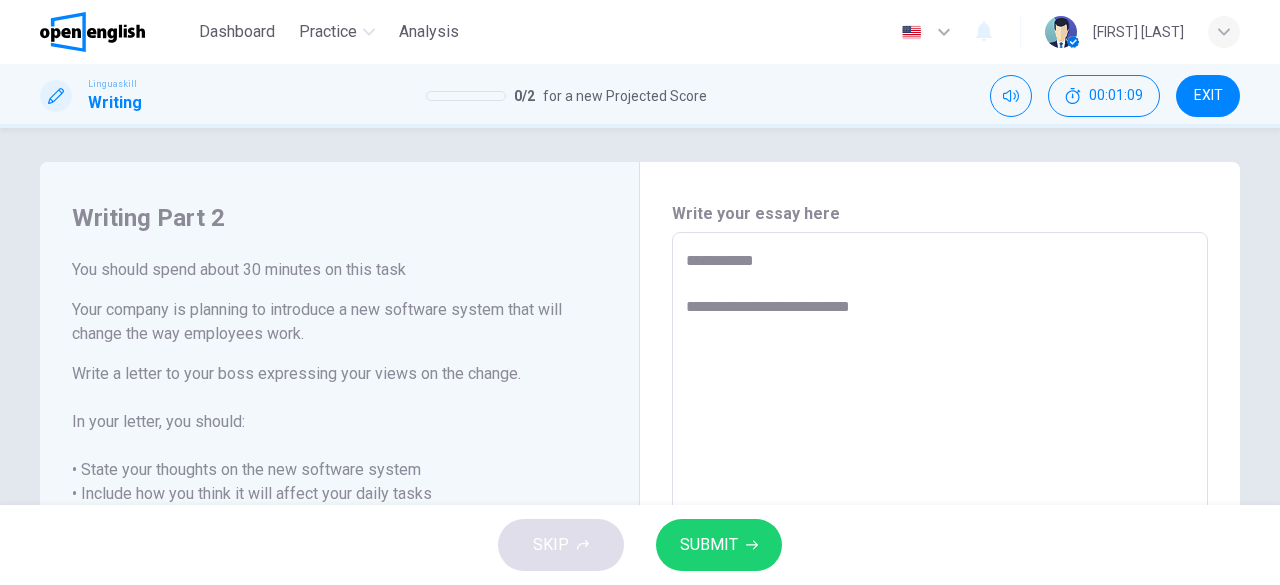 type on "*" 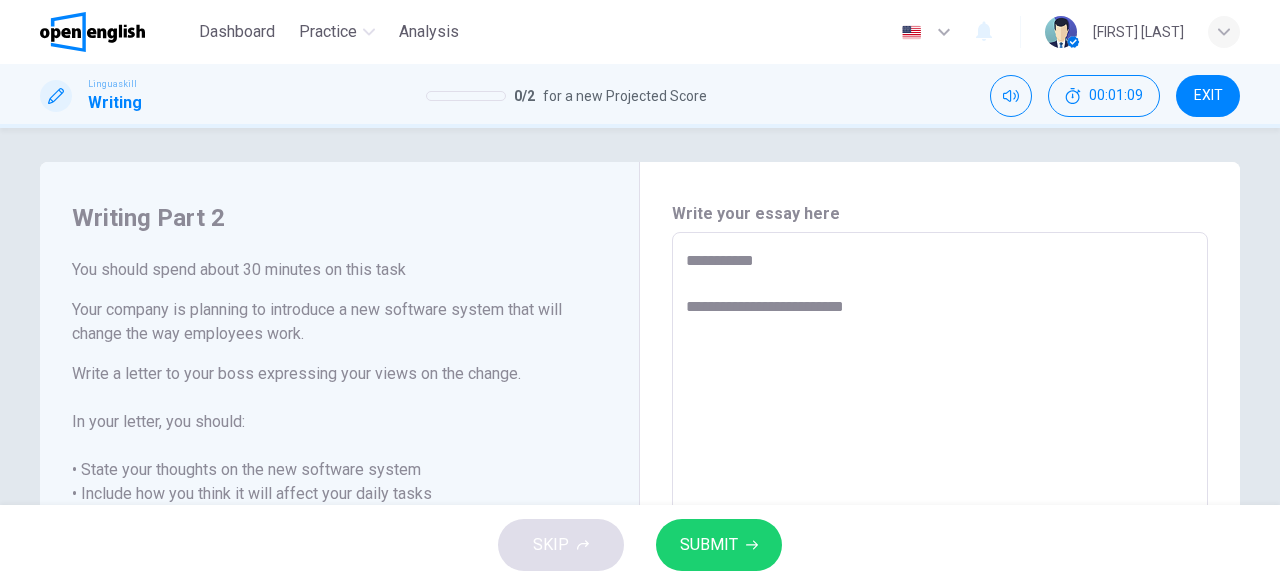 type on "[FIRST] [LAST]" 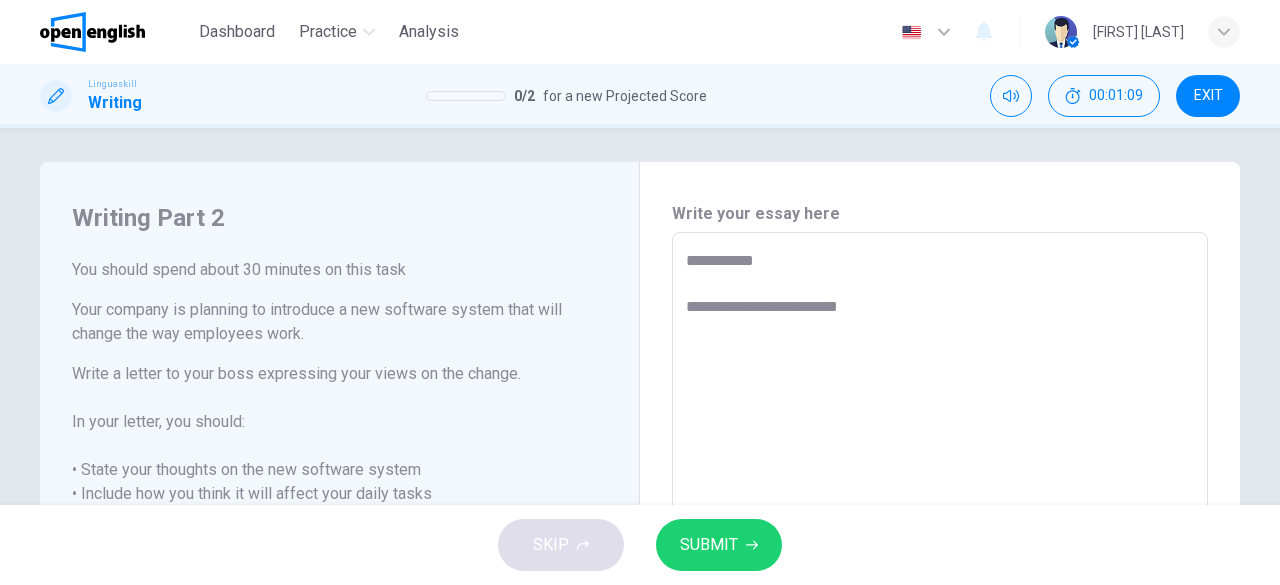 type on "*" 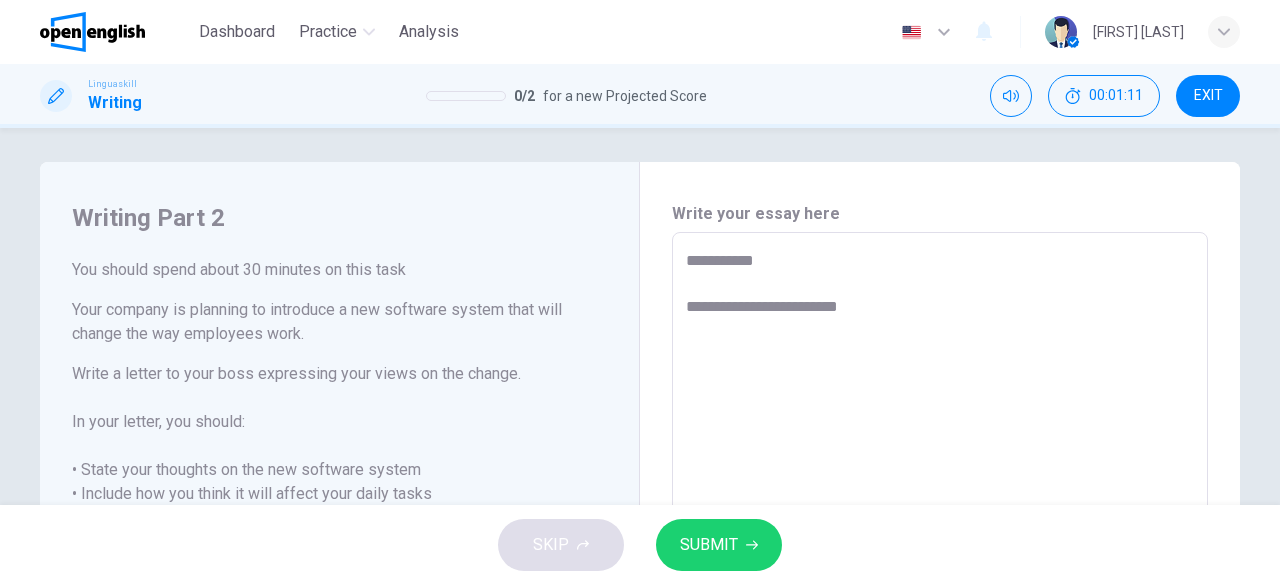 type on "**********" 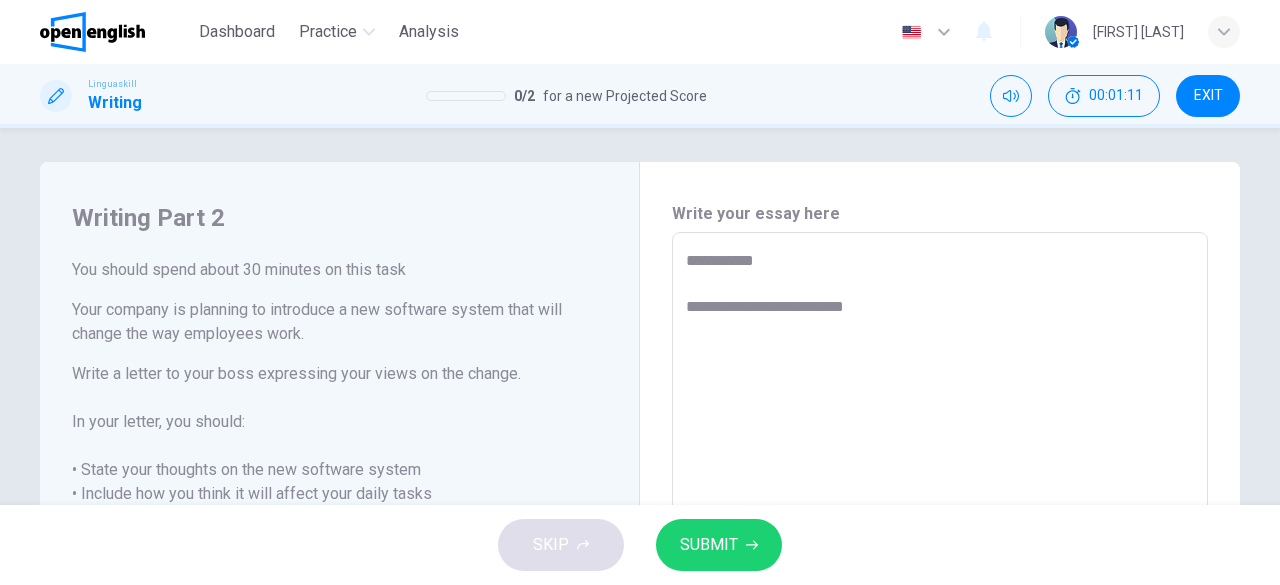 type on "[FIRST] [LAST]" 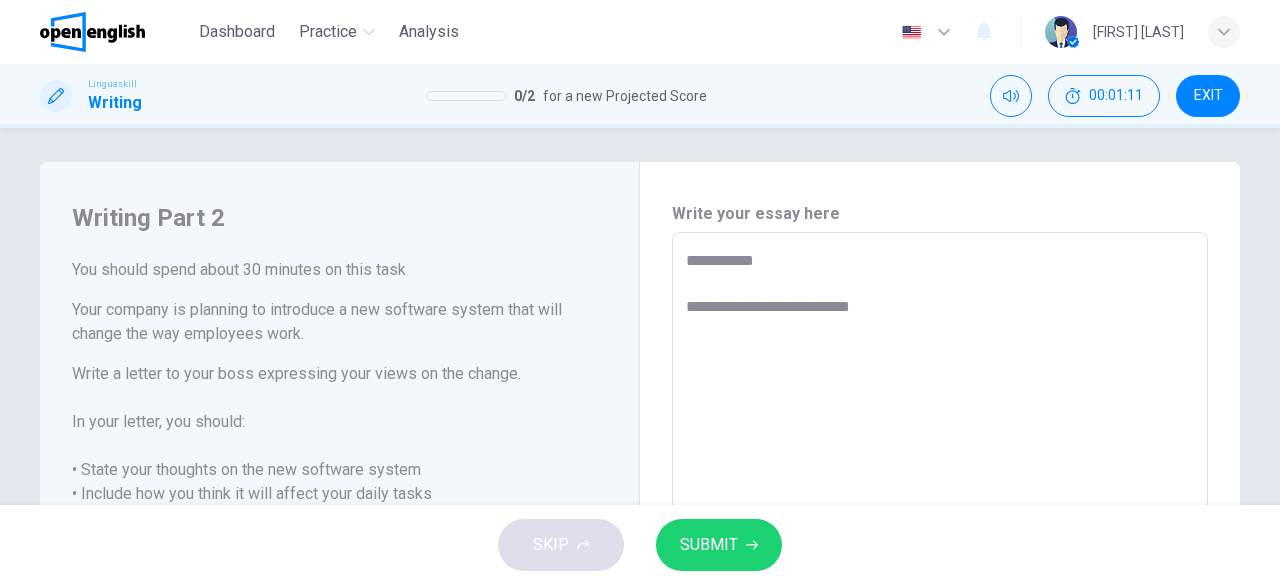 type on "[FIRST] [LAST]" 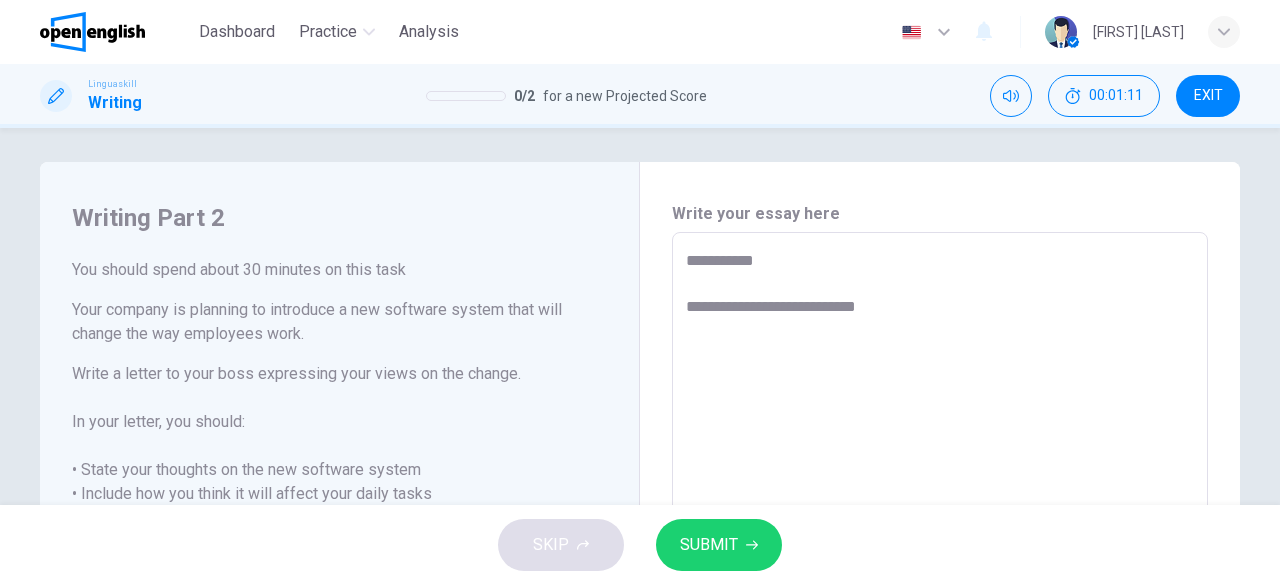 type on "*" 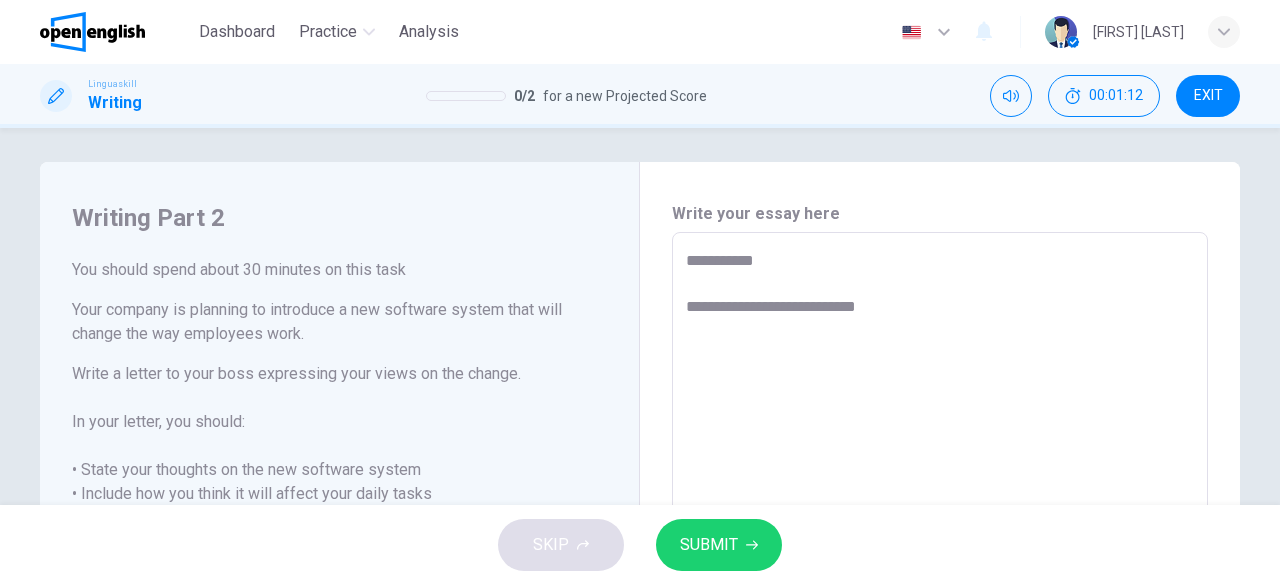 type on "[FIRST] [LAST]" 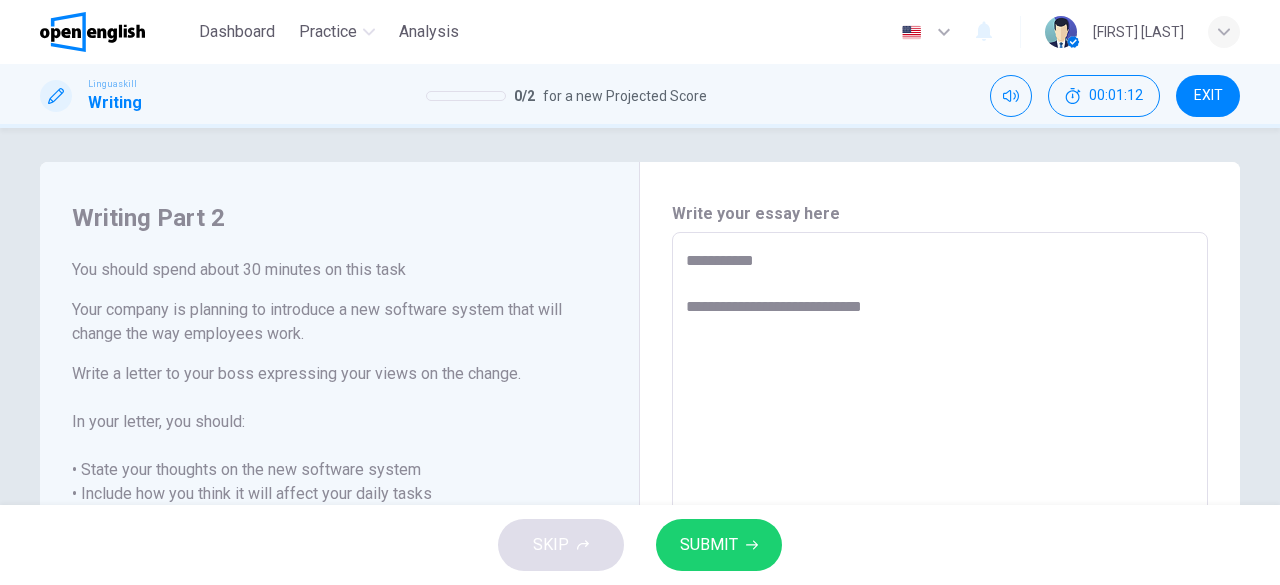 type on "*" 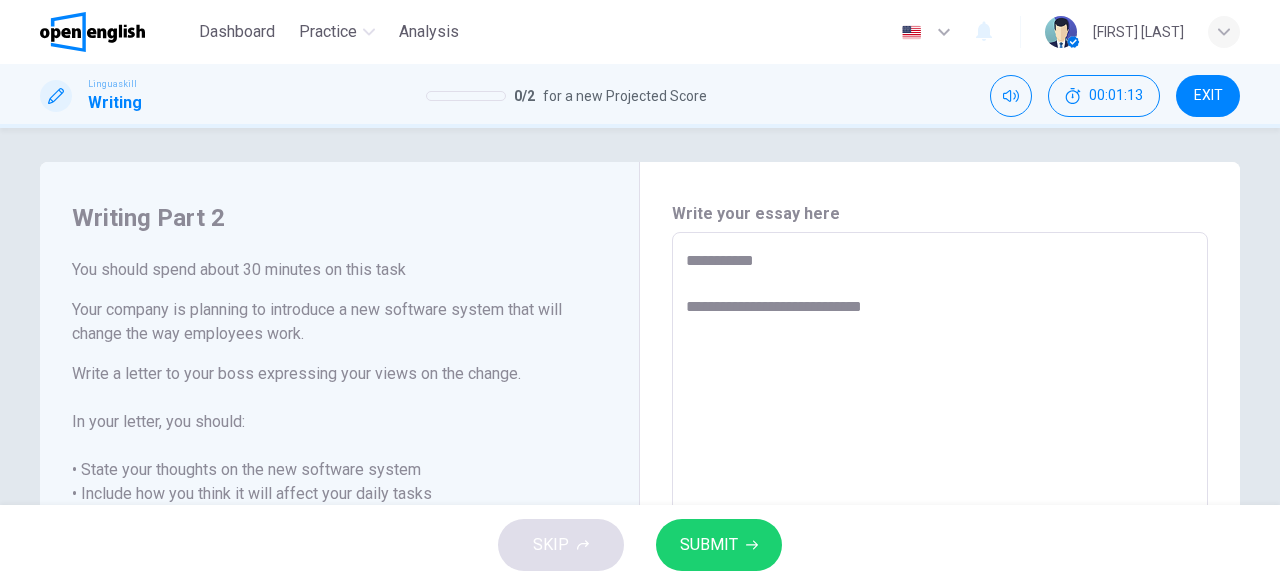 type on "[FIRST] [LAST]" 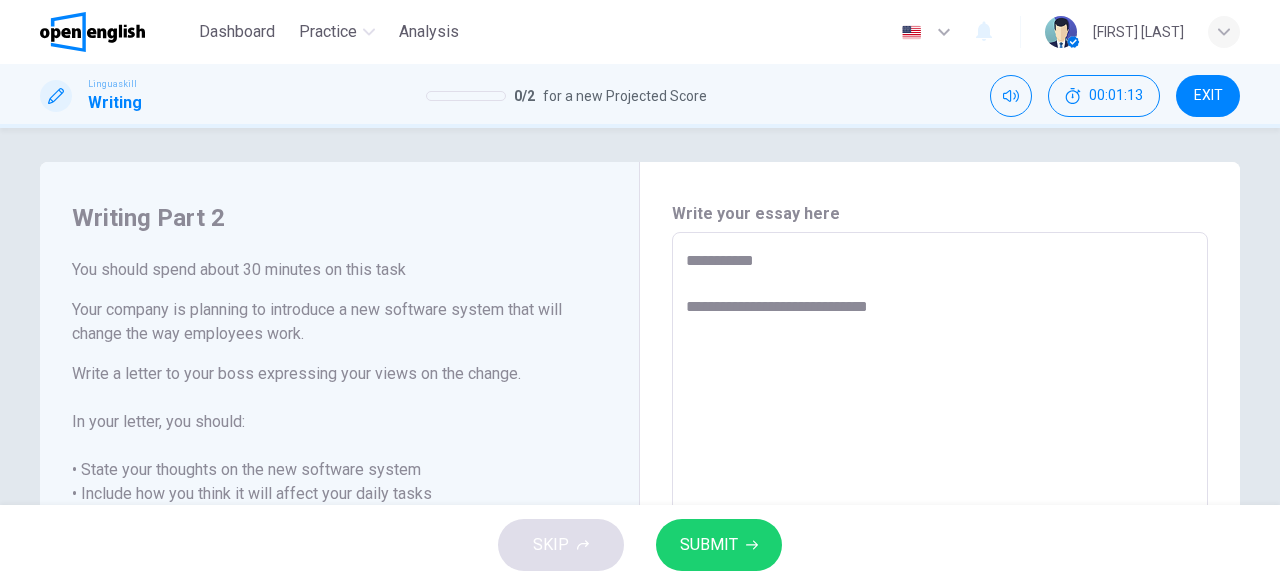 type on "[FIRST] [LAST]" 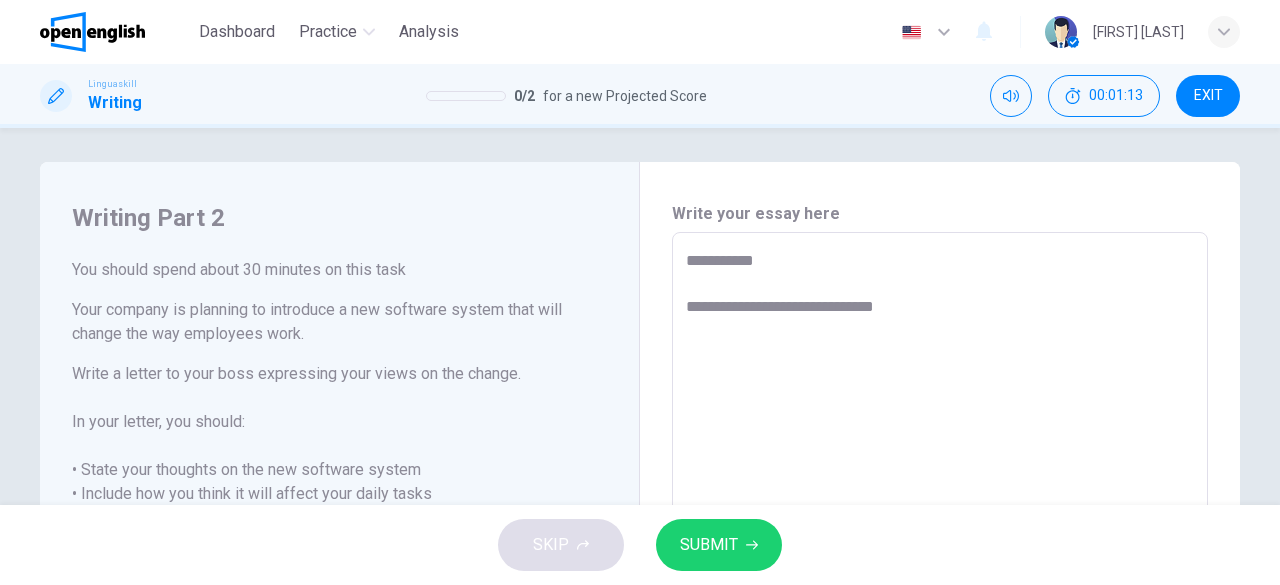 type on "*" 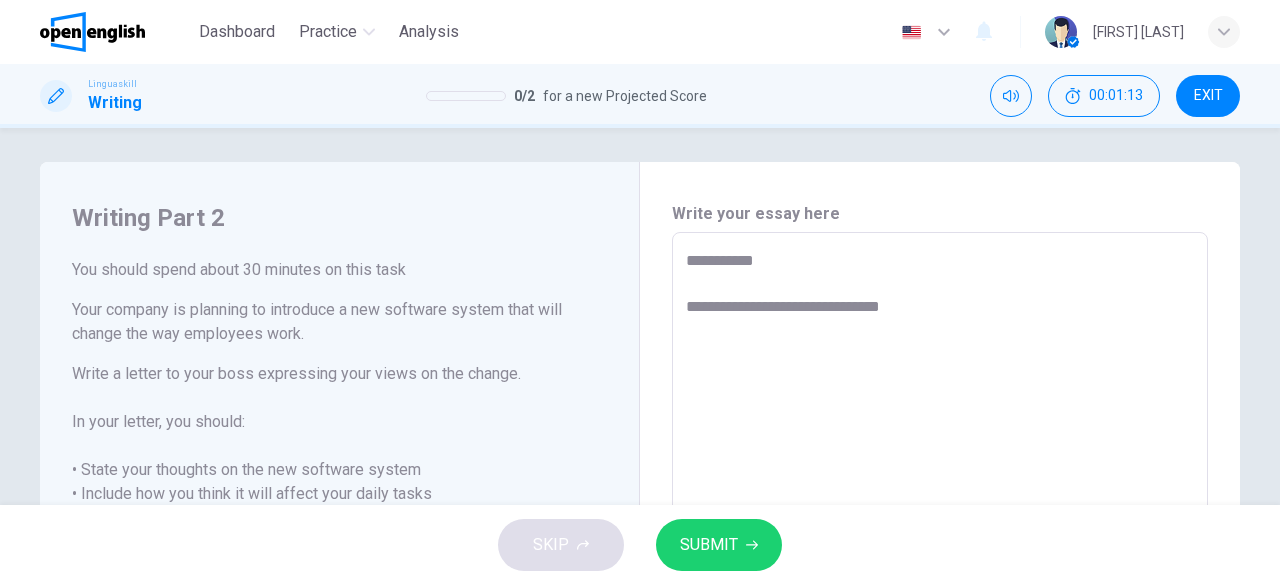 type on "*" 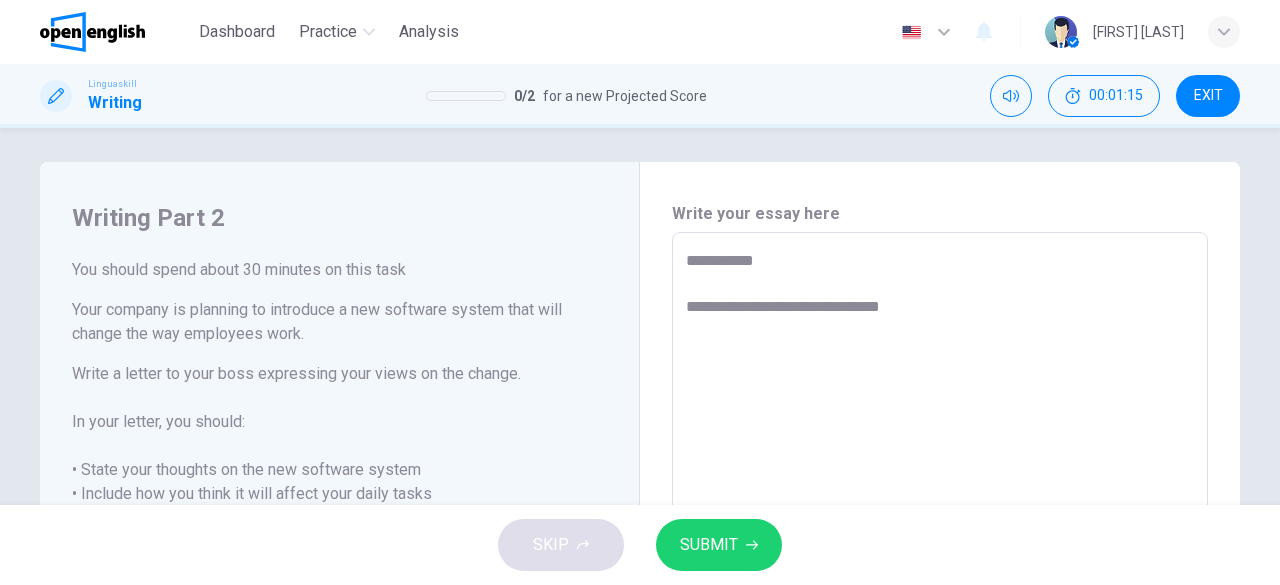 type on "**********" 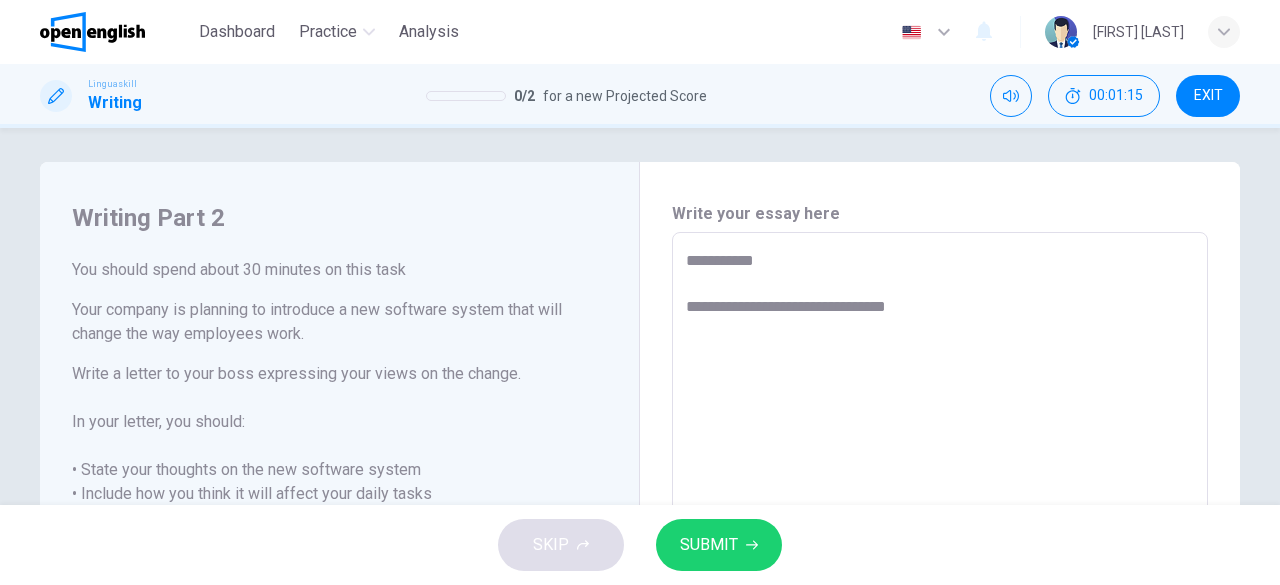 type on "[FIRST] [LAST]" 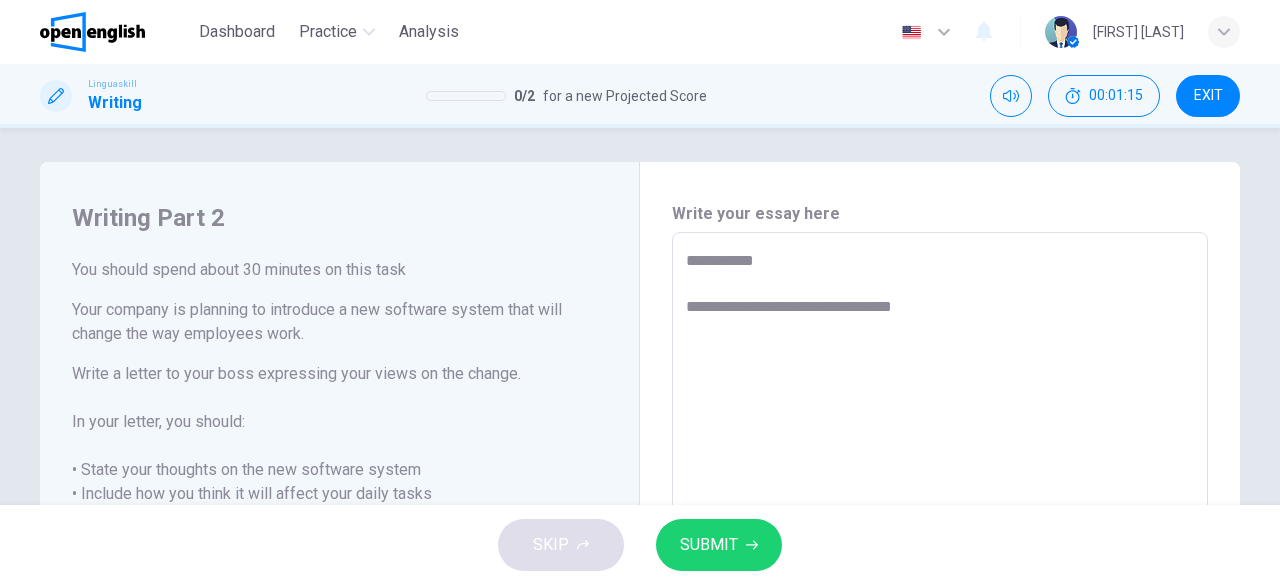 type on "*" 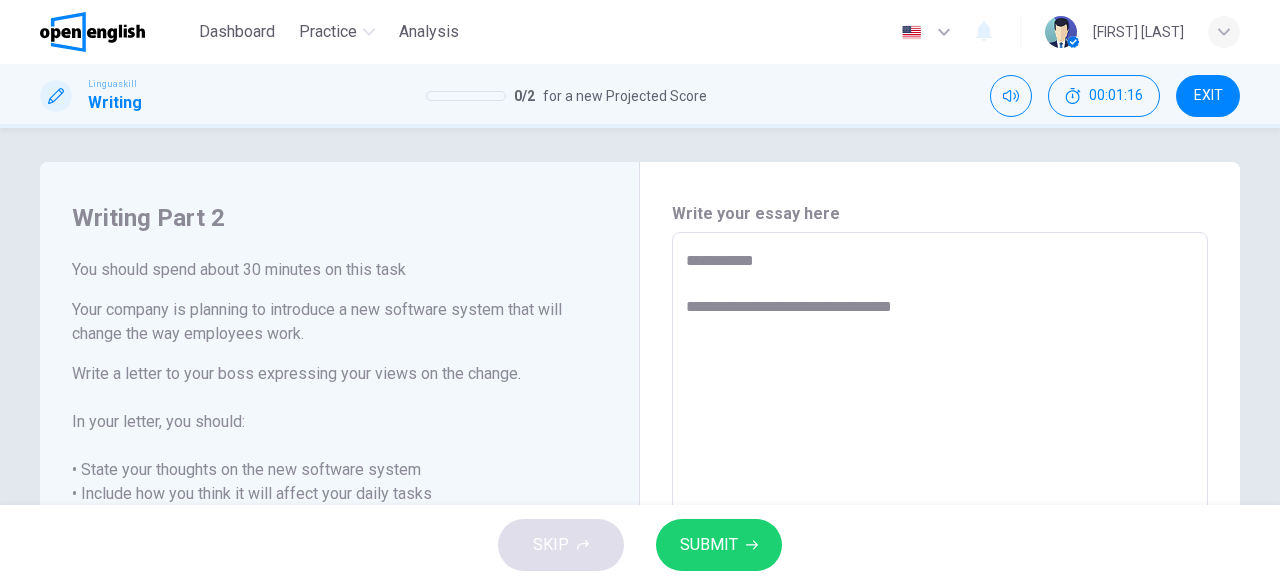 type on "[FIRST] [LAST]" 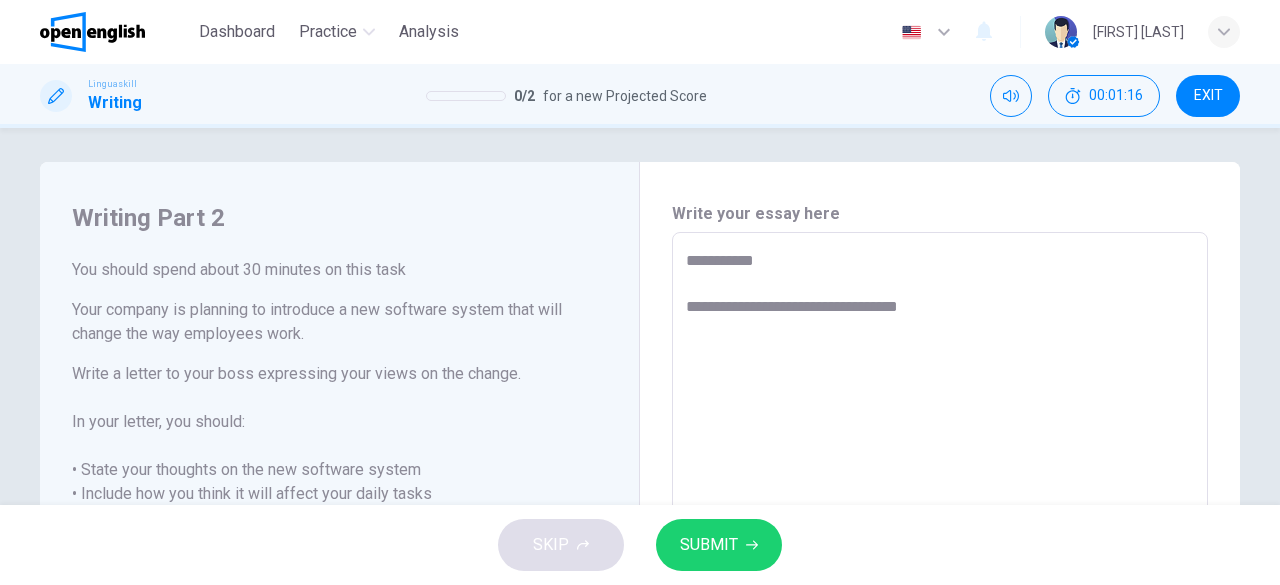type on "*" 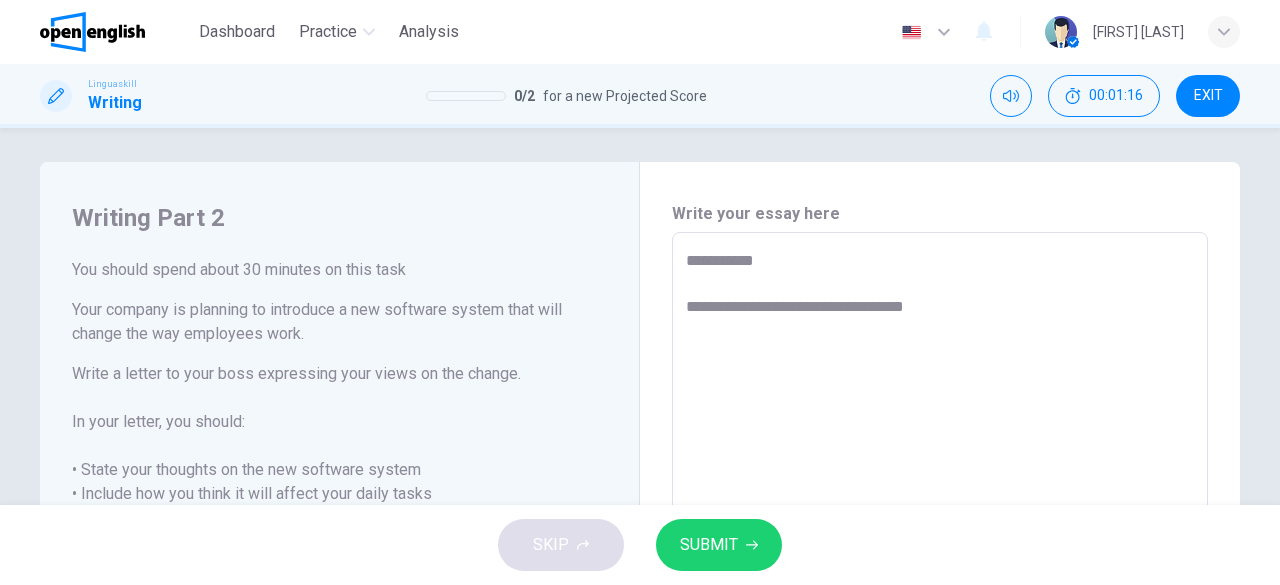 type on "*" 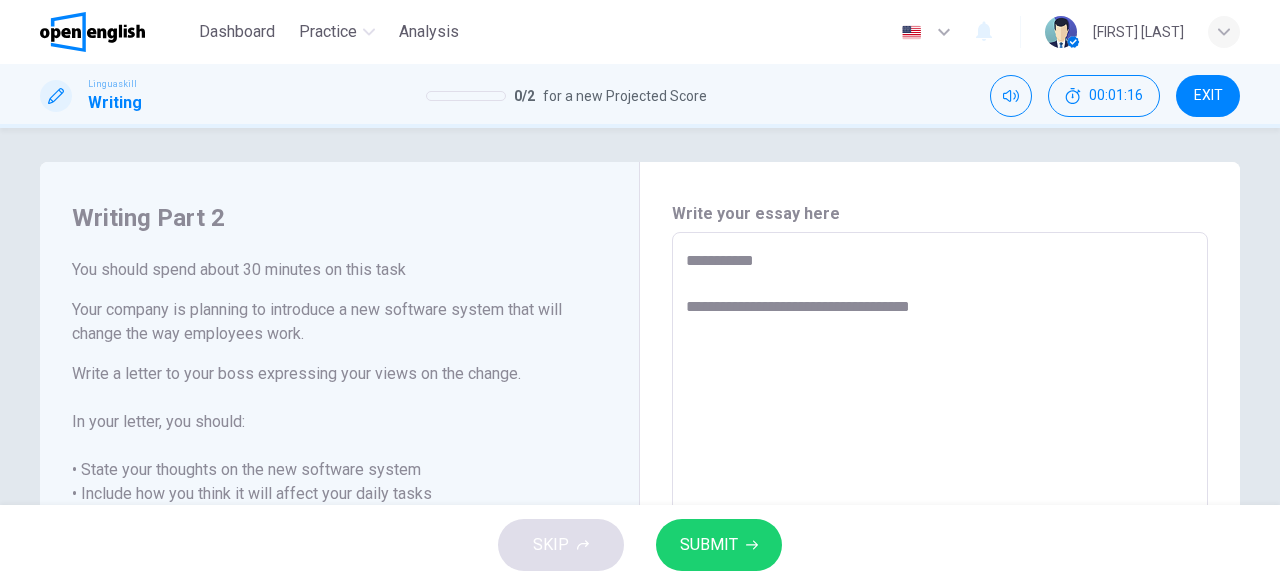 type on "[FIRST] [LAST]" 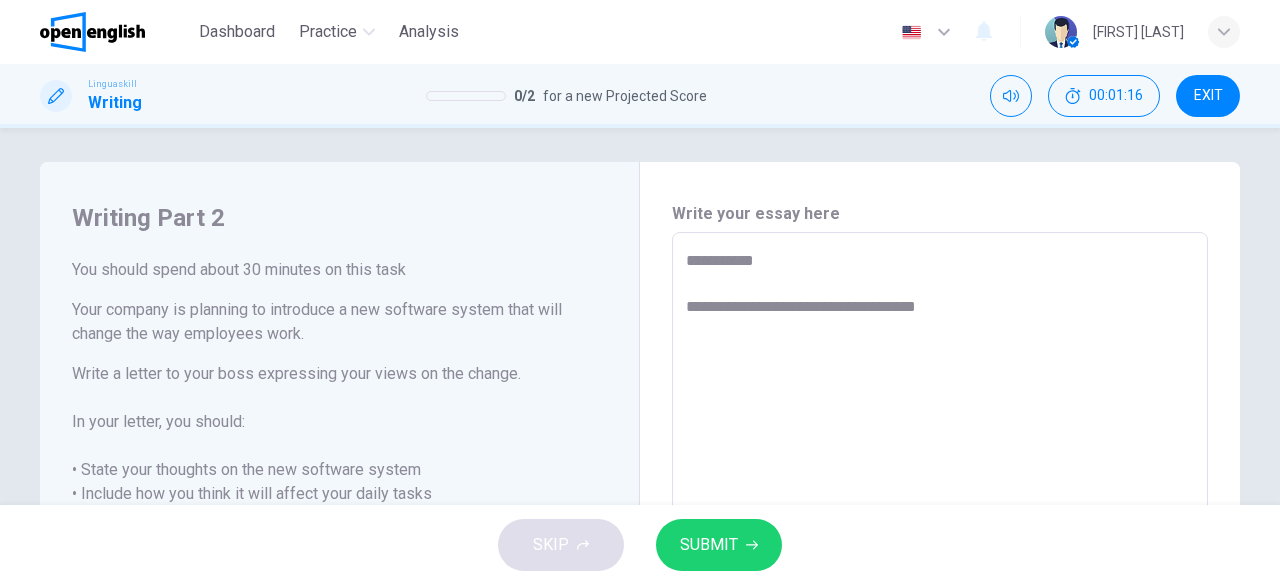 type on "*" 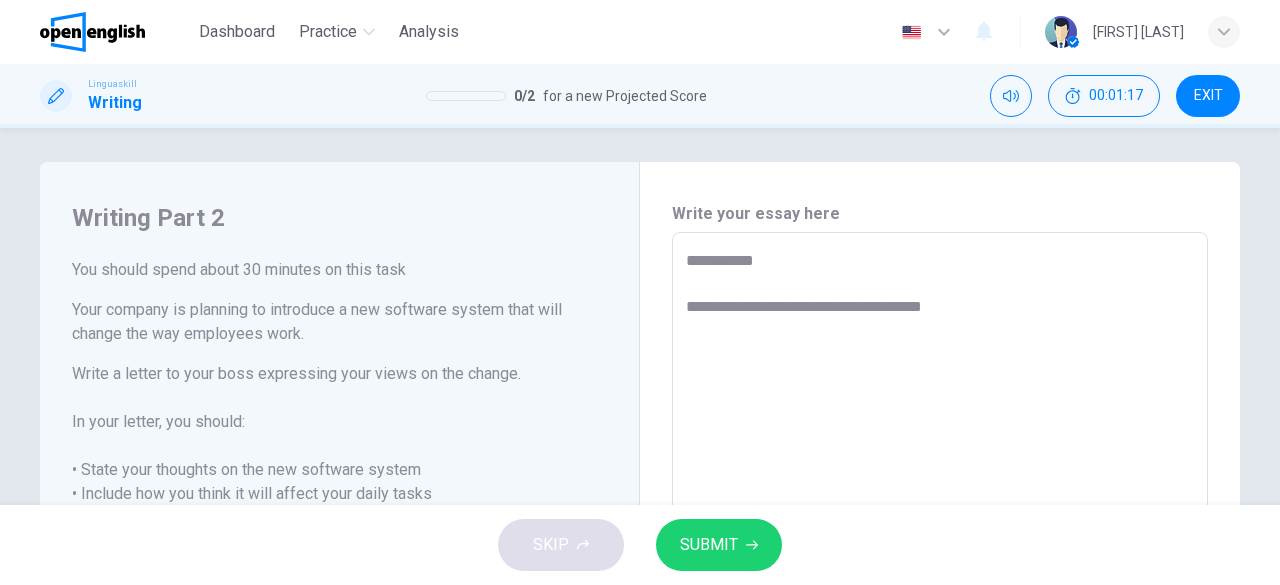 type on "[FIRST] [LAST]" 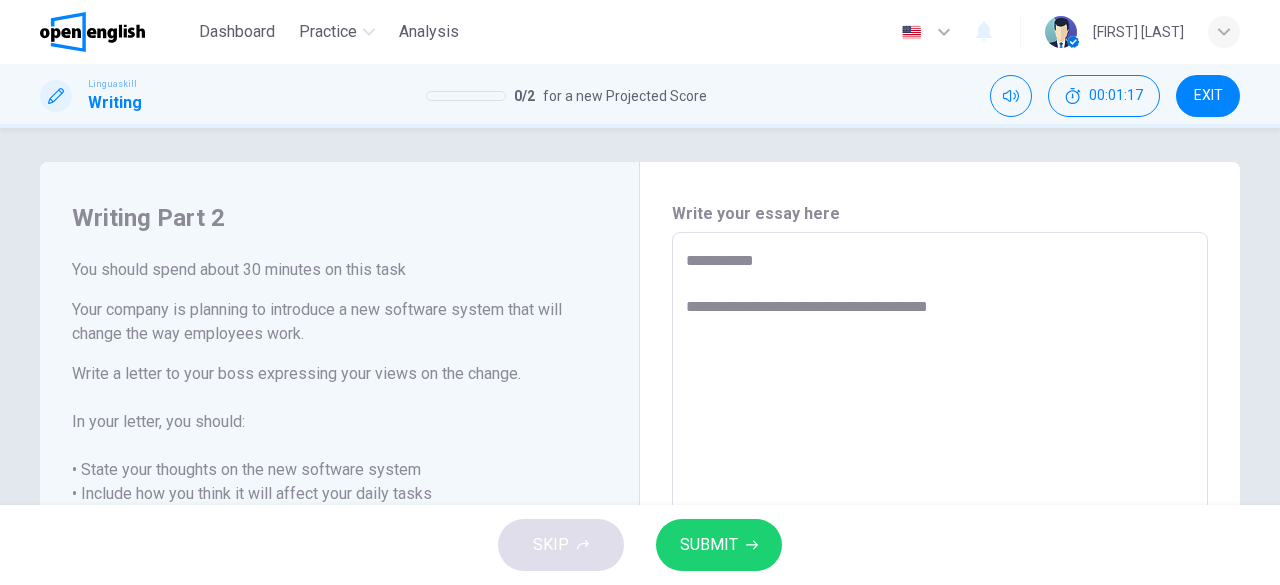 type on "*" 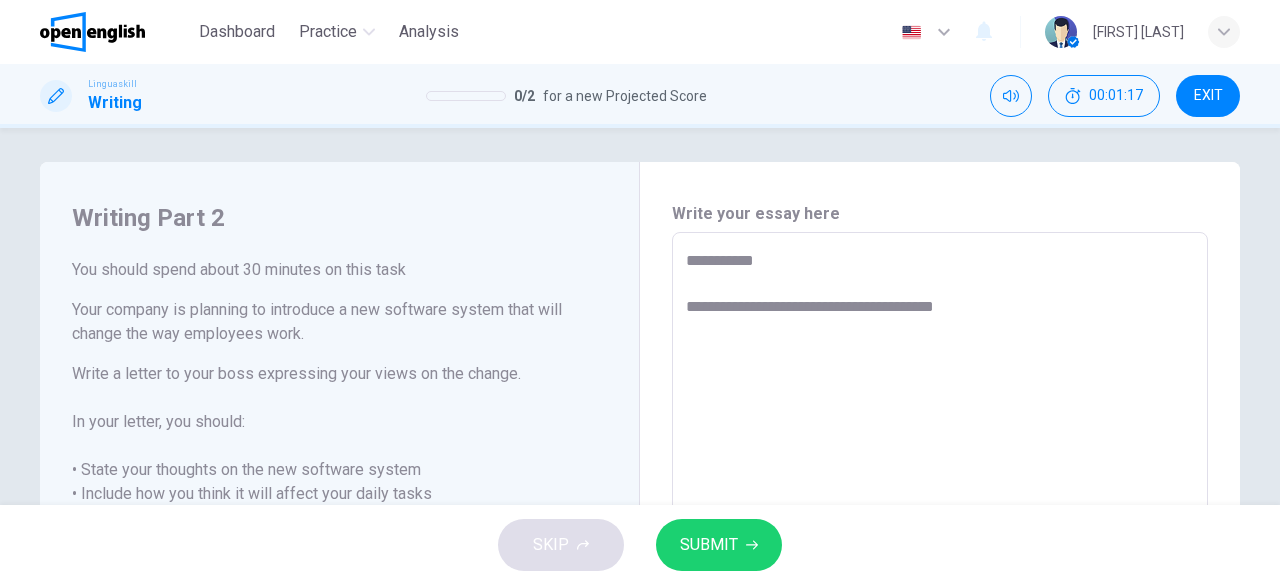 type on "*" 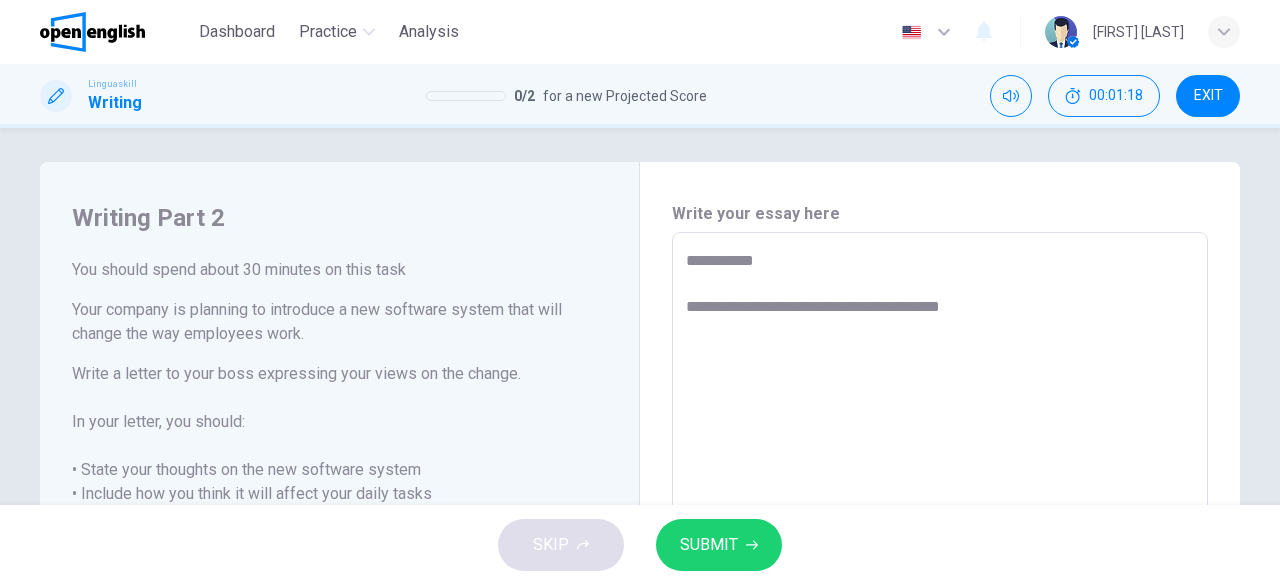 type on "[FIRST] [LAST]" 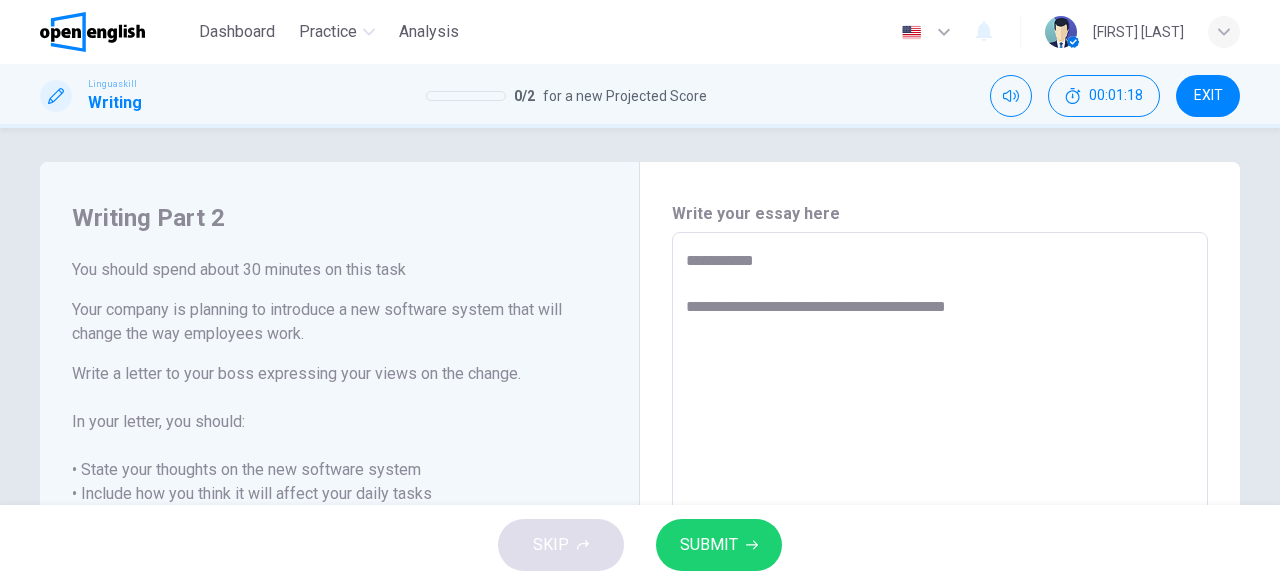 type on "*" 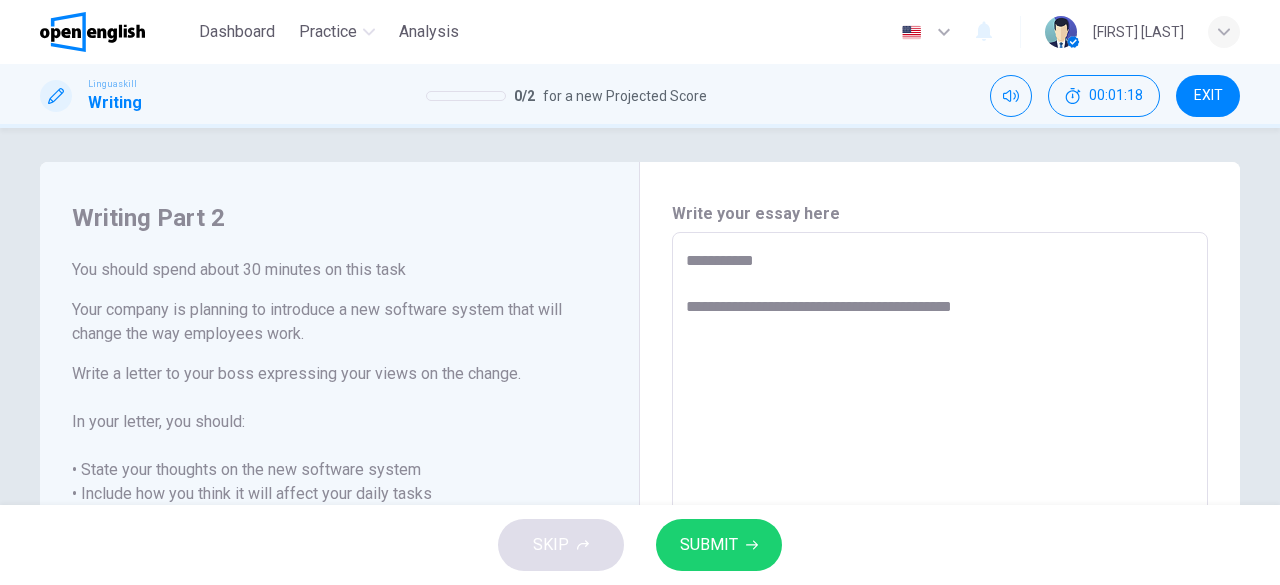 type on "*" 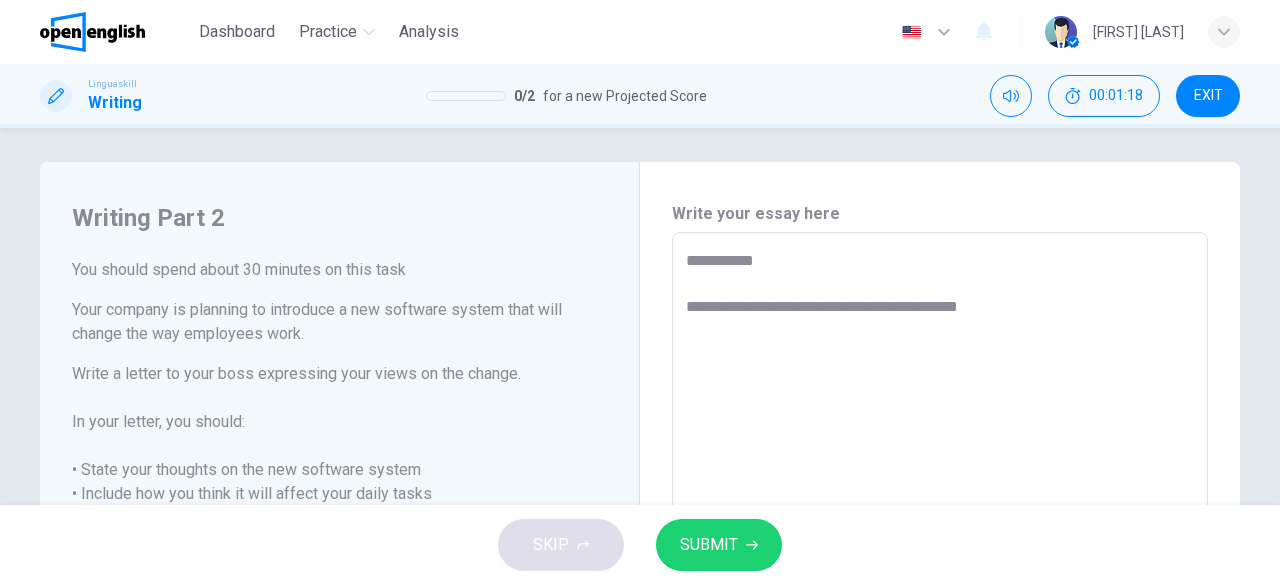 type 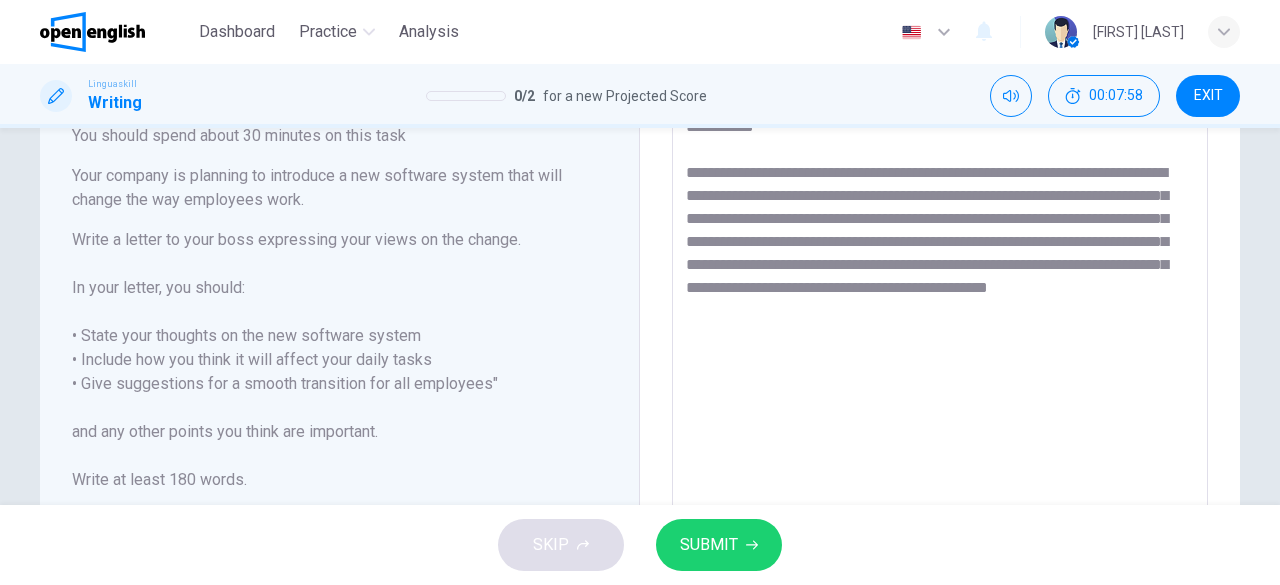 scroll, scrollTop: 143, scrollLeft: 0, axis: vertical 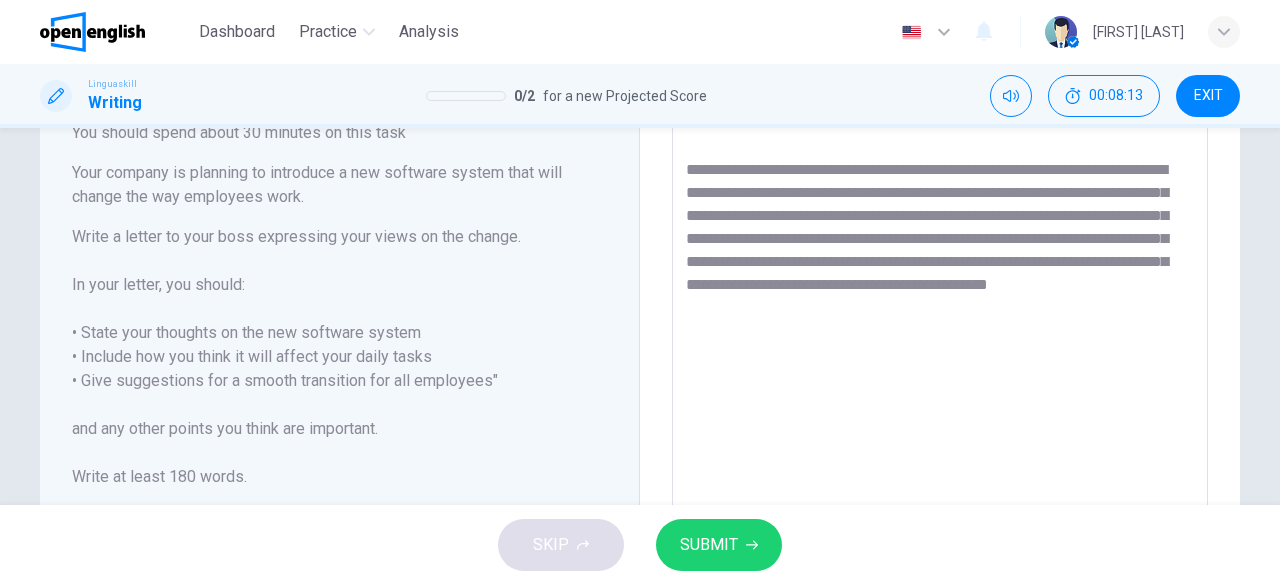 click on "**********" at bounding box center (940, 372) 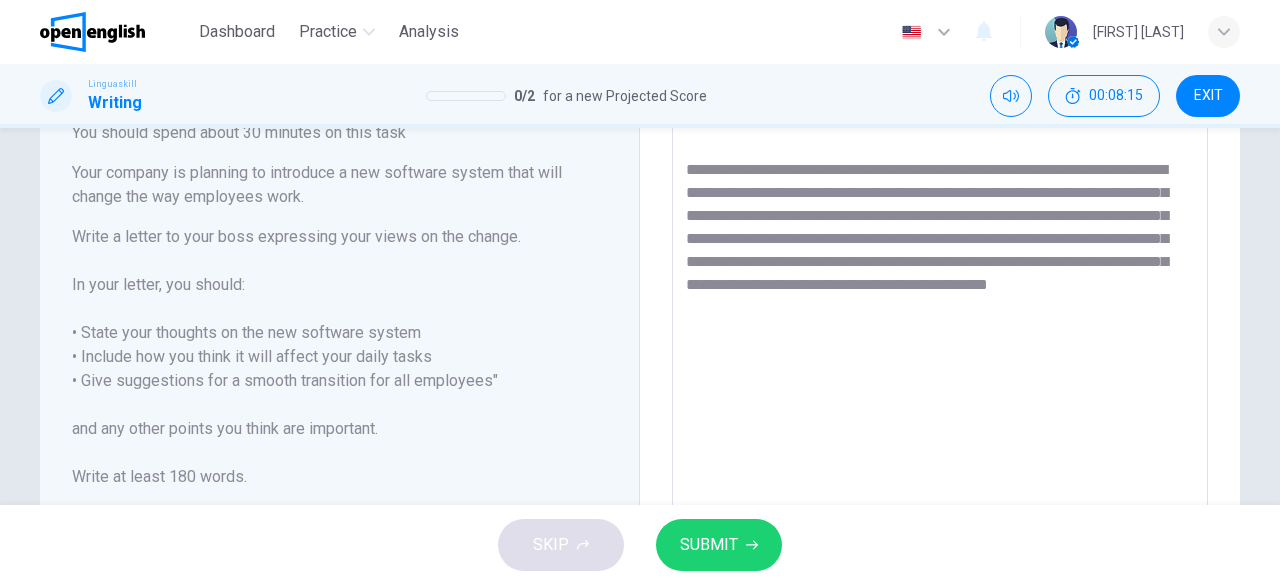 click on "**********" at bounding box center [940, 372] 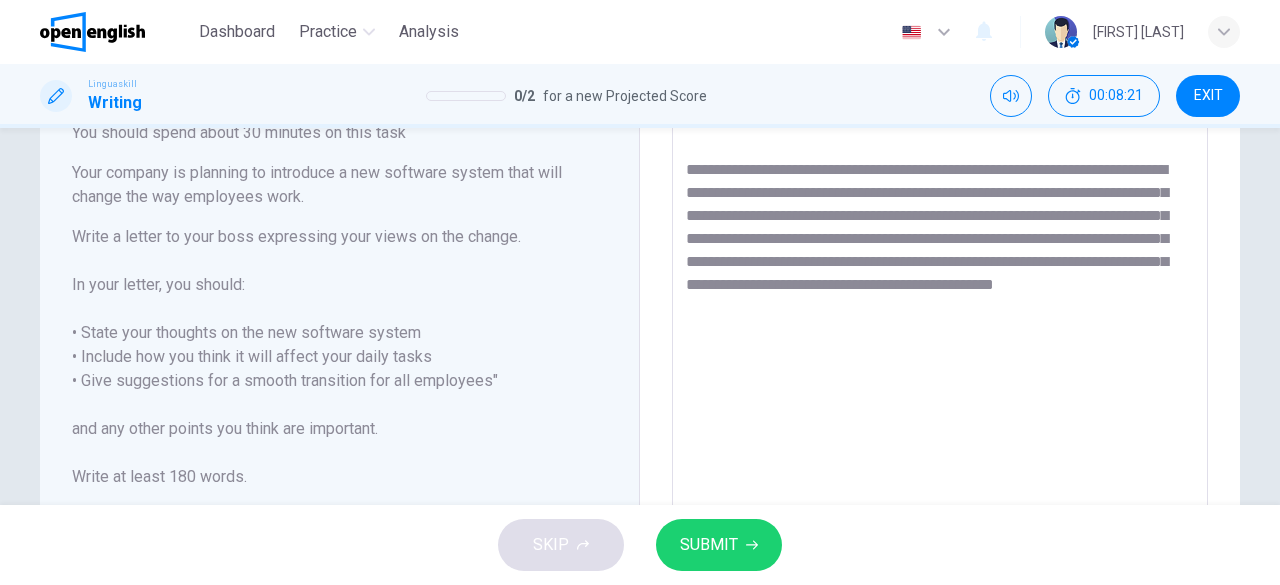 click on "**********" at bounding box center [940, 372] 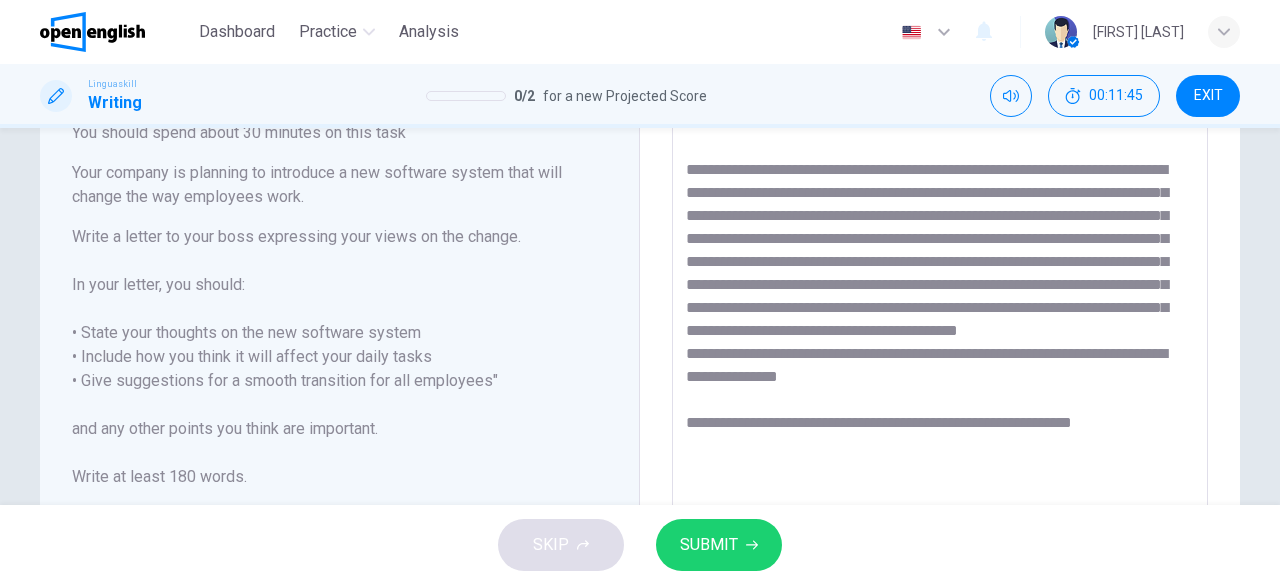 scroll, scrollTop: 161, scrollLeft: 0, axis: vertical 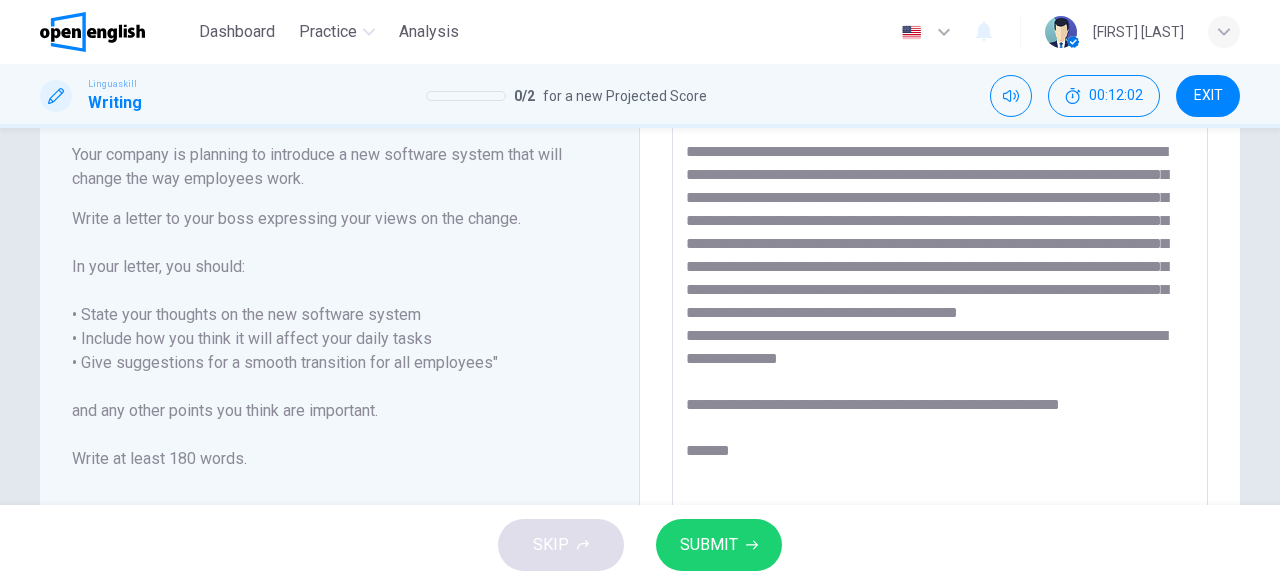click on "SUBMIT" at bounding box center (709, 545) 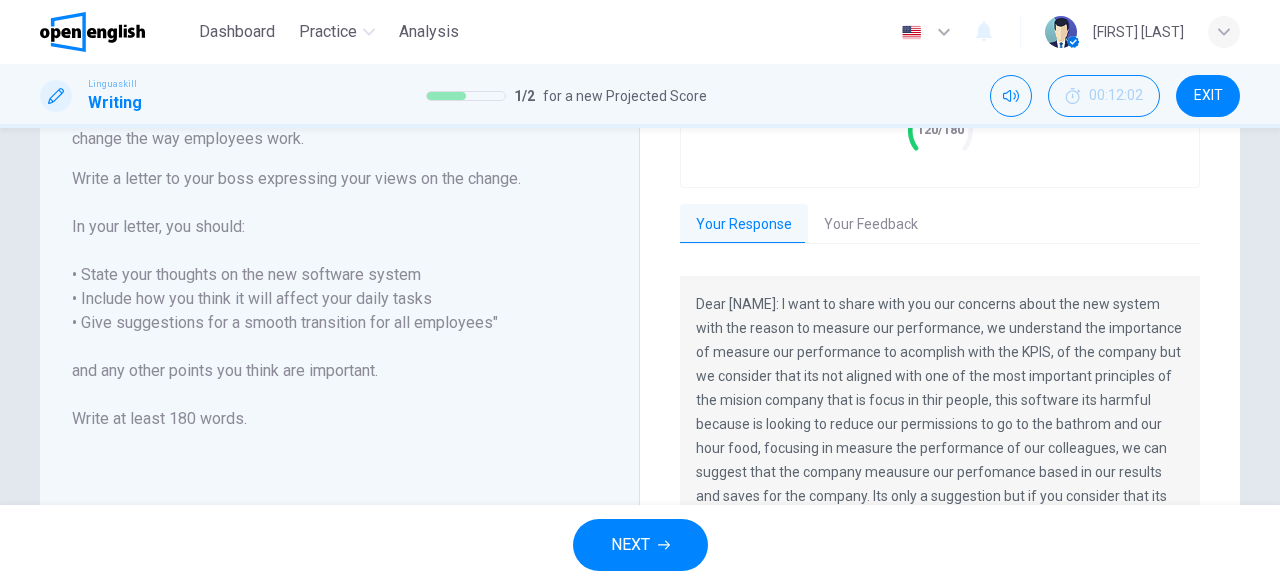 scroll, scrollTop: 176, scrollLeft: 0, axis: vertical 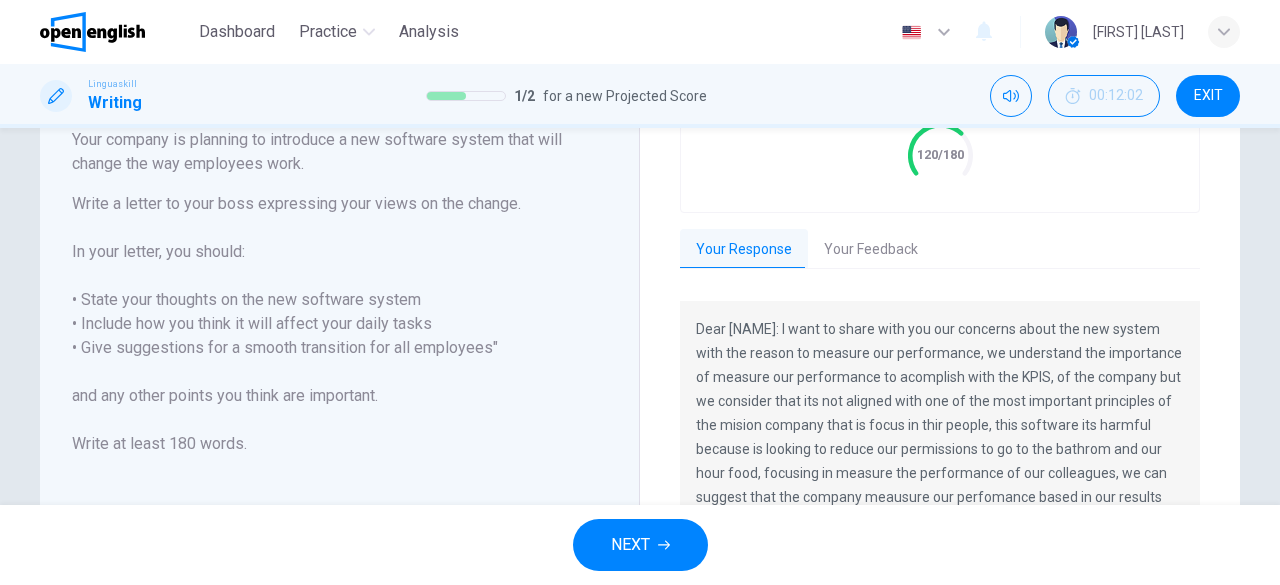 click on "Your Feedback" at bounding box center [871, 250] 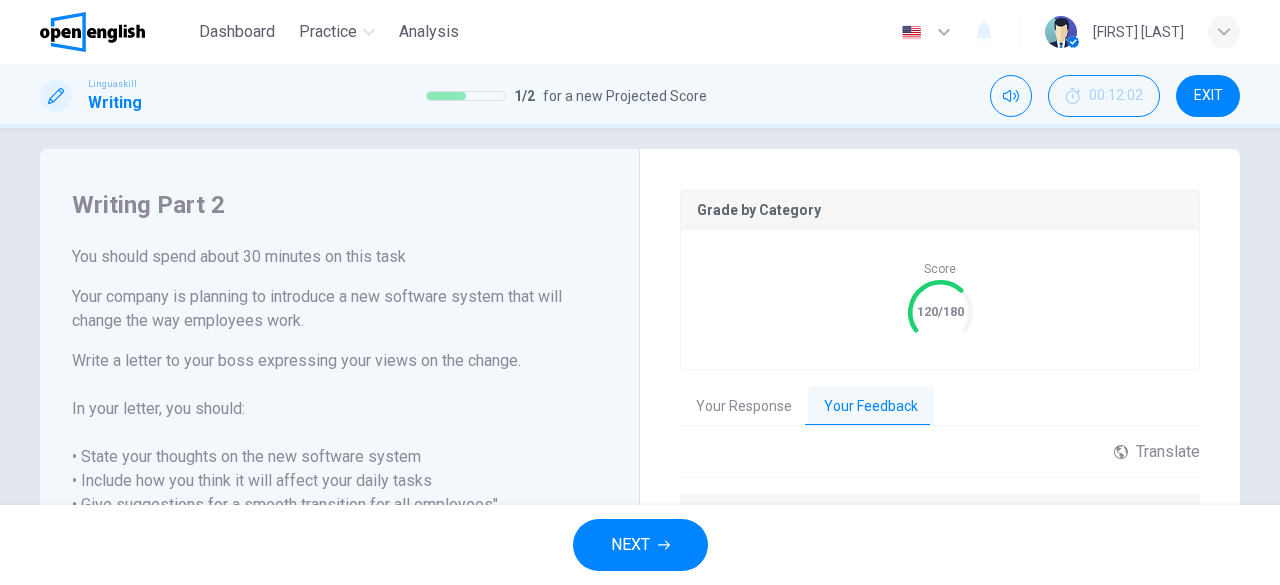 scroll, scrollTop: 0, scrollLeft: 0, axis: both 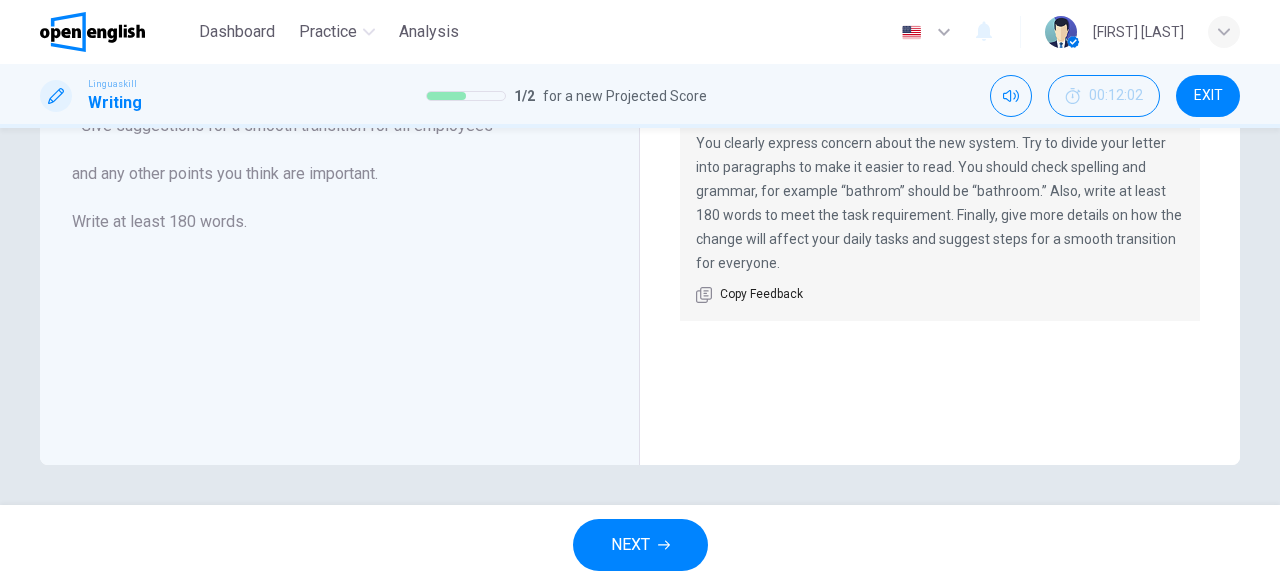 click on "You clearly express concern about the new system. Try to divide your letter into paragraphs to make it easier to read. You should check spelling and grammar, for example ‘‘bathrom’’ should be ‘‘bathroom.’’ Also, write at least 180 words to meet the task requirement. Finally, give more details on how the change will affect your daily tasks and suggest steps for a smooth transition for everyone.   Copy Feedback" at bounding box center [940, 218] 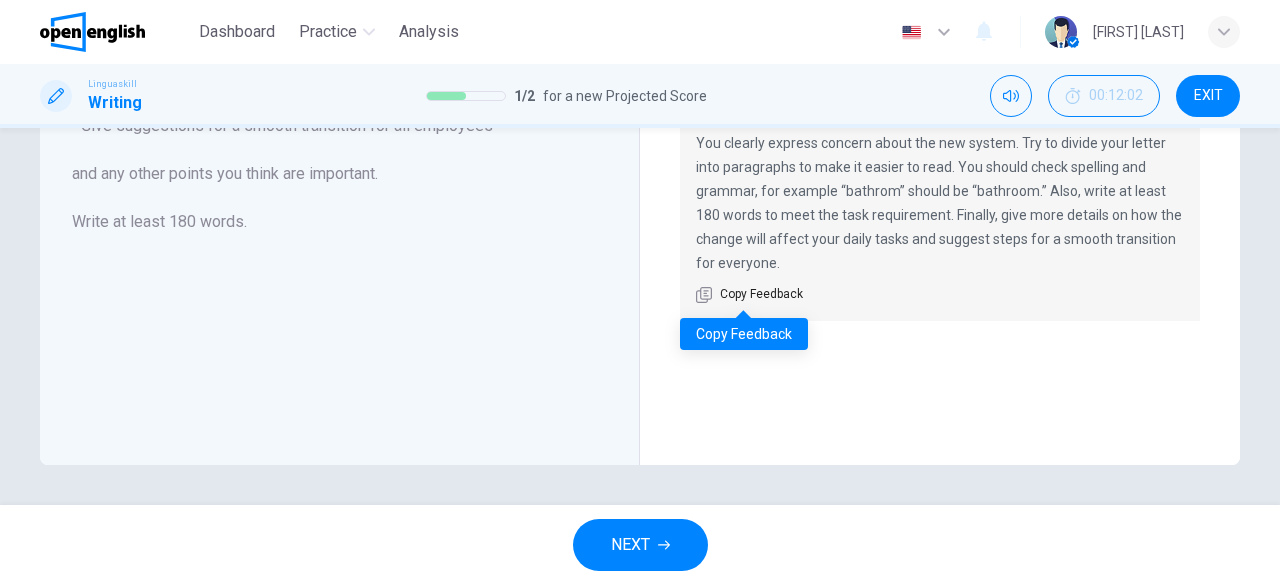 click on "You clearly express concern about the new system. Try to divide your letter into paragraphs to make it easier to read. You should check spelling and grammar, for example ‘‘bathrom’’ should be ‘‘bathroom.’’ Also, write at least 180 words to meet the task requirement. Finally, give more details on how the change will affect your daily tasks and suggest steps for a smooth transition for everyone.   Copy Feedback" at bounding box center (940, 218) 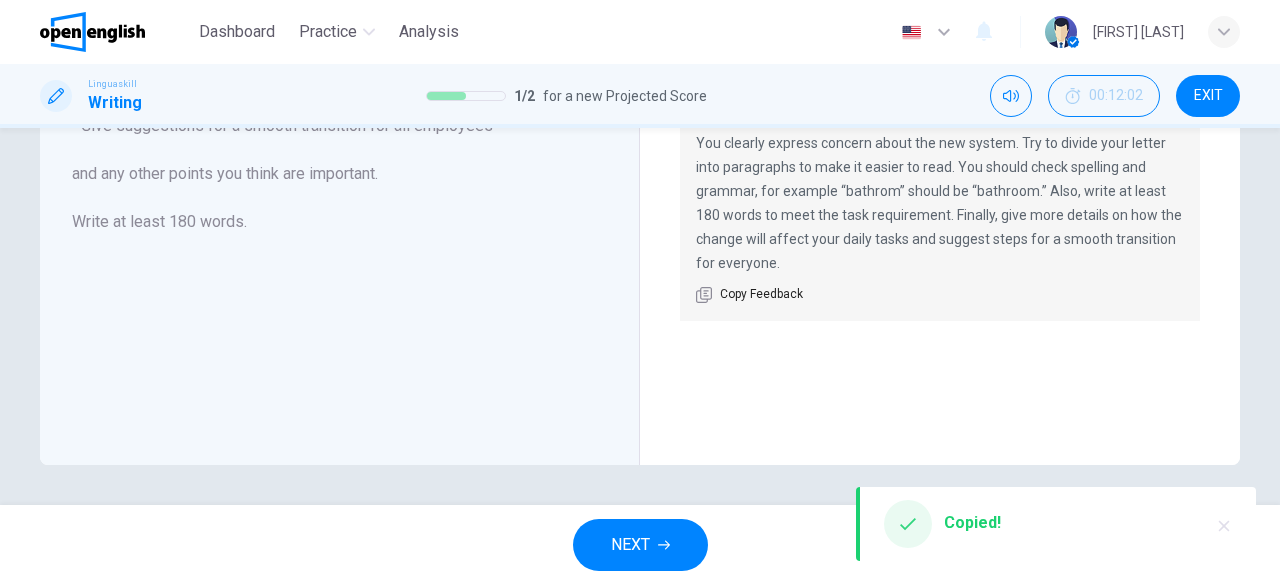 click on "NEXT" at bounding box center (630, 545) 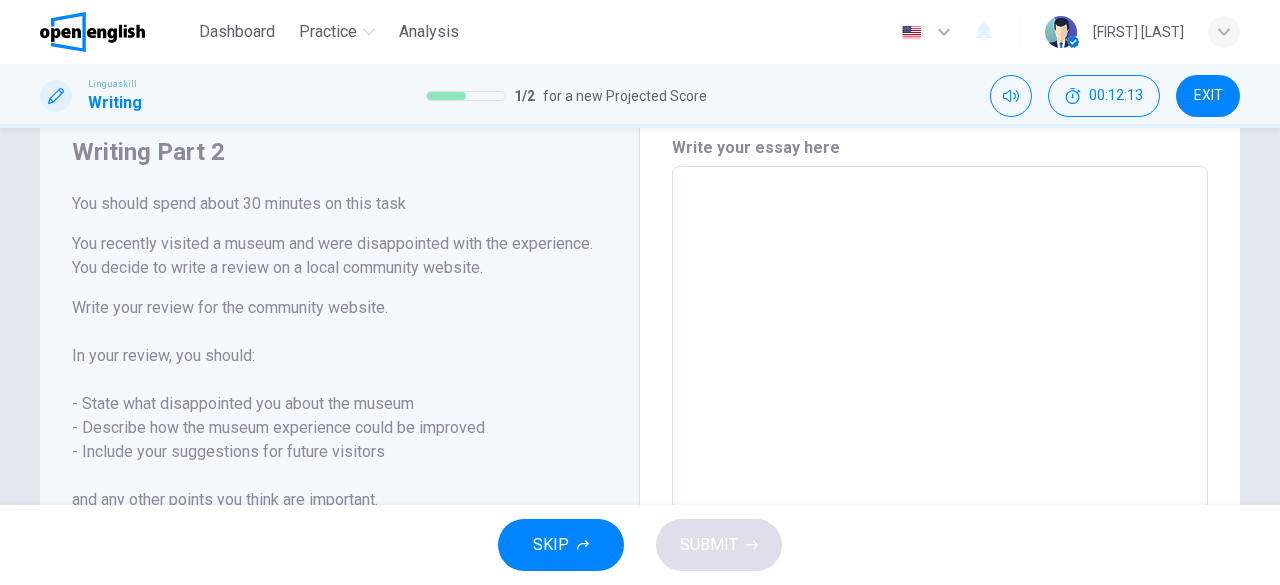 scroll, scrollTop: 74, scrollLeft: 0, axis: vertical 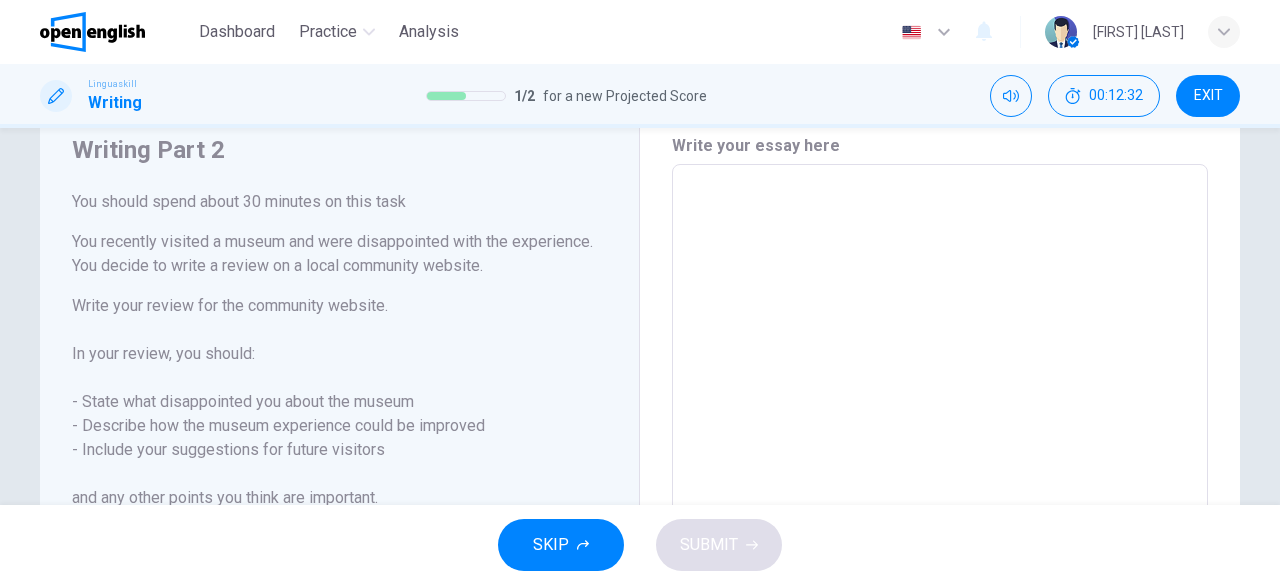 click at bounding box center [940, 441] 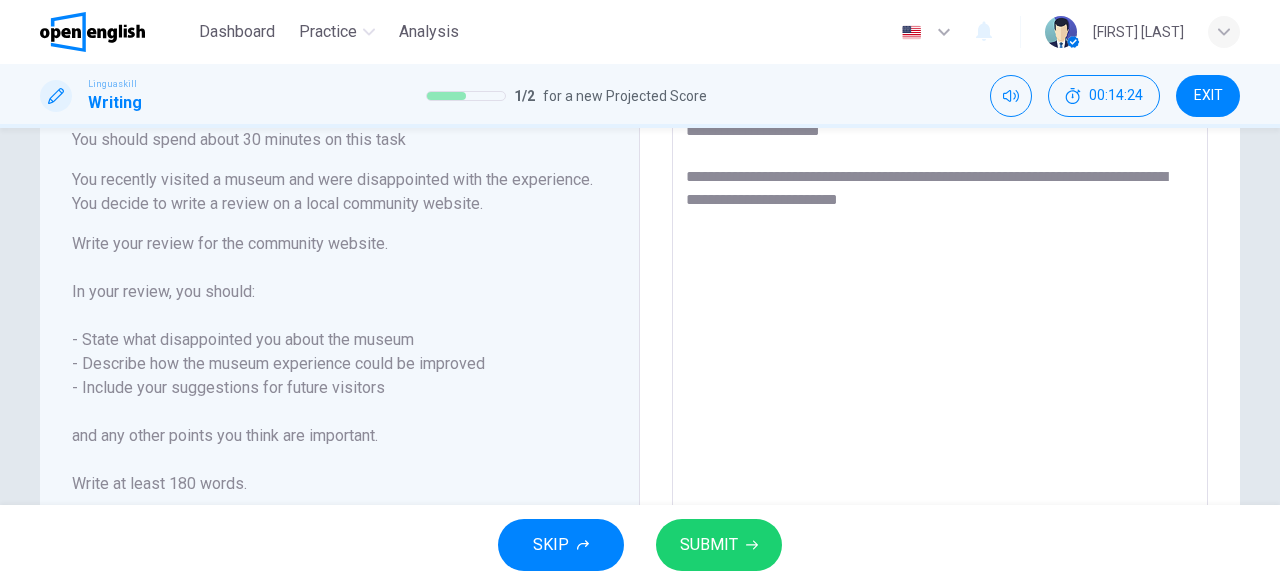scroll, scrollTop: 142, scrollLeft: 0, axis: vertical 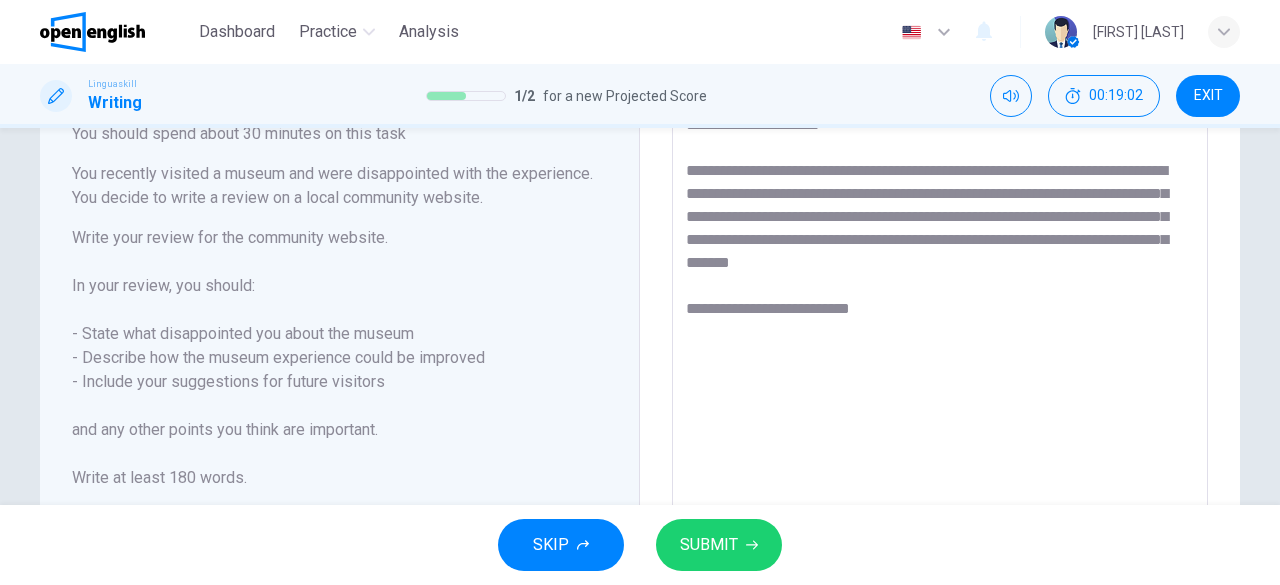 click on "**********" at bounding box center (940, 373) 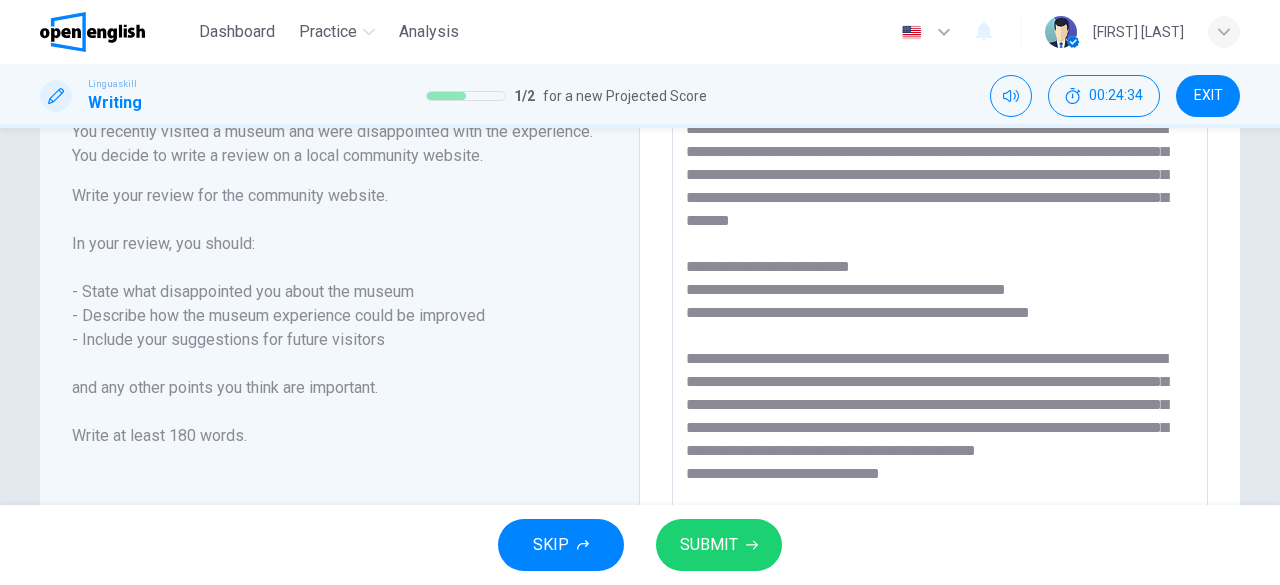 scroll, scrollTop: 207, scrollLeft: 0, axis: vertical 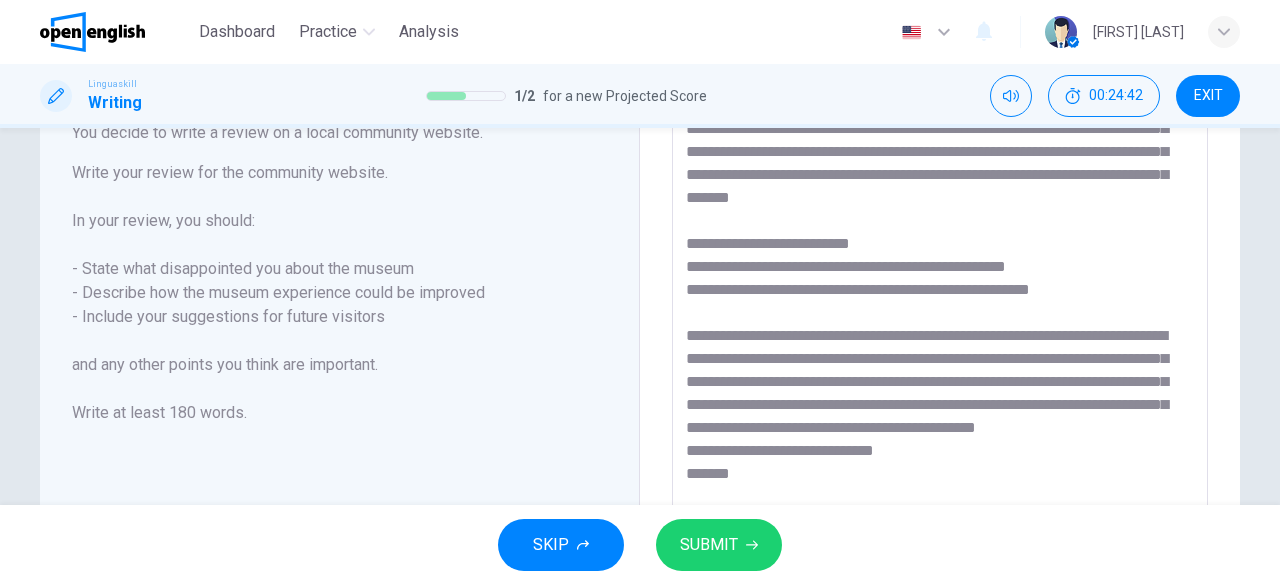 click on "SUBMIT" at bounding box center (719, 545) 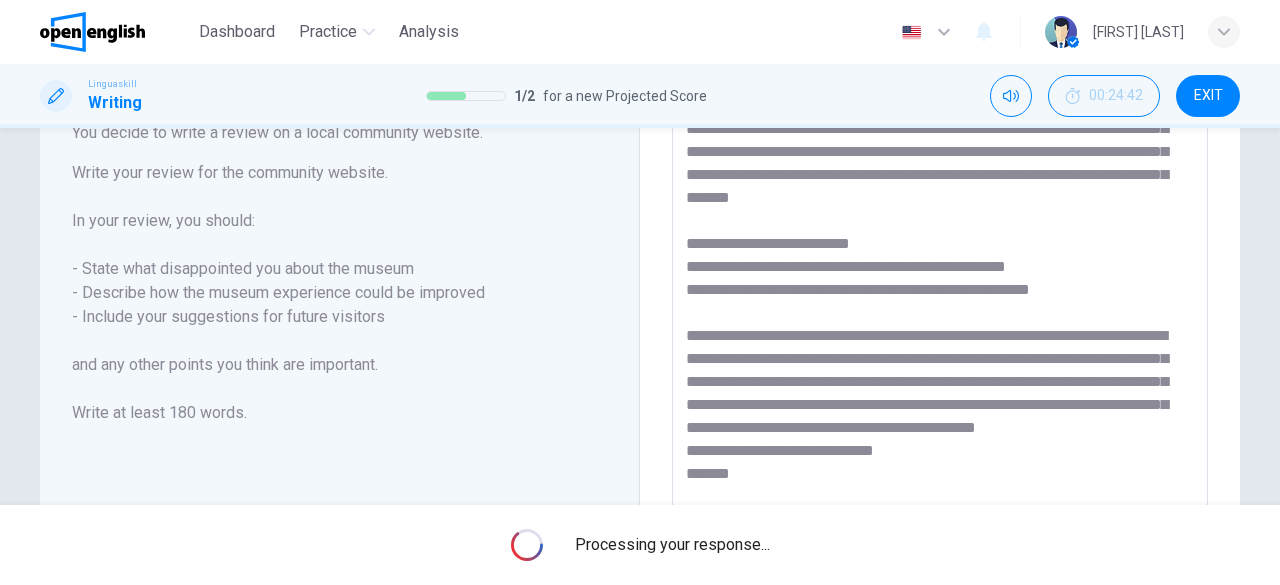 scroll, scrollTop: 0, scrollLeft: 0, axis: both 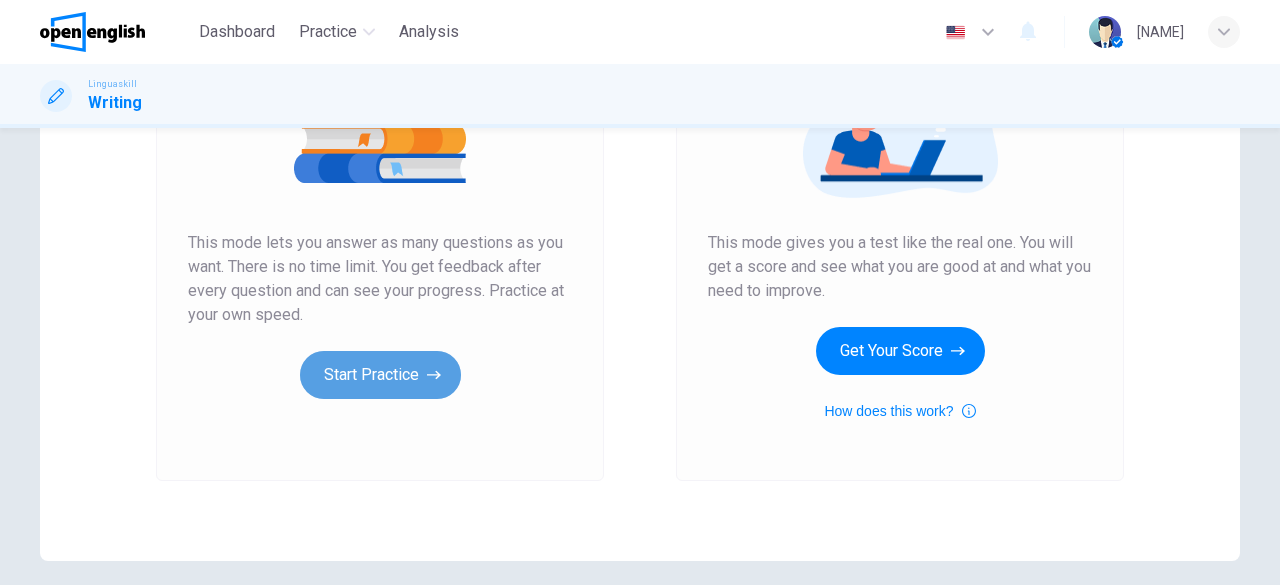 click on "Start Practice" at bounding box center [380, 375] 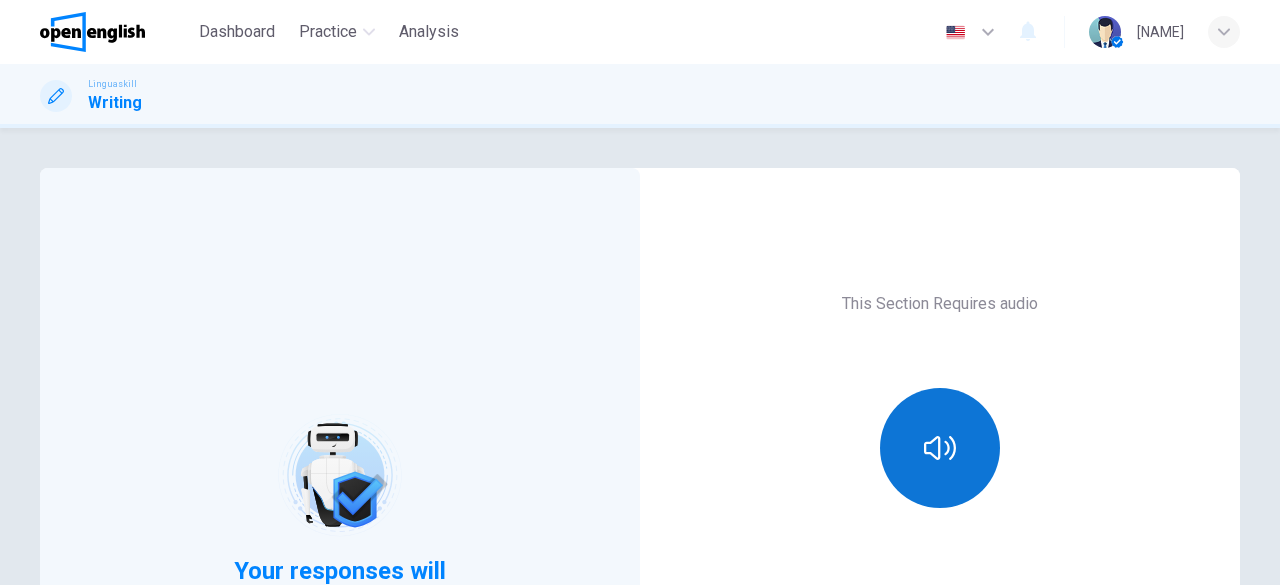 click 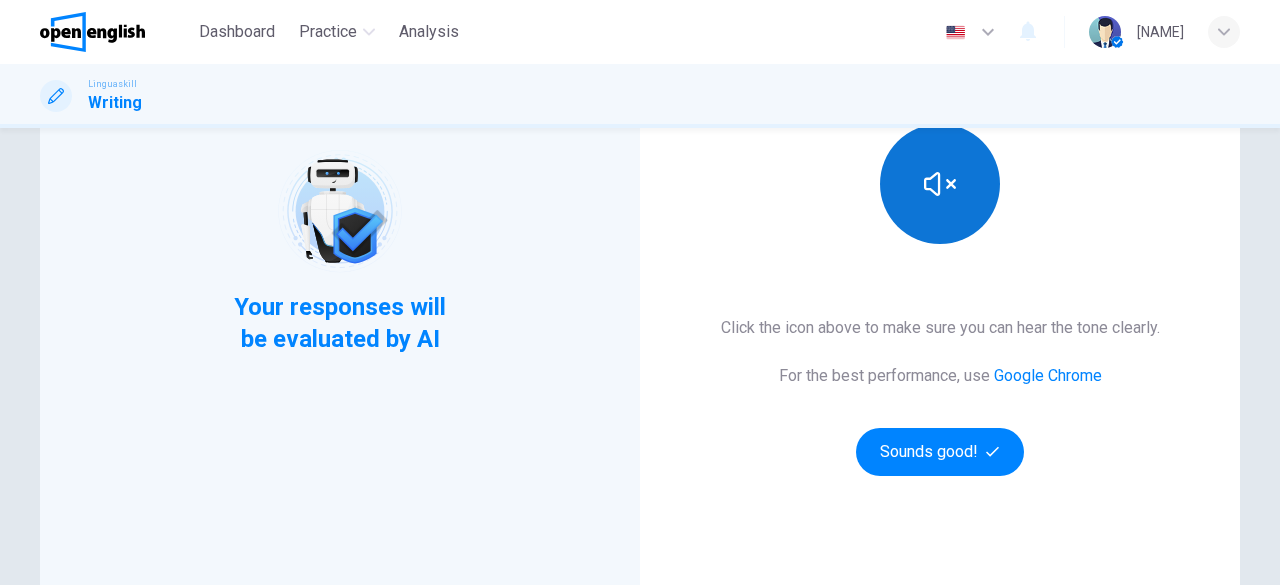 scroll, scrollTop: 270, scrollLeft: 0, axis: vertical 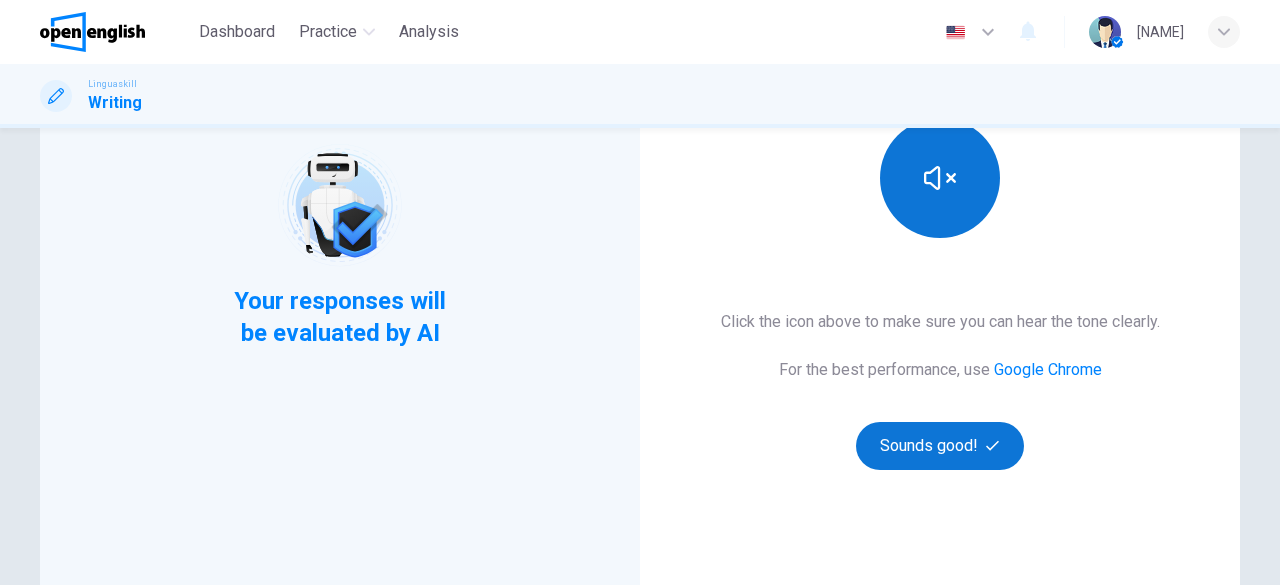 click on "Sounds good!" at bounding box center (940, 446) 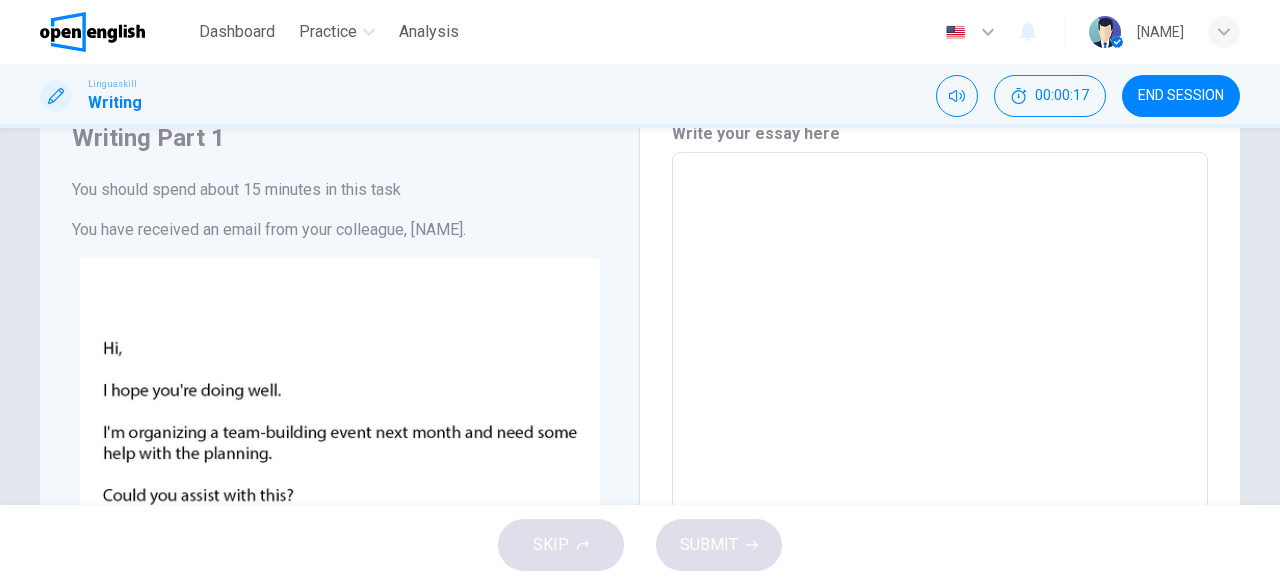 scroll, scrollTop: 89, scrollLeft: 0, axis: vertical 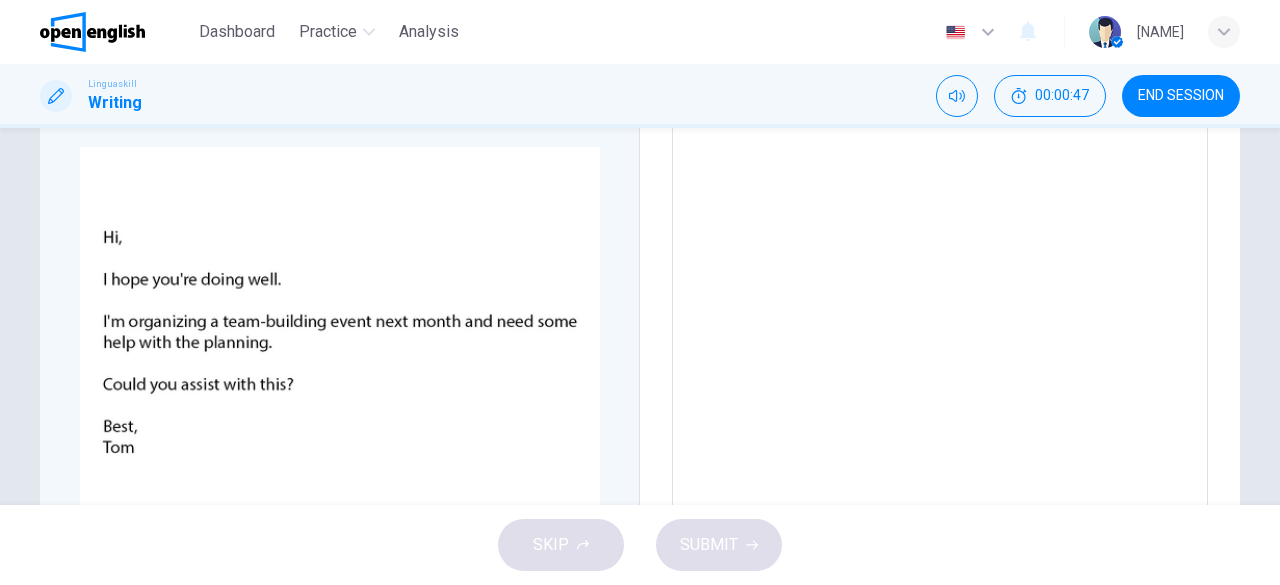 click at bounding box center [940, 426] 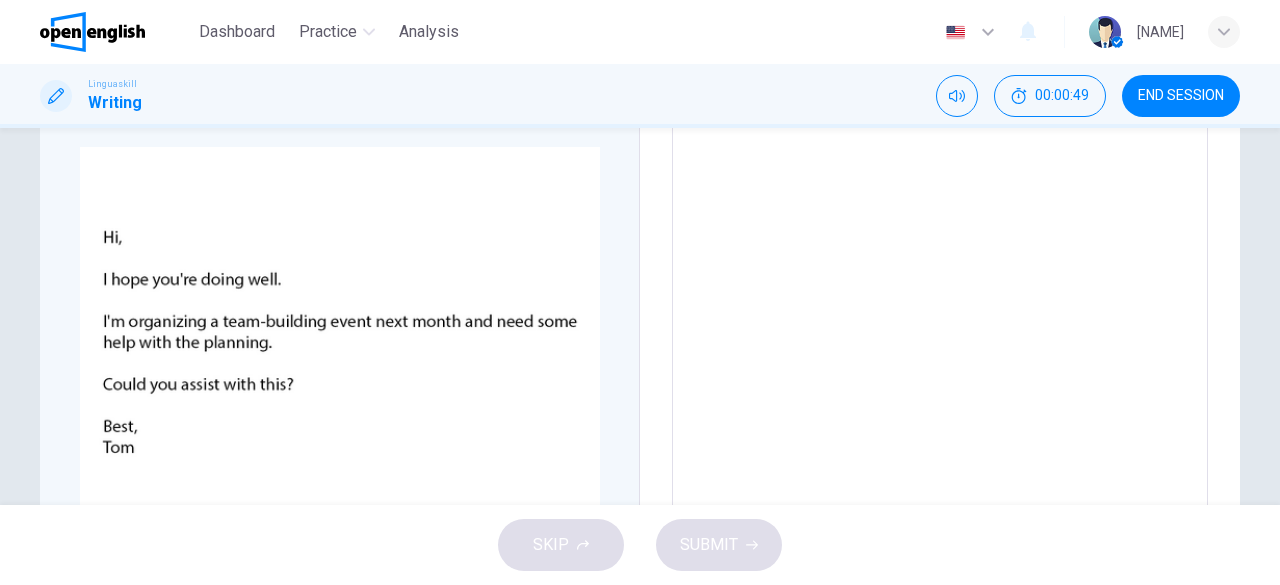 click at bounding box center [940, 426] 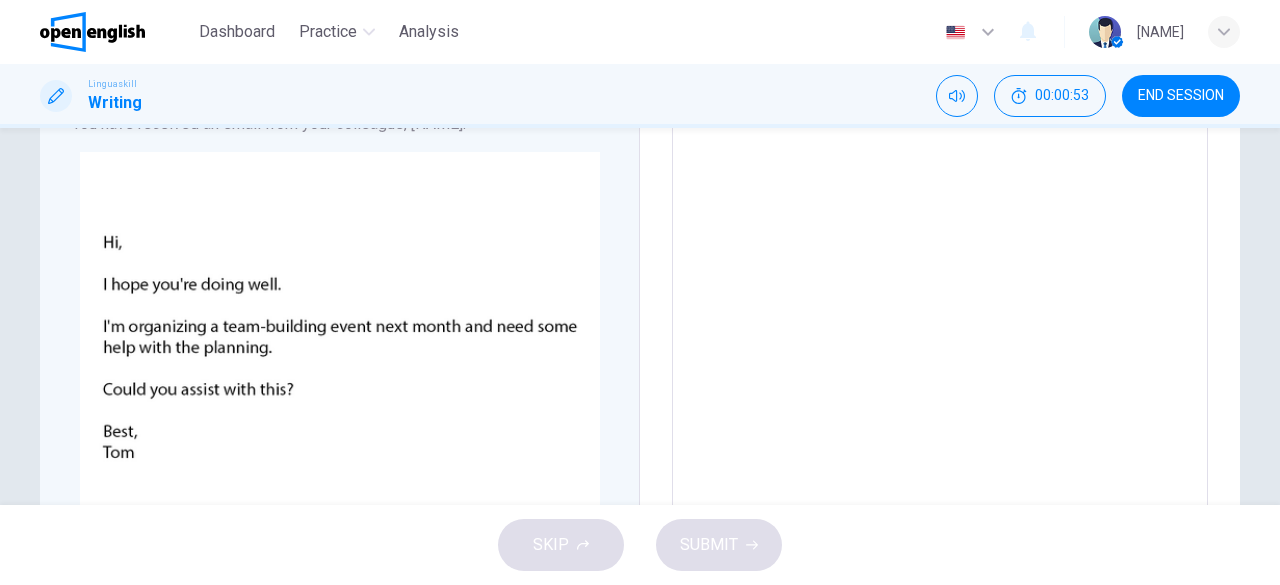 scroll, scrollTop: 188, scrollLeft: 0, axis: vertical 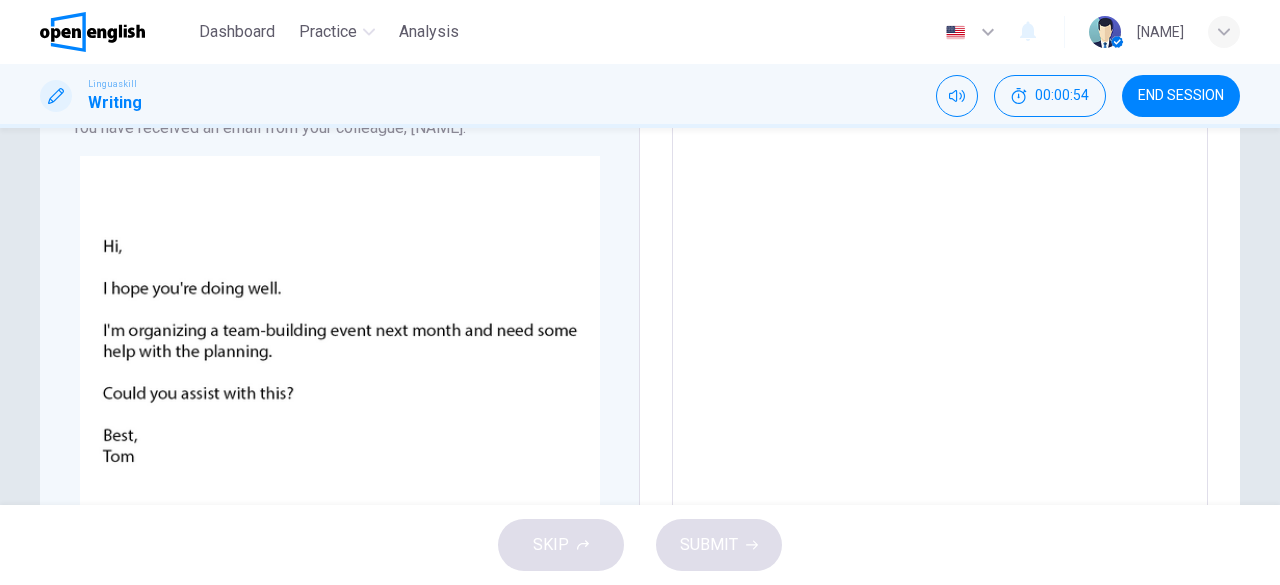 click at bounding box center (940, 435) 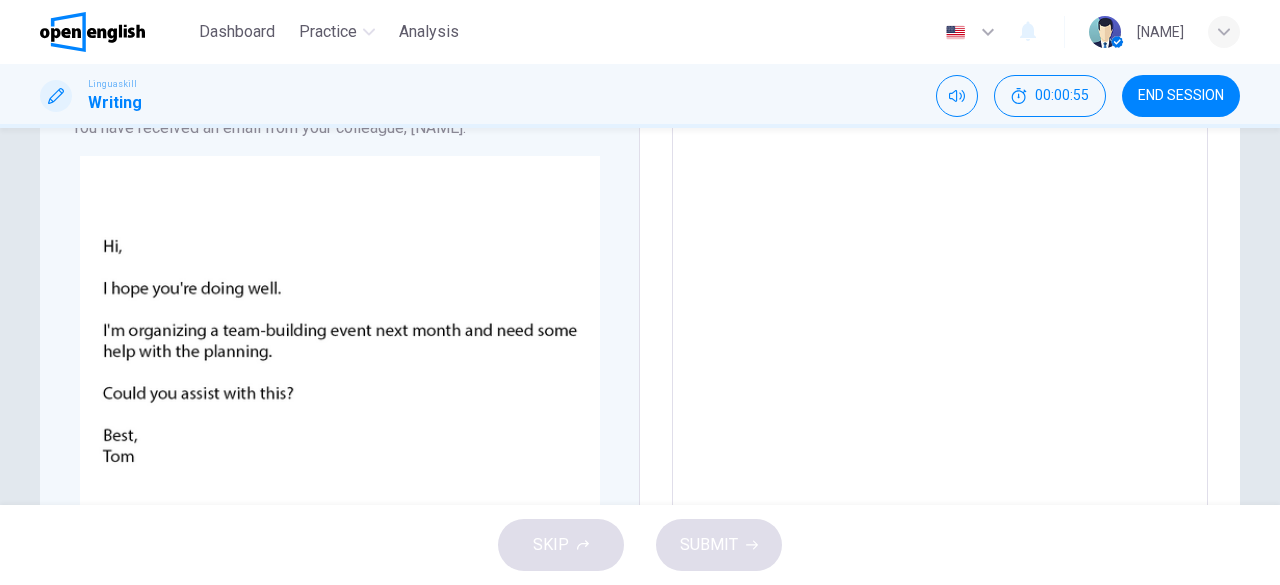 click at bounding box center [940, 435] 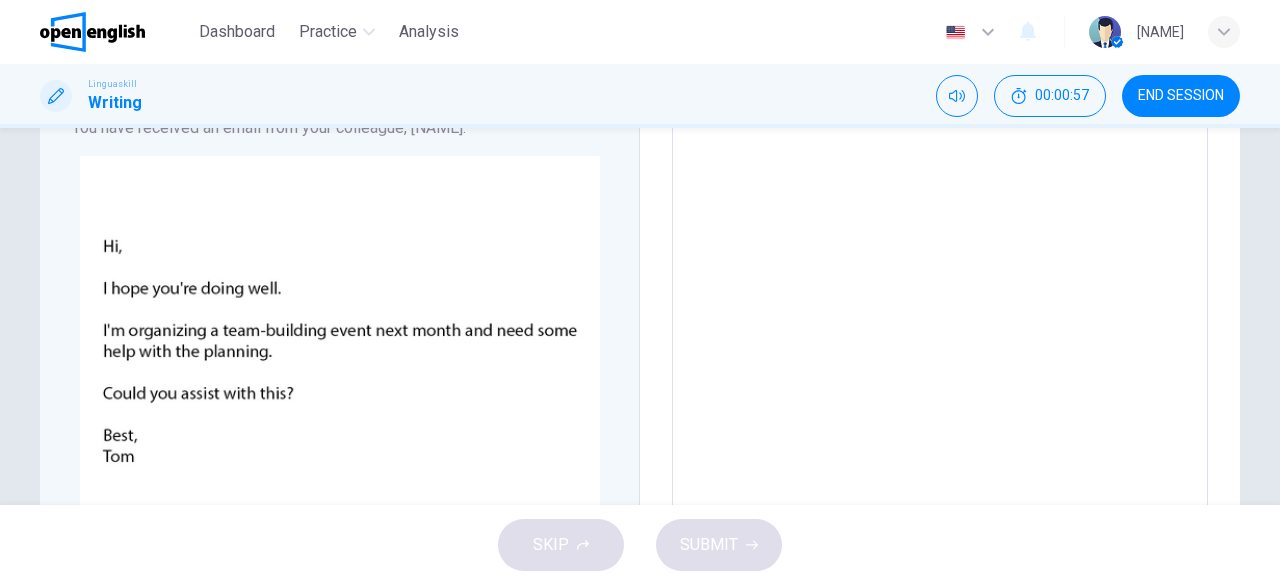 drag, startPoint x: 1267, startPoint y: 248, endPoint x: 1268, endPoint y: 194, distance: 54.00926 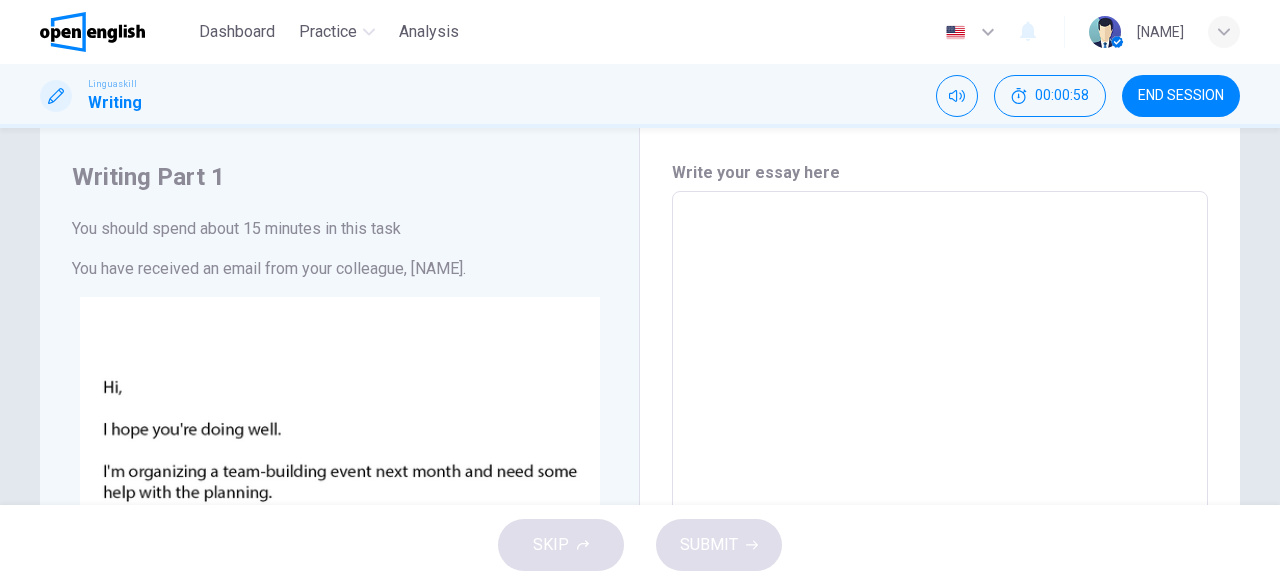 scroll, scrollTop: 45, scrollLeft: 0, axis: vertical 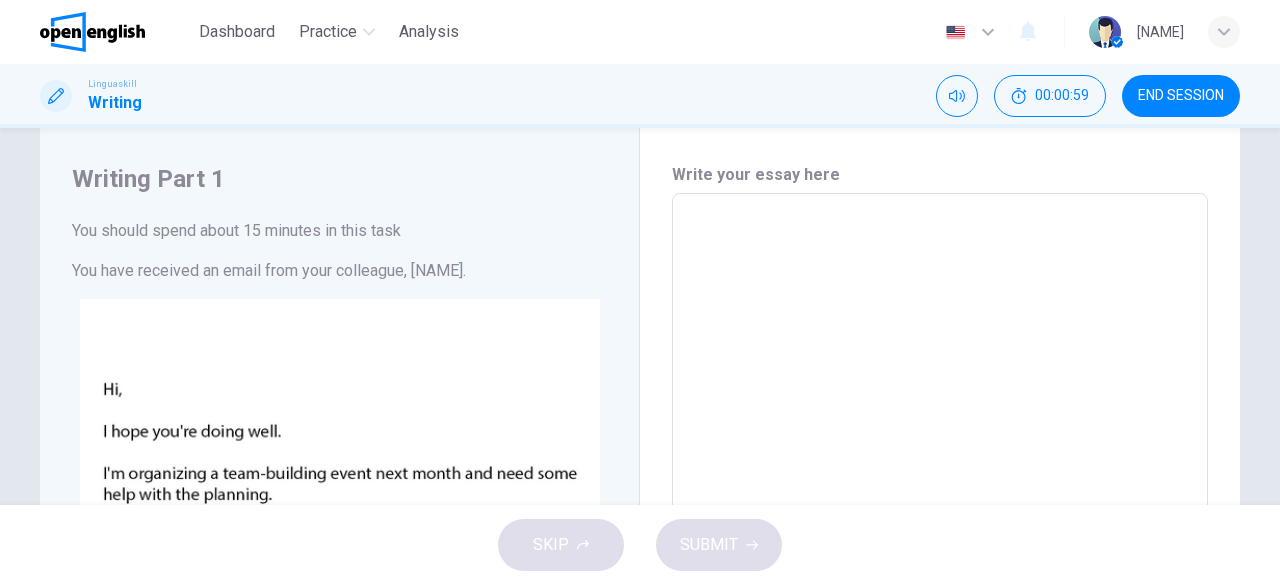 click at bounding box center (940, 578) 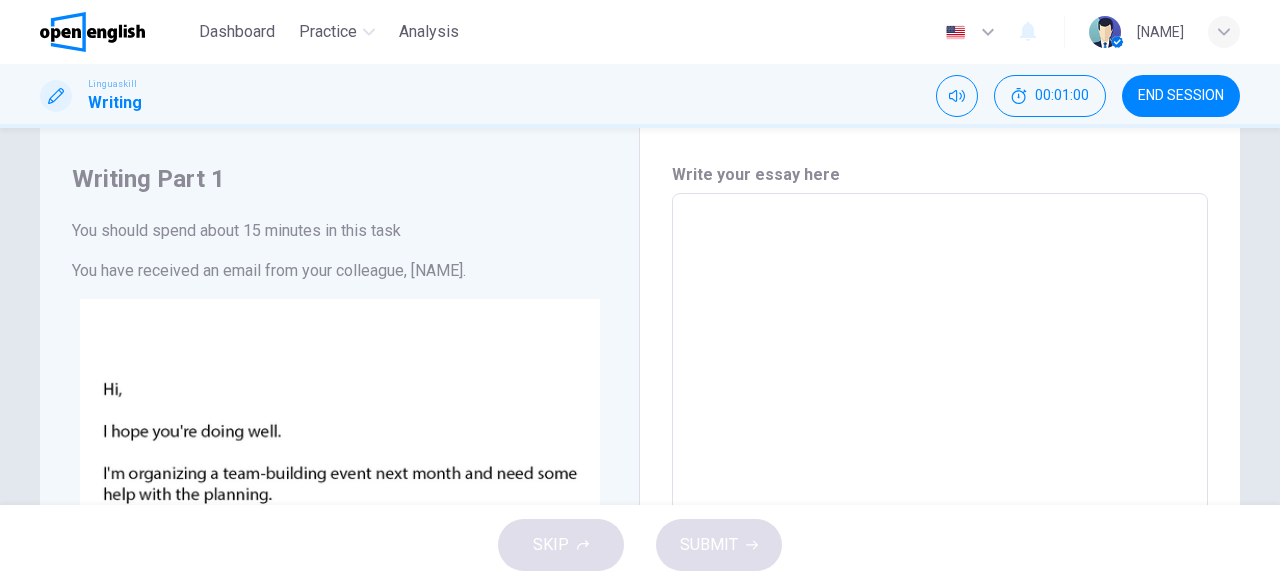 type on "*" 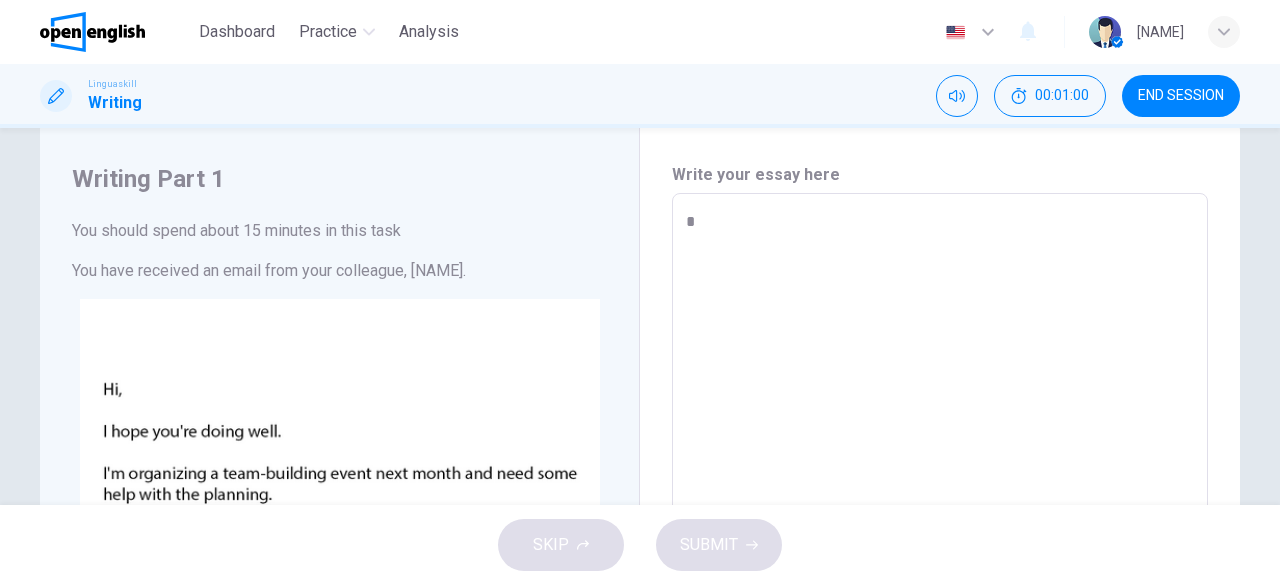 type on "*" 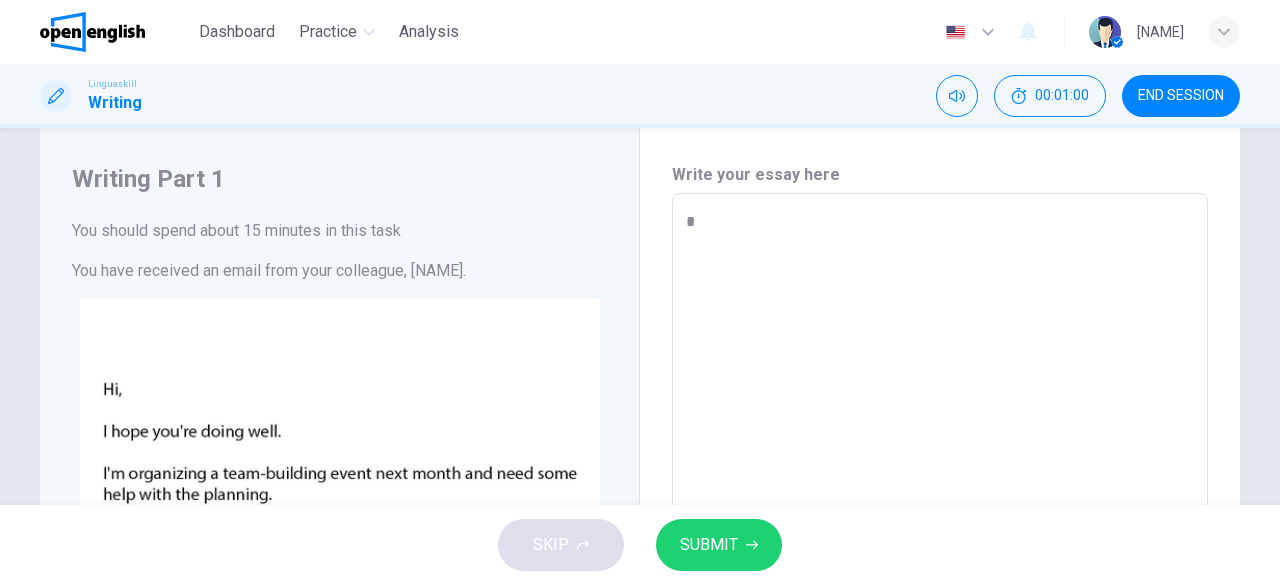 type on "**" 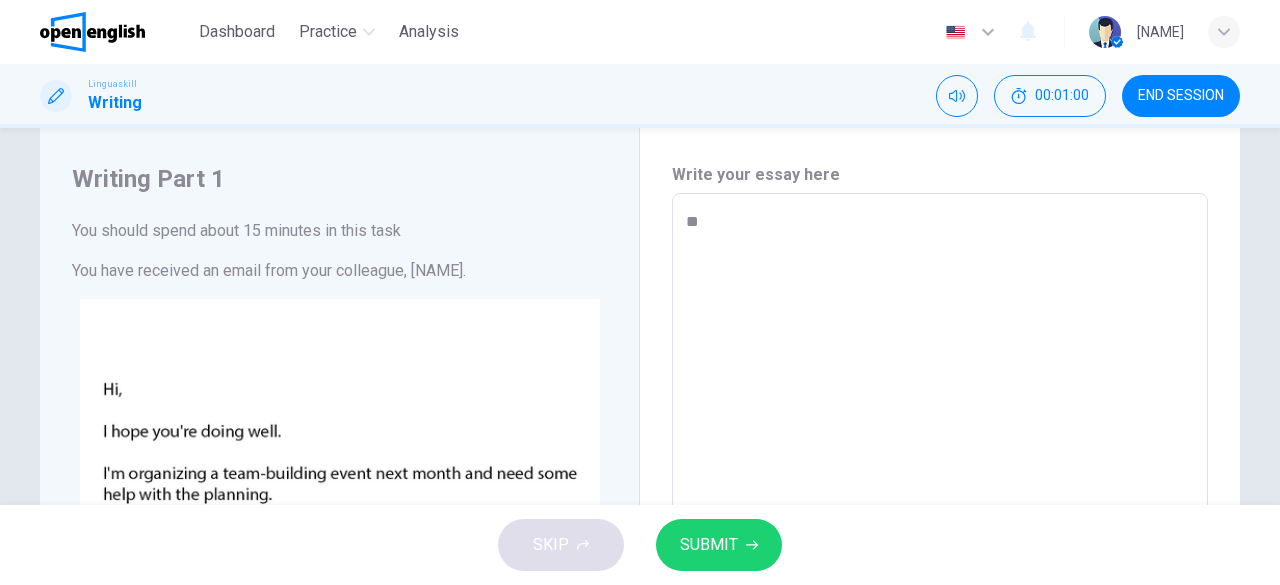 type on "*" 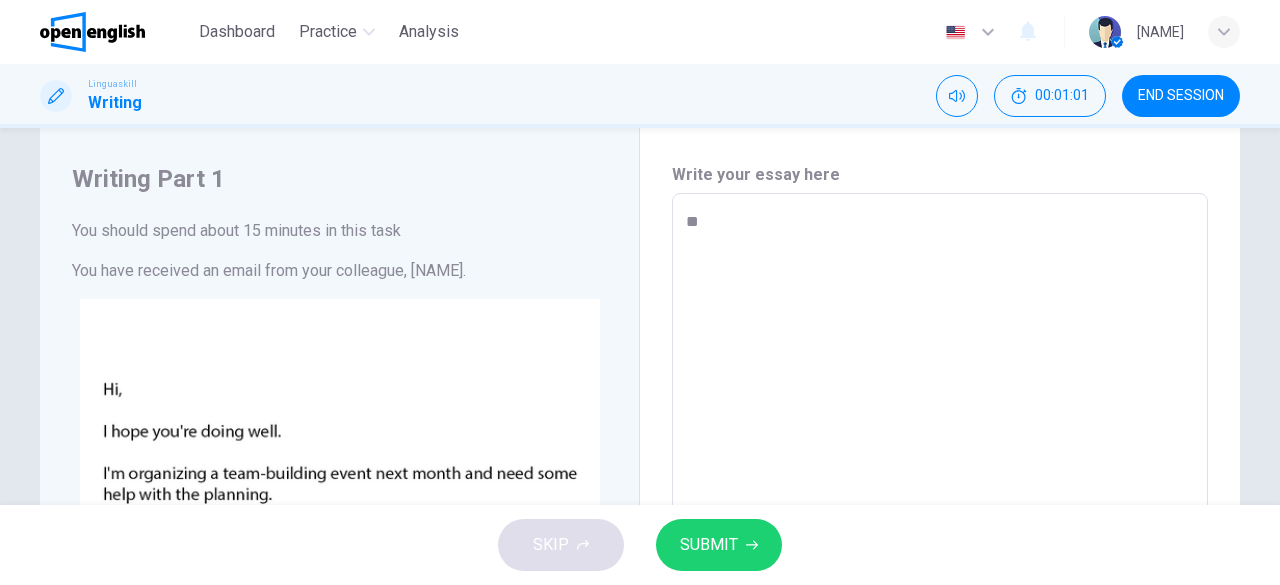 type on "**" 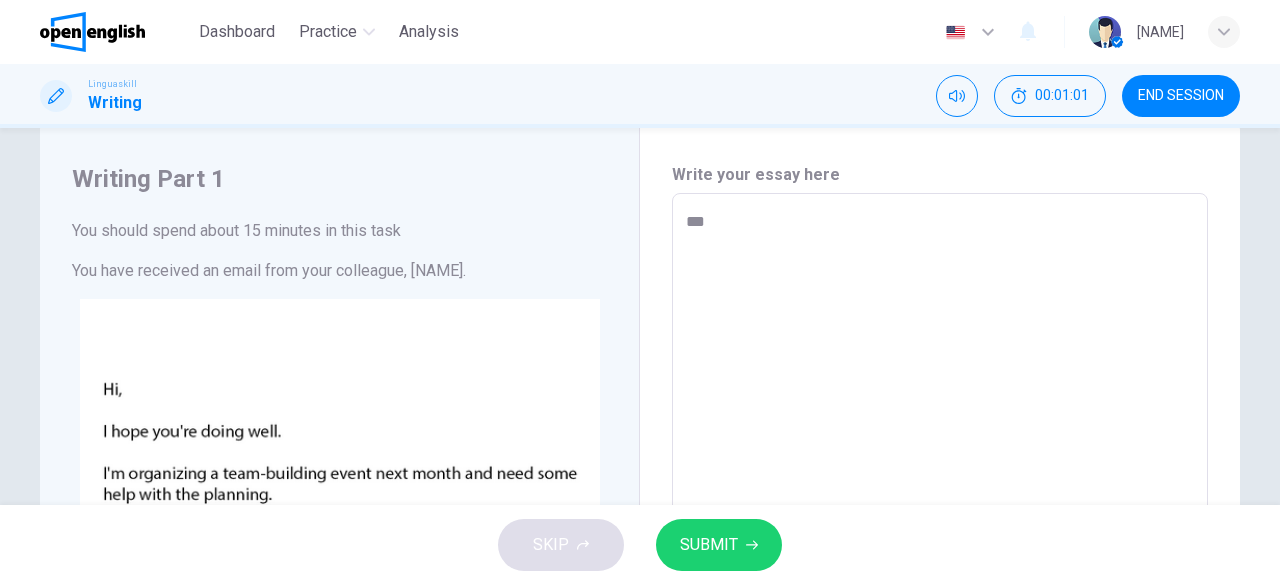 type on "*" 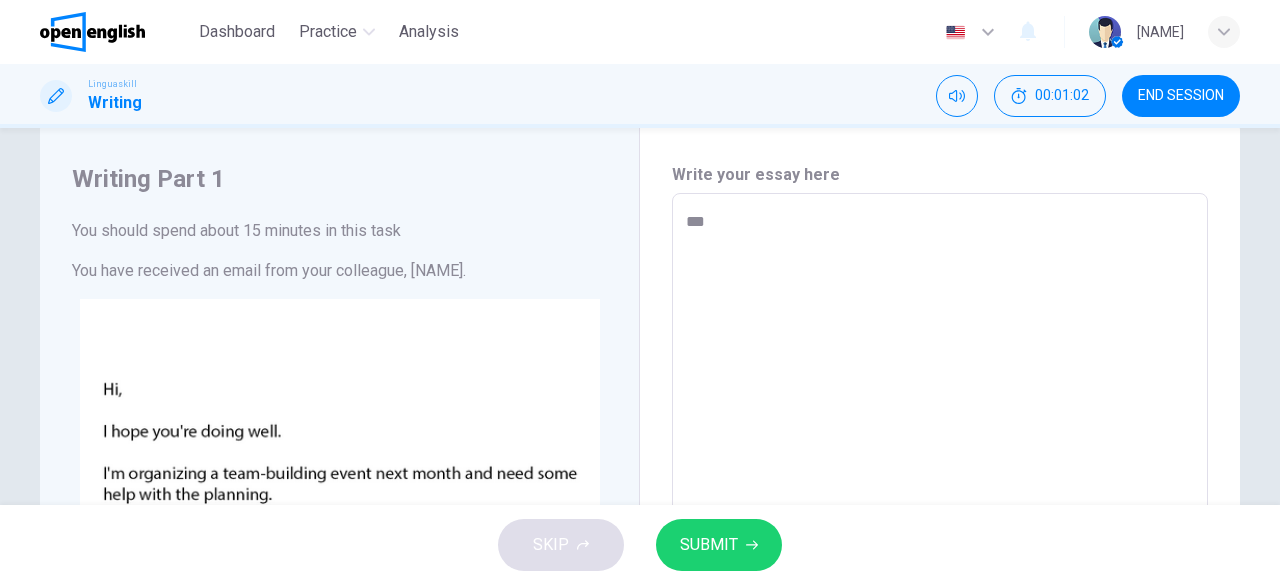 type on "****" 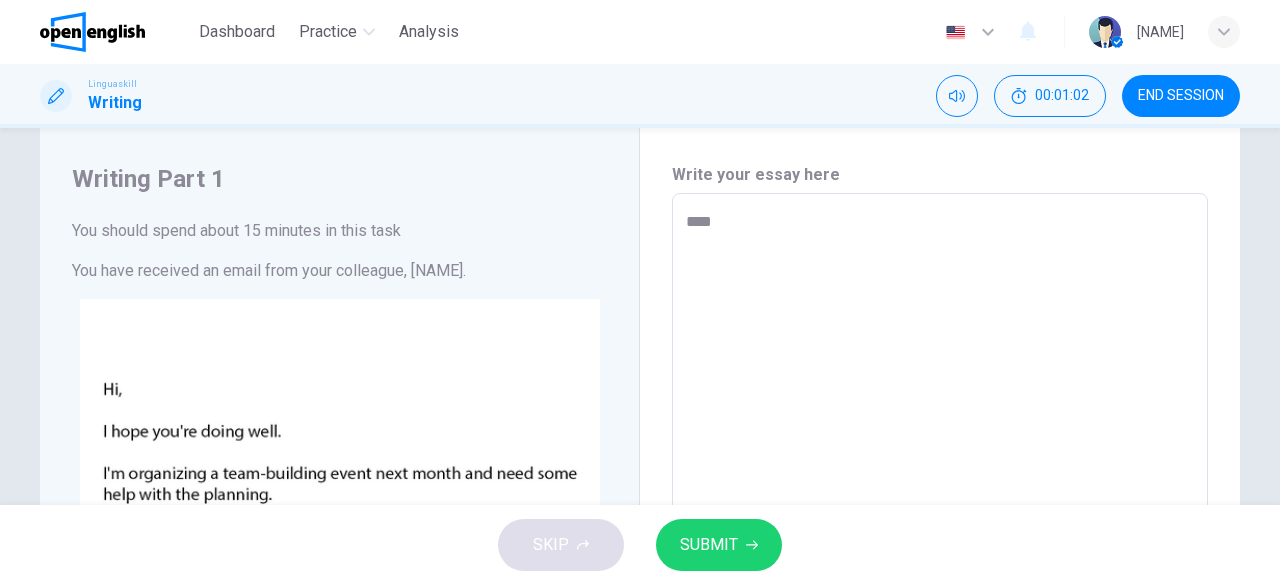type on "*" 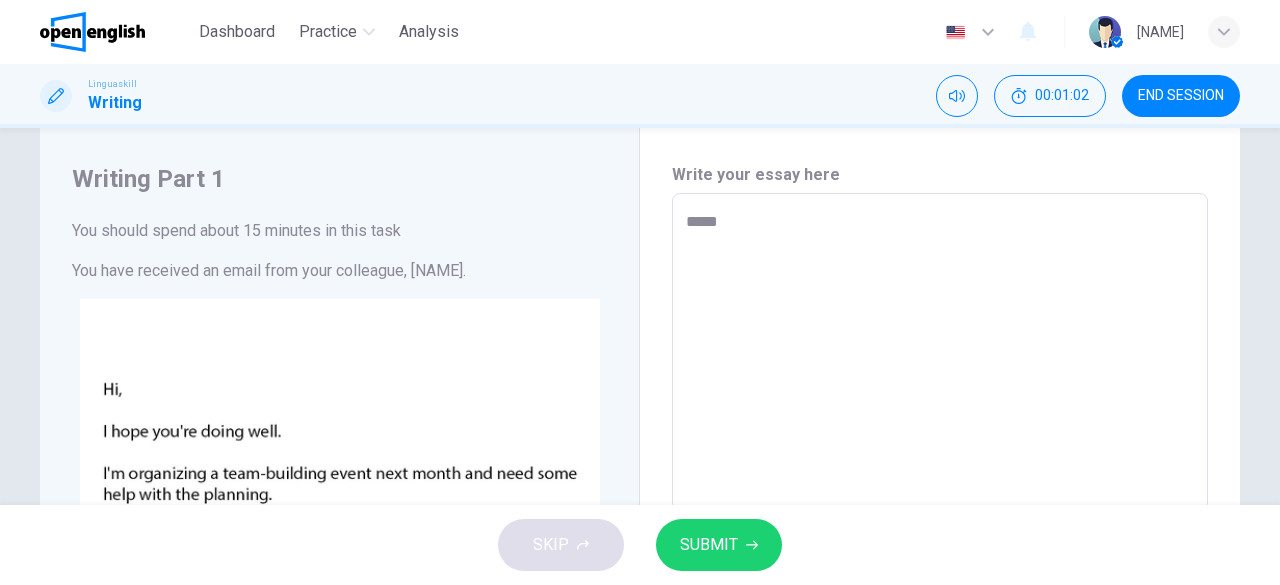 type on "*" 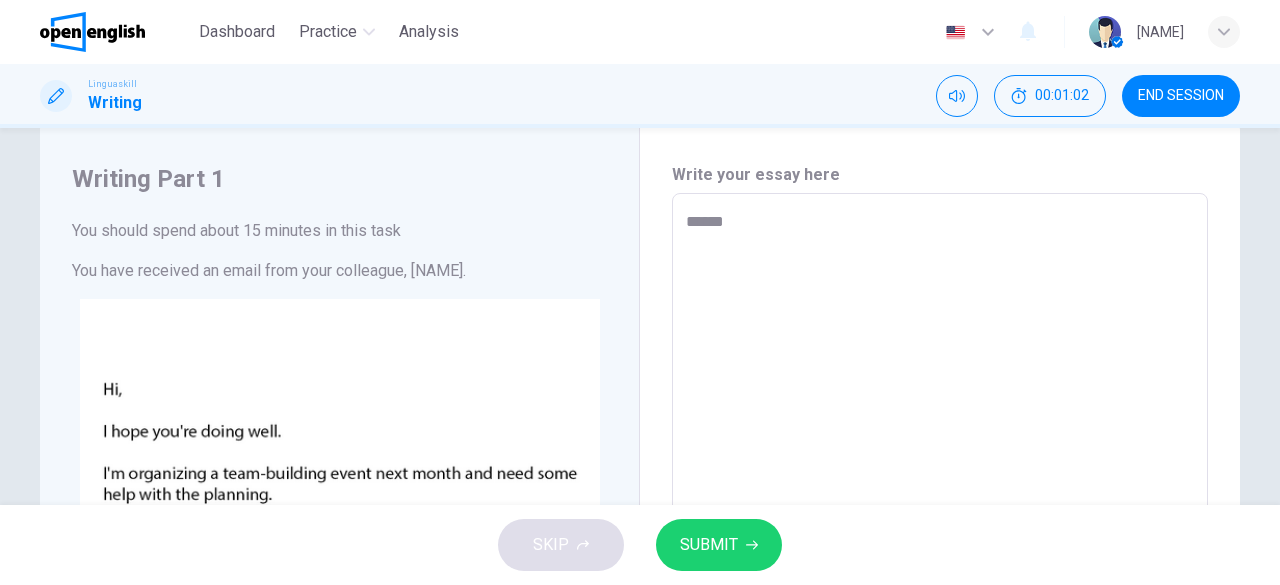 type on "*" 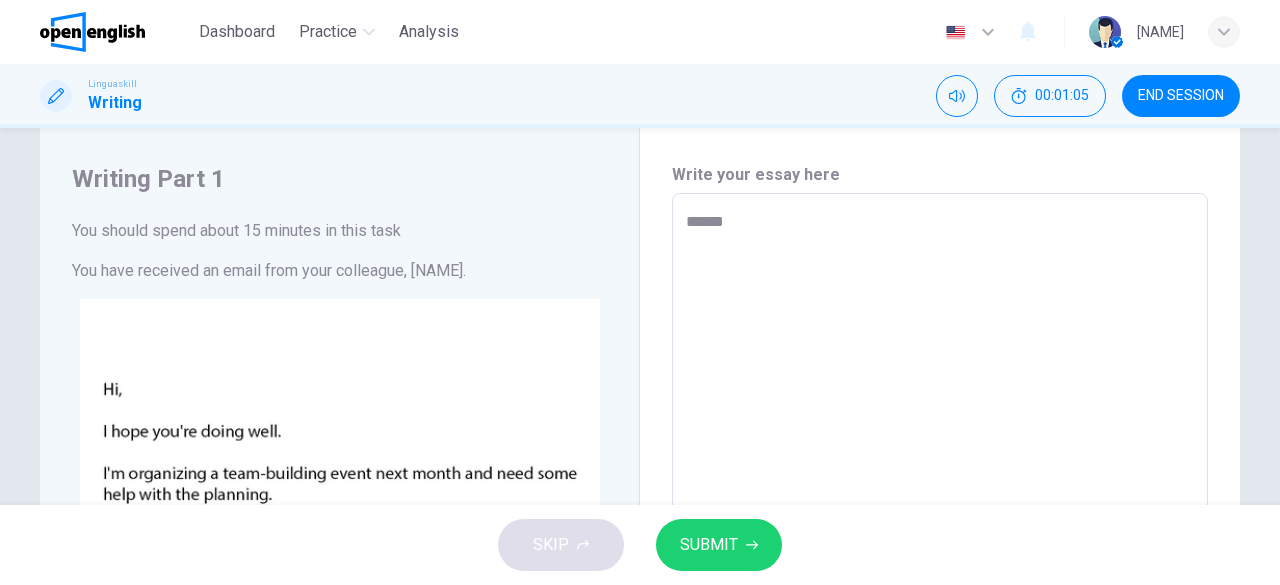 type on "*******" 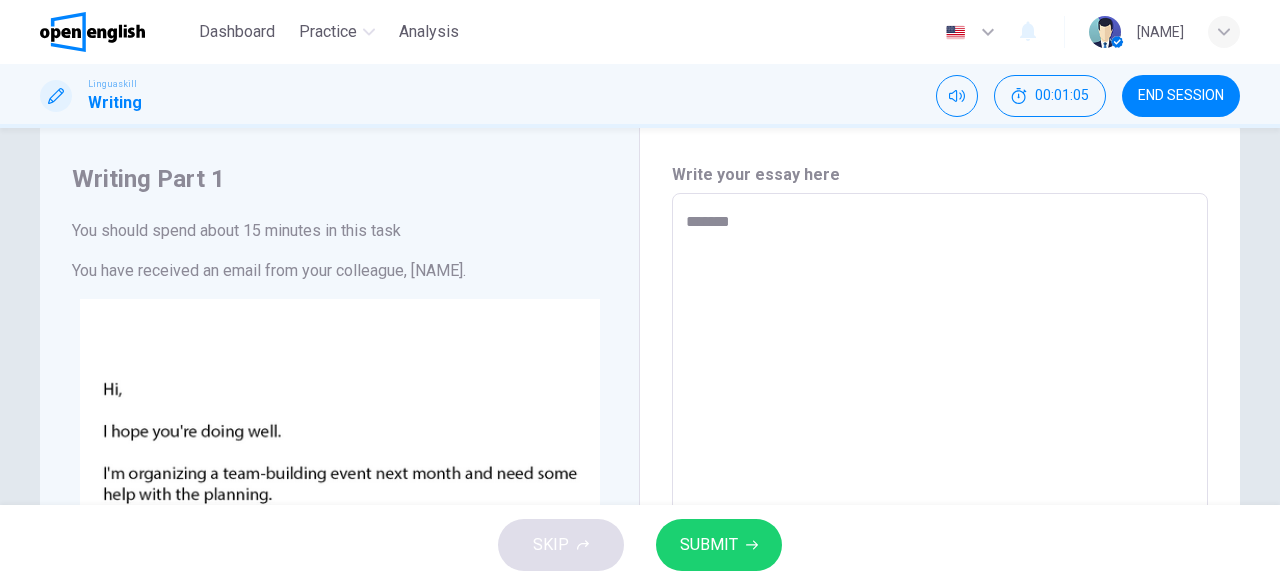 type on "*" 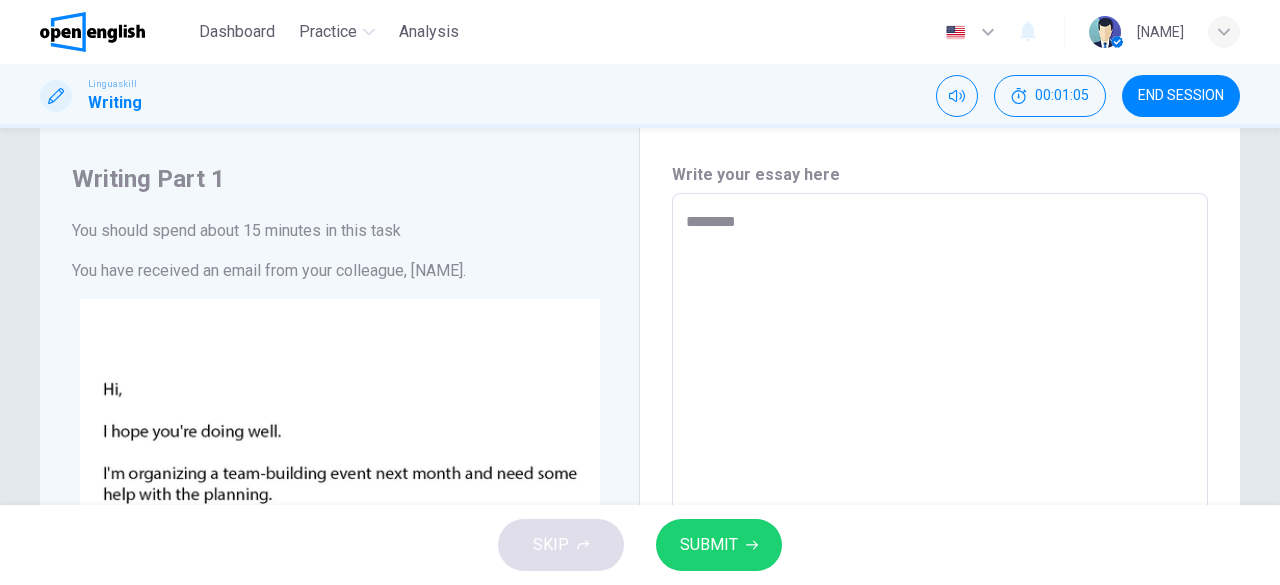 type on "*" 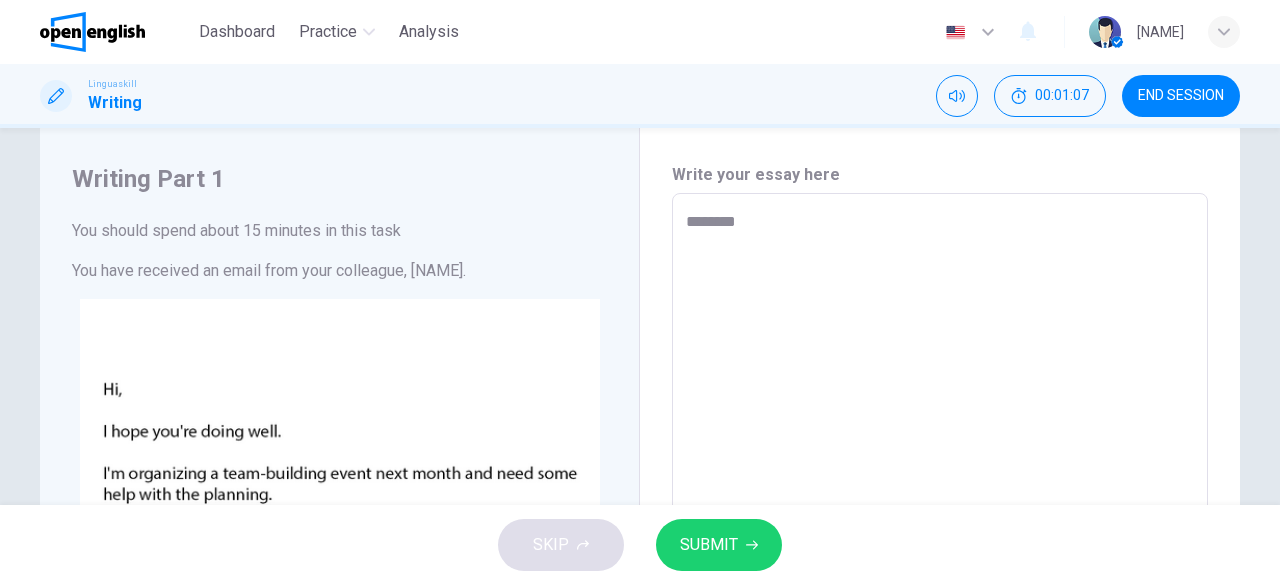 type on "*******
*" 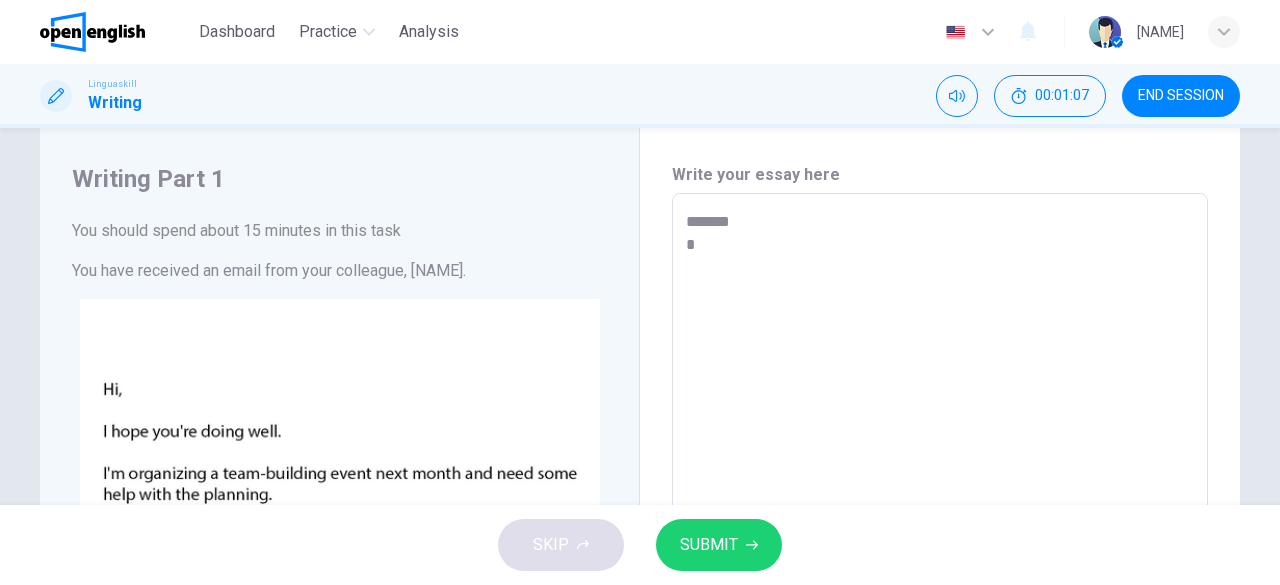type on "*" 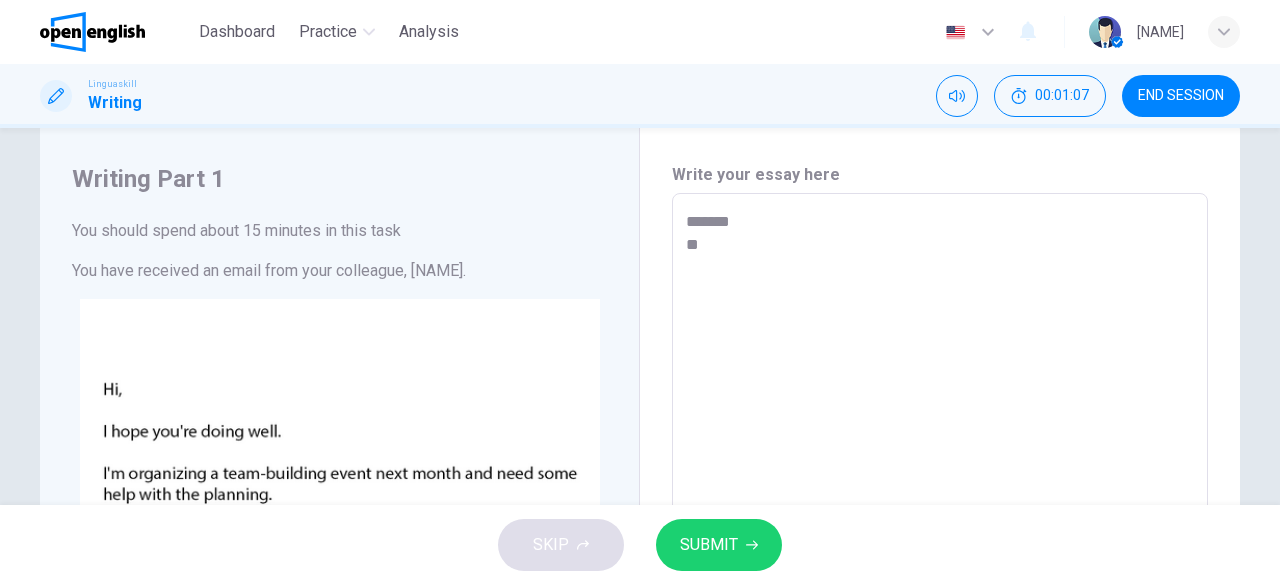 type on "*" 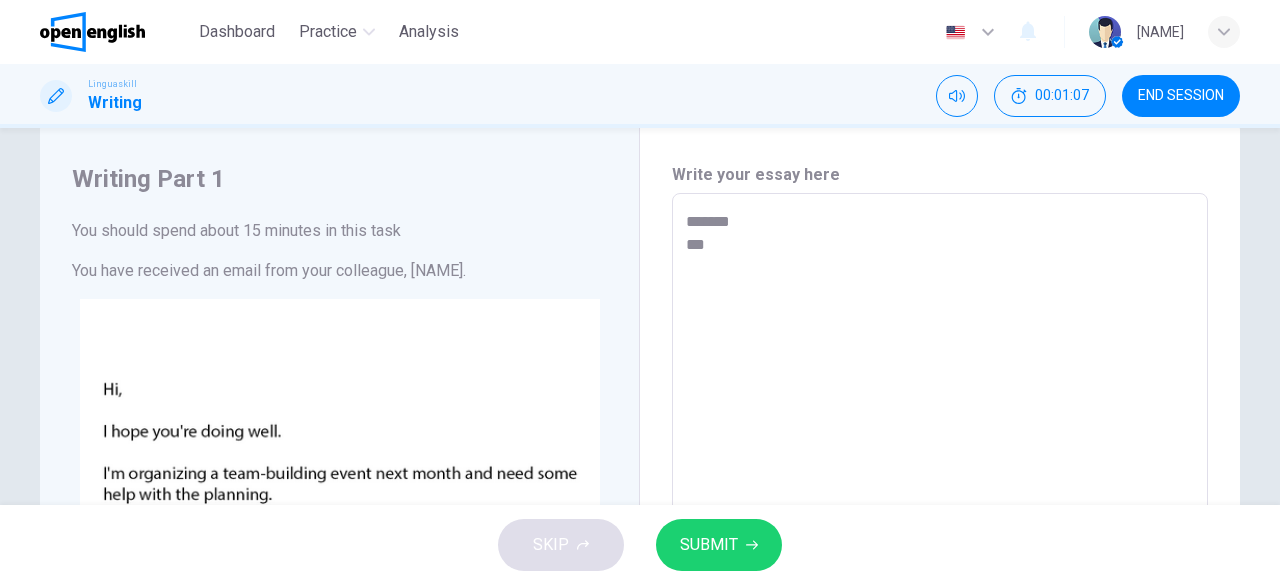 type on "*" 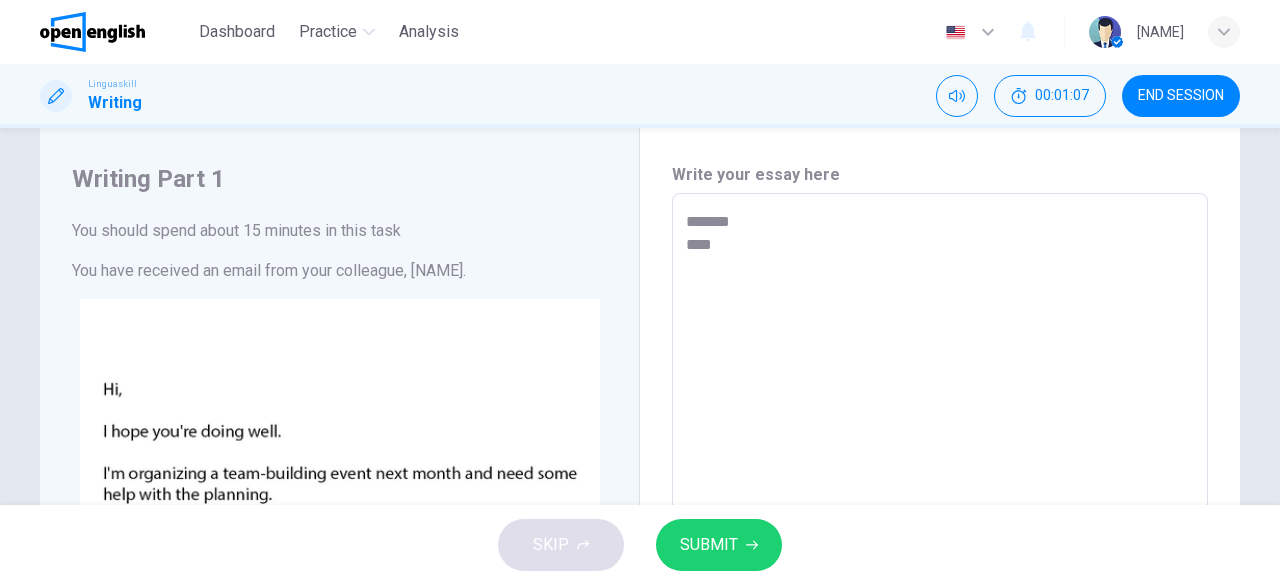 type on "*" 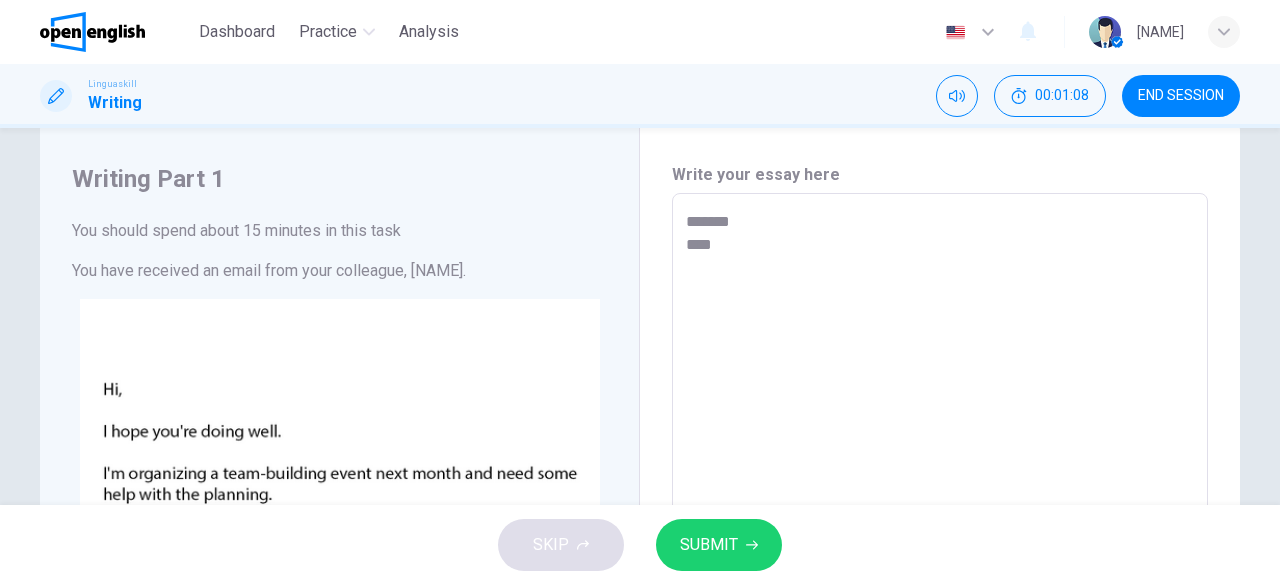 type on "*******
***" 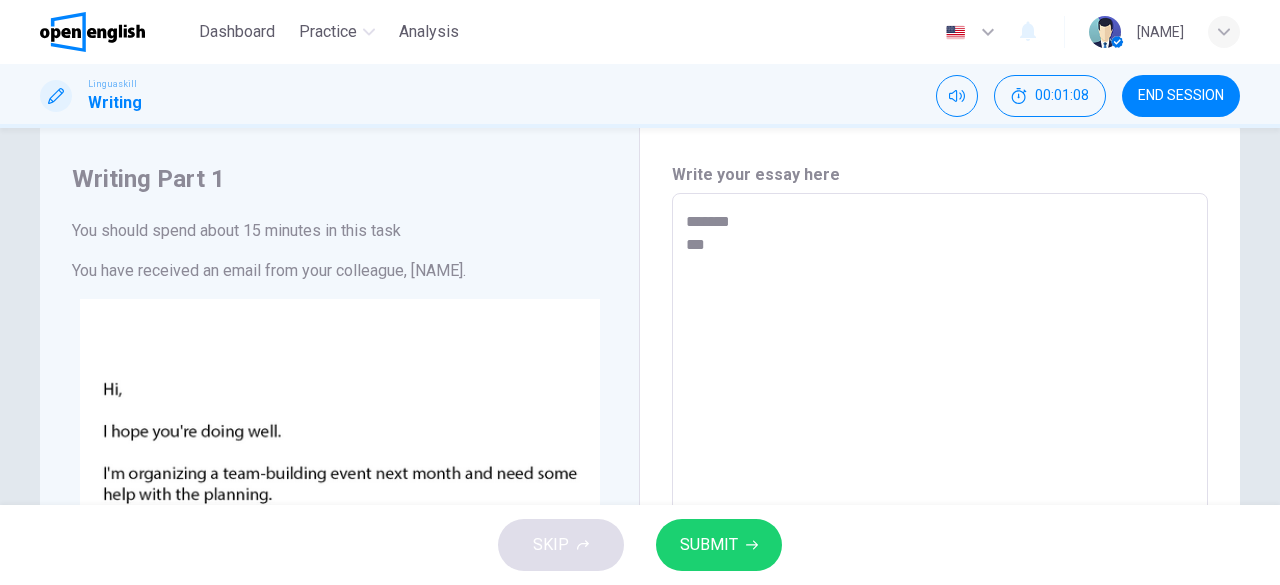 type on "*******
**" 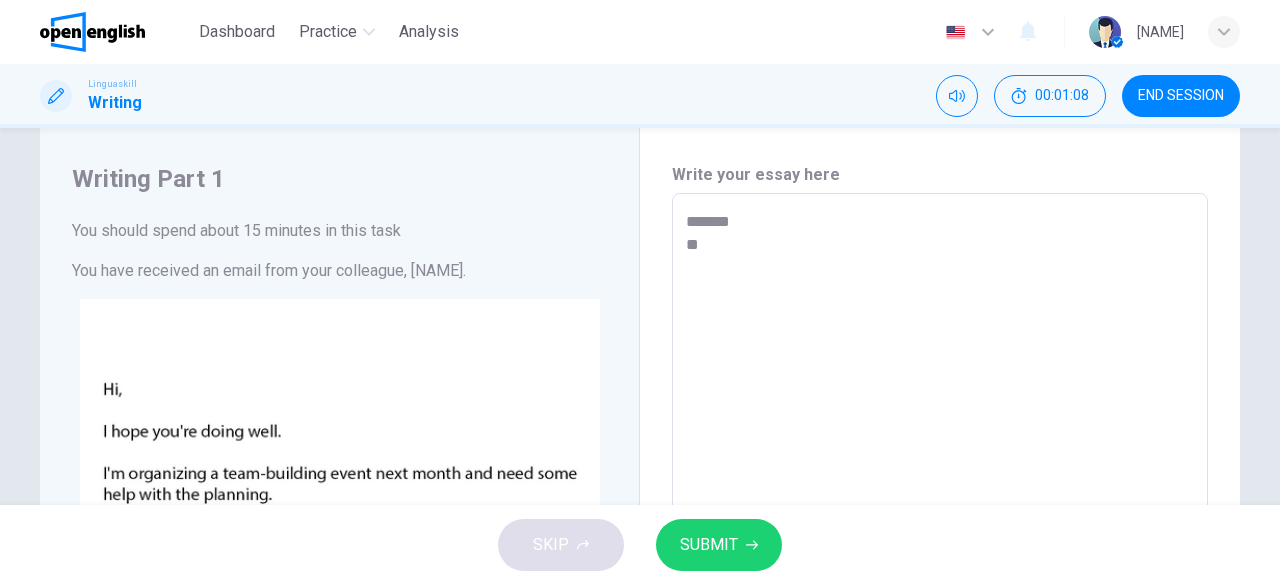 type on "*" 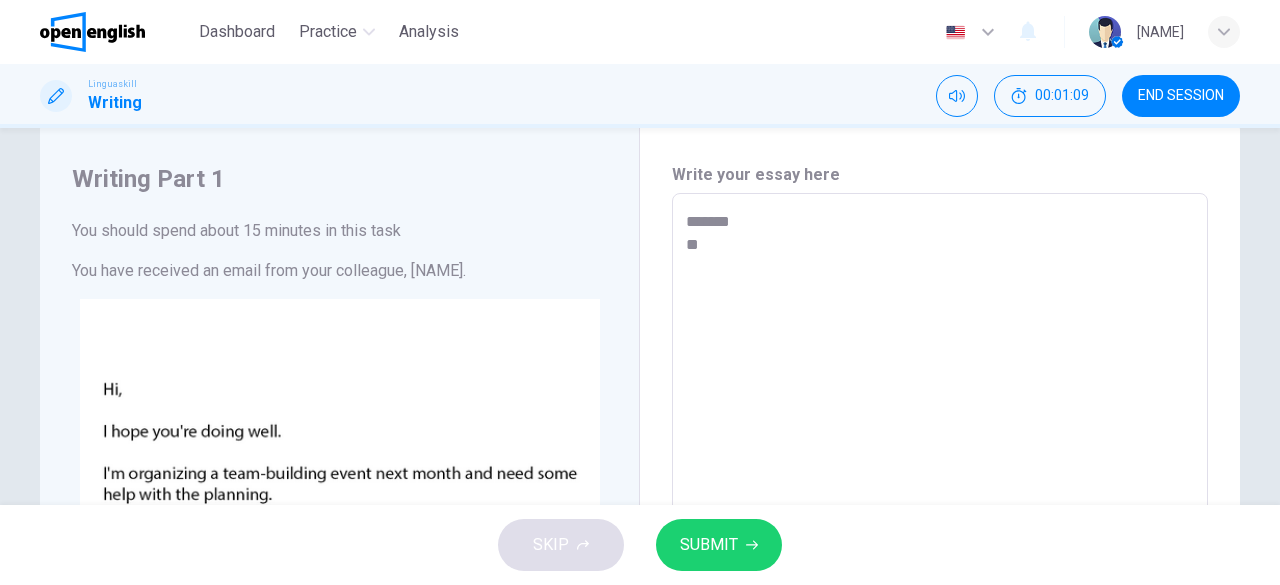 type on "*******
*" 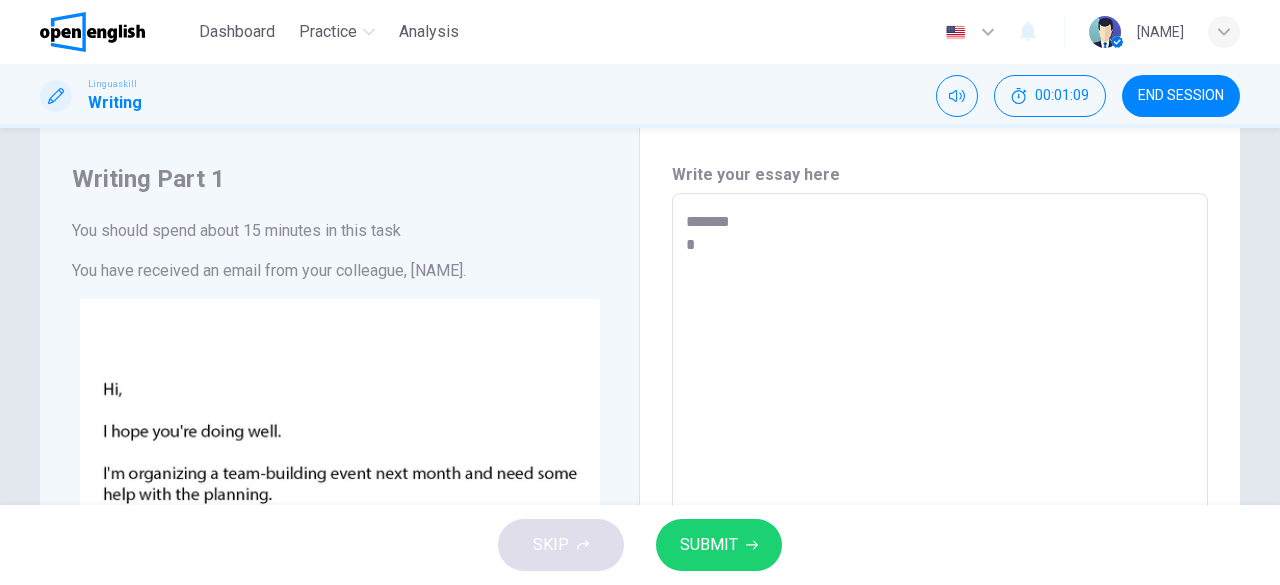 type on "*" 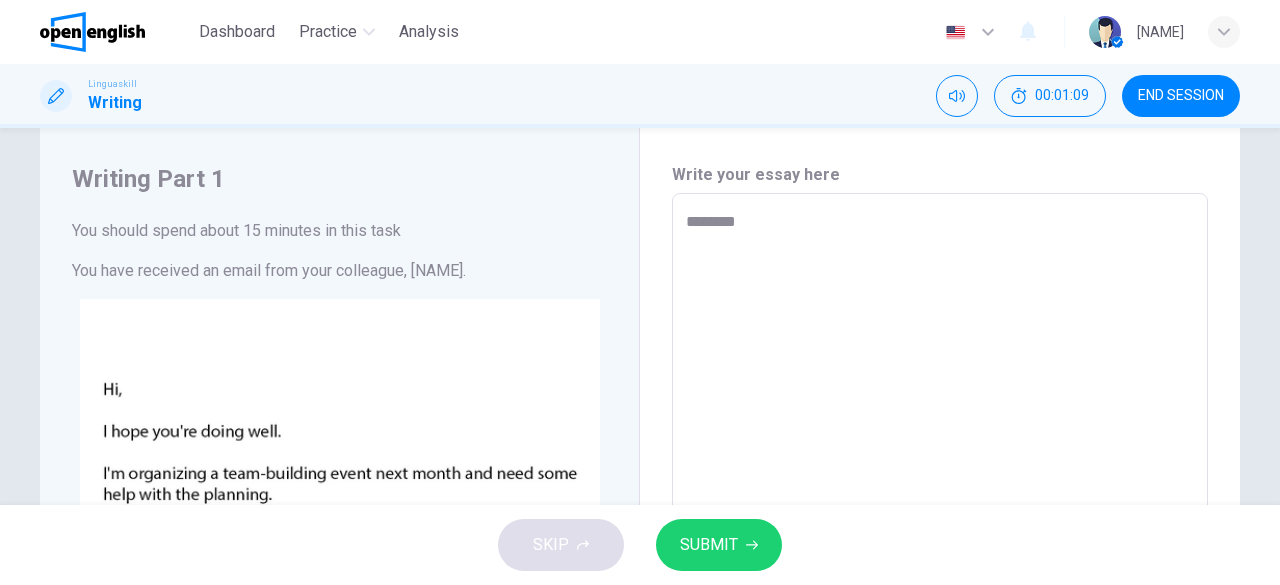 type on "*******" 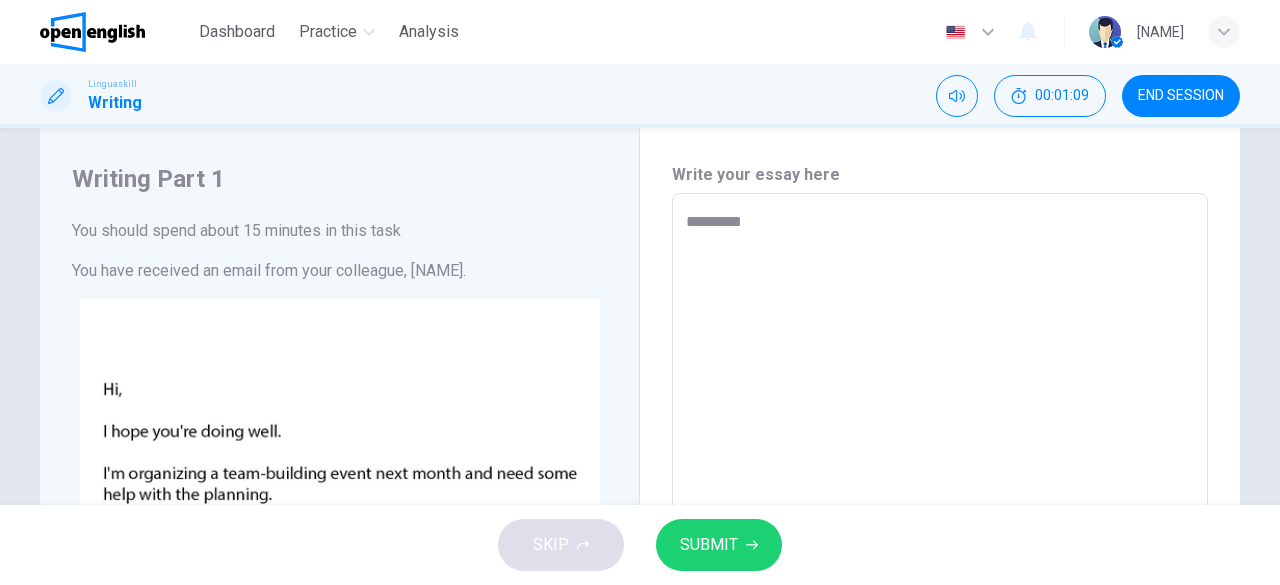 type on "*" 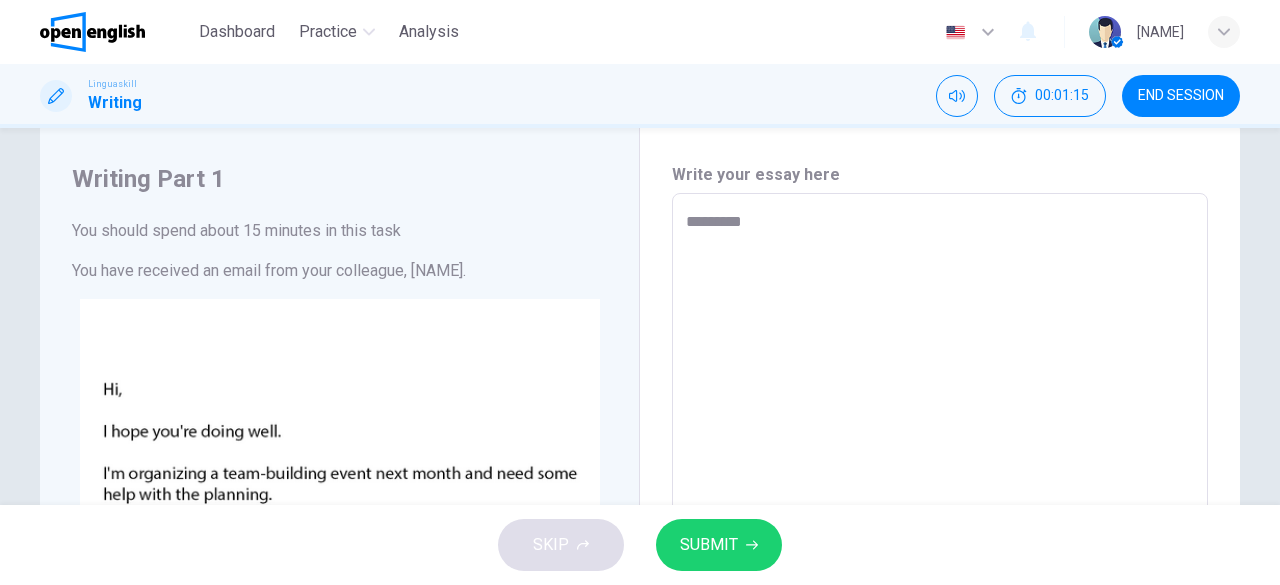 type on "*******
*" 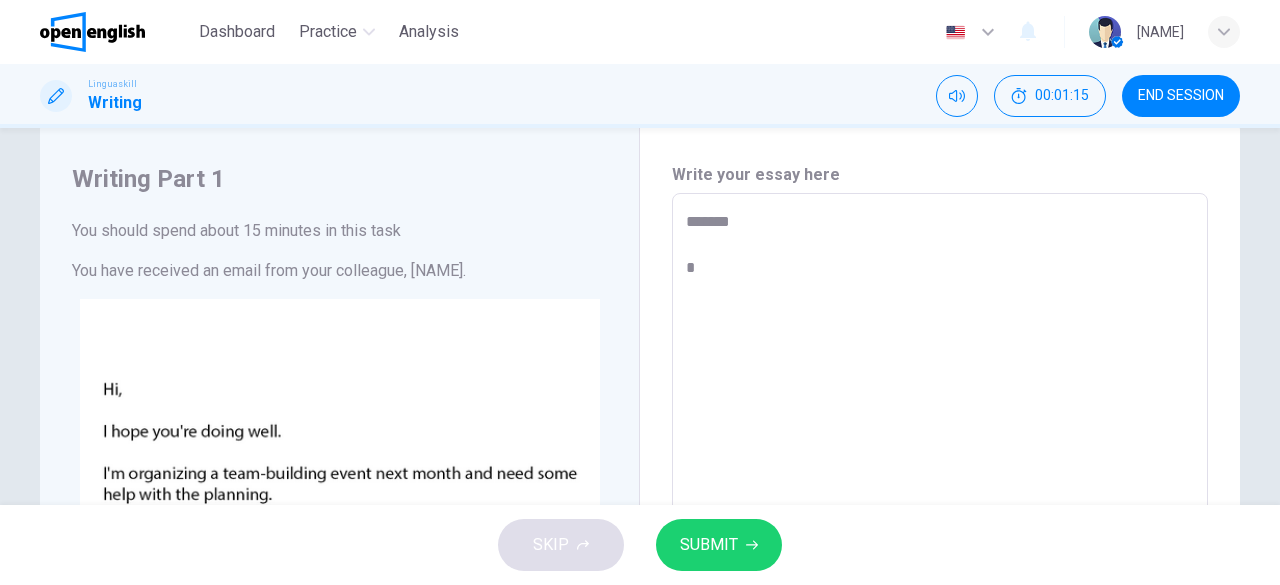 type on "*" 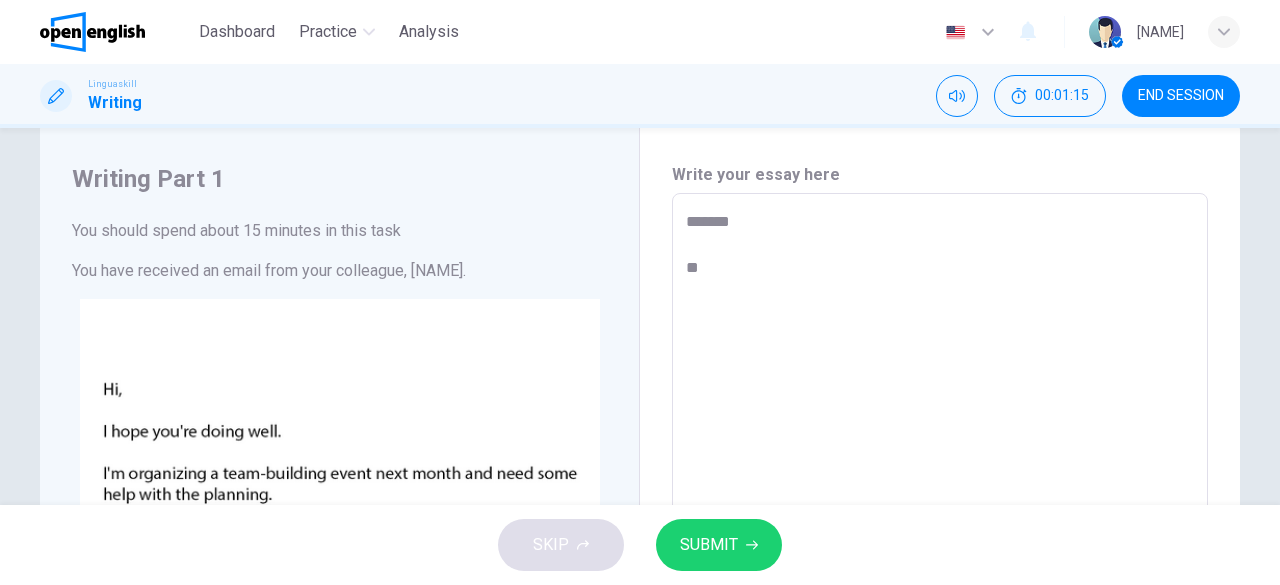 type on "*" 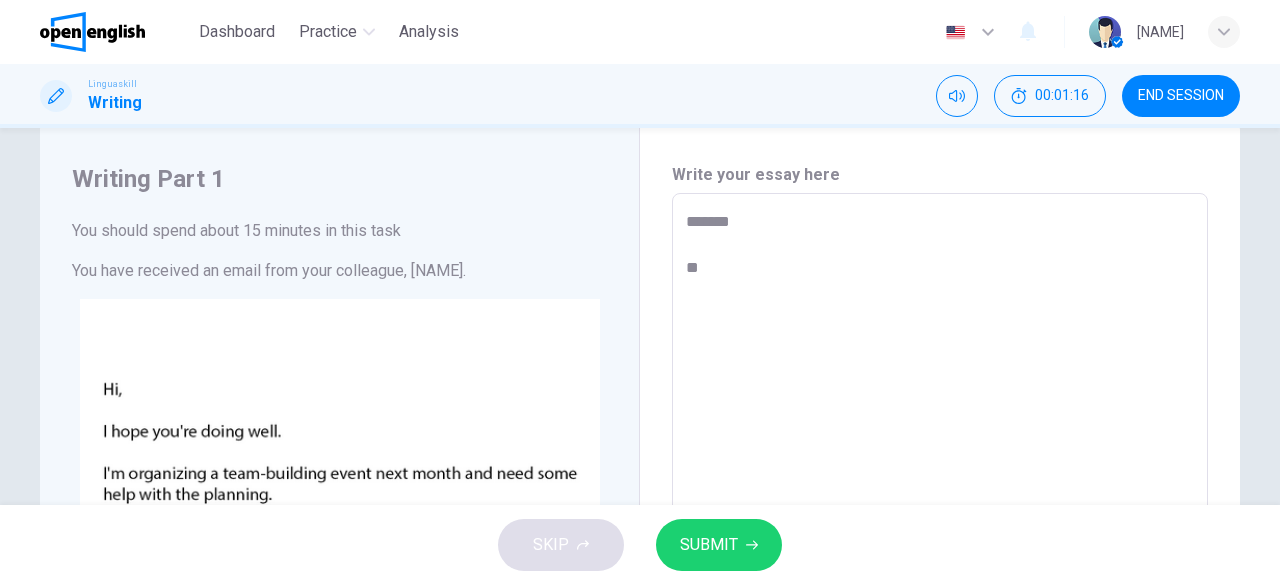 type on "*******
***" 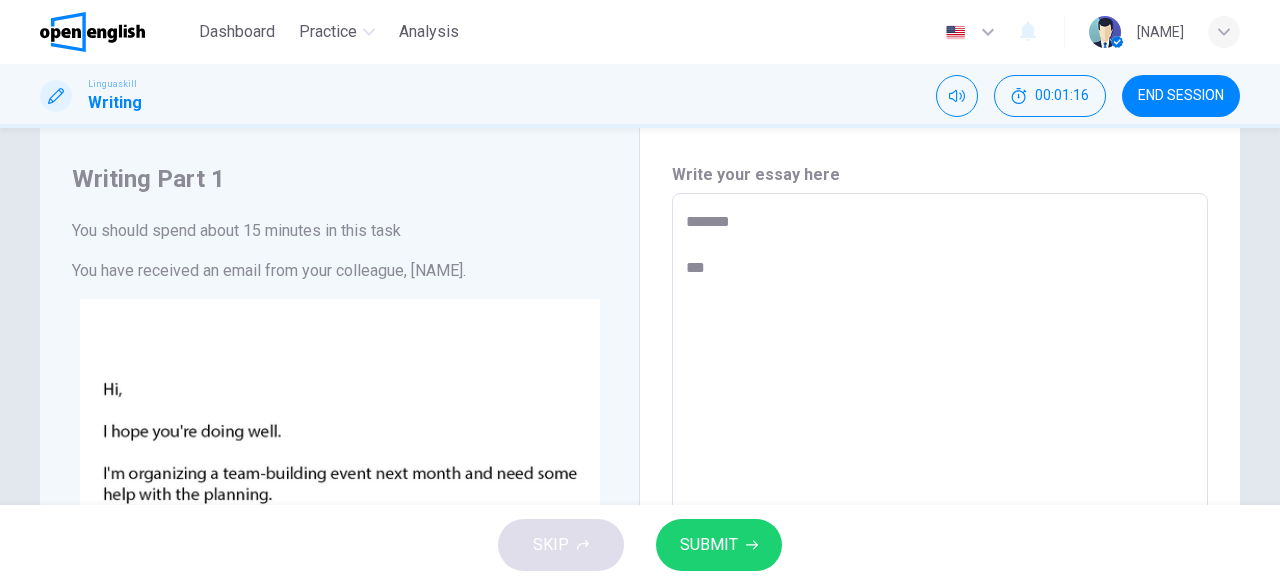 type on "*" 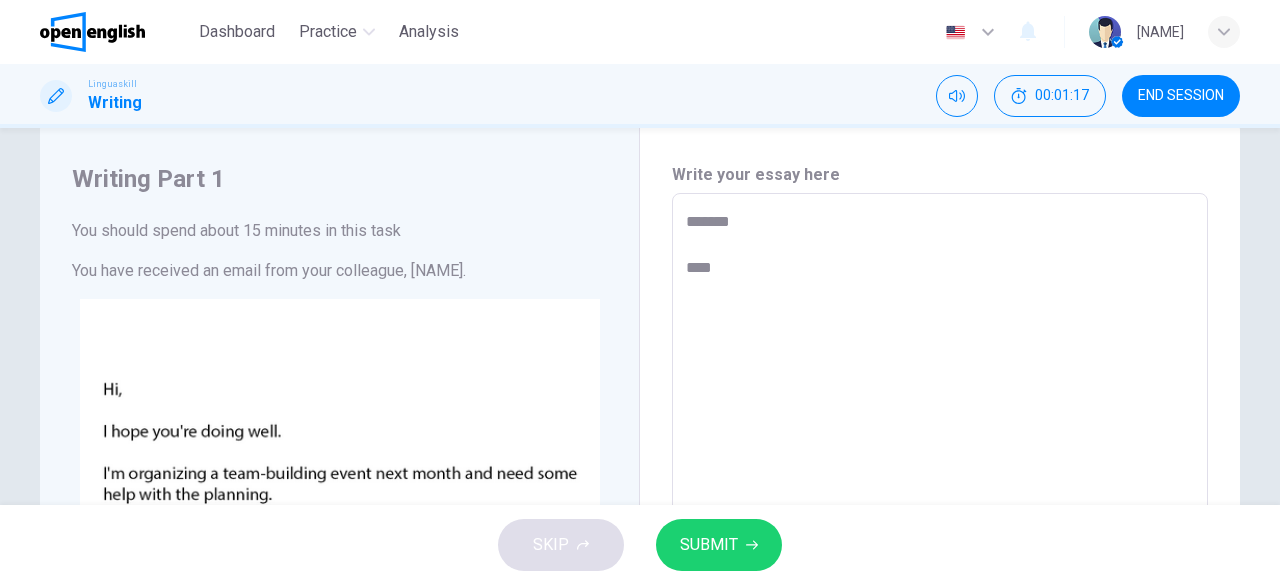 type on "*******
*****" 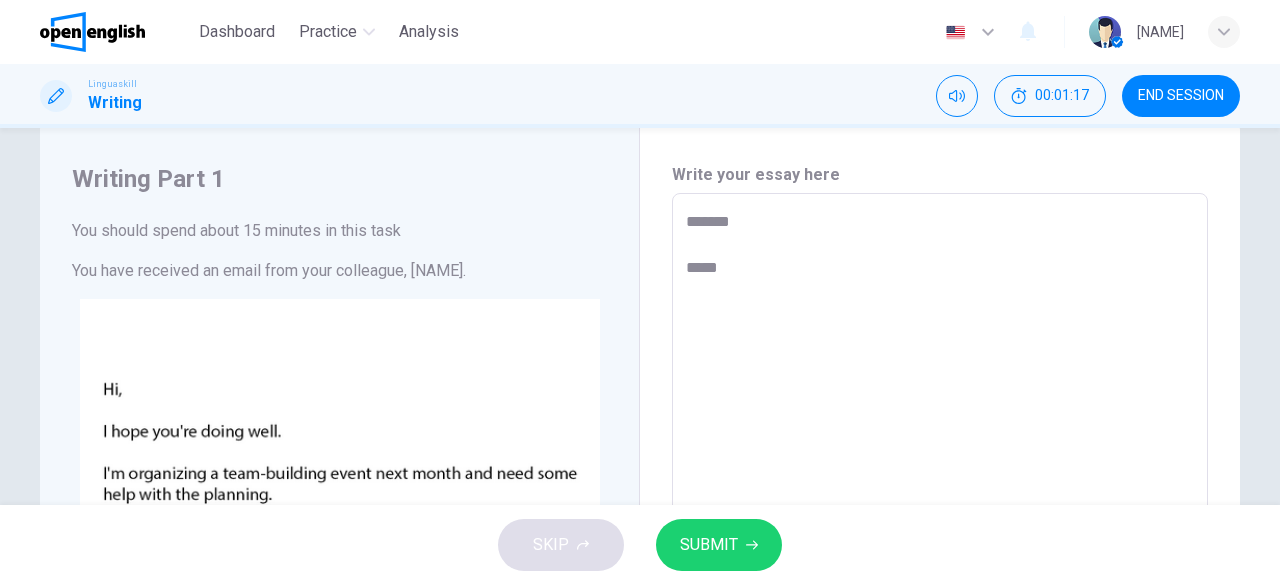 type on "*******
******" 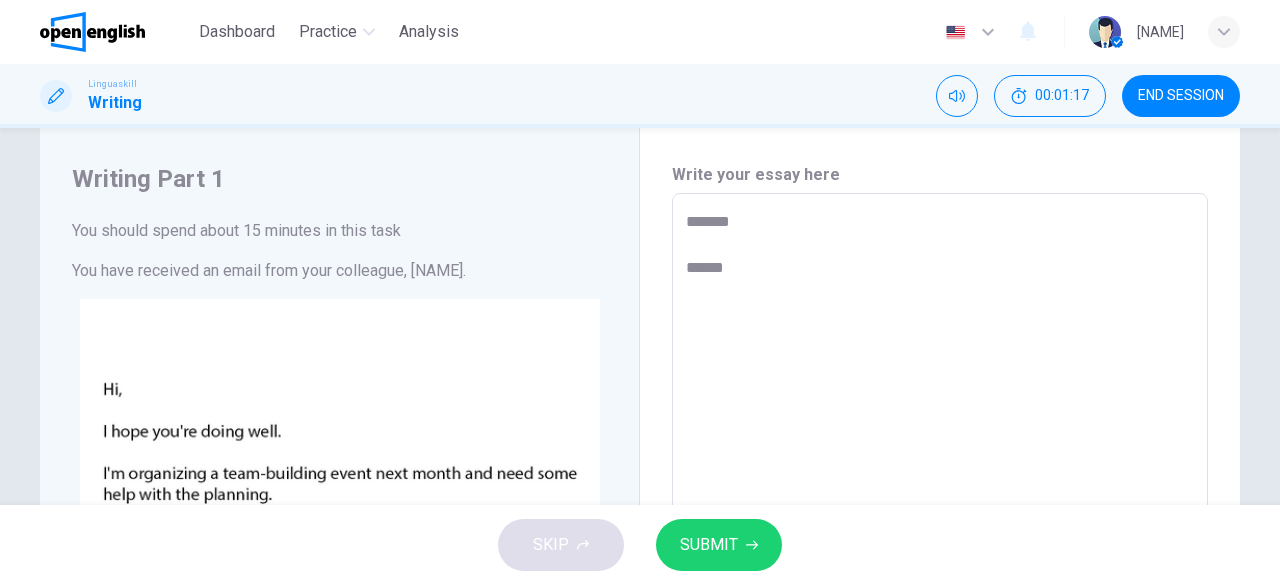 type on "*" 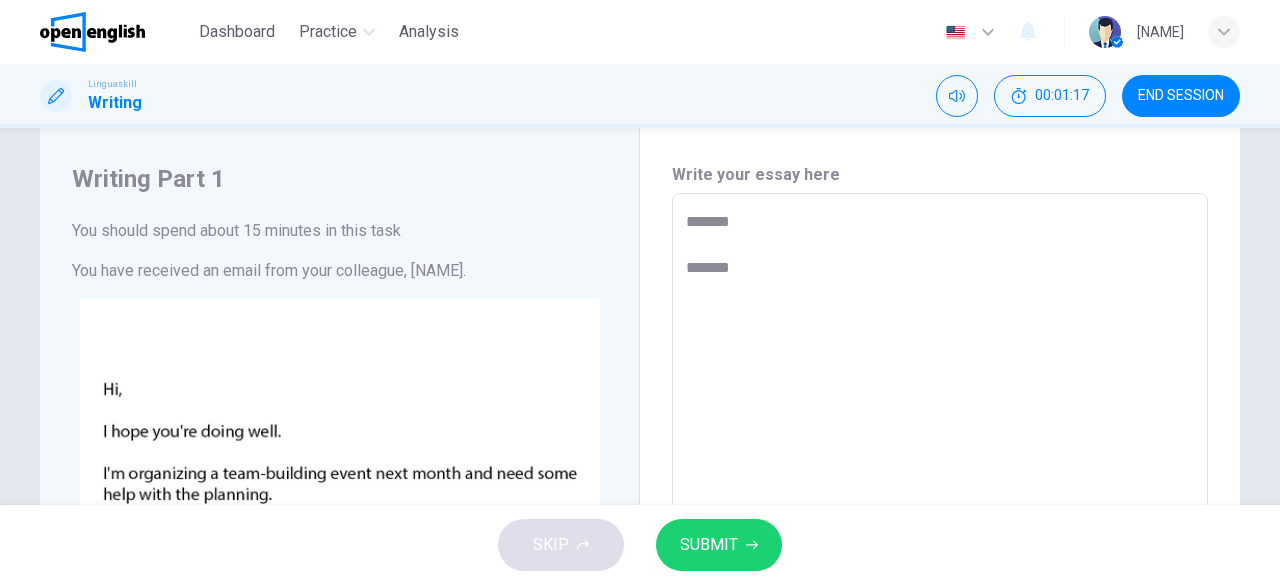 type on "*" 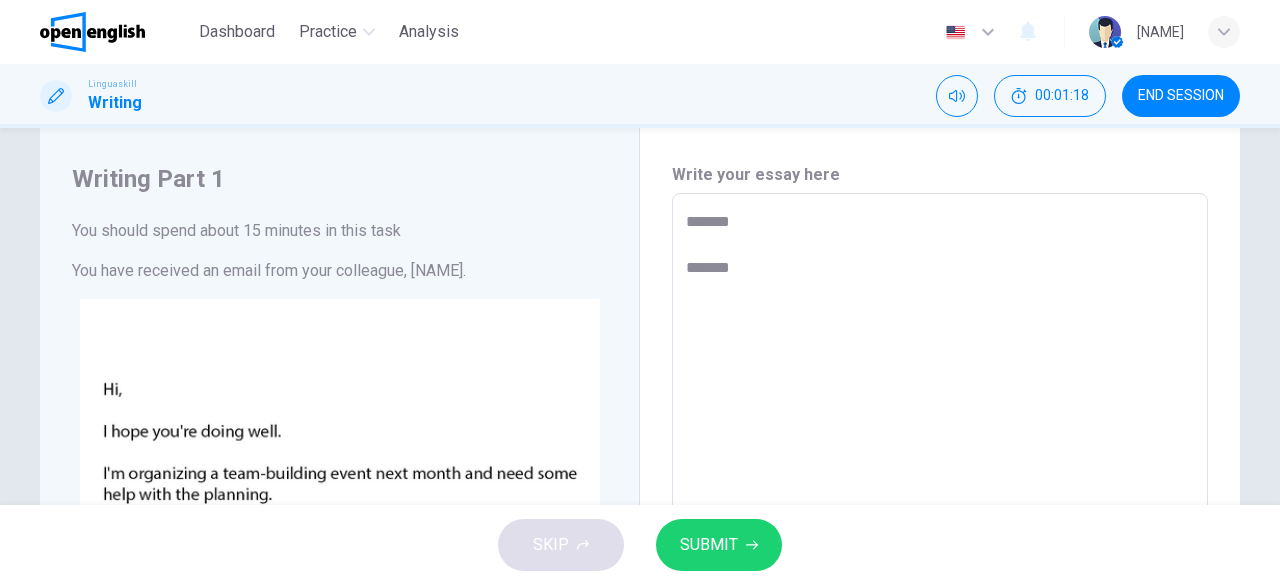 type on "*******
********" 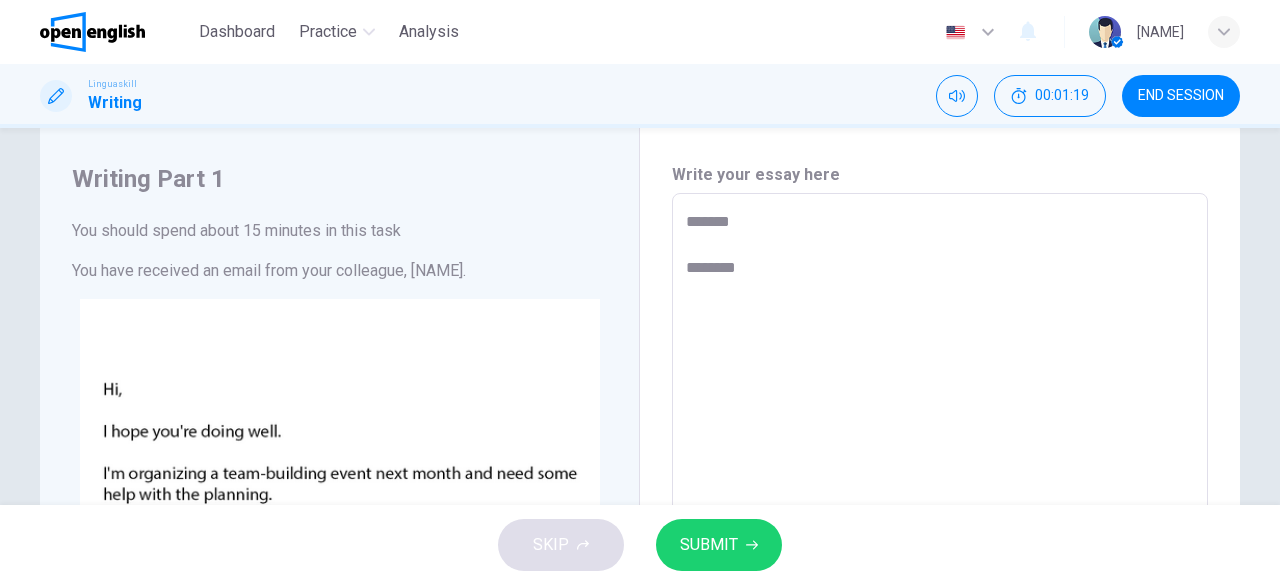 type on "*******
*********" 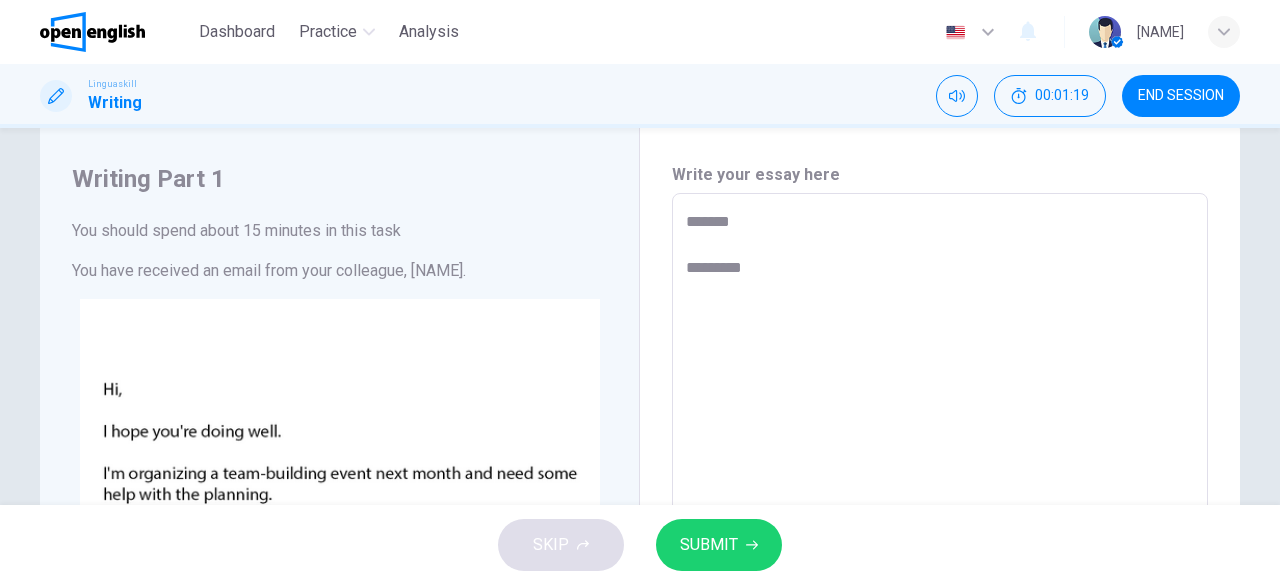 type on "**********" 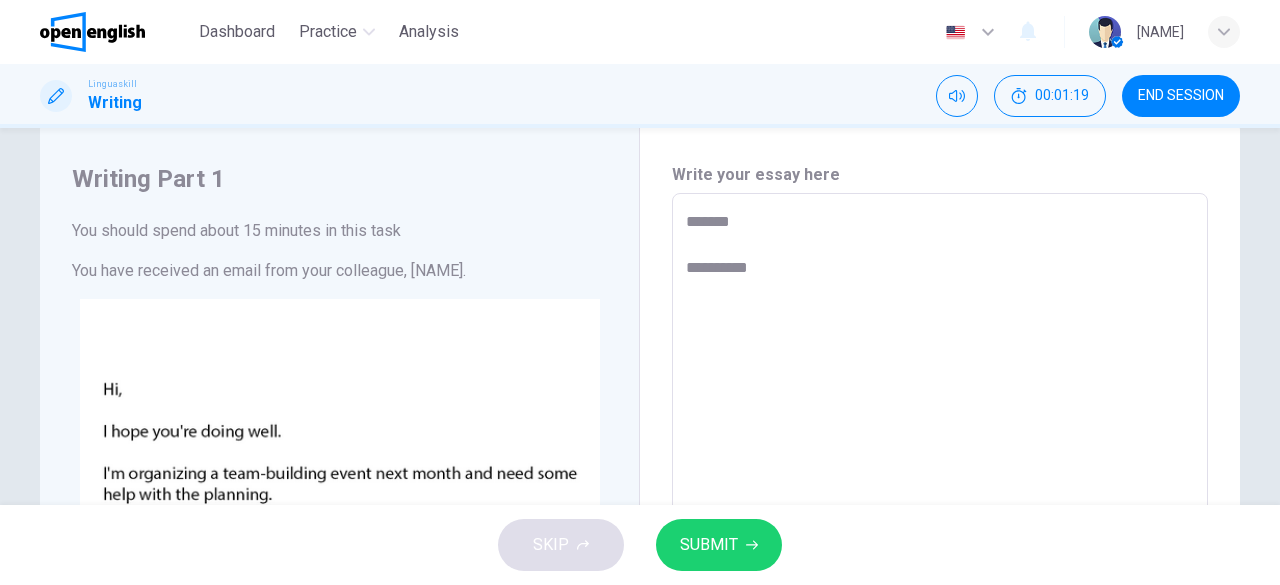 type on "*" 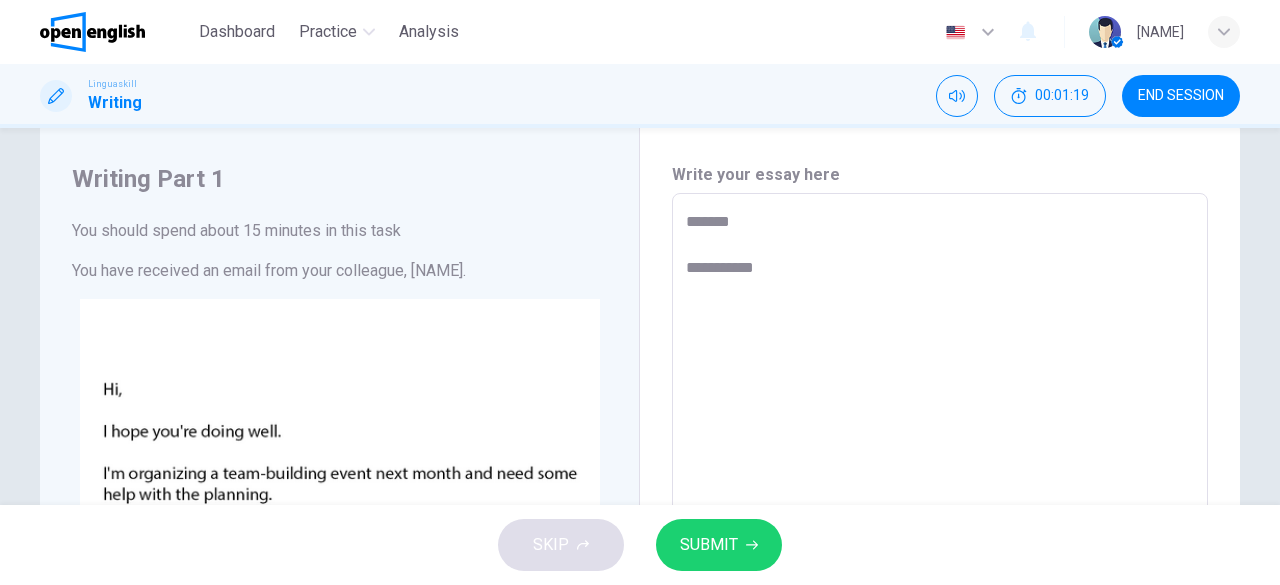 type on "*" 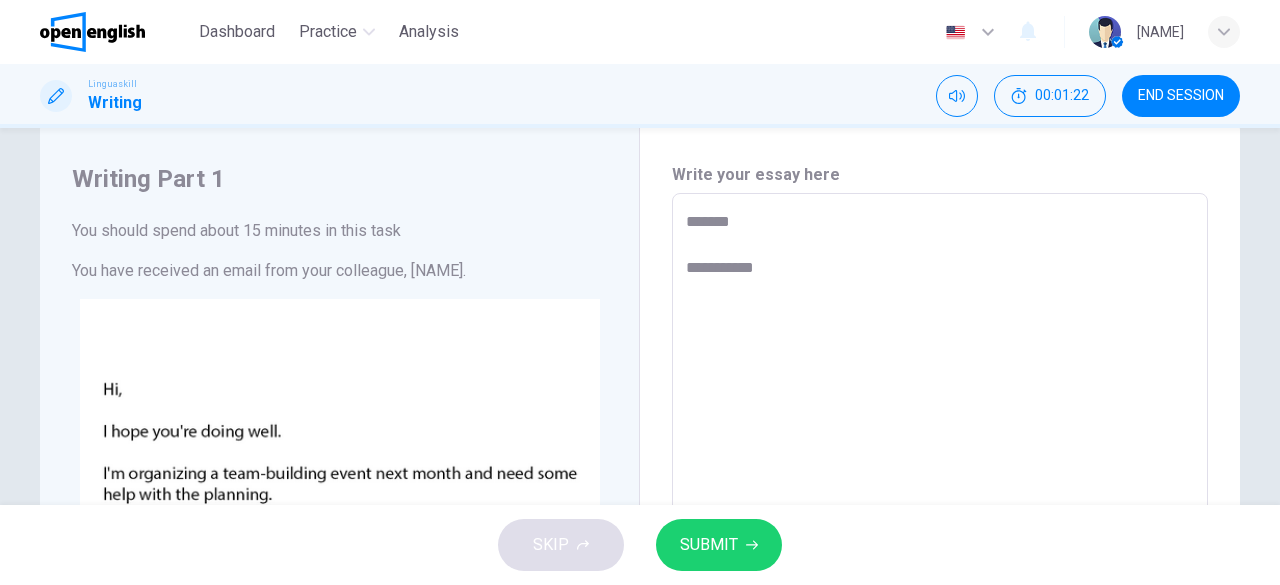 type on "**********" 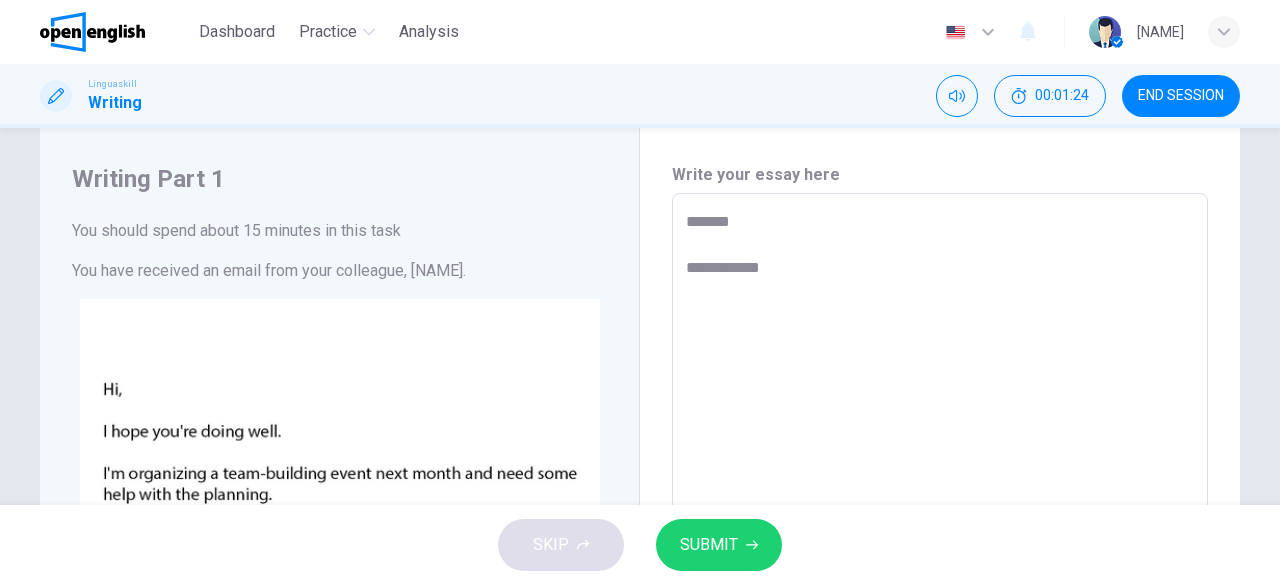 type on "**********" 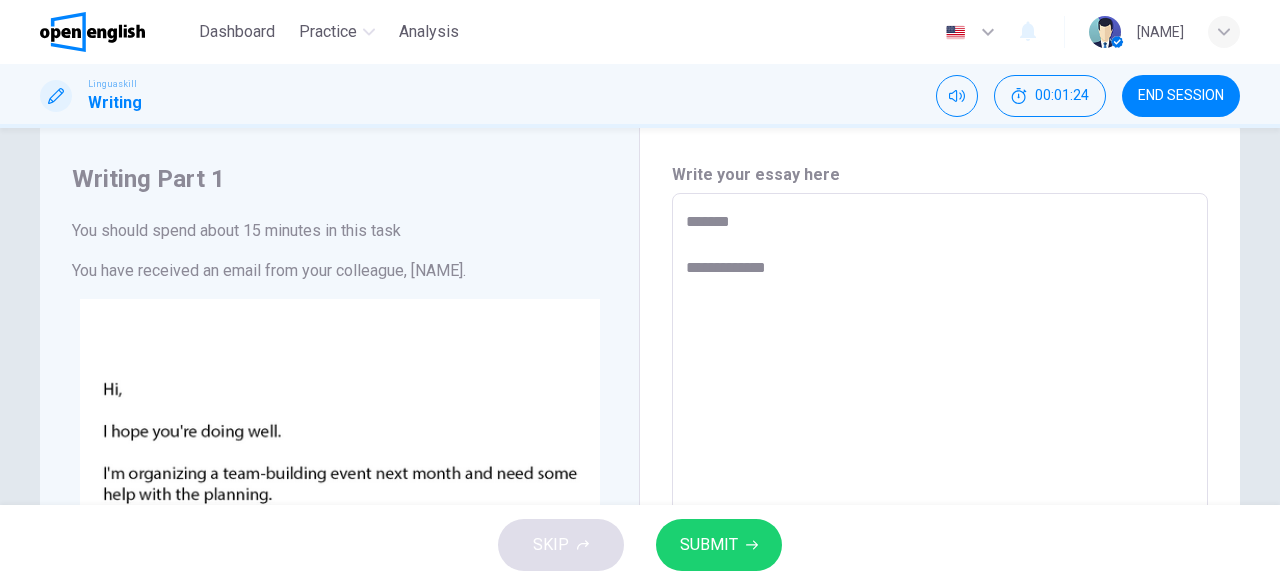 type on "**********" 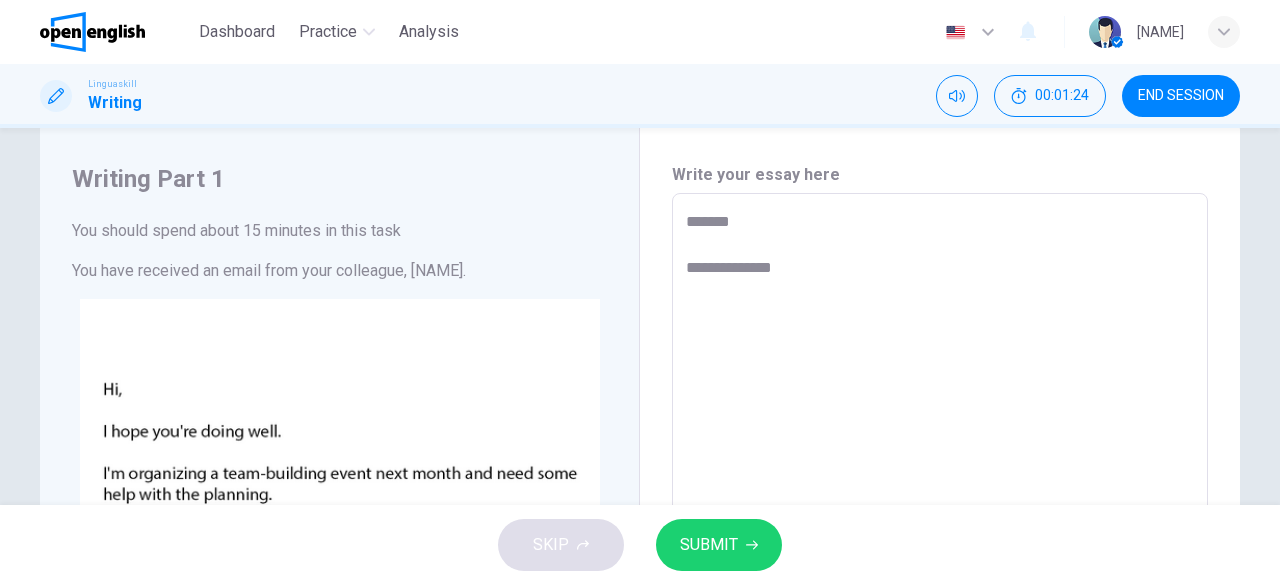 type on "*" 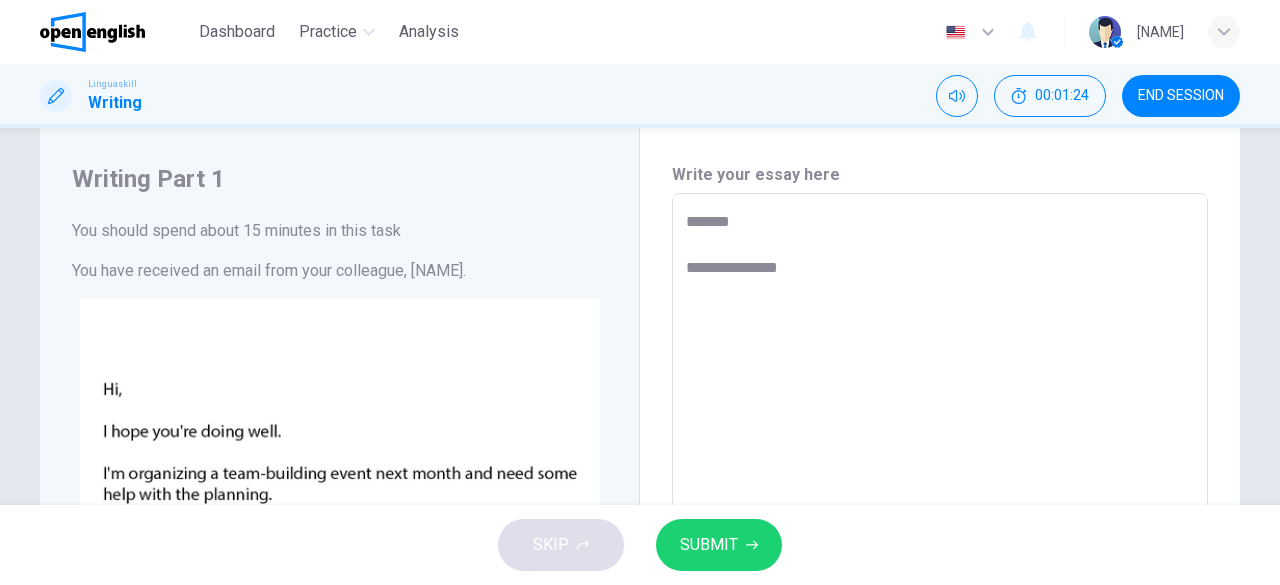 type on "*" 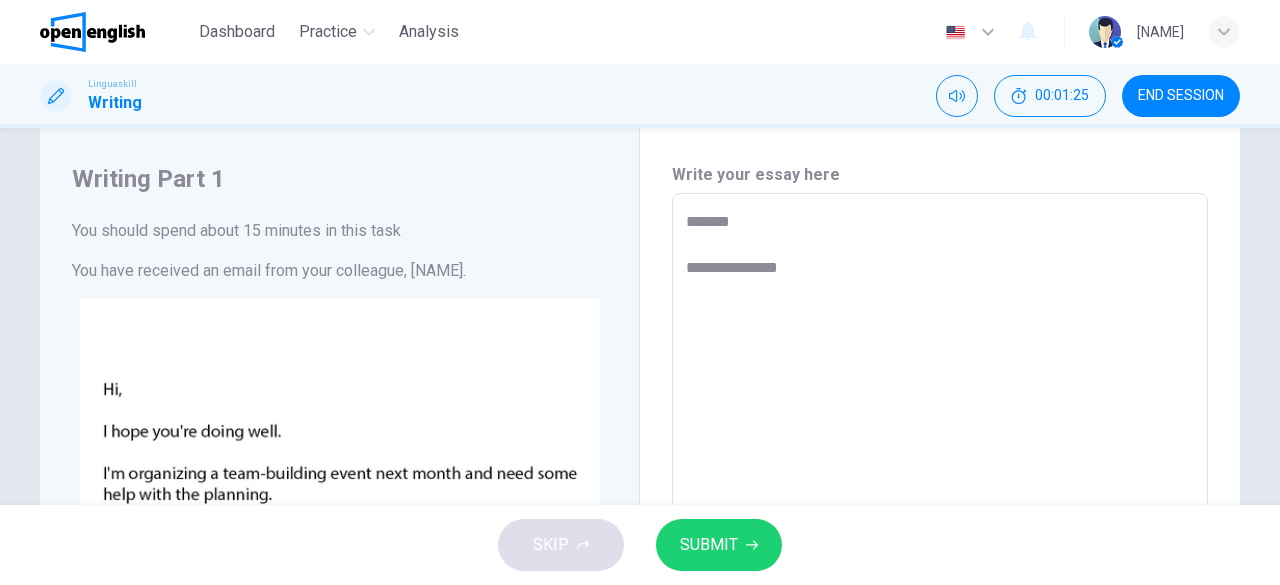 type on "**********" 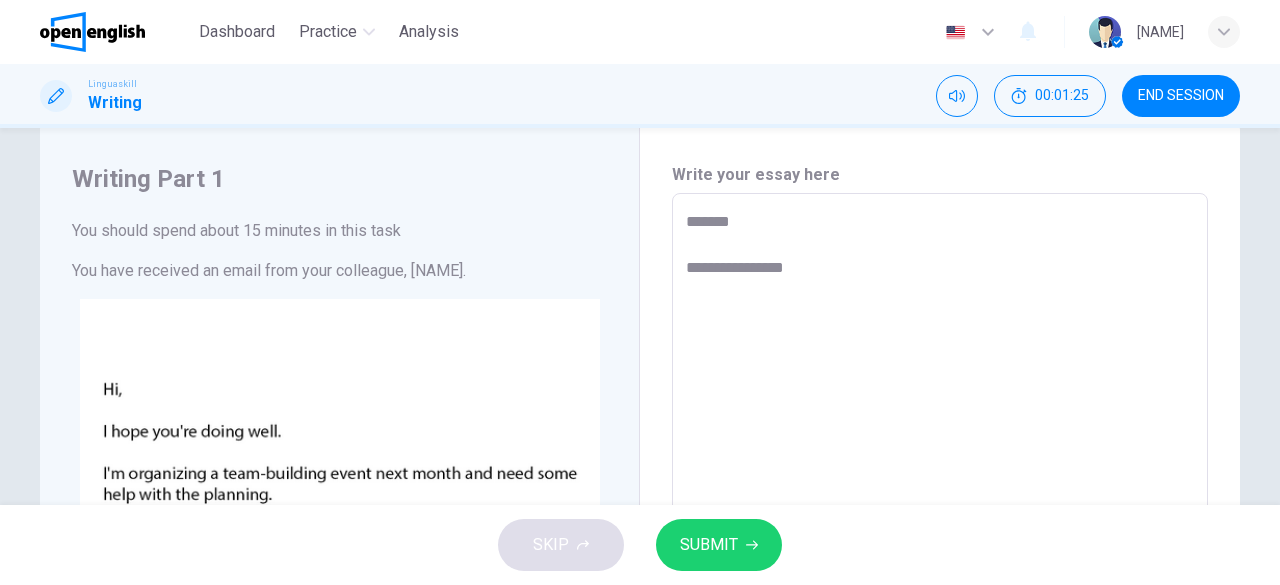 type on "*" 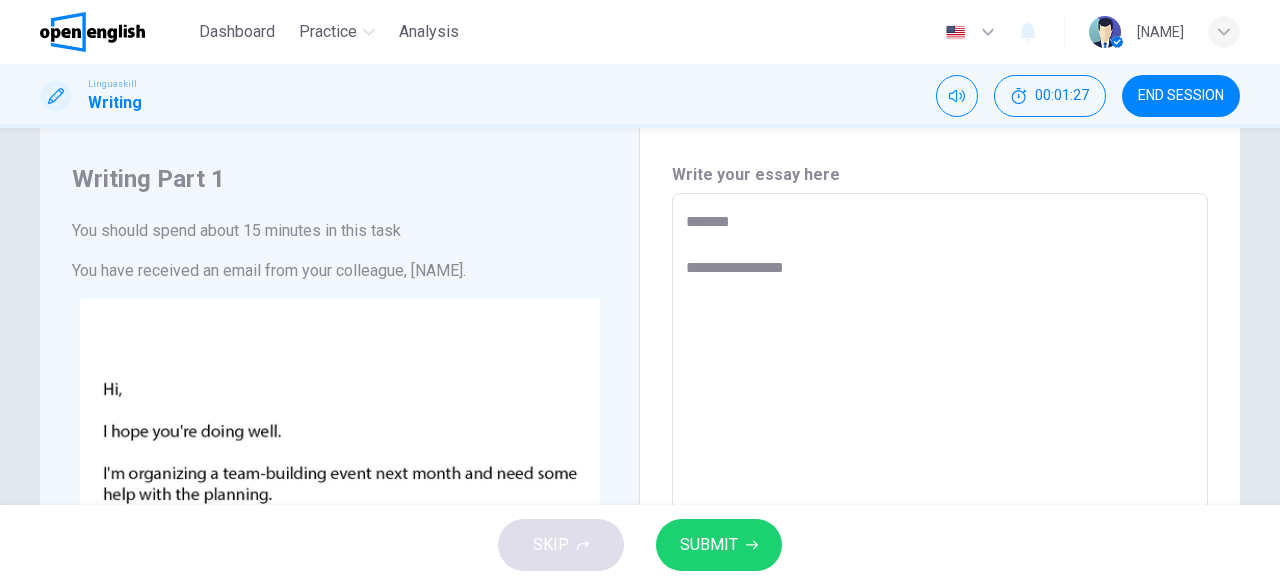 type on "**********" 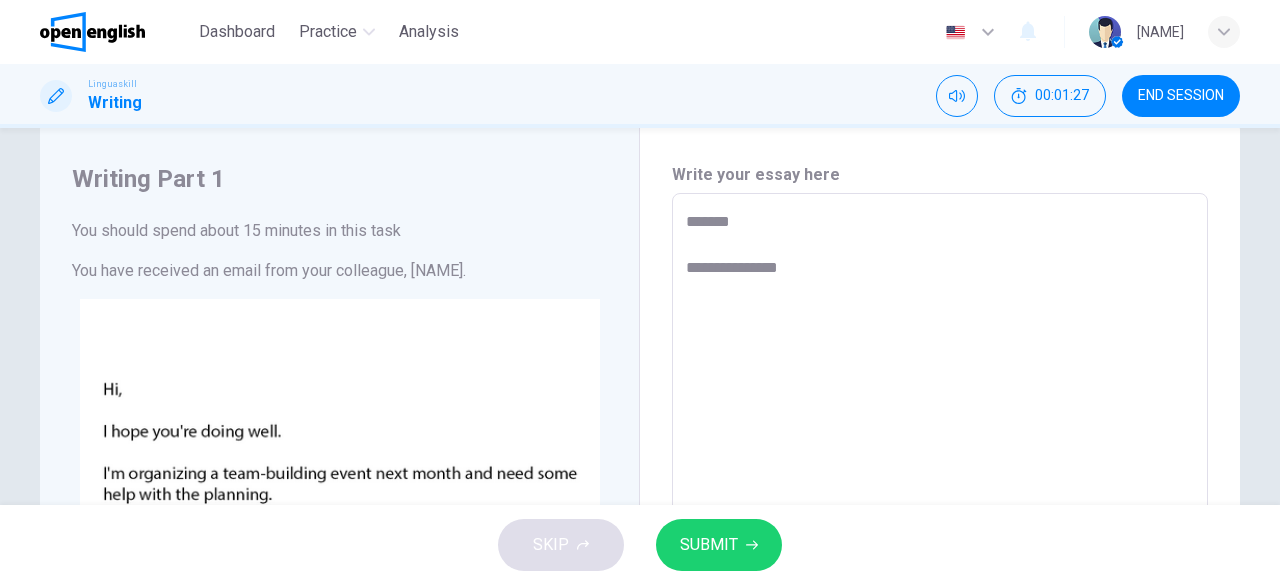type on "**********" 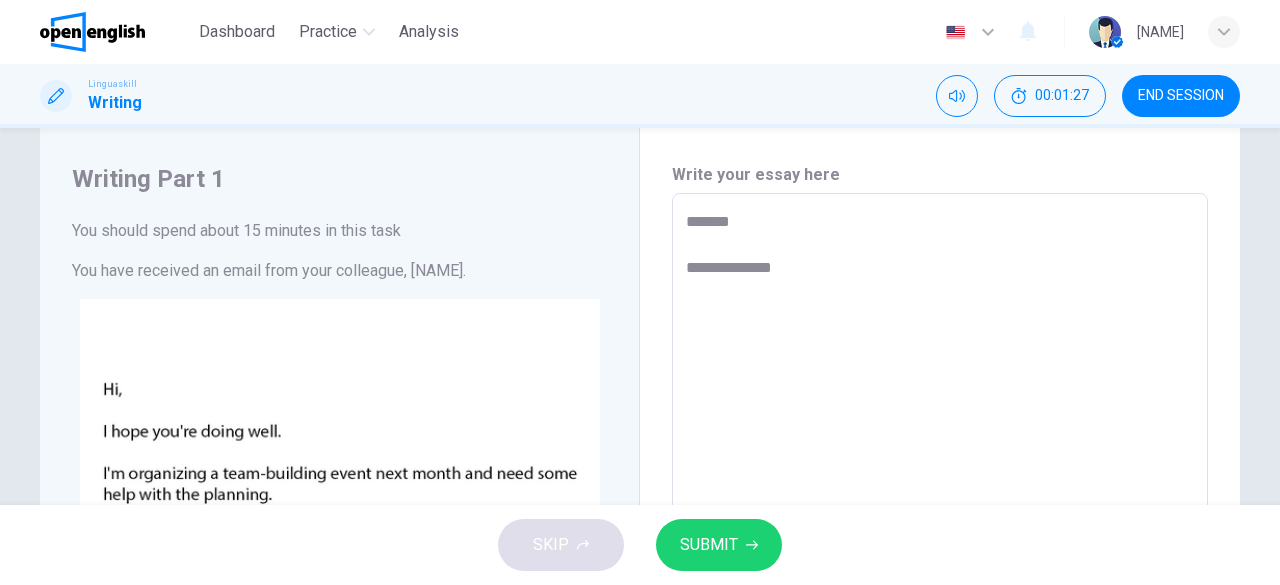 type on "*" 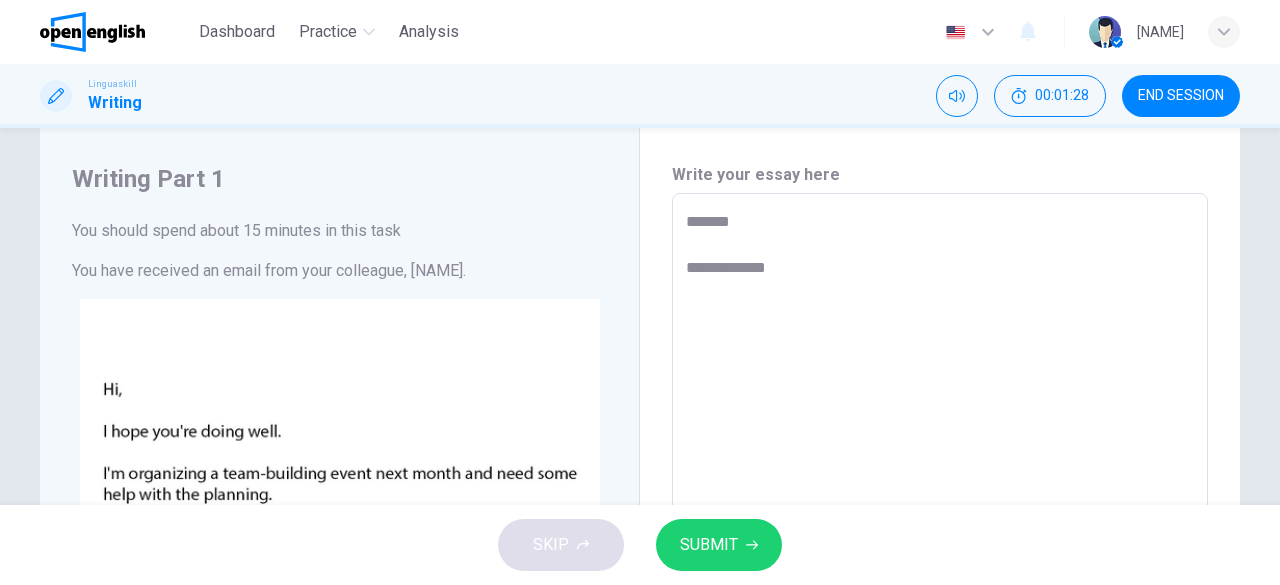 type on "**********" 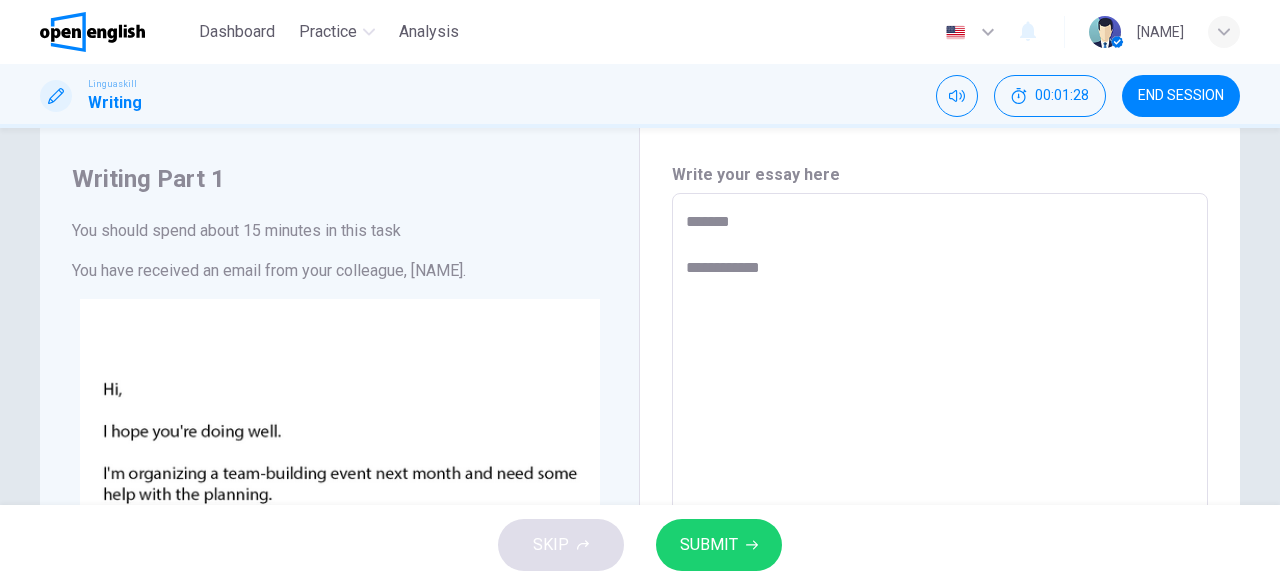 type on "*" 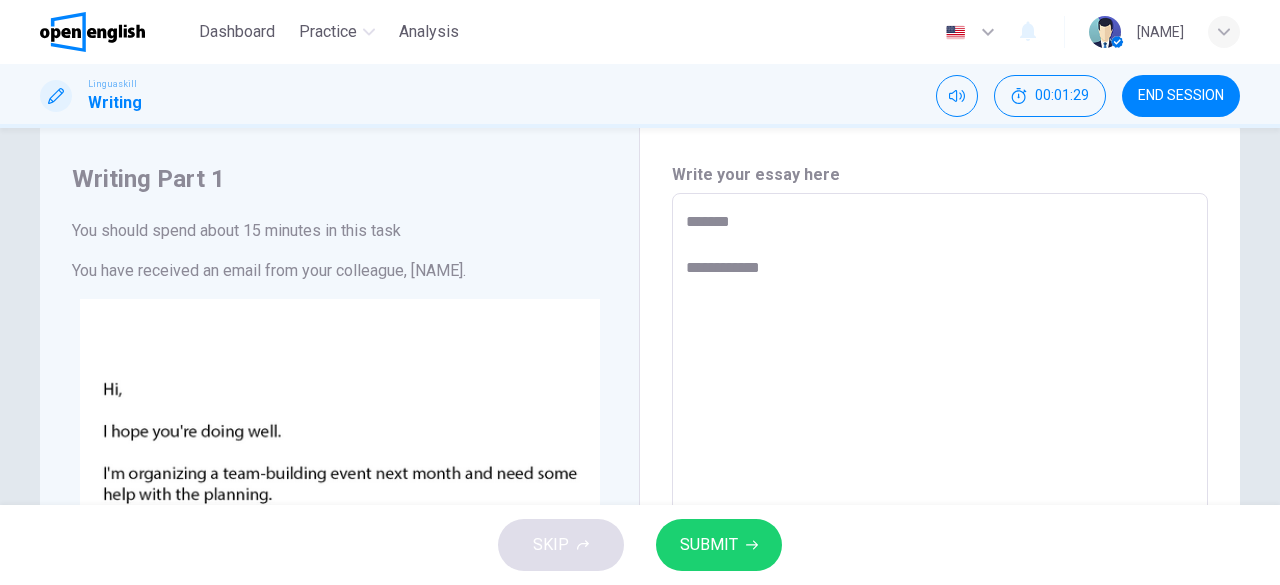 type on "**********" 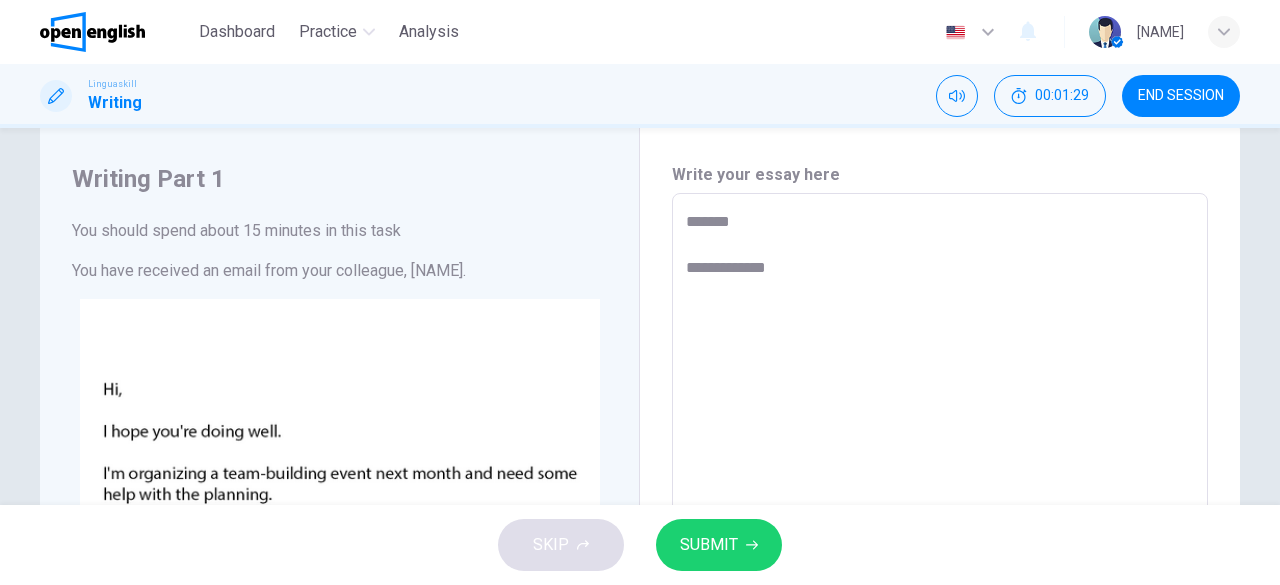 type on "**********" 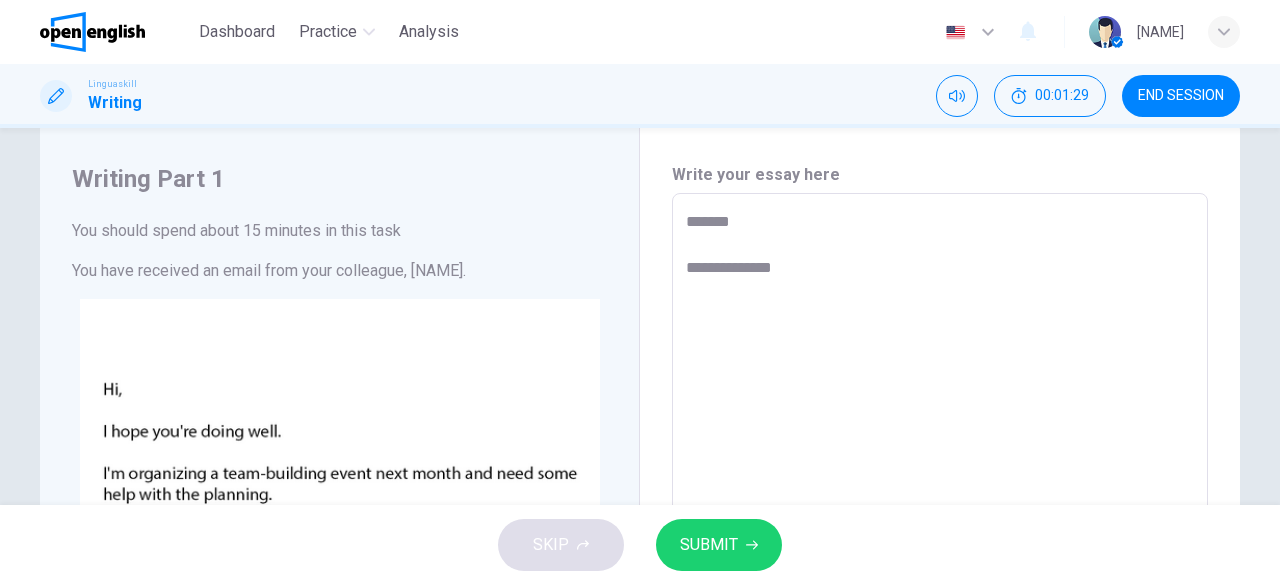 type on "*" 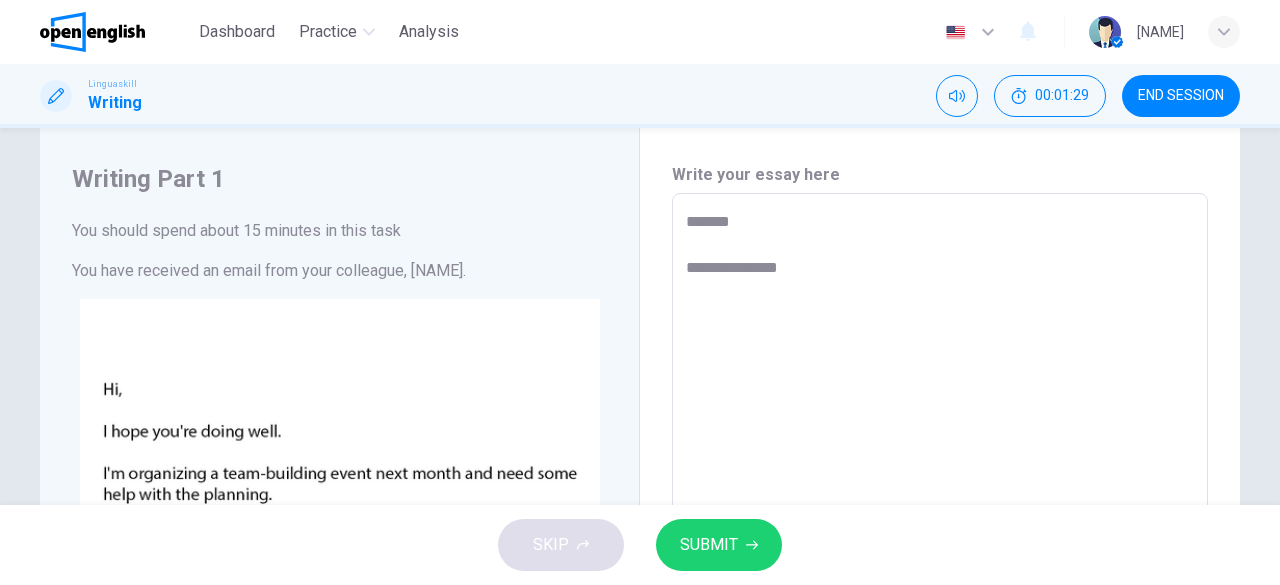 type on "*" 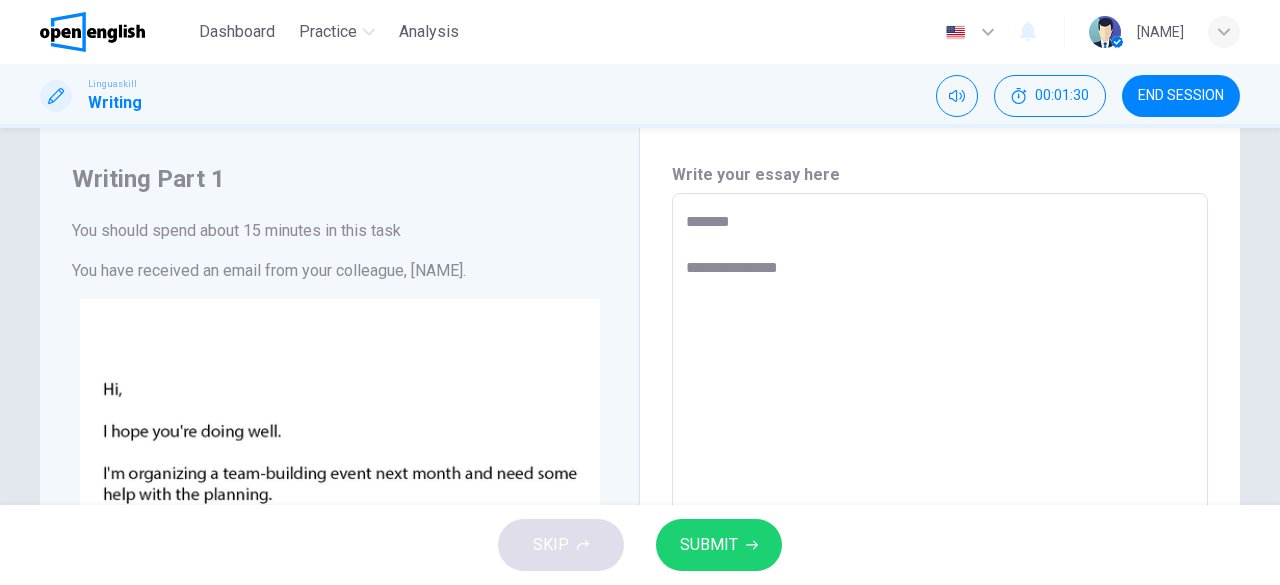 type on "**********" 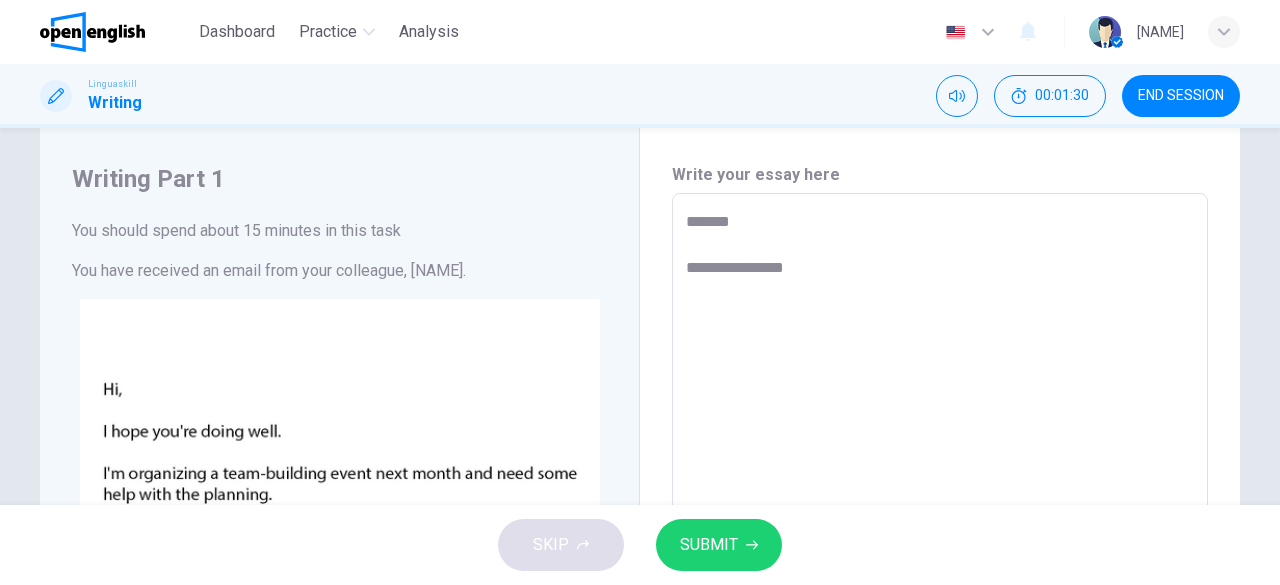type on "**********" 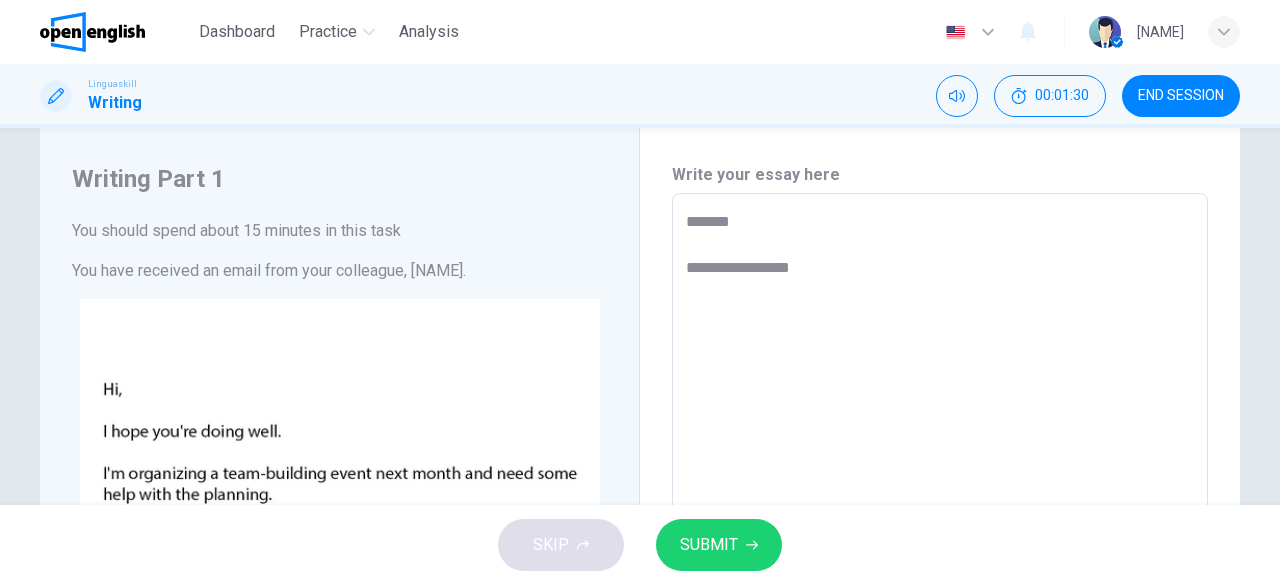 type on "*" 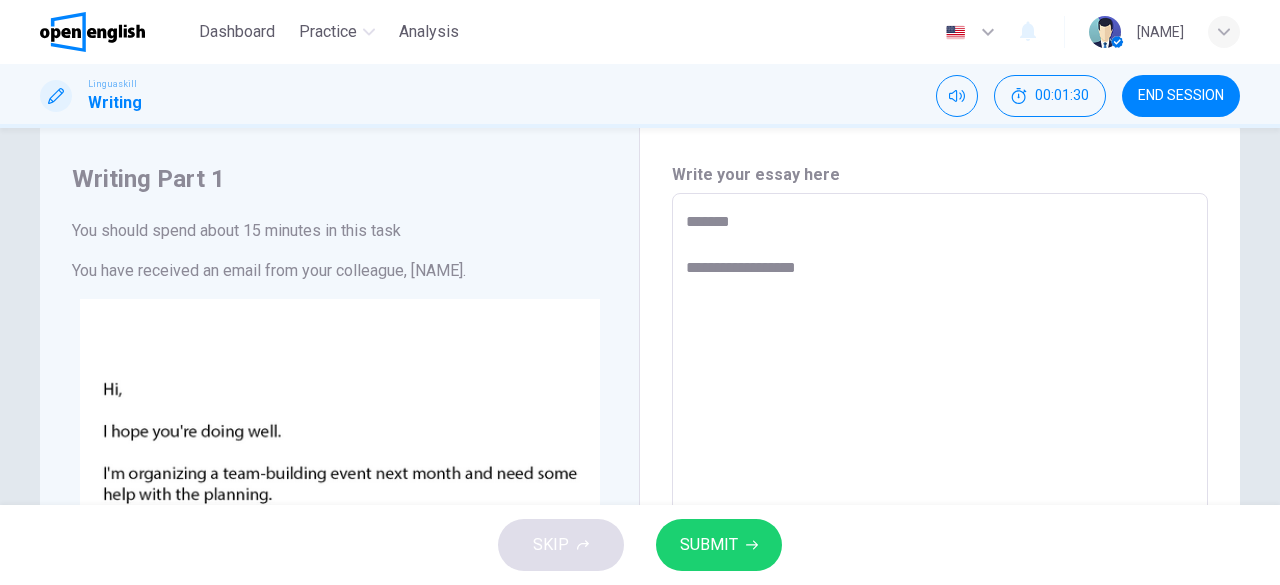 type on "*" 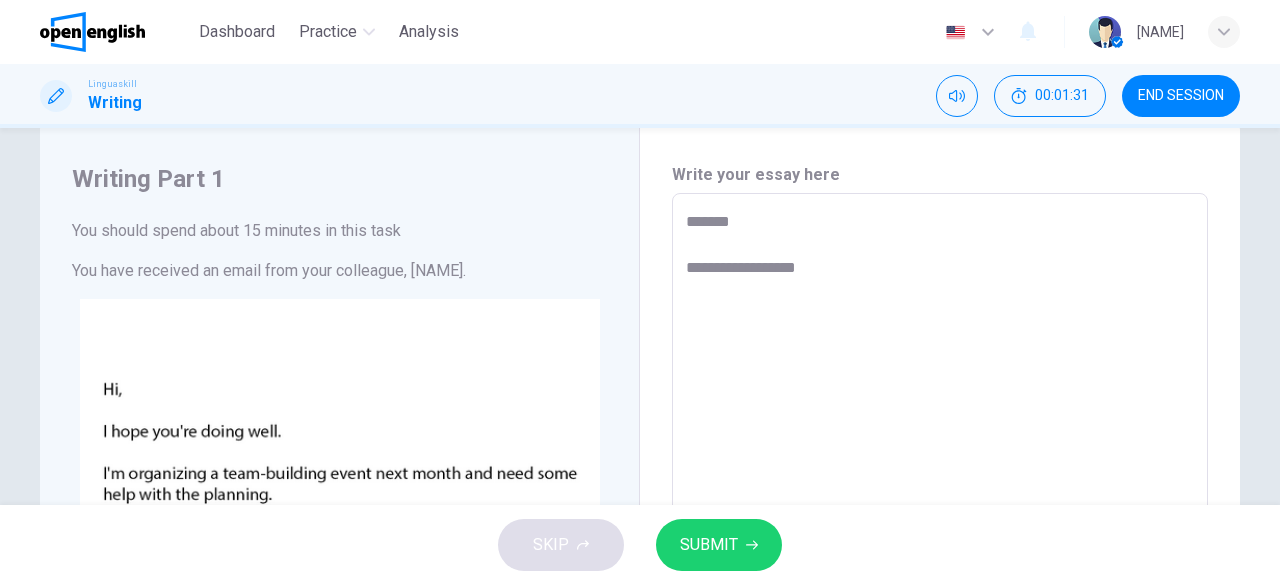 type on "**********" 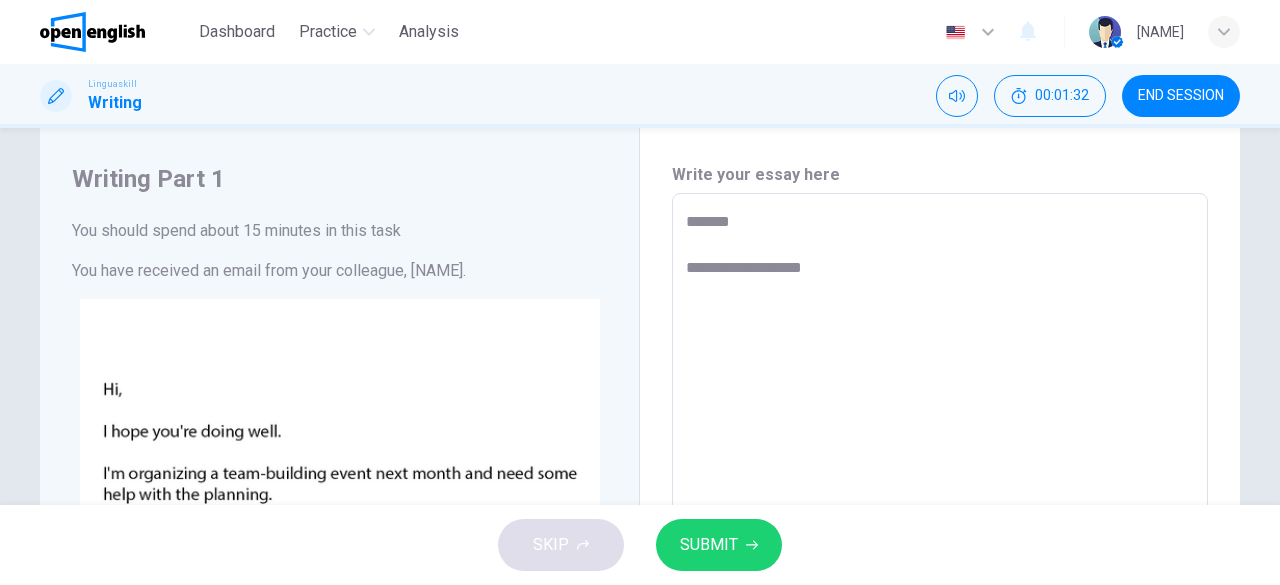 type on "**********" 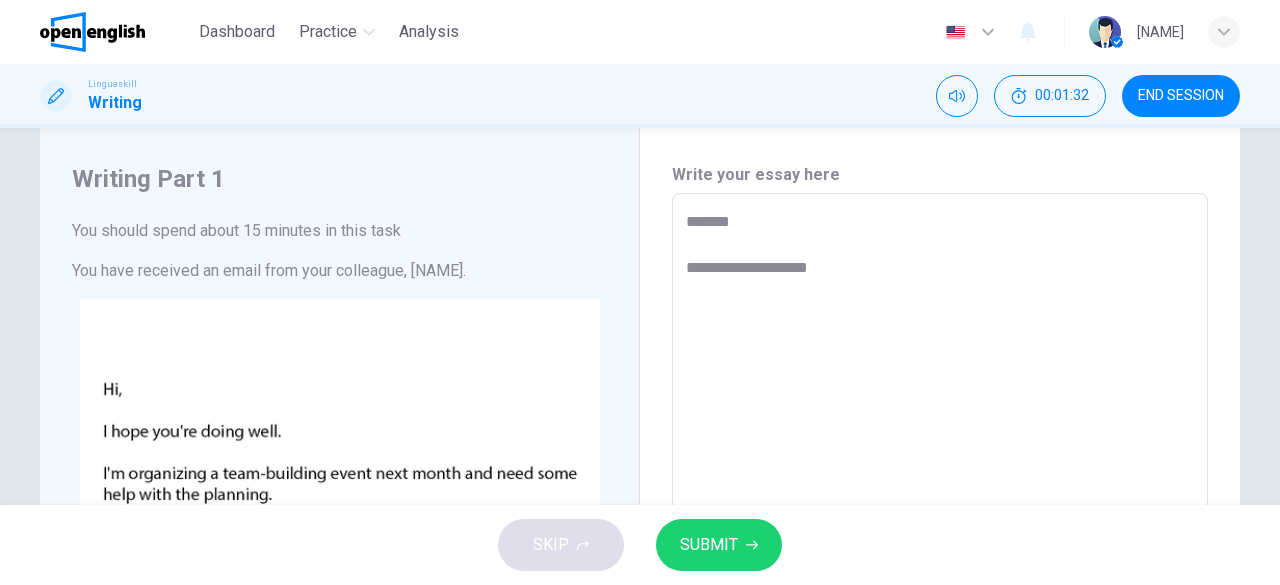type on "*" 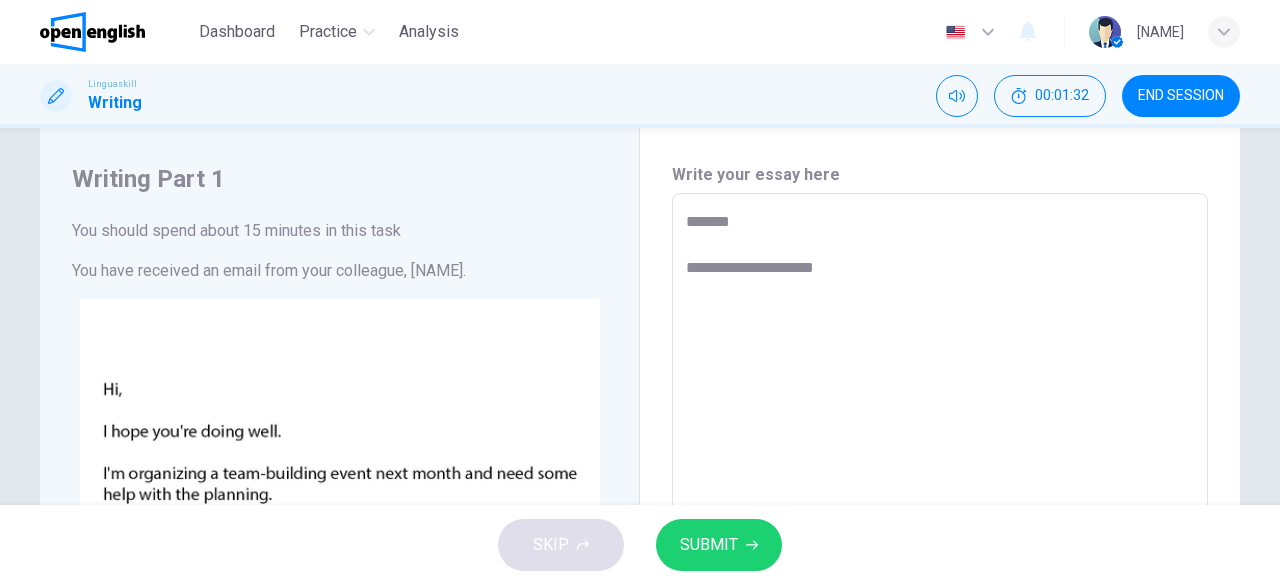 type on "**********" 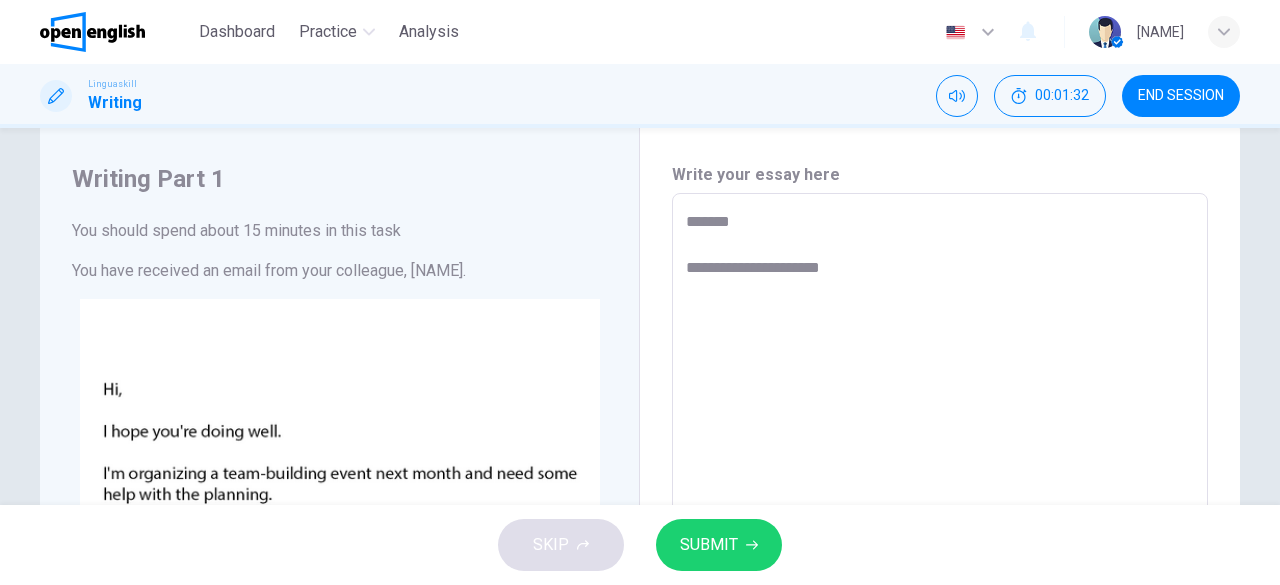 type on "*" 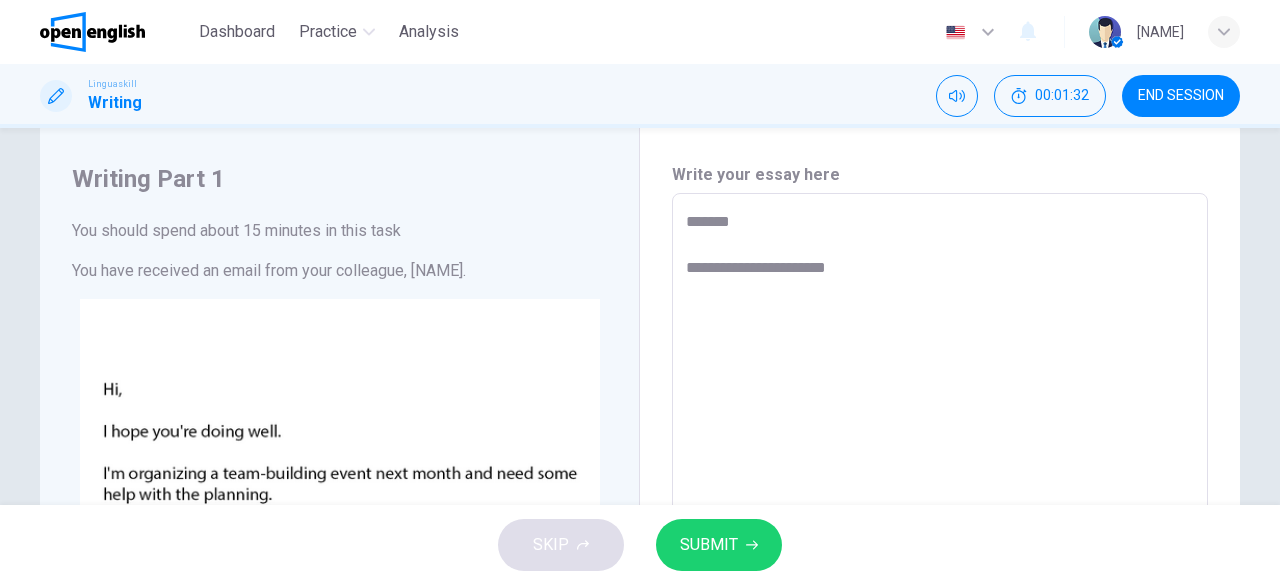 type on "*" 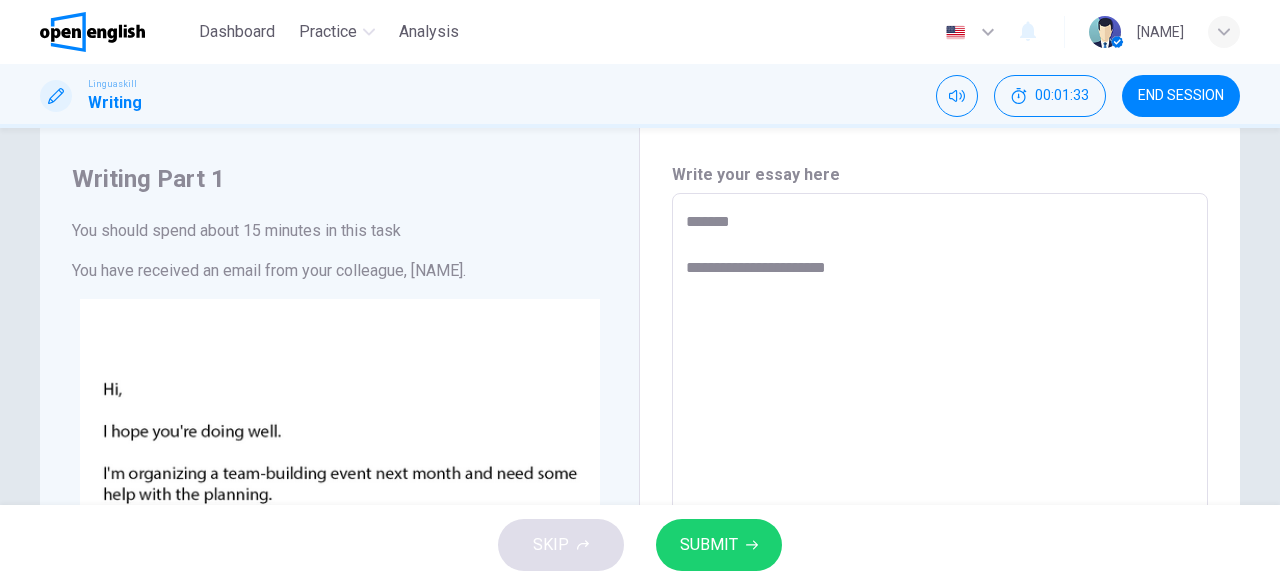 type on "**********" 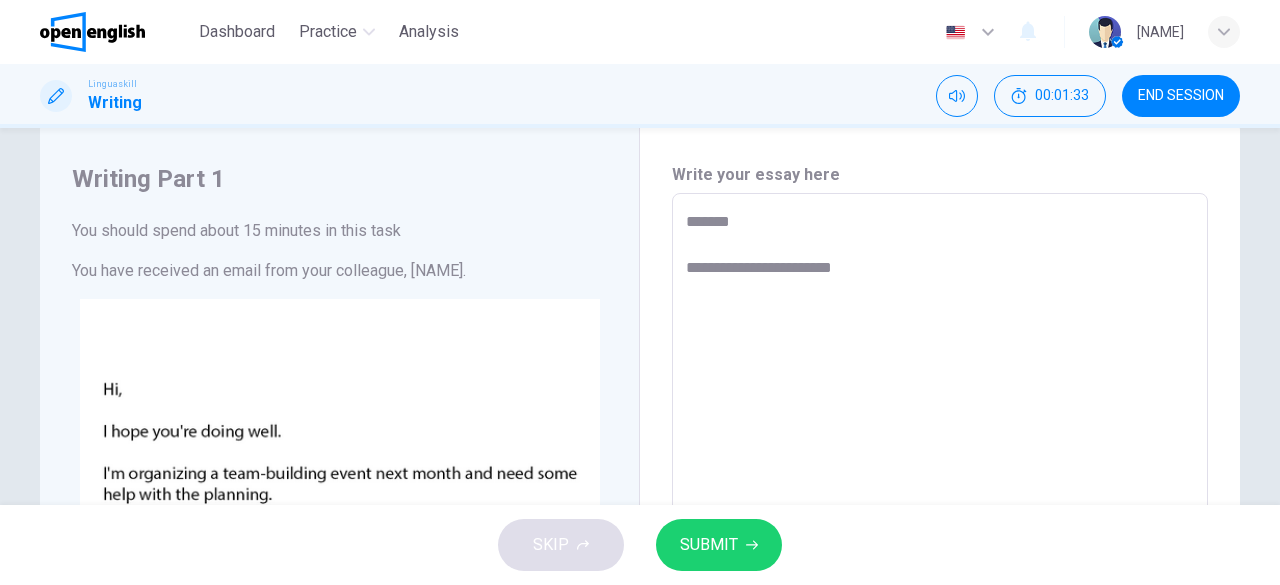 type on "*" 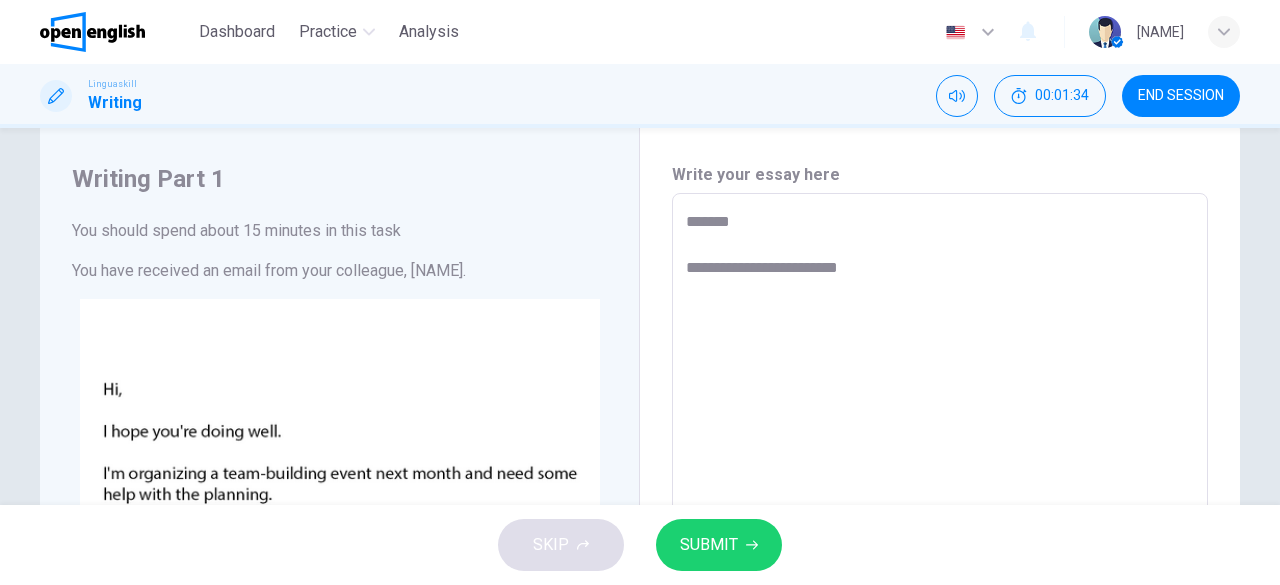 type on "**********" 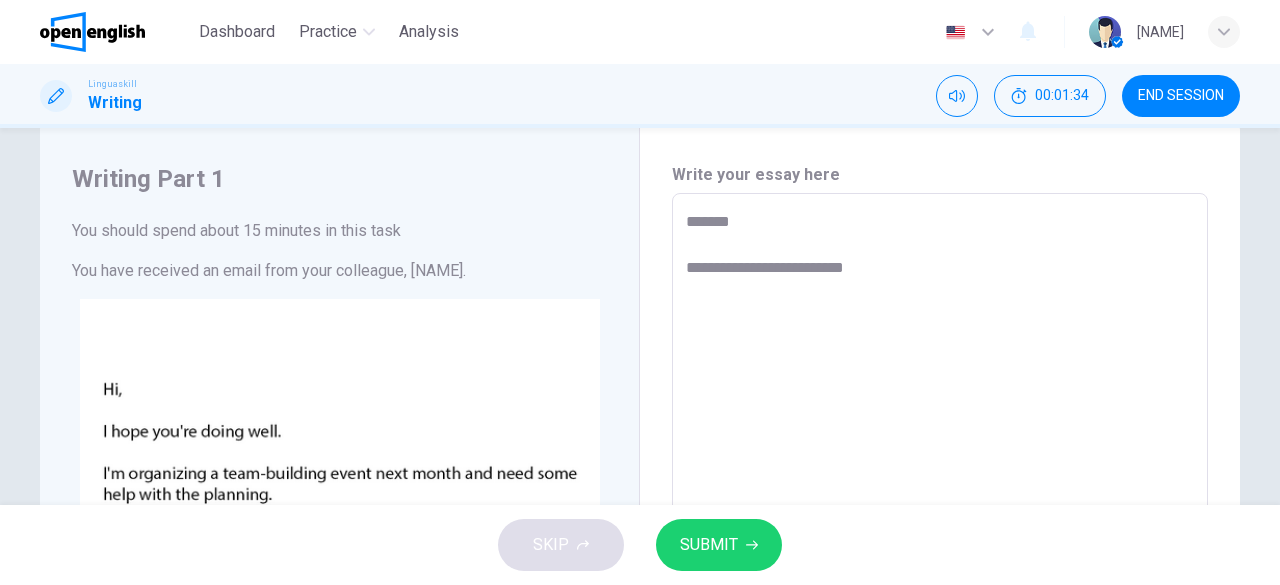 type on "*" 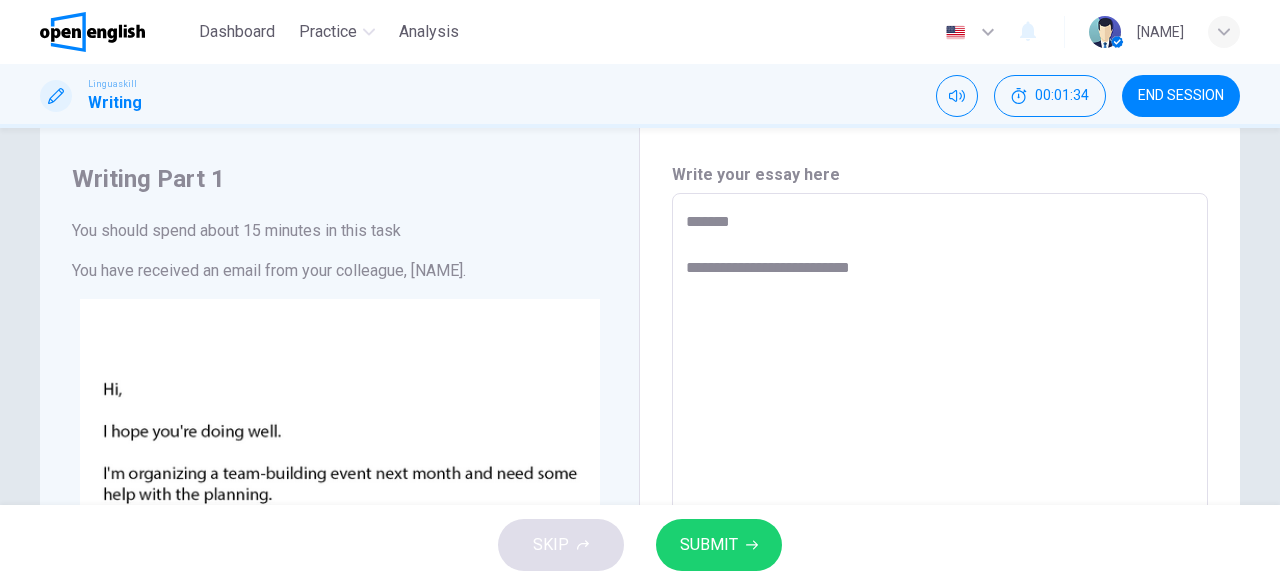 type on "**********" 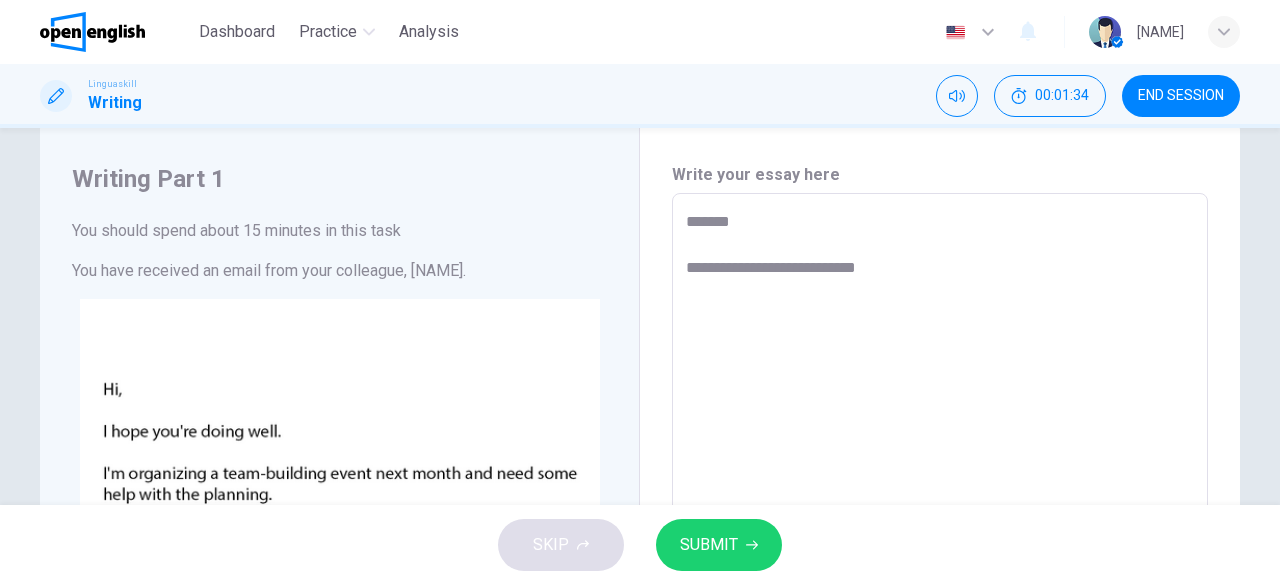 type on "*" 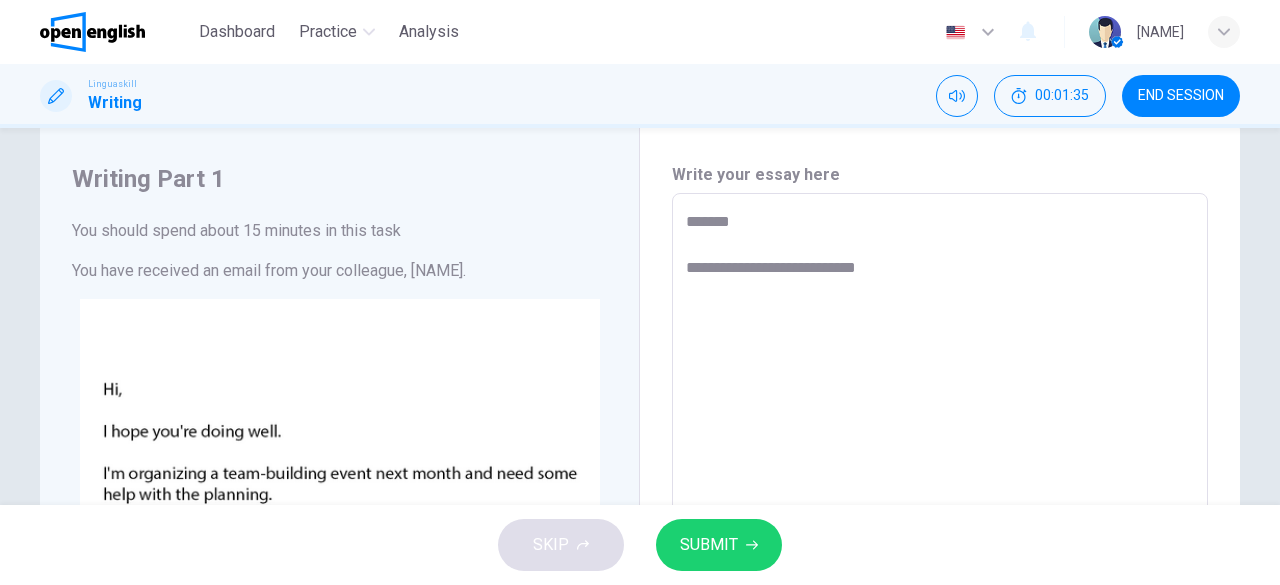 type on "**********" 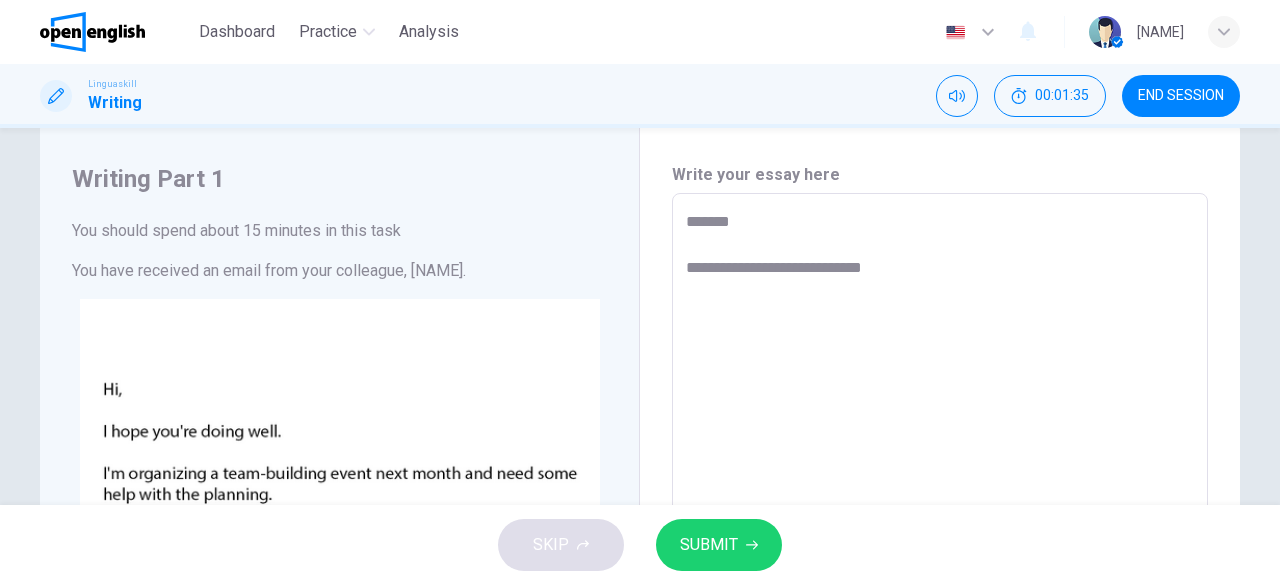 type on "**********" 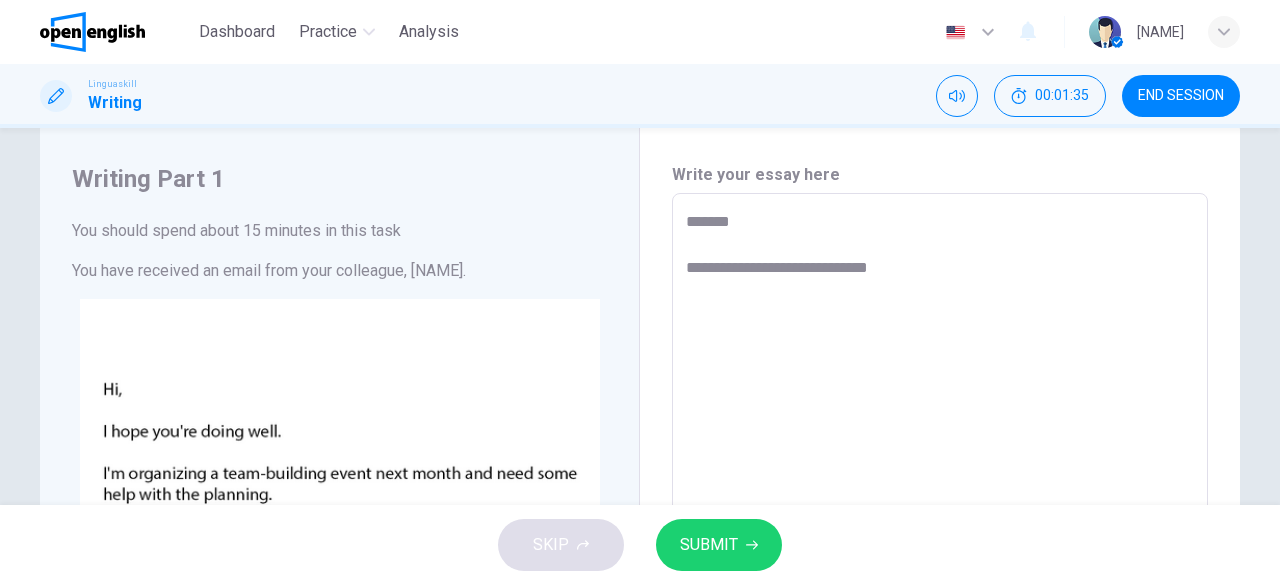type on "*" 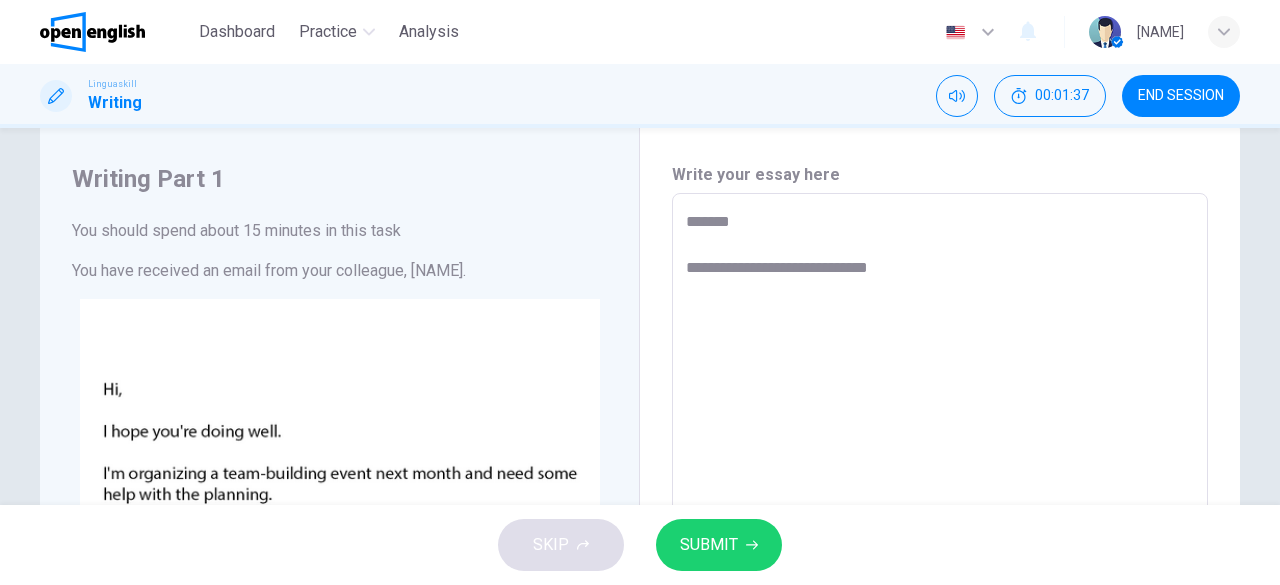 type on "**********" 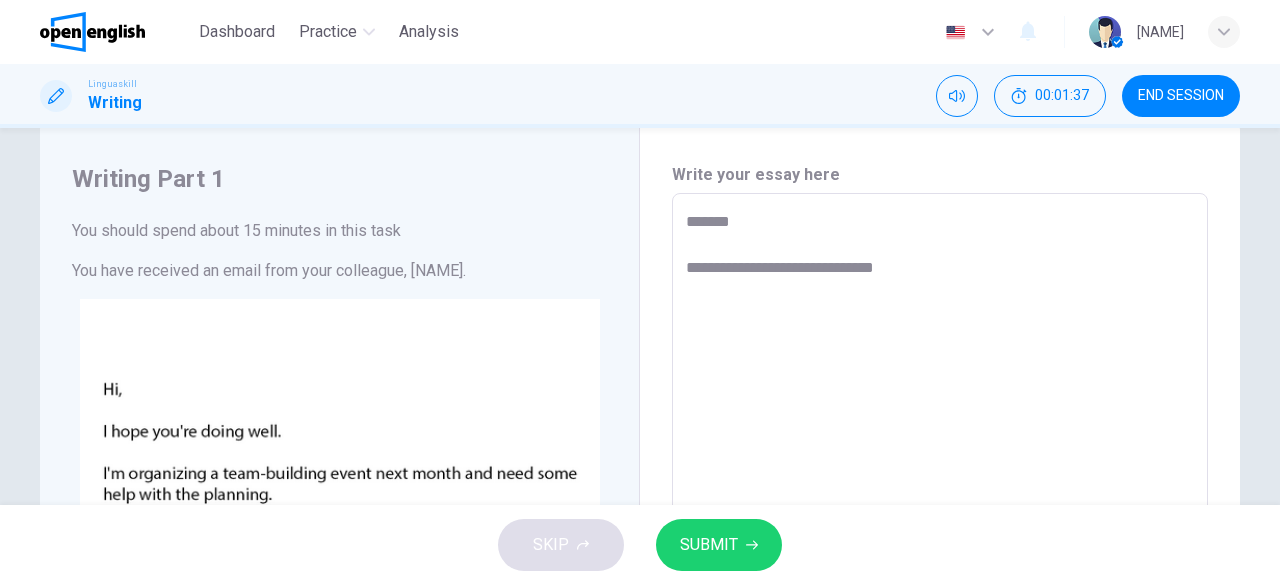 type on "**********" 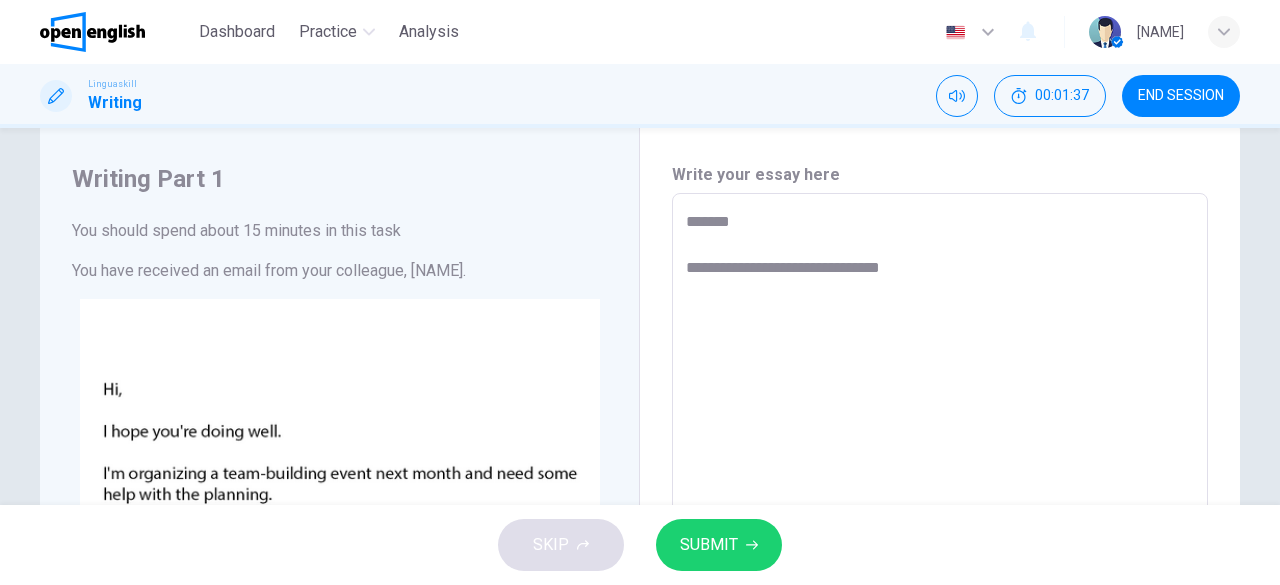 type on "**********" 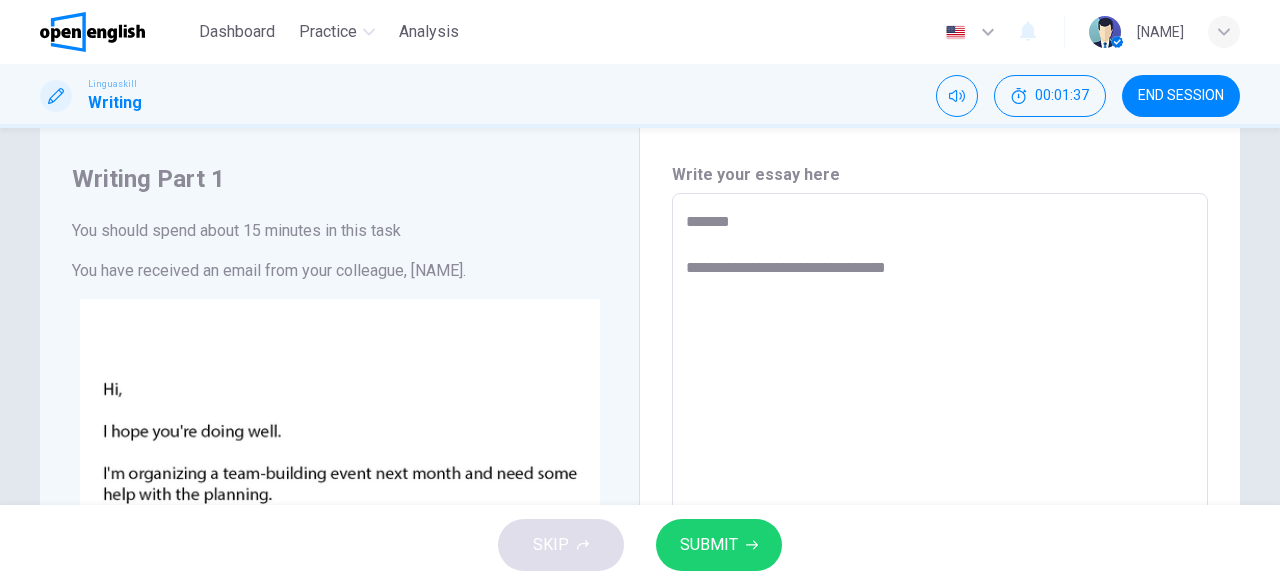 type on "*" 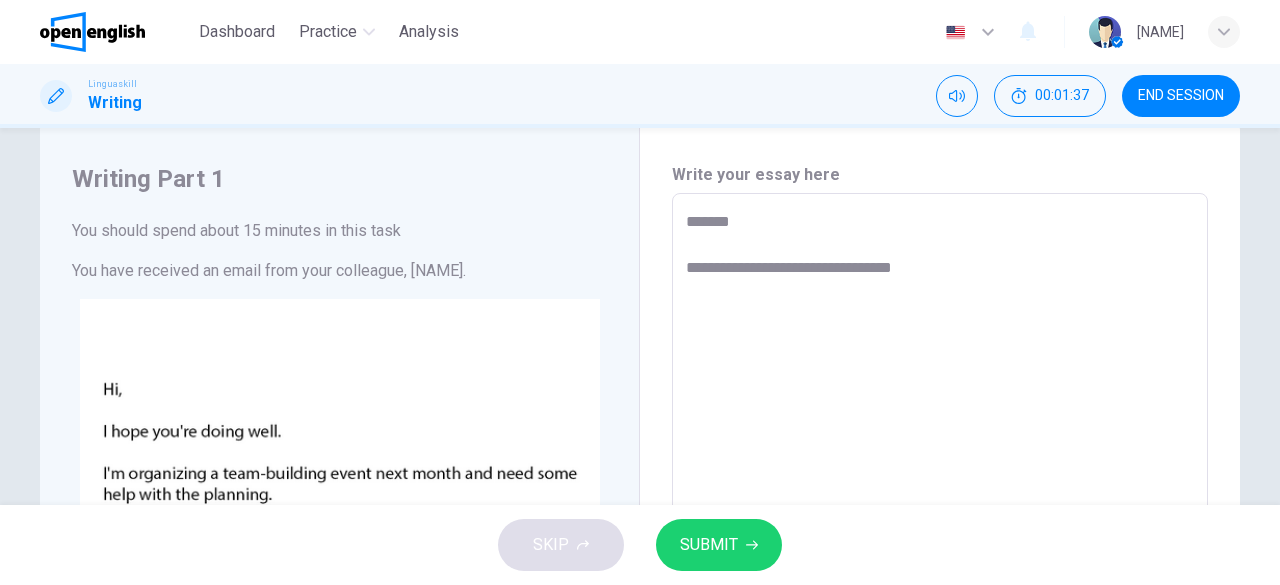 type on "*" 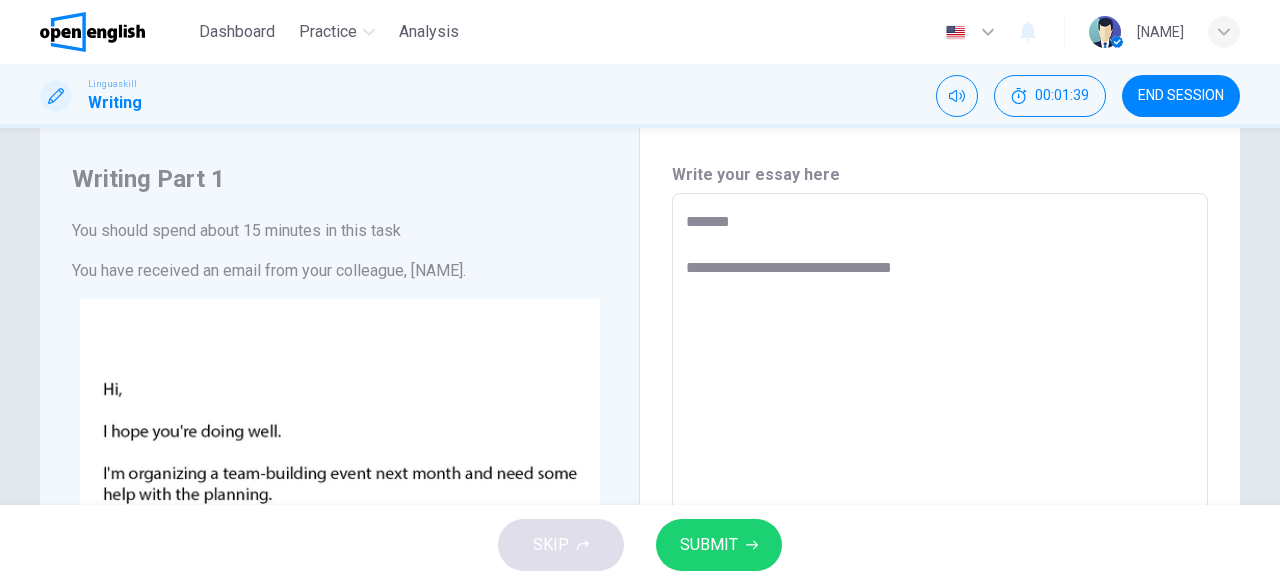 type on "**********" 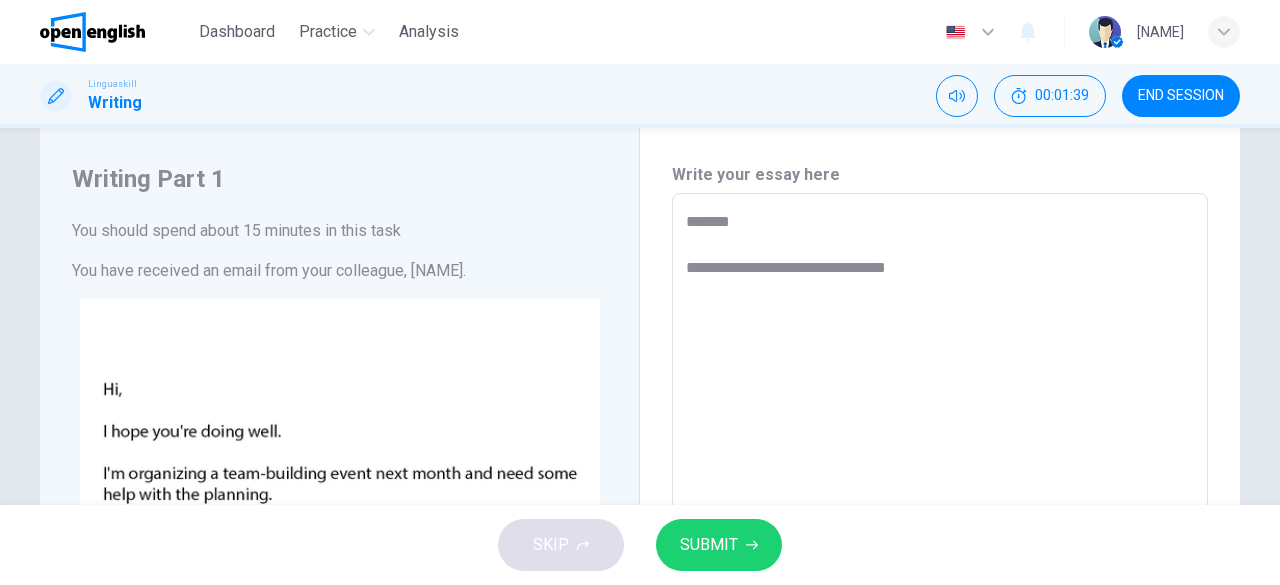 type on "**********" 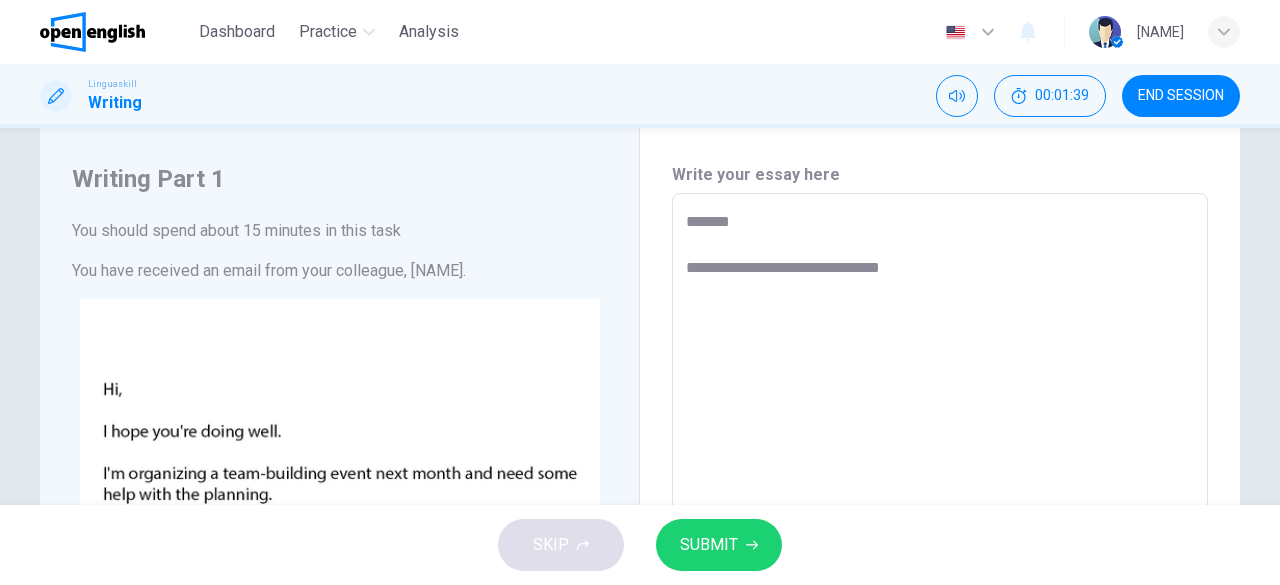 type on "**********" 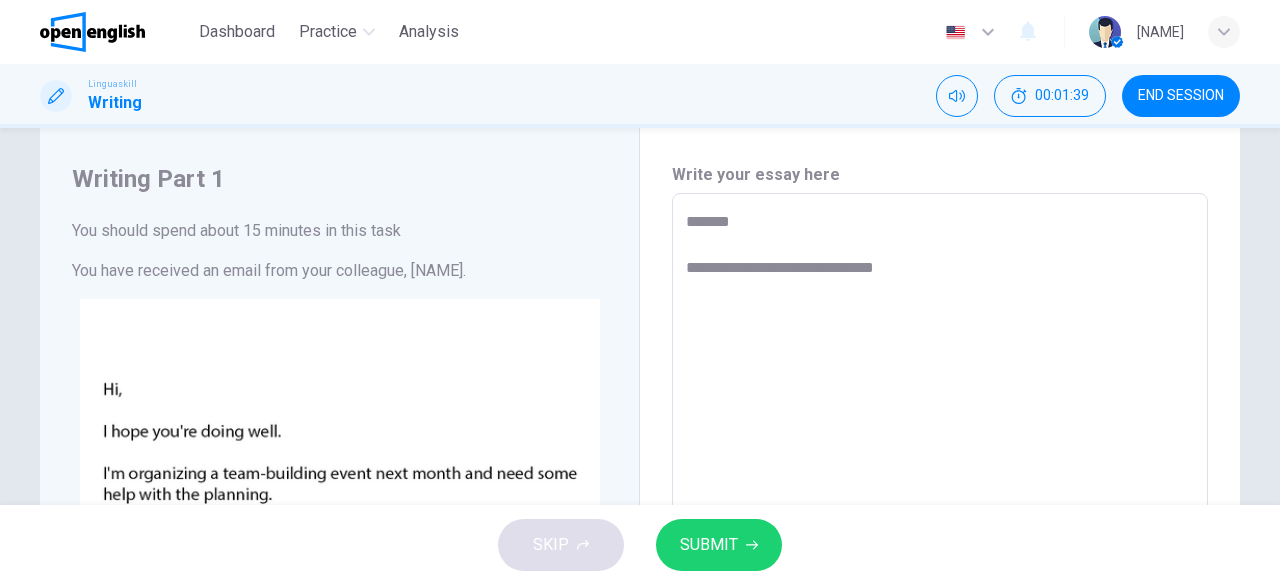 type on "*" 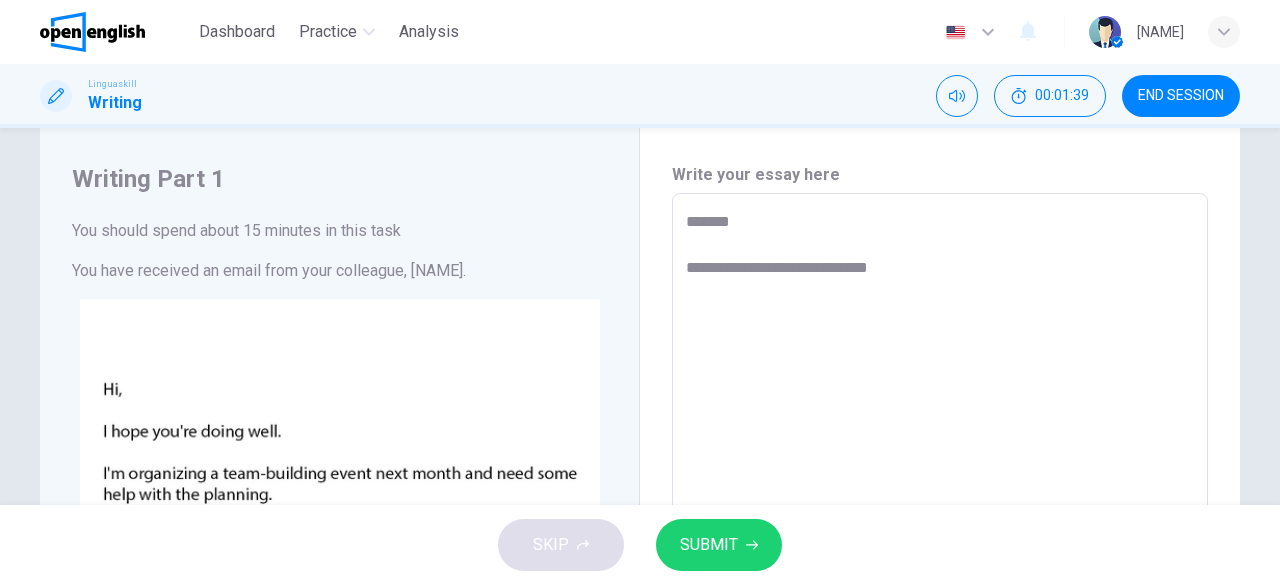 type on "*" 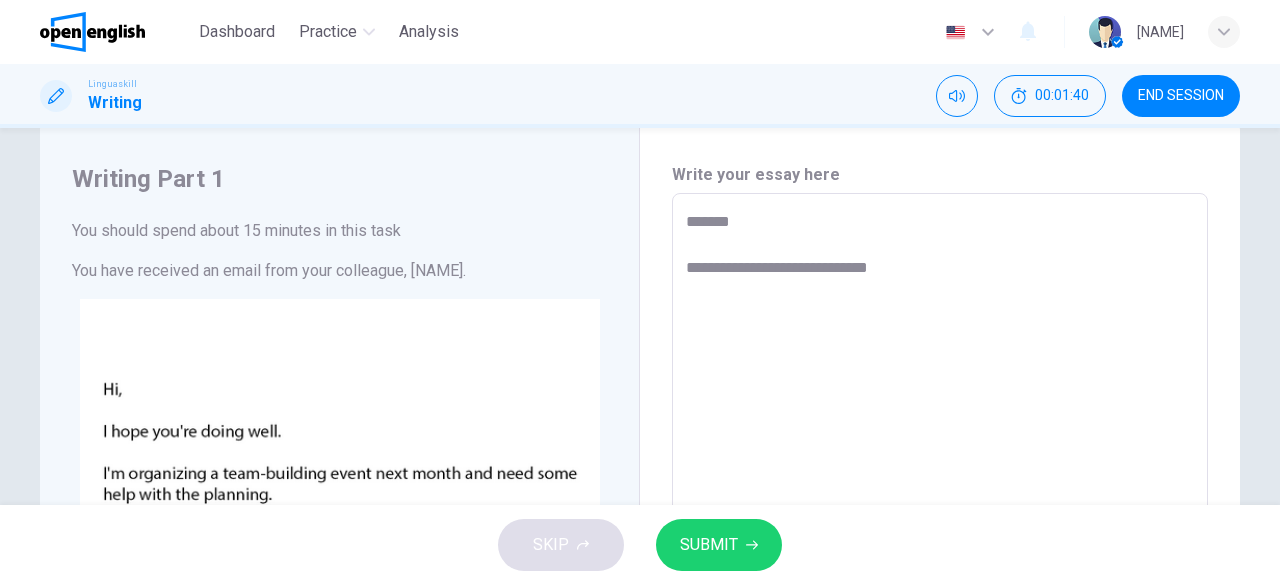 type on "**********" 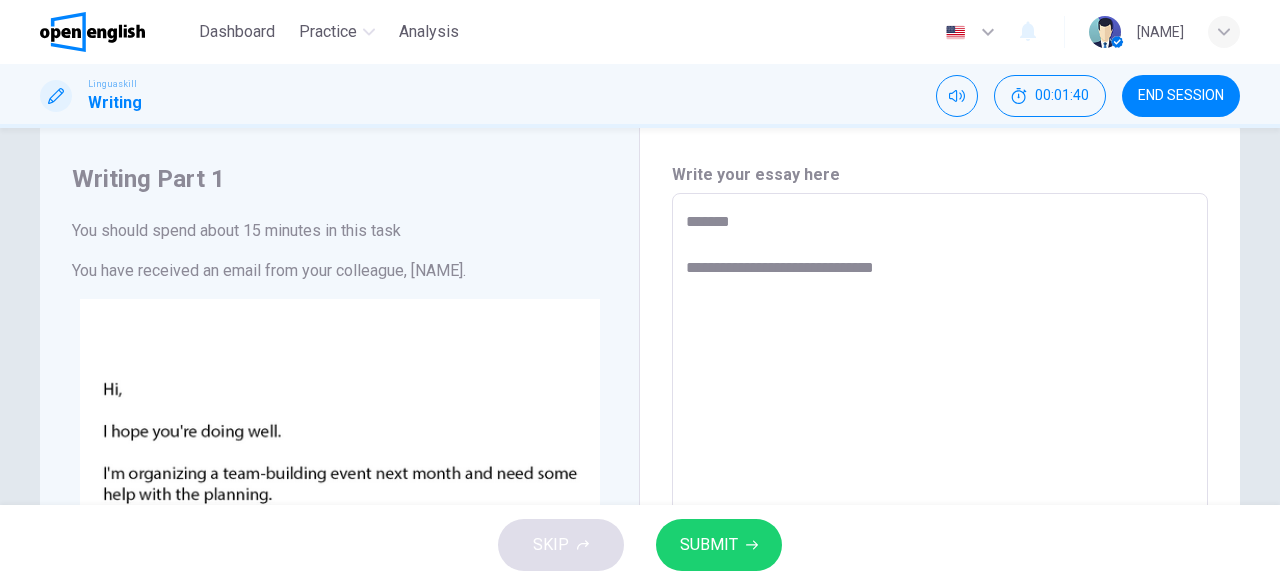 type on "*" 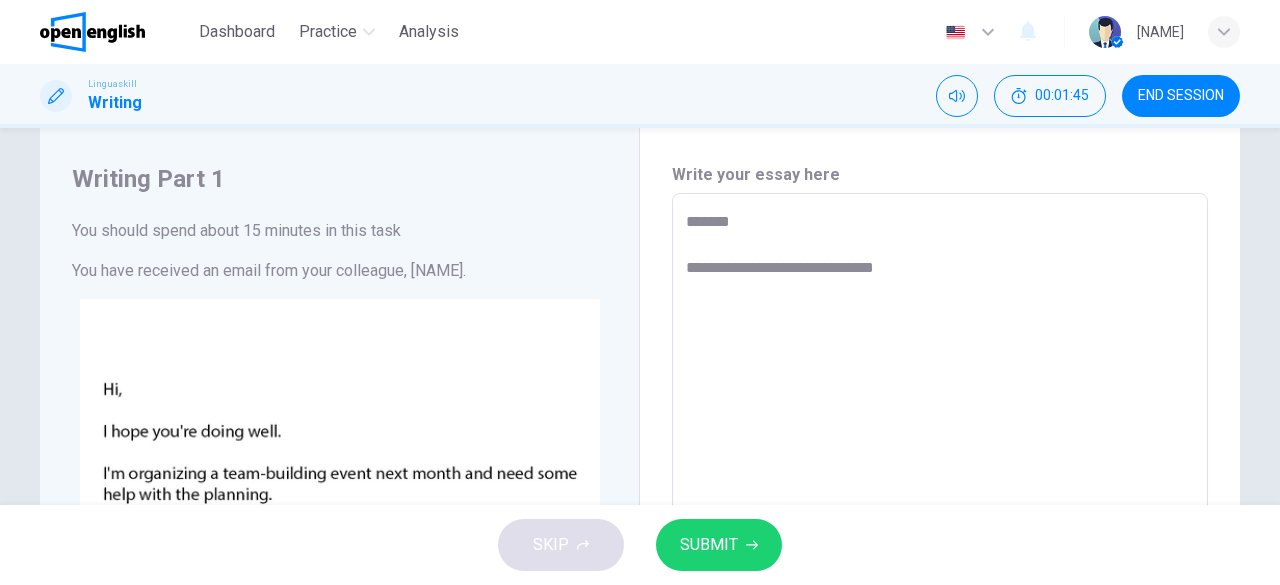 type on "**********" 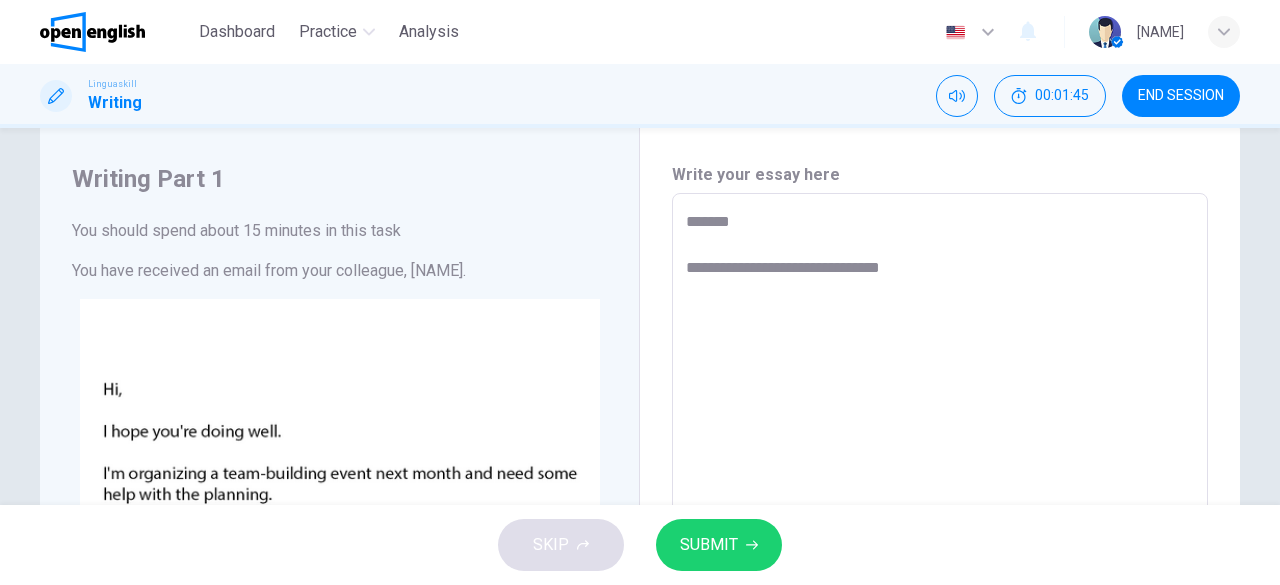 type on "*" 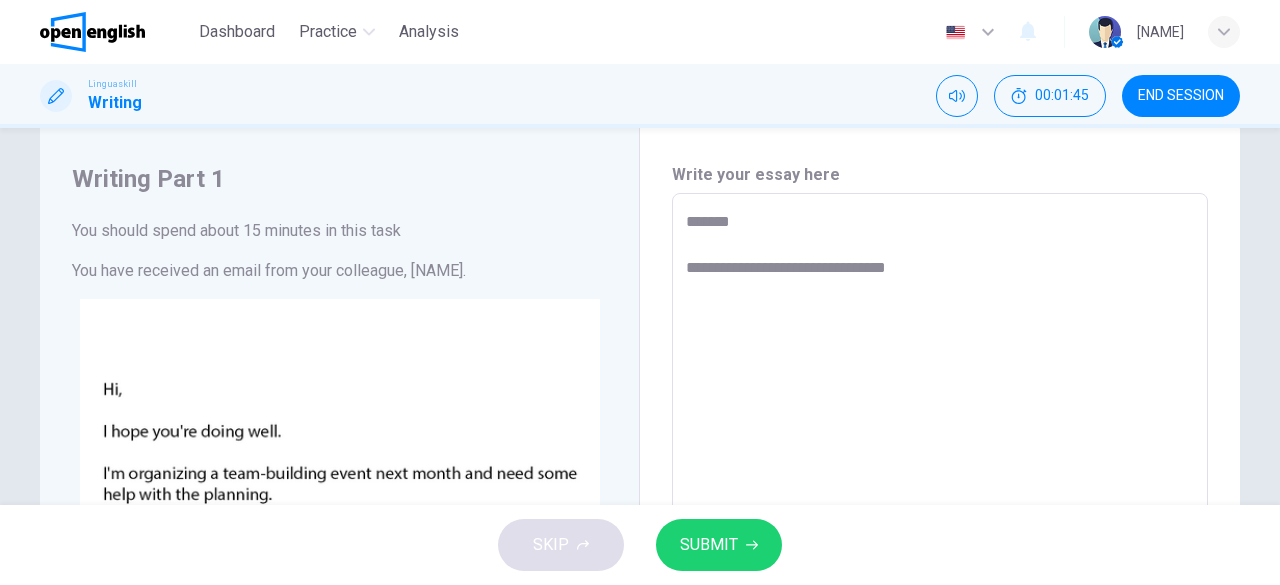 type on "*" 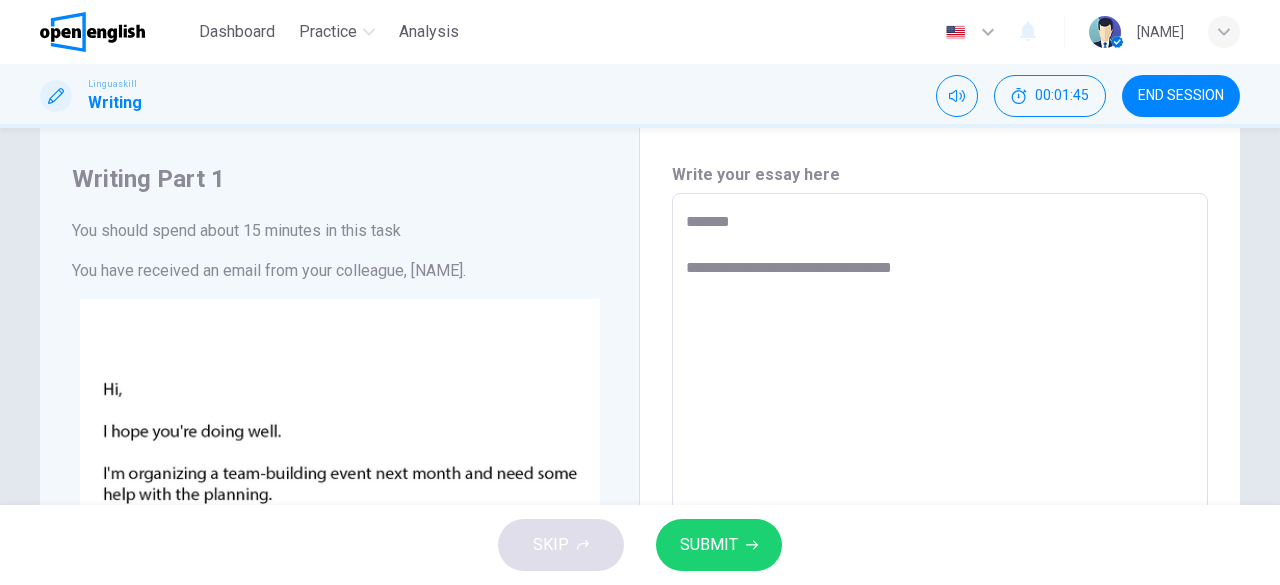 type on "*" 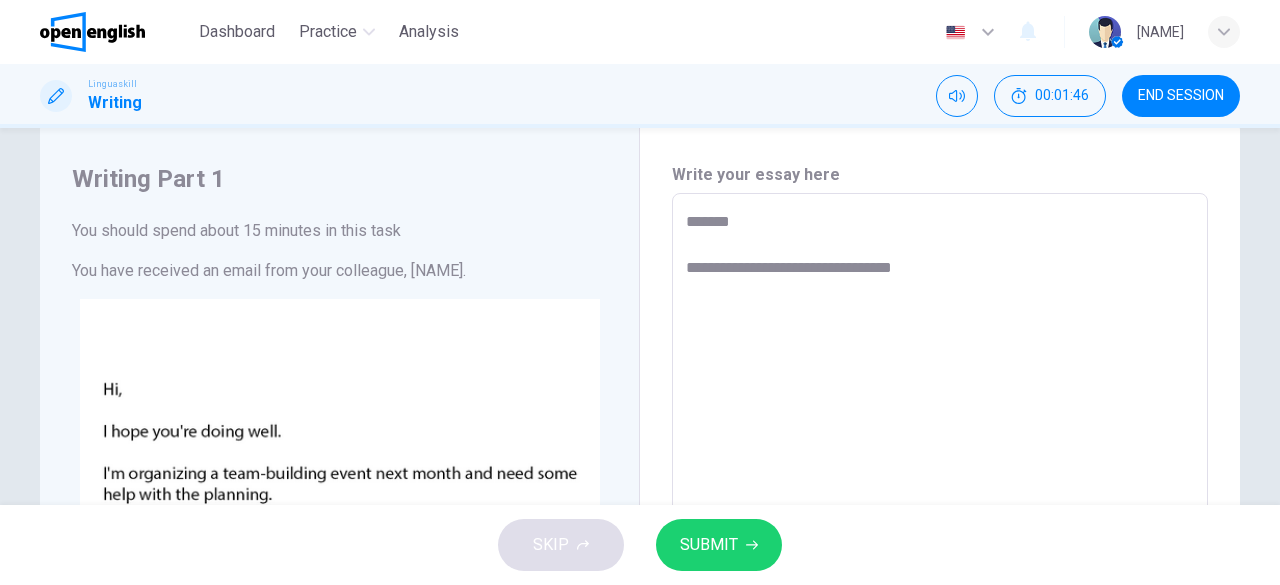 type on "**********" 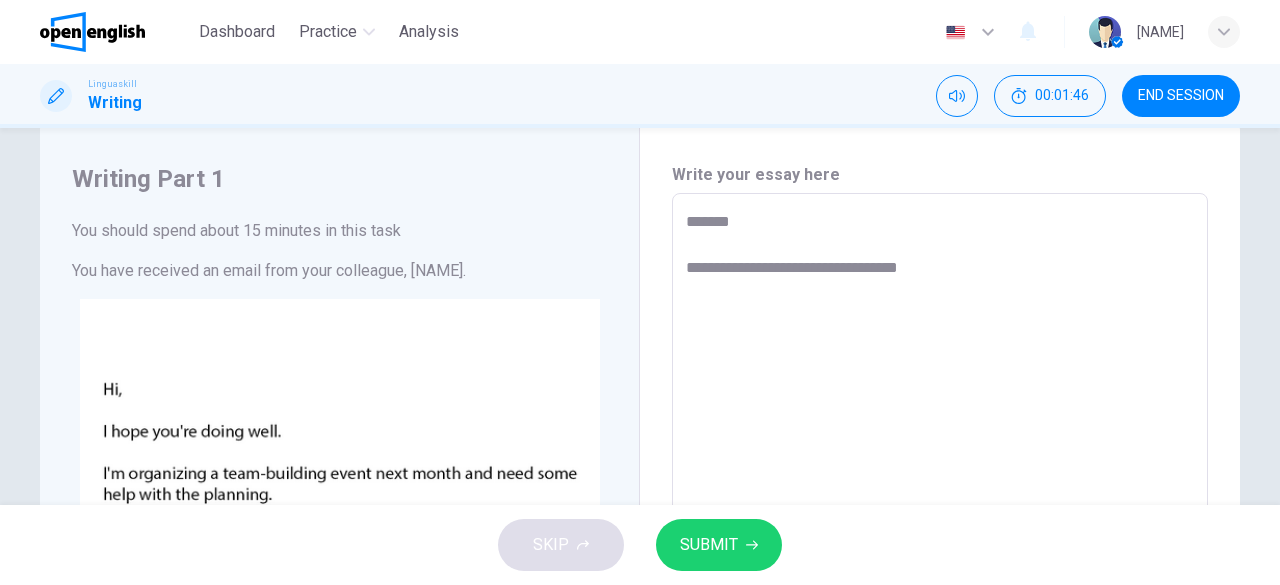 type on "*" 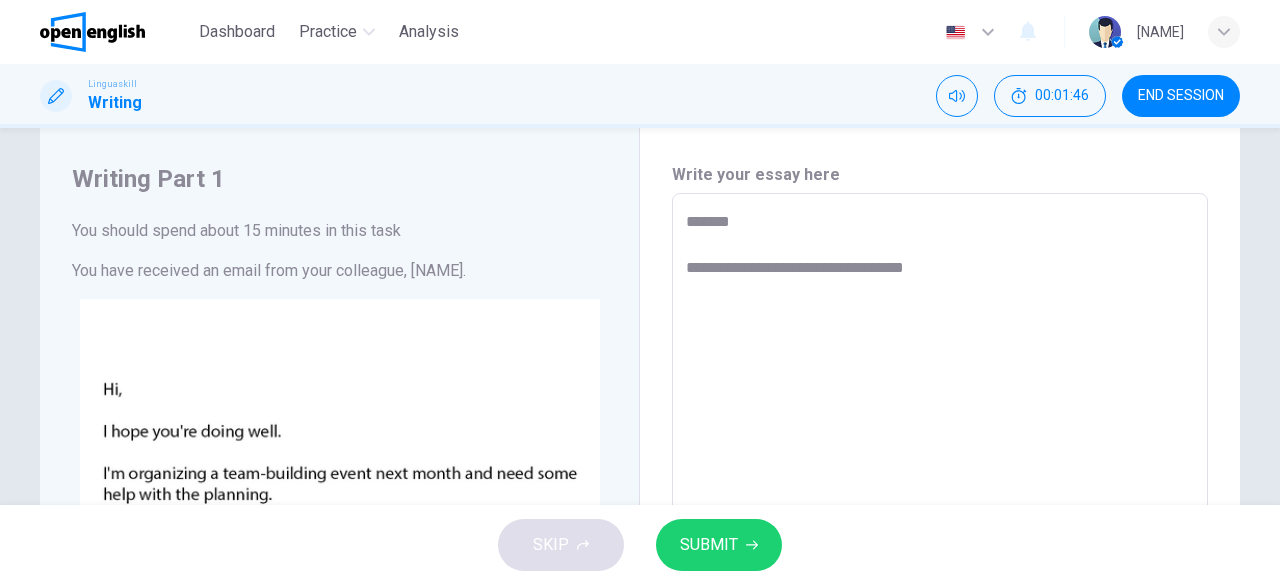 type on "*" 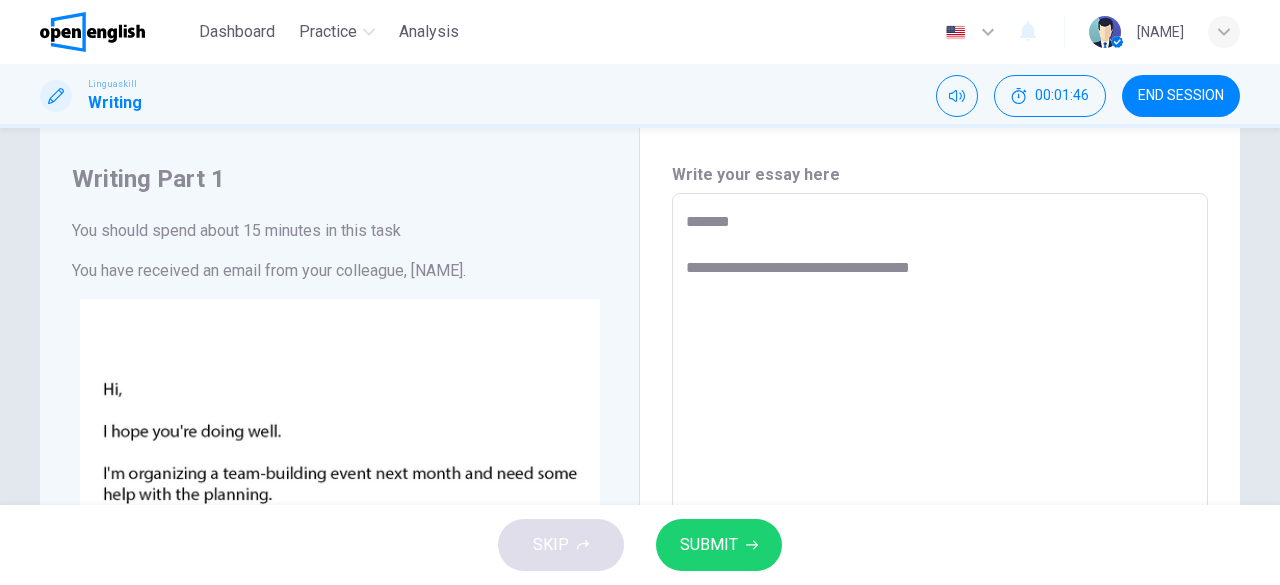 type on "*" 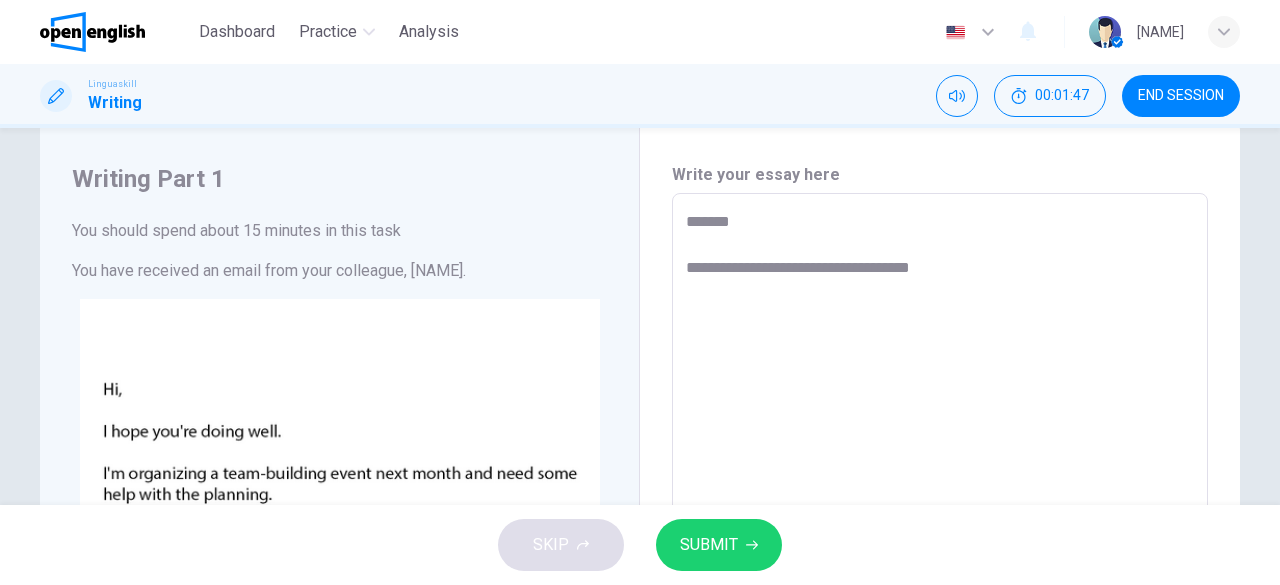 type on "**********" 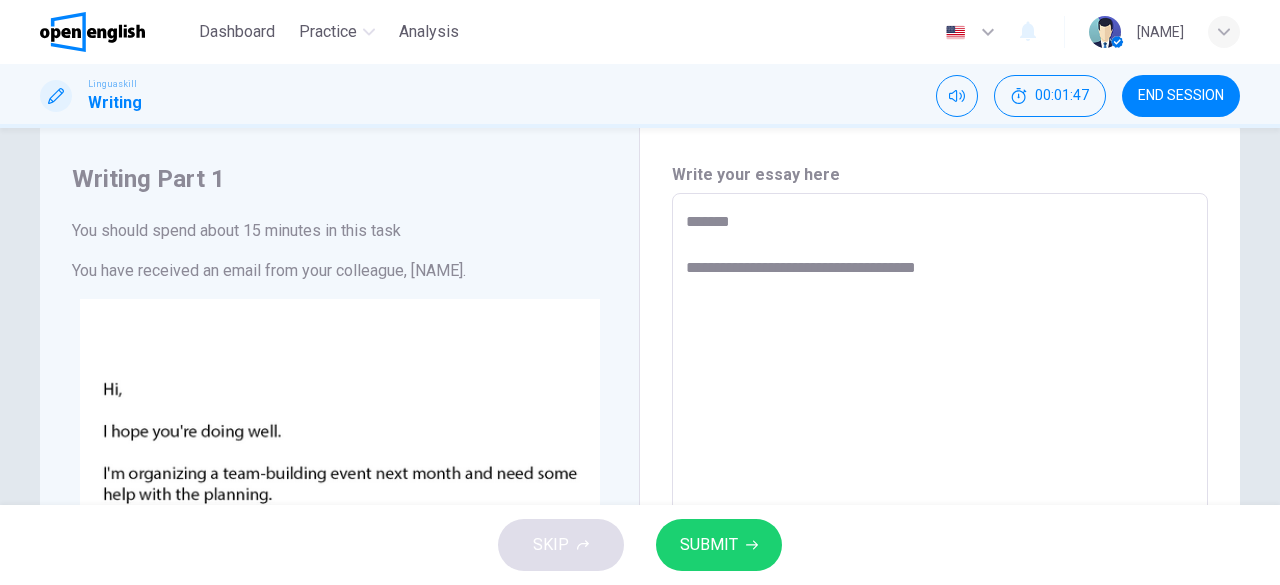type on "**********" 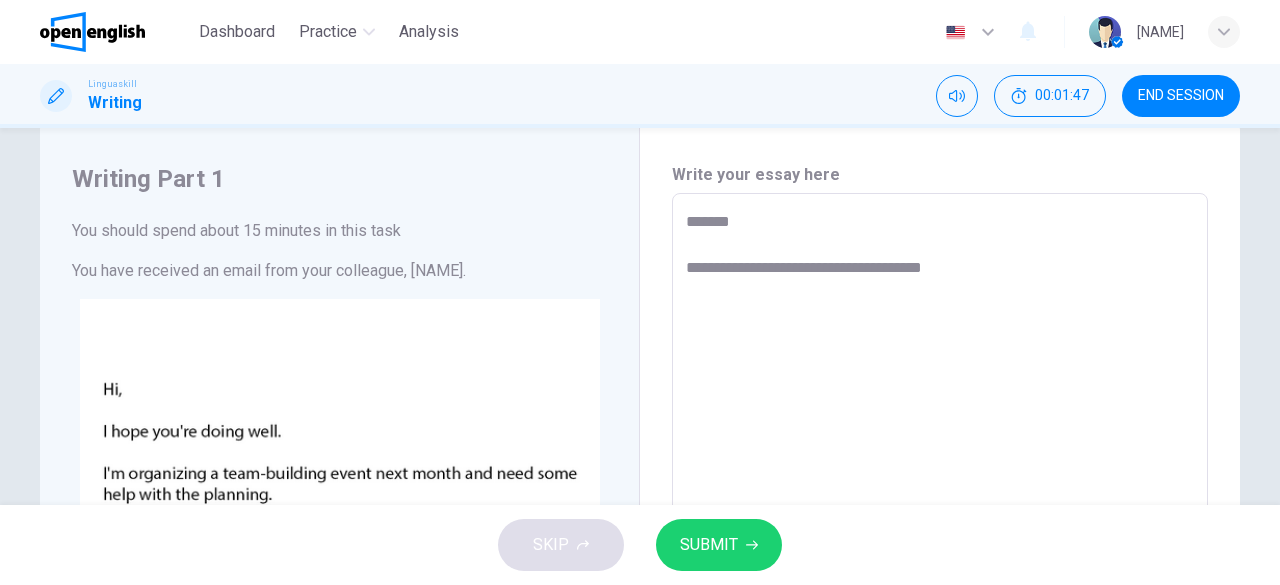 type on "*" 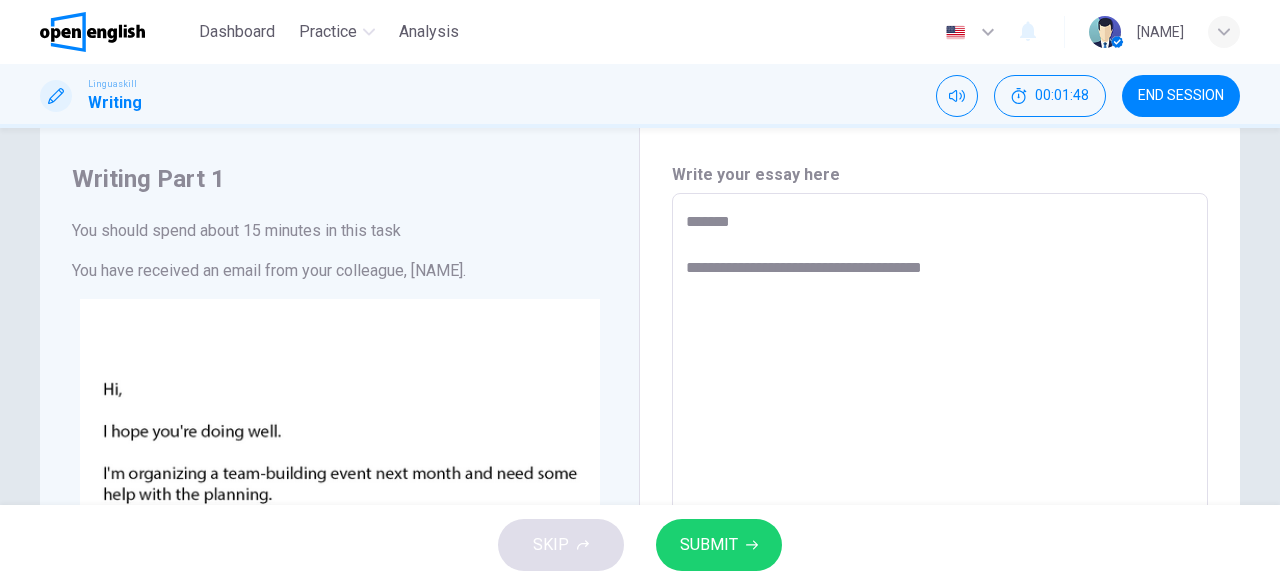 type on "**********" 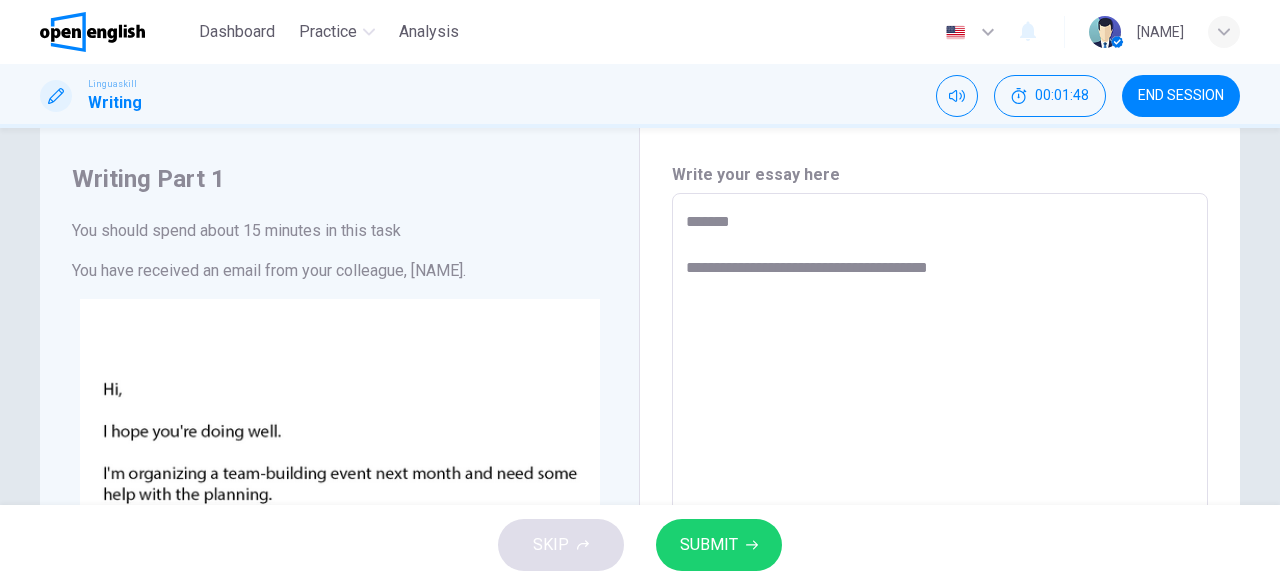 type on "**********" 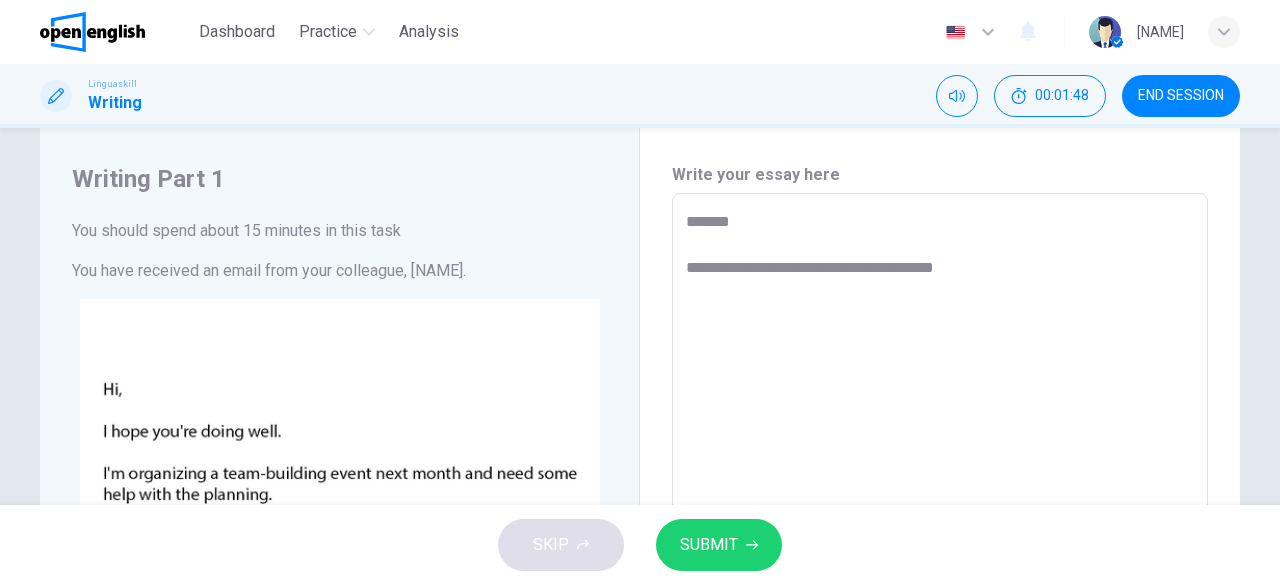 type on "*" 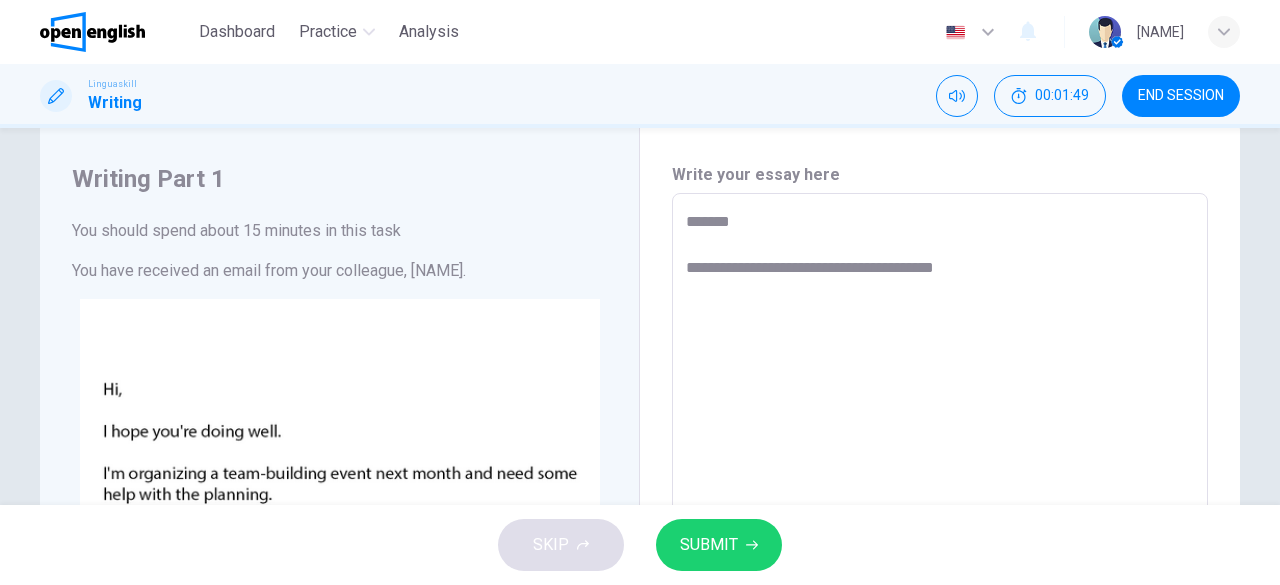 type on "**********" 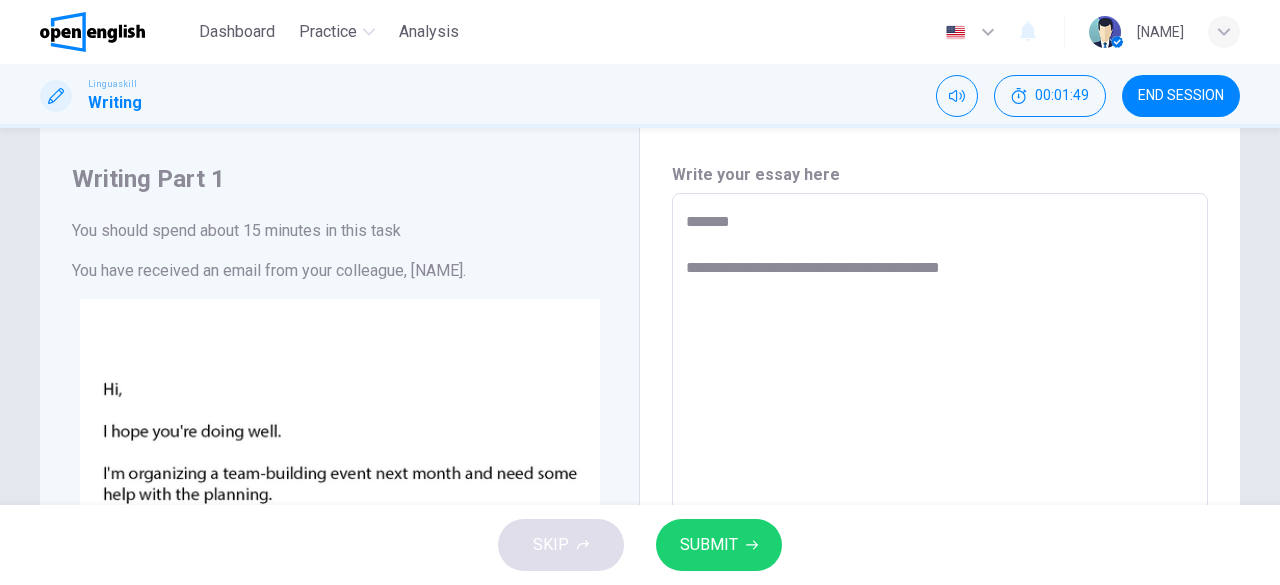 type on "*" 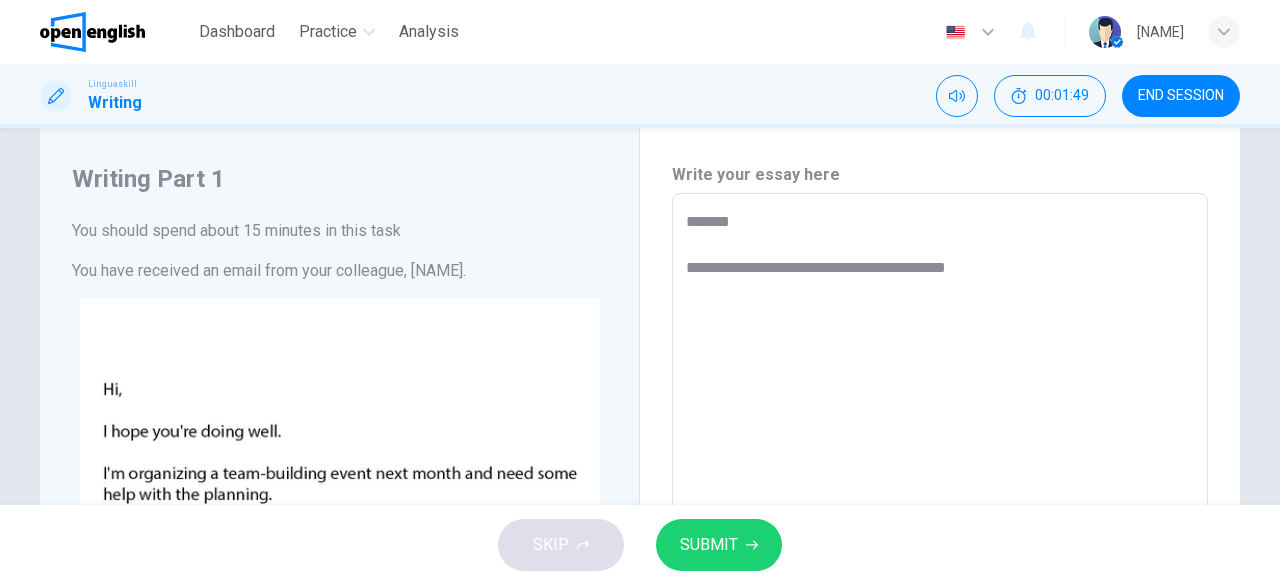 type on "*" 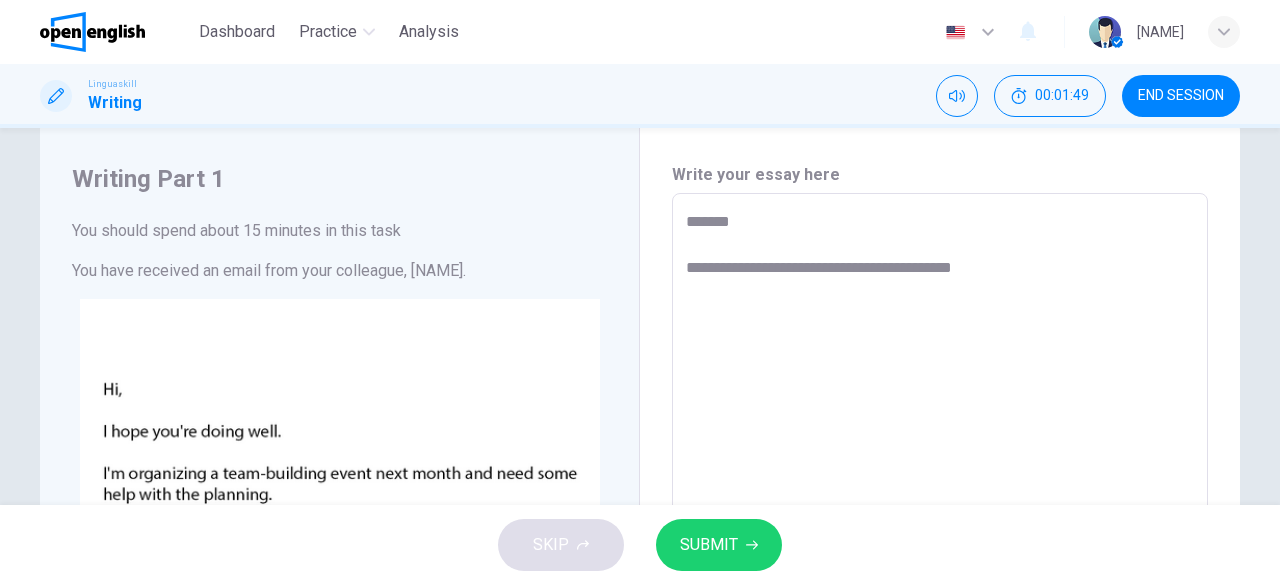 type on "*" 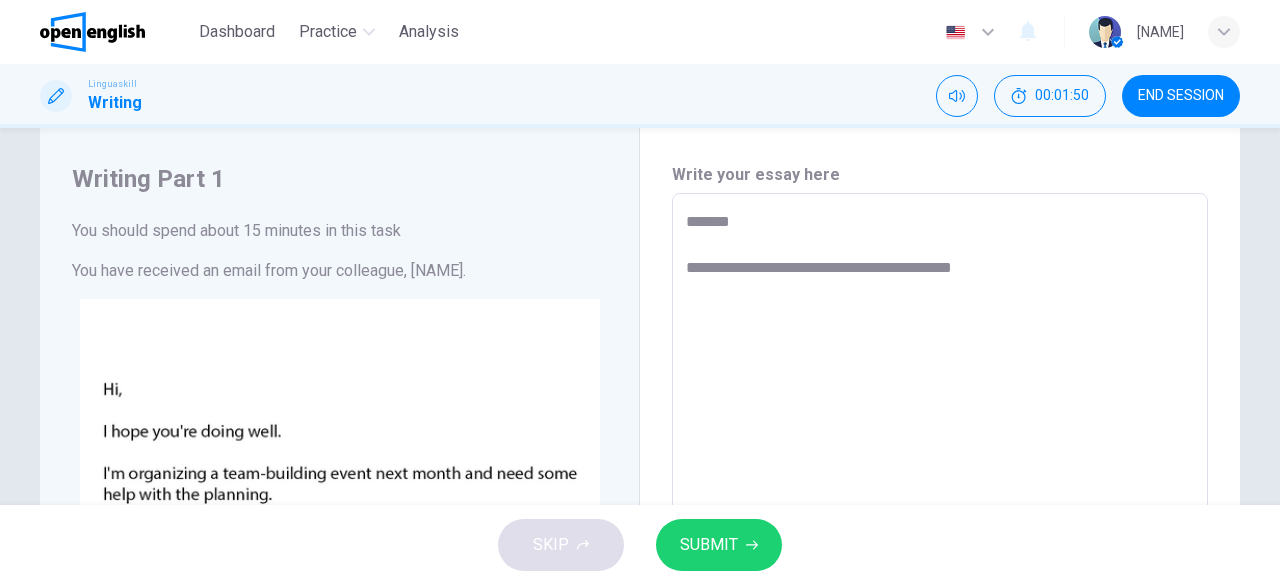 type on "**********" 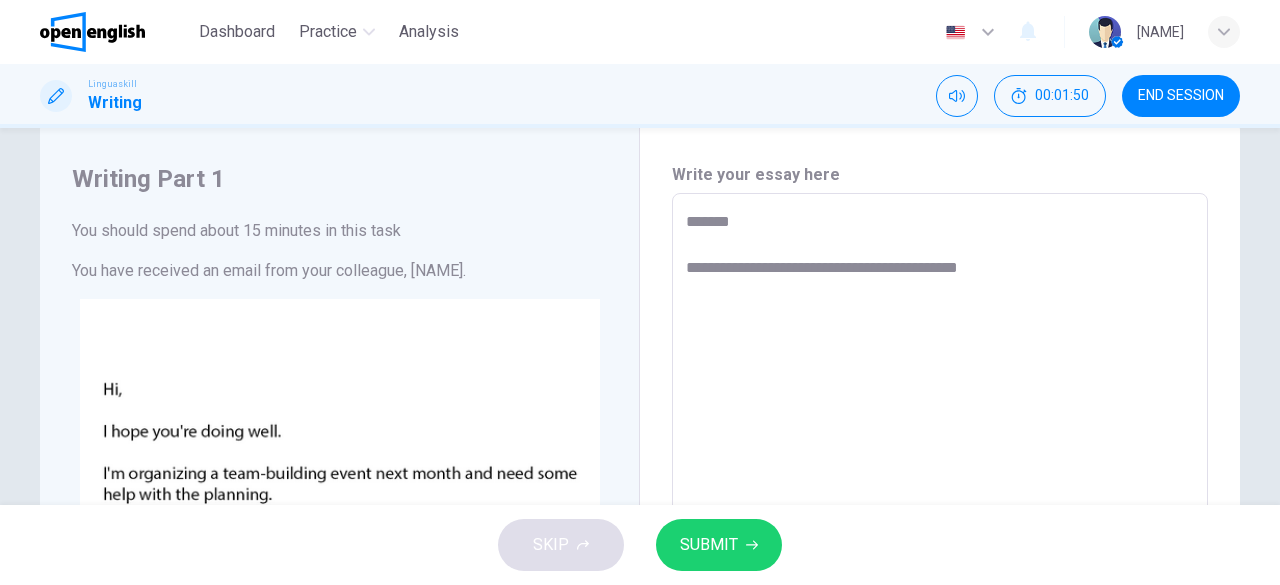 type on "*" 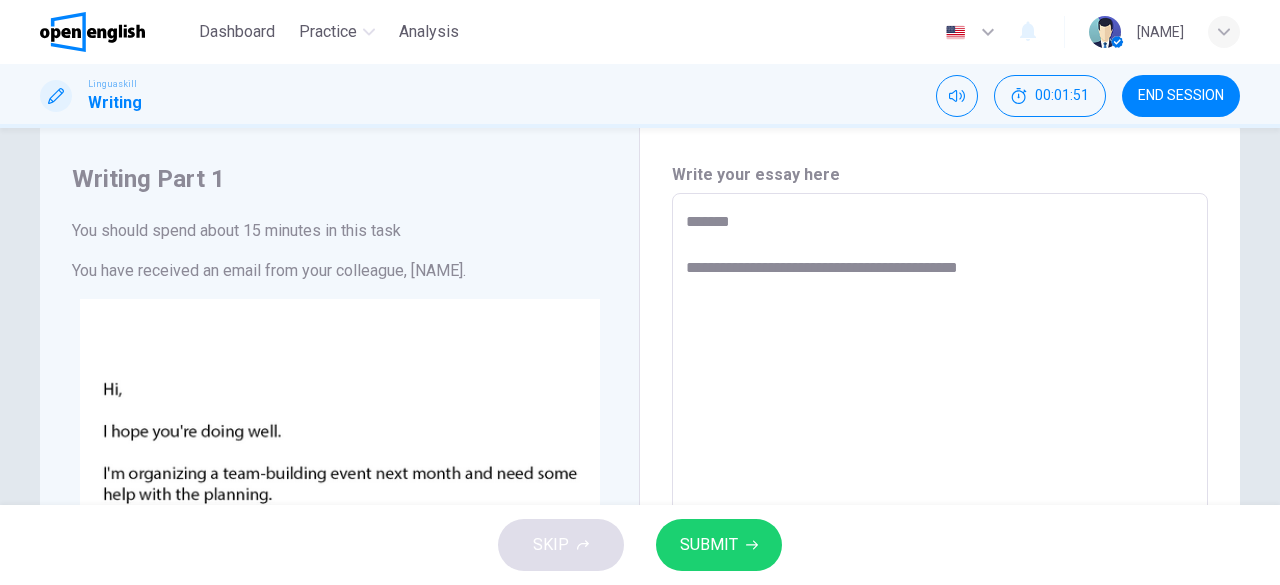 type on "**********" 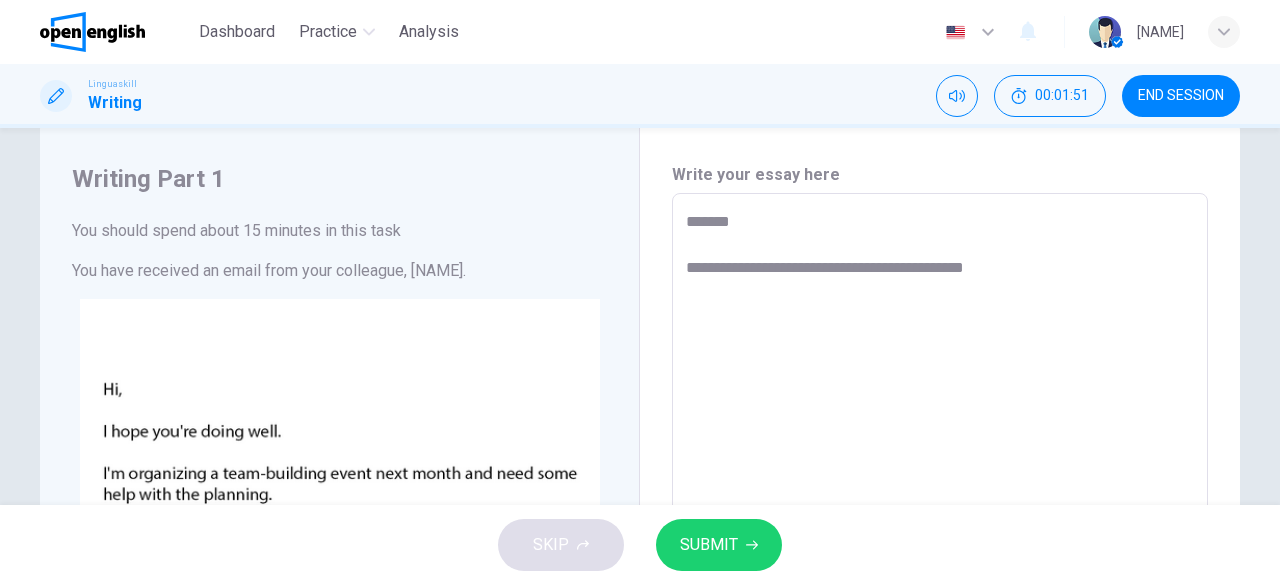 type on "**********" 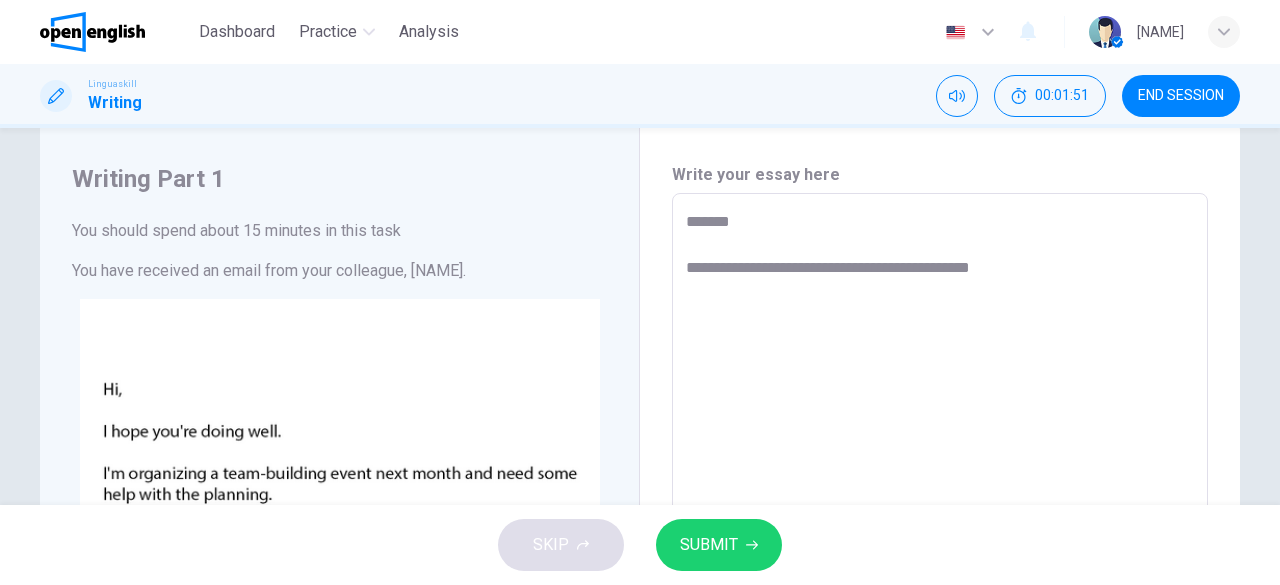 type on "**********" 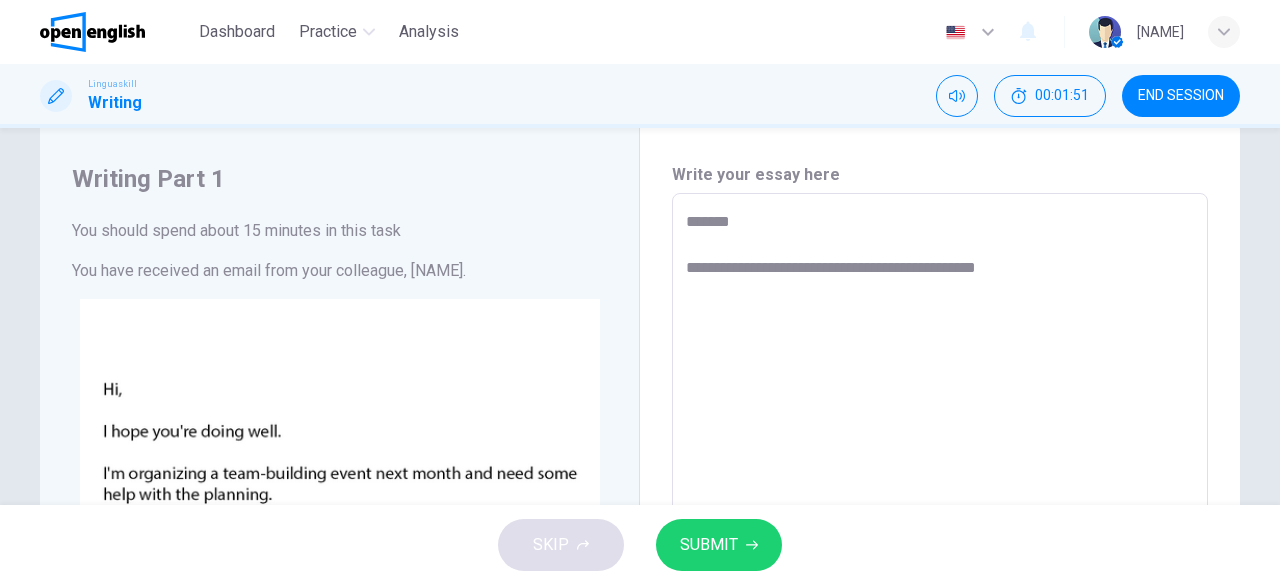 type on "*" 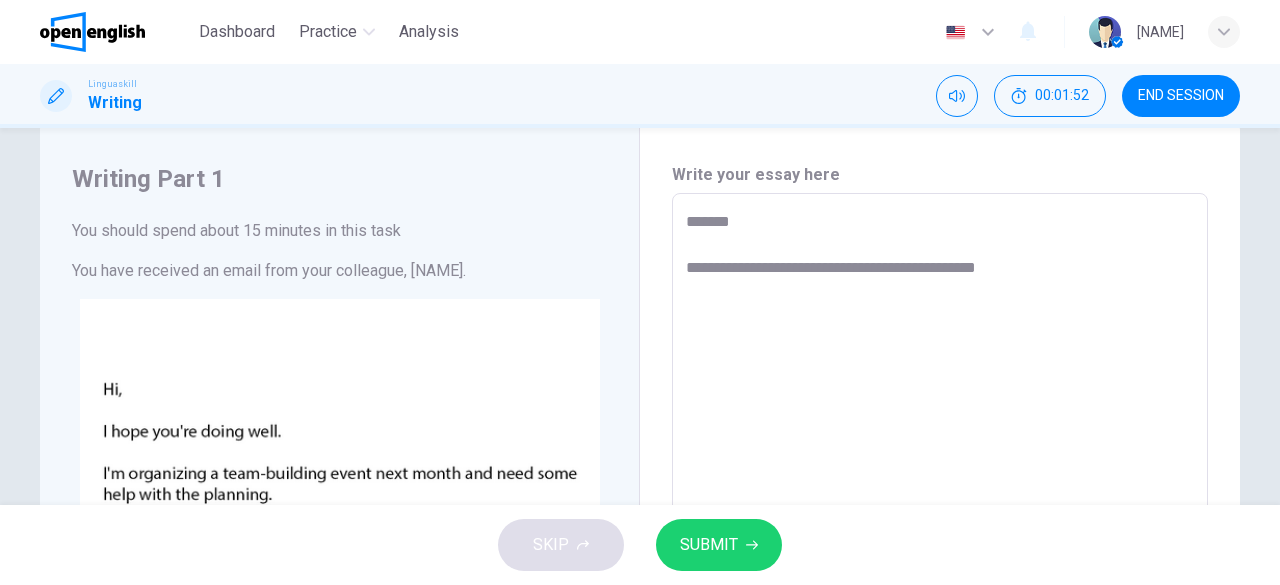 type on "**********" 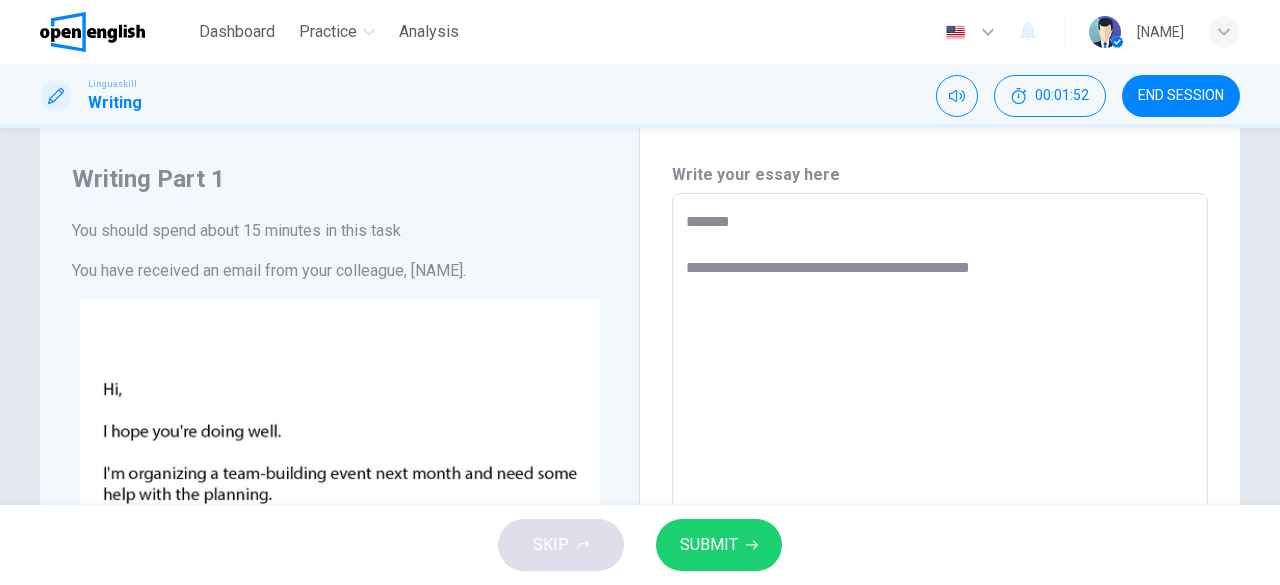 type on "*" 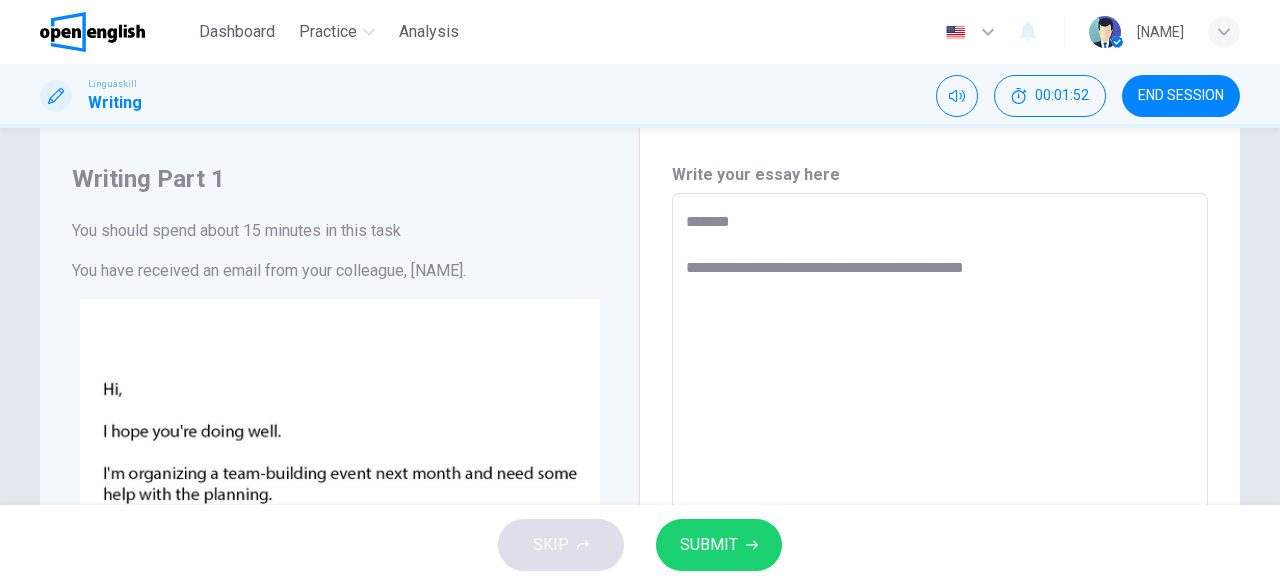 type on "**********" 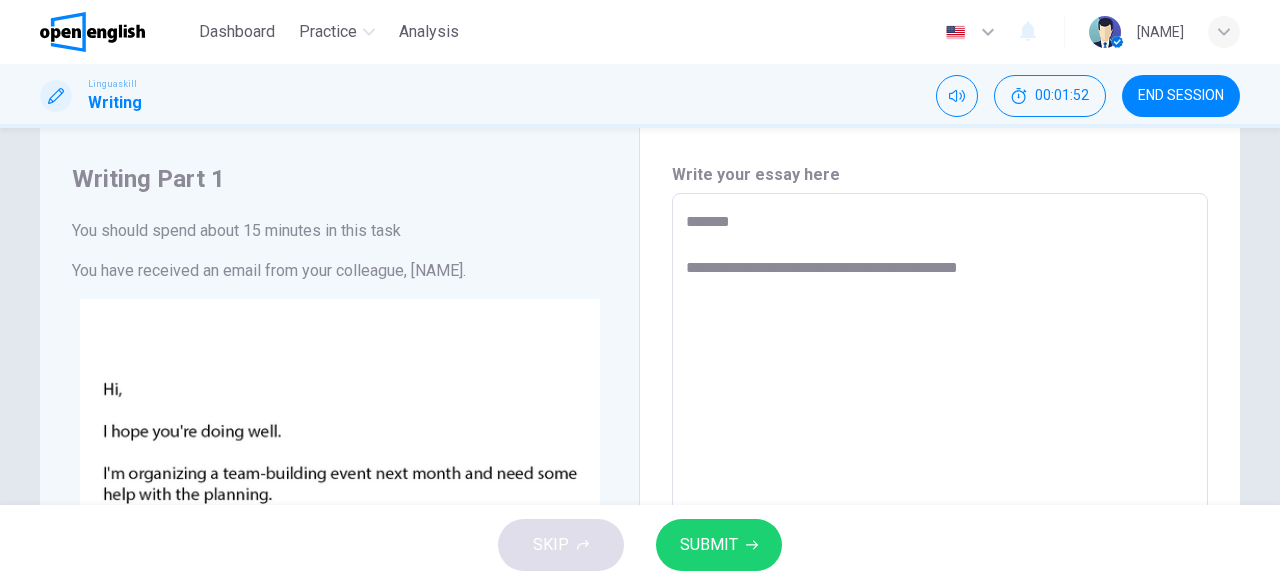 type on "*" 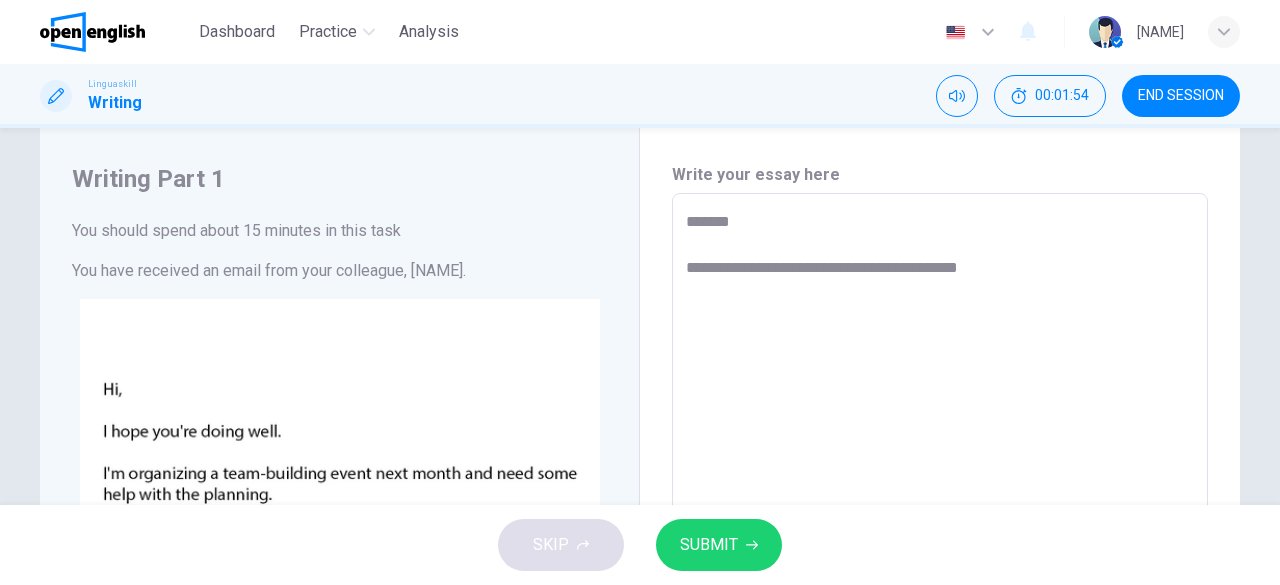 type on "**********" 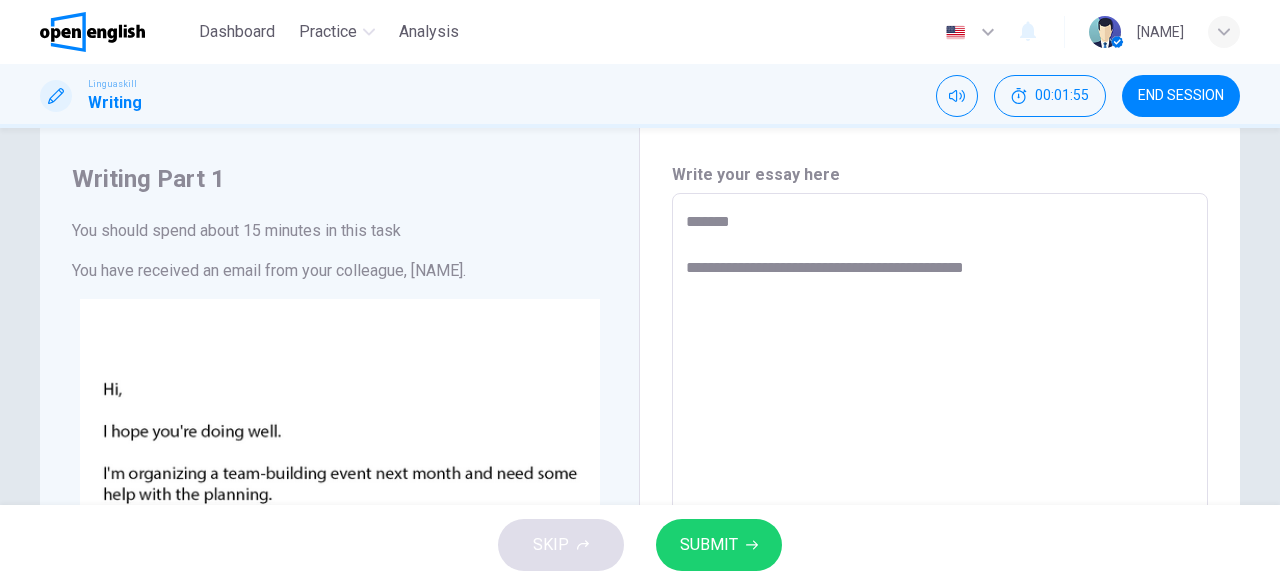 type on "**********" 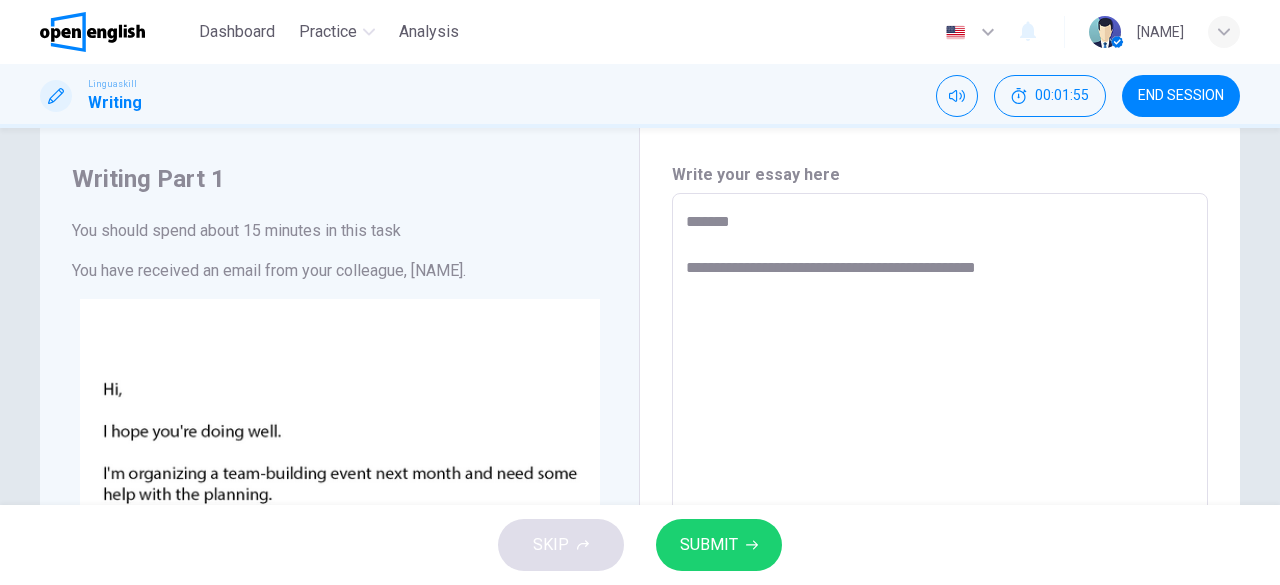 type on "*" 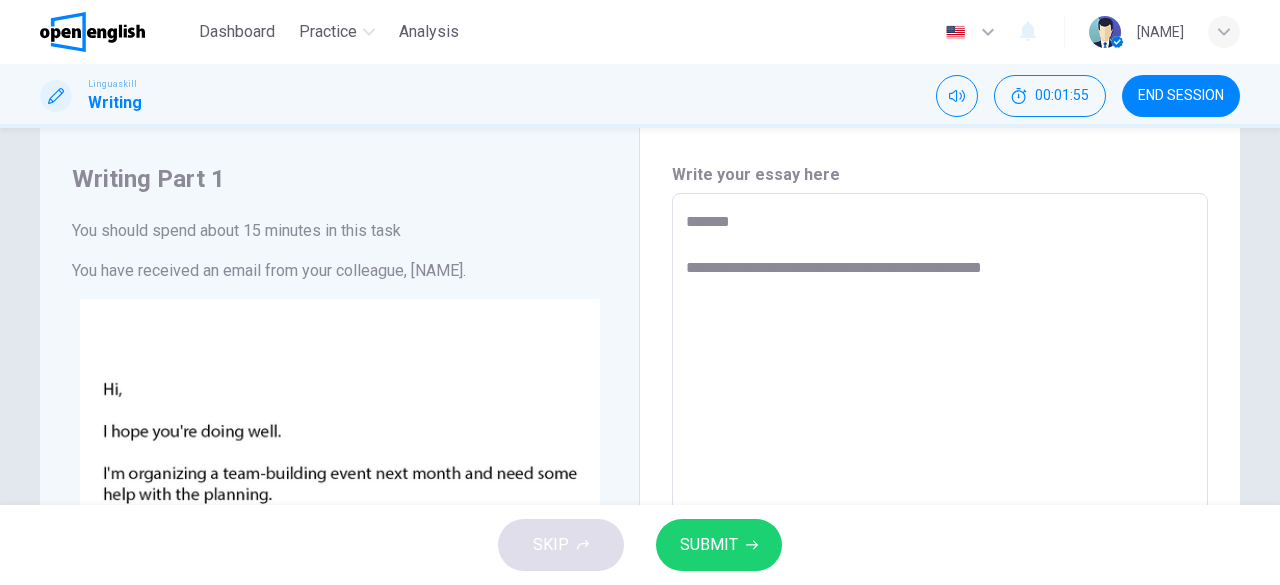 type on "*" 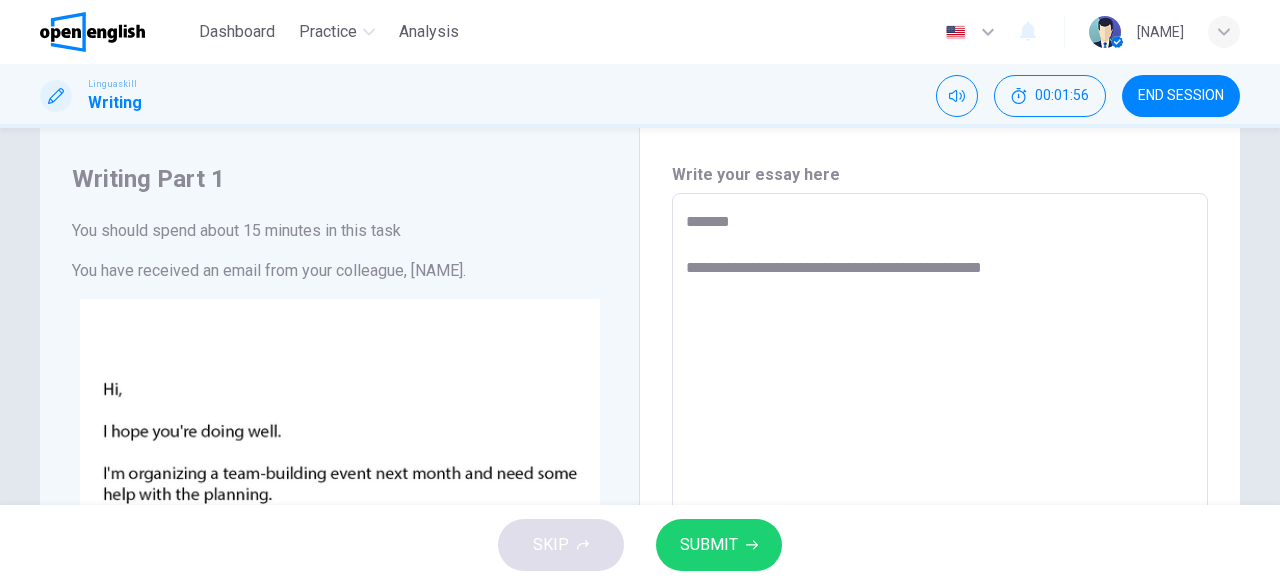 type on "**********" 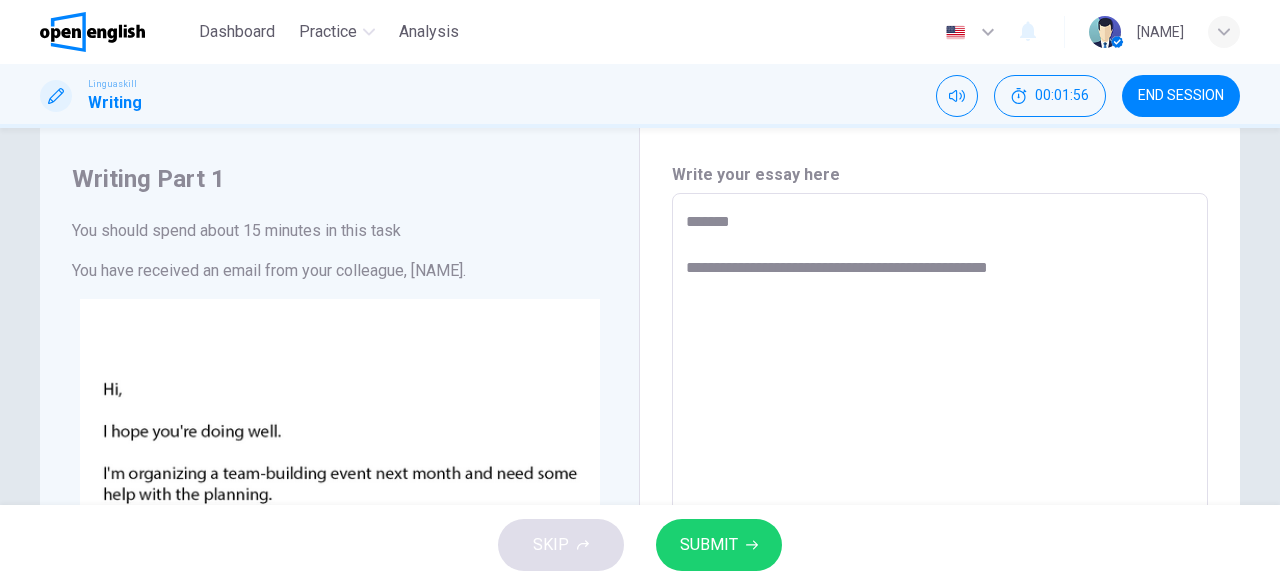 type on "**********" 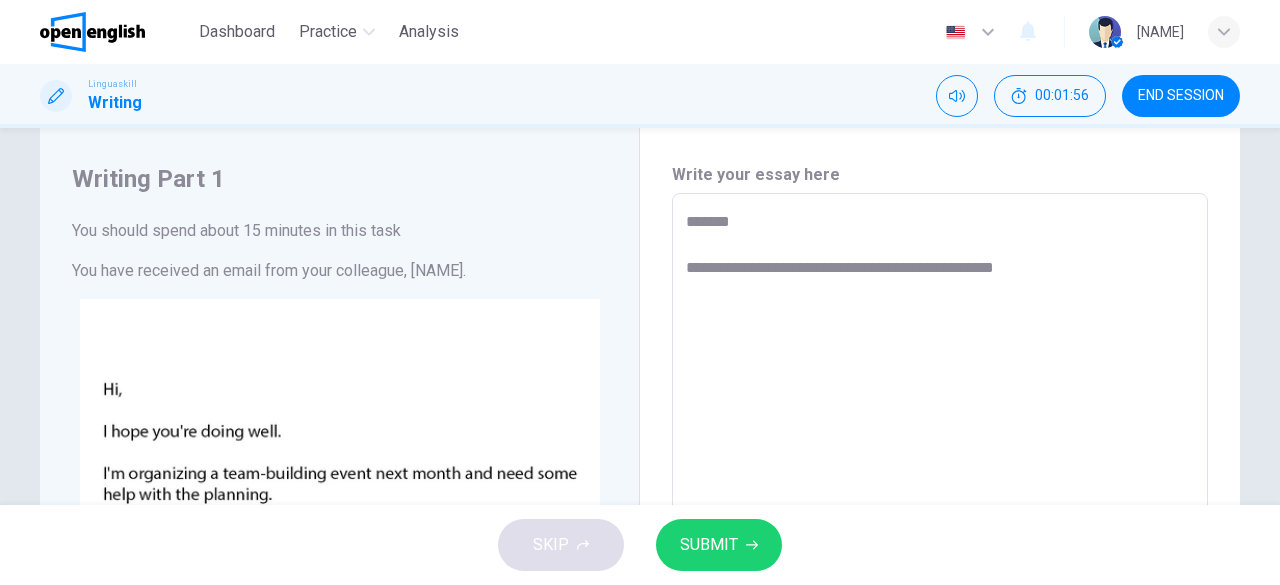 type on "*" 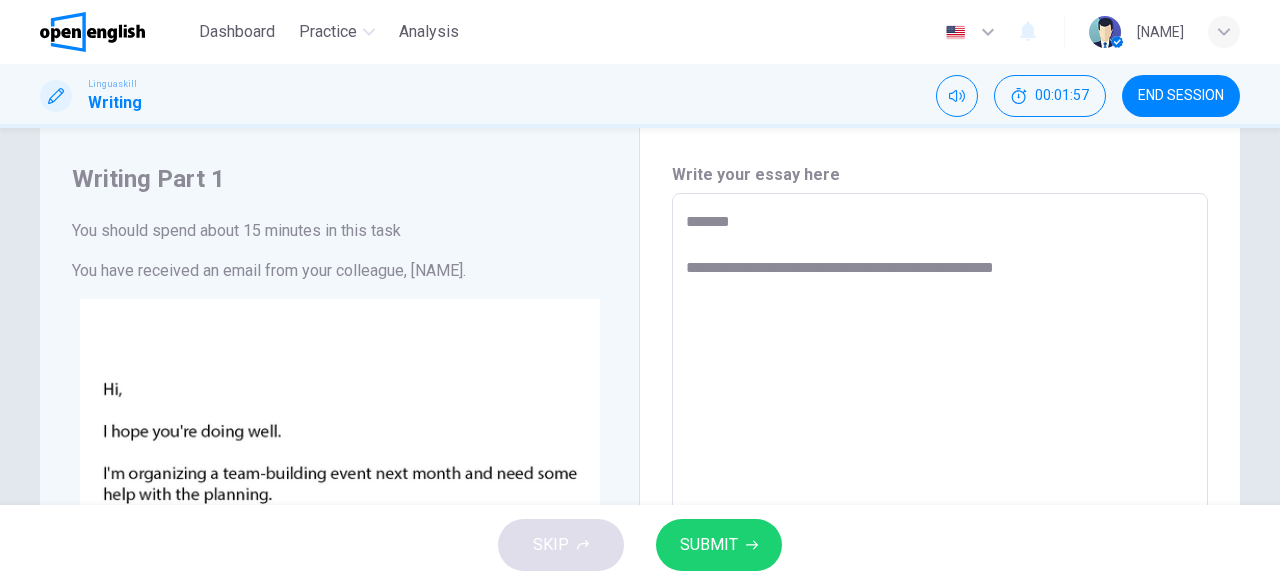 type on "**********" 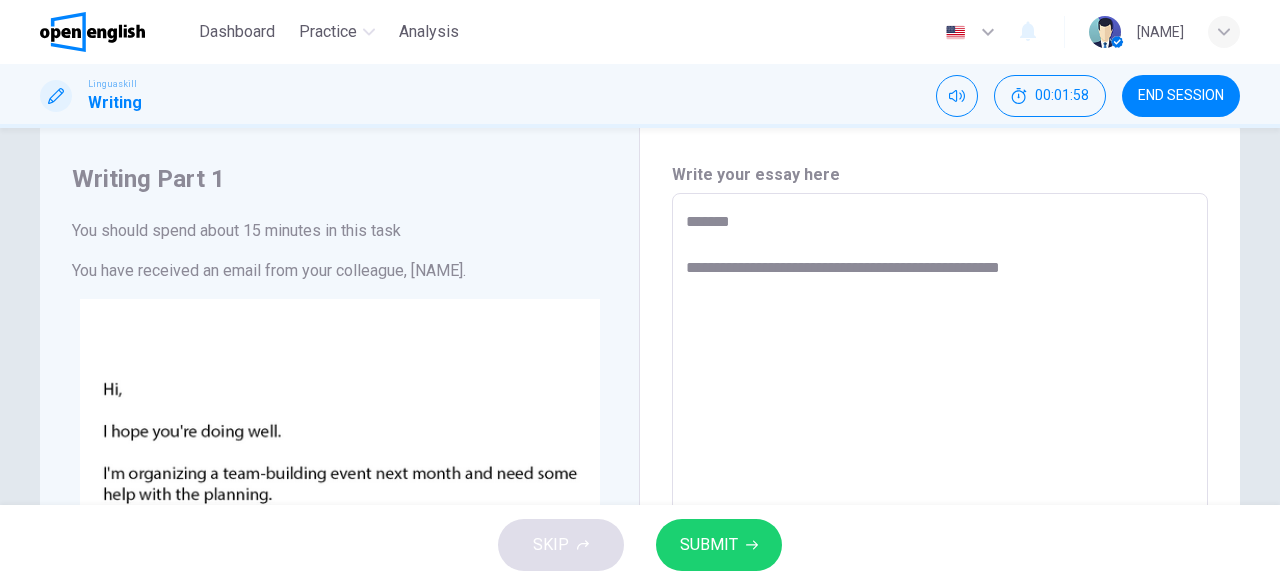 type on "**********" 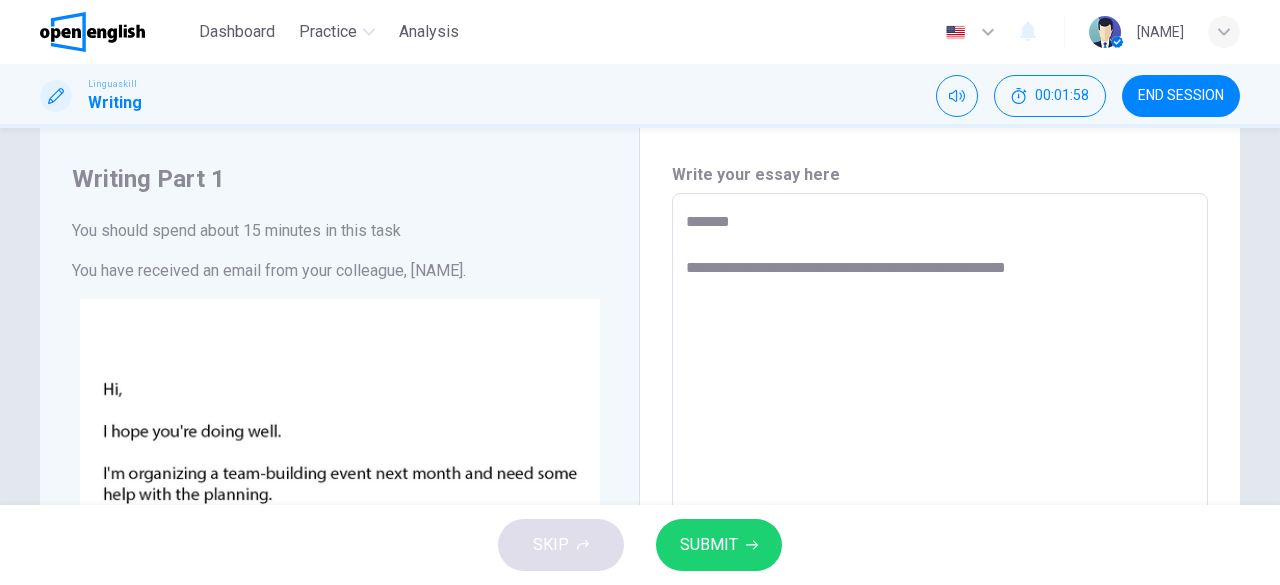 type on "*" 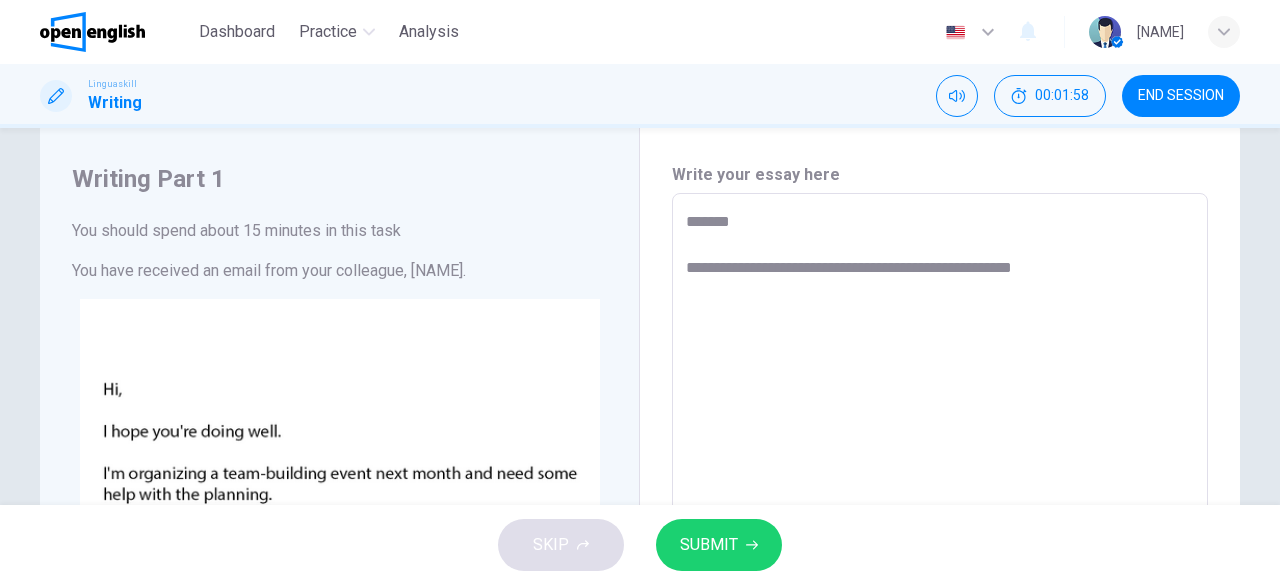 type on "**********" 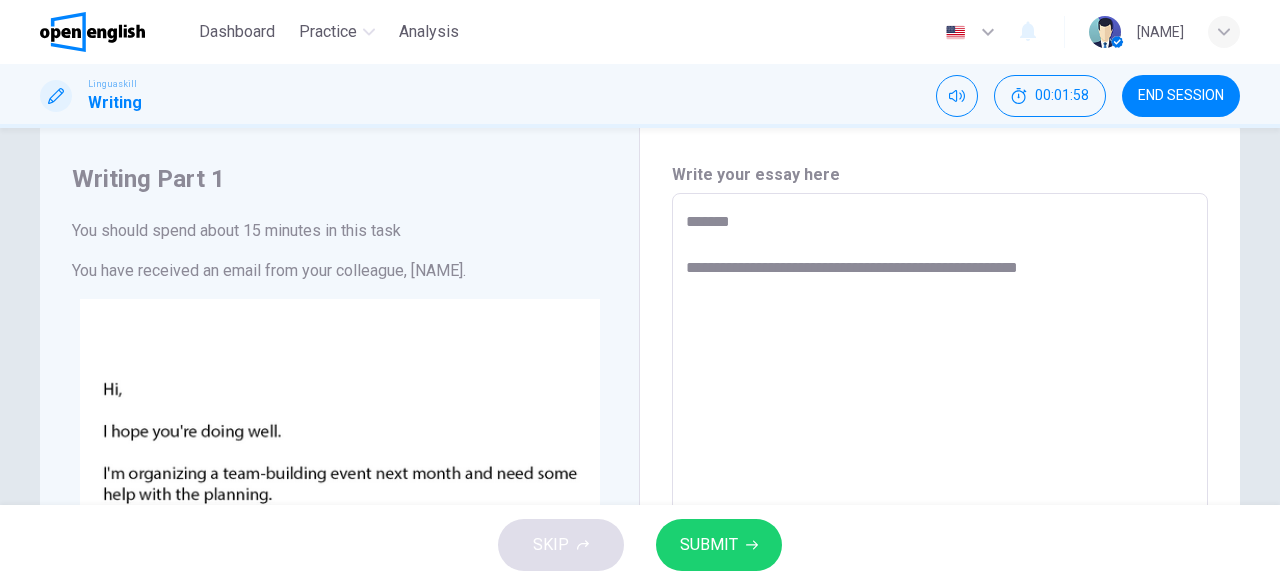 type on "*" 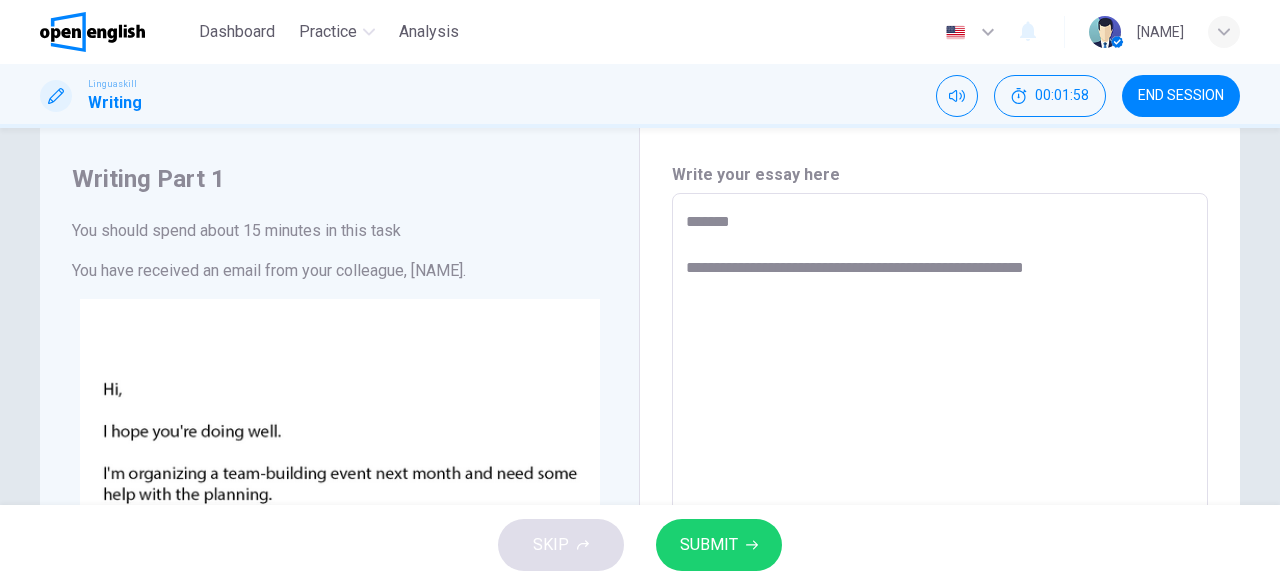 type on "*" 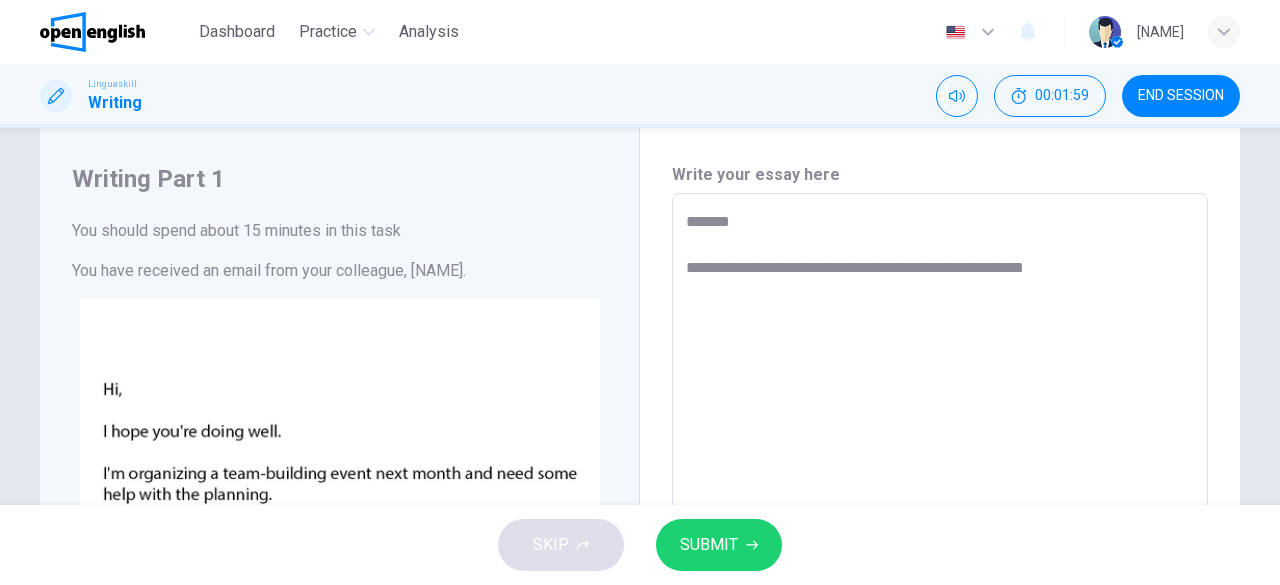 type on "**********" 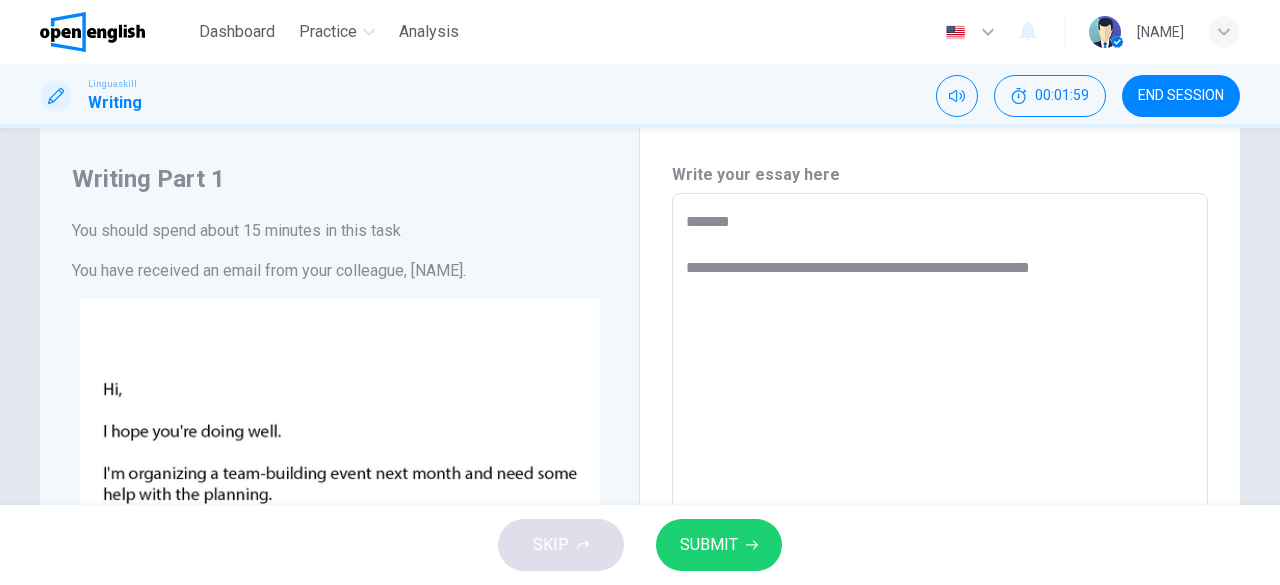 type on "*" 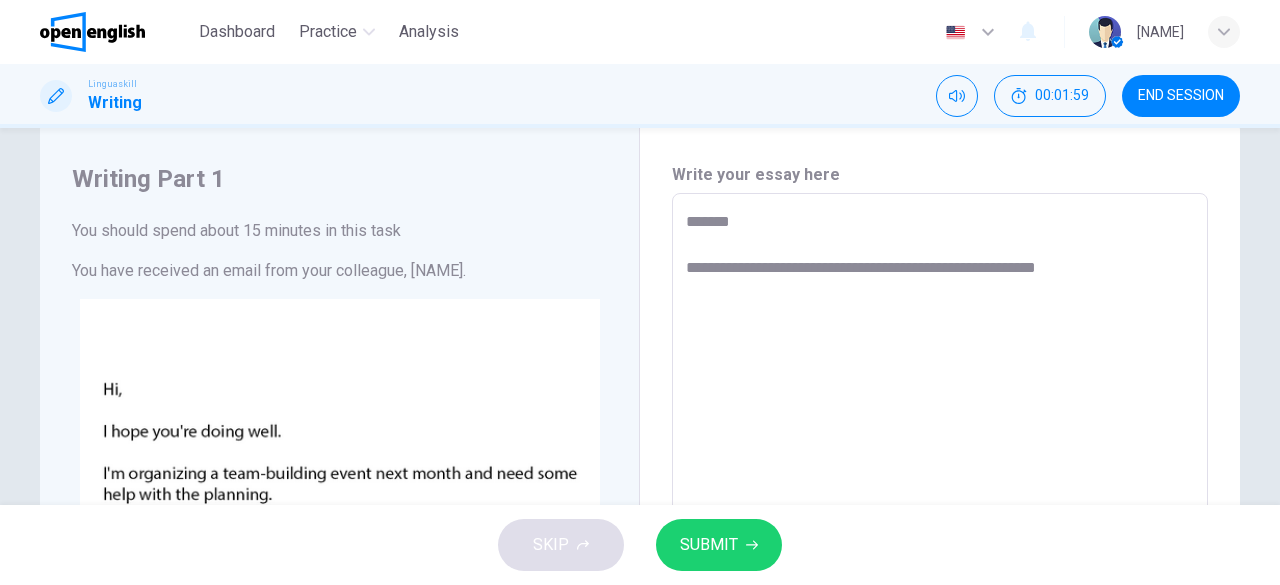 type on "**********" 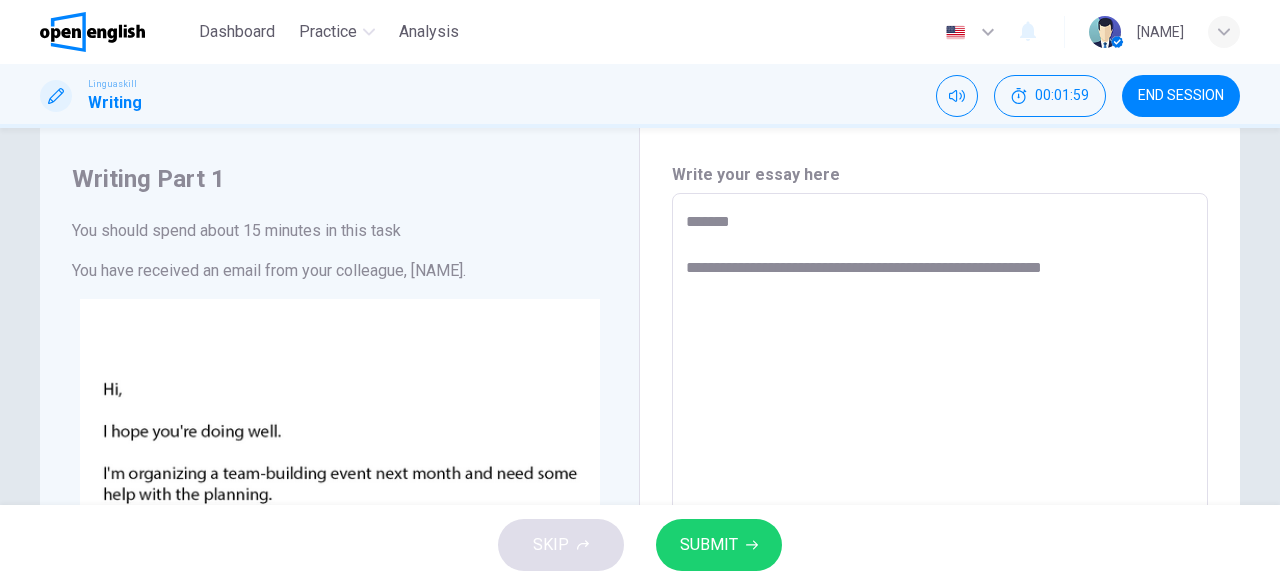 type on "*" 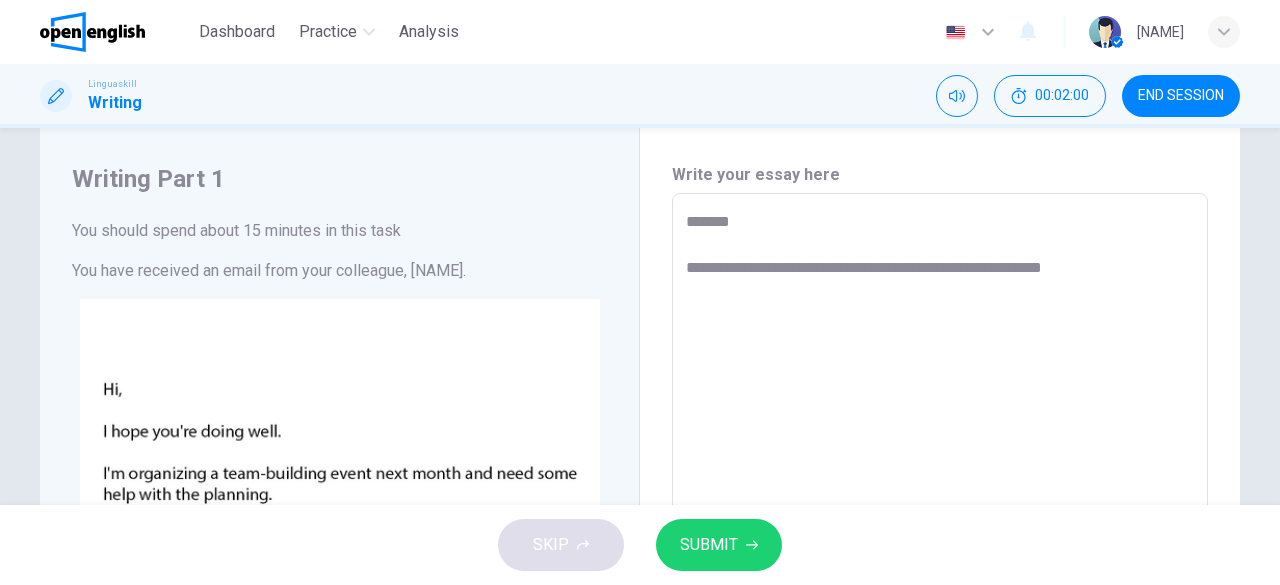 type on "**********" 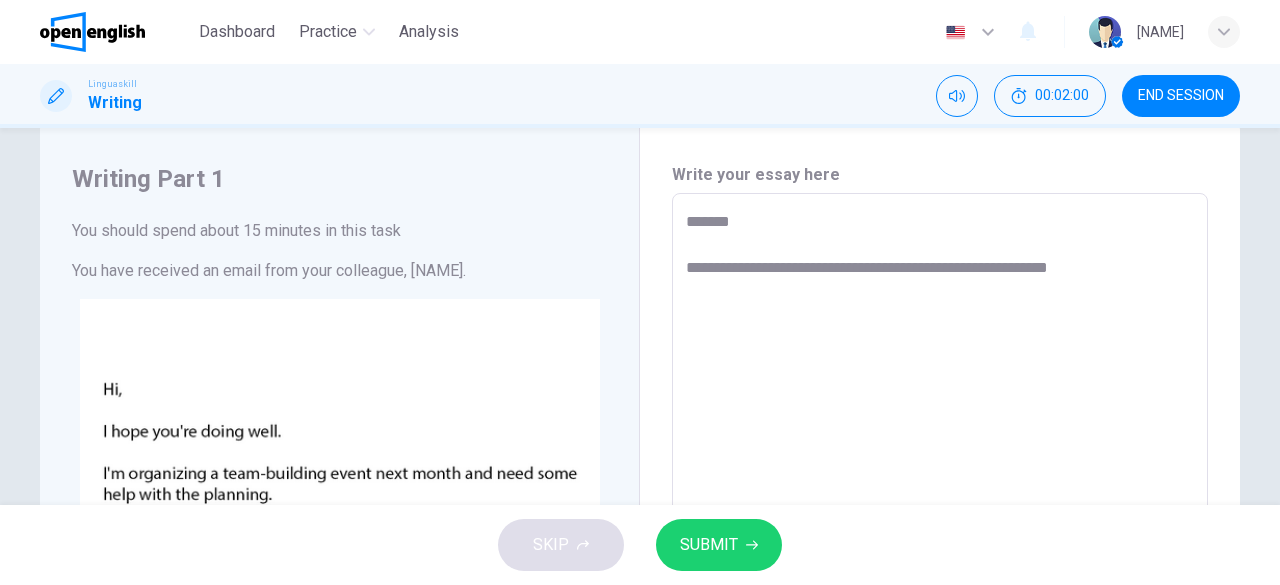 type on "*" 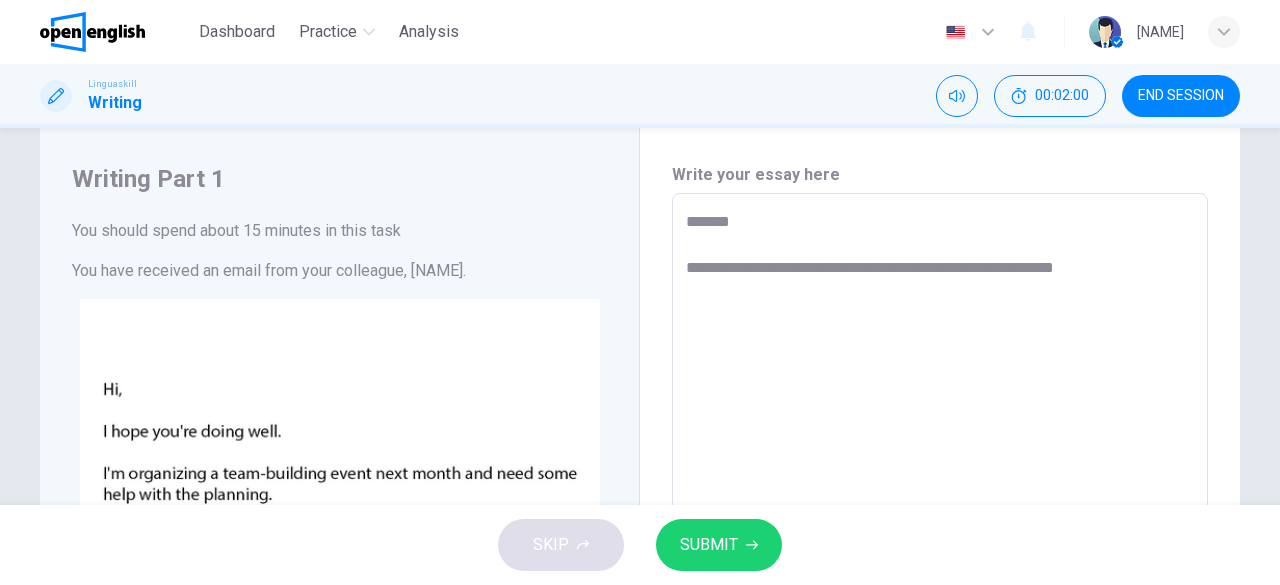 type on "**********" 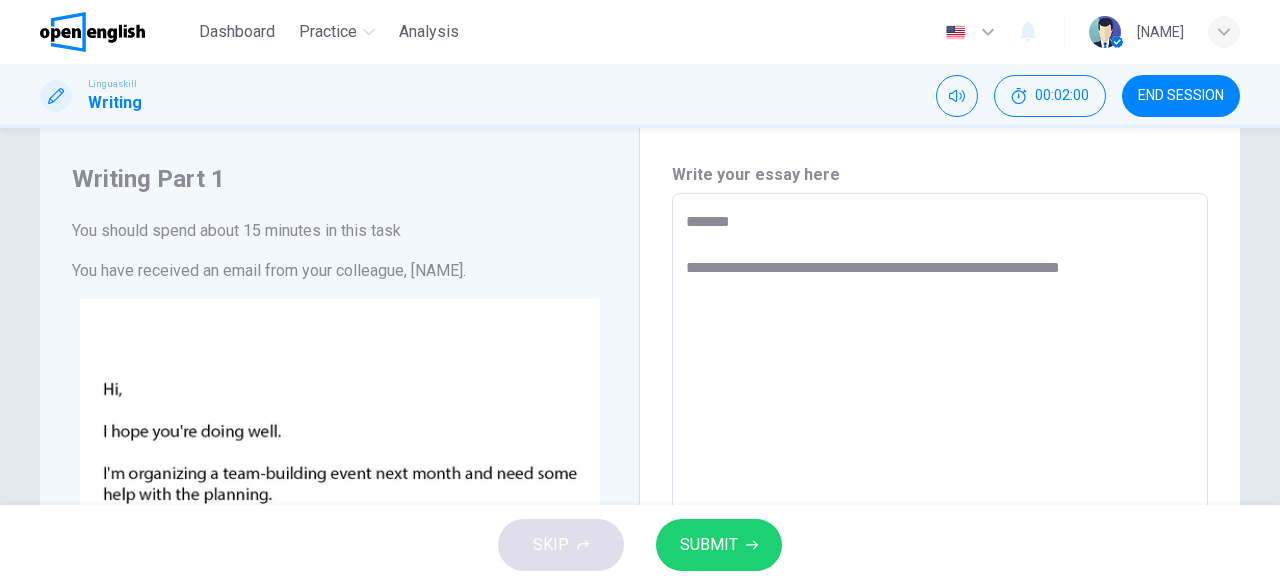 type on "*" 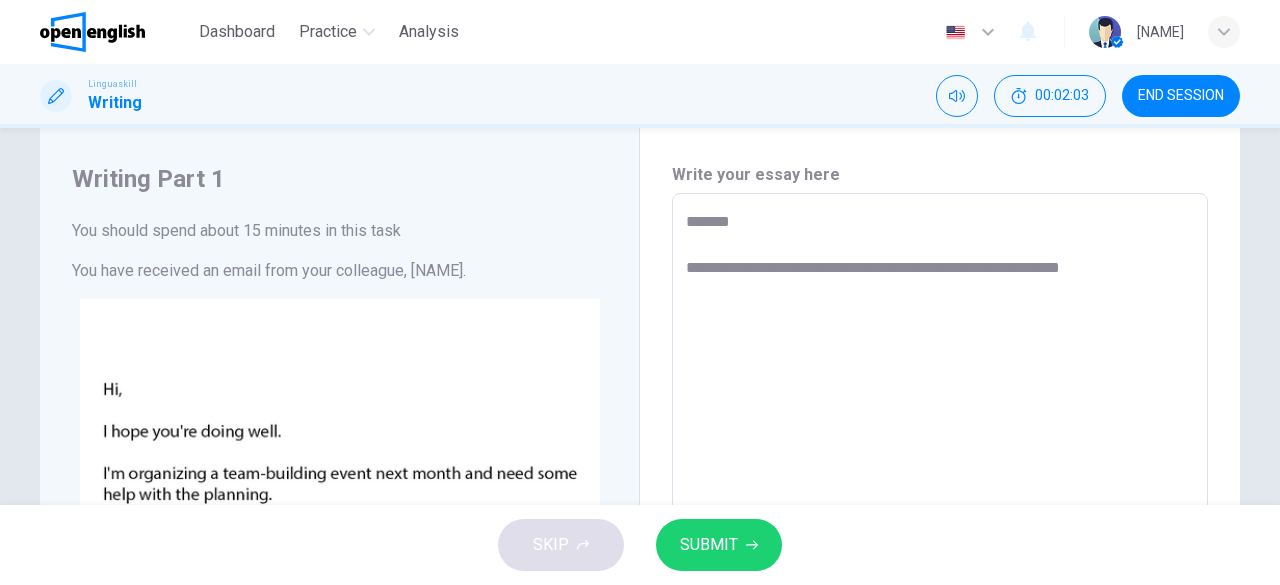 type 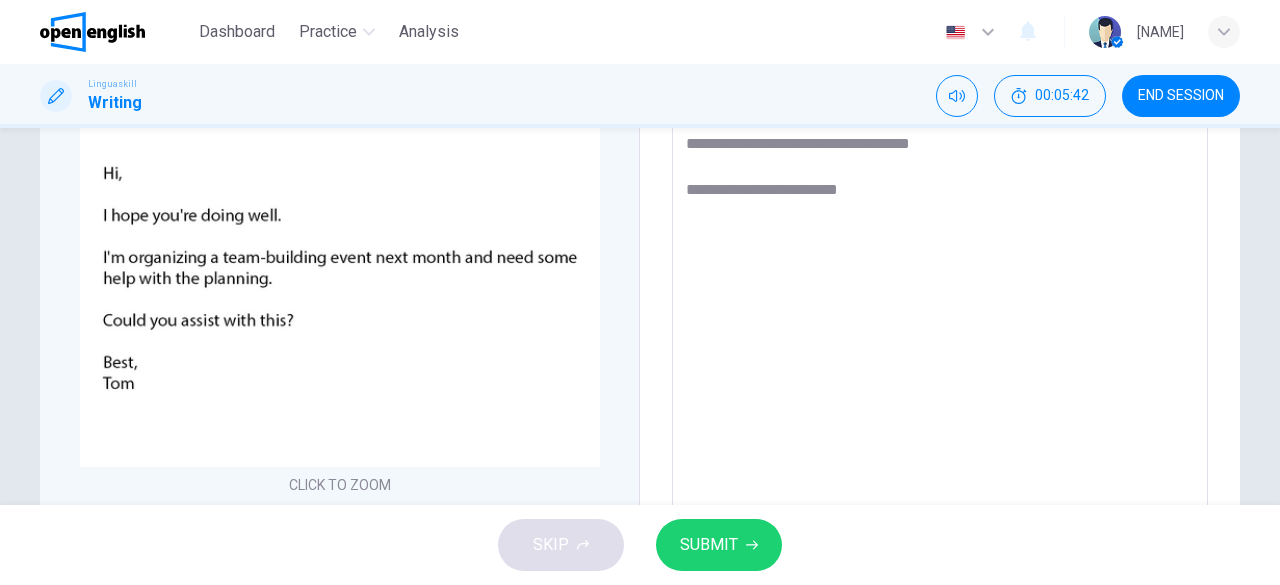scroll, scrollTop: 242, scrollLeft: 0, axis: vertical 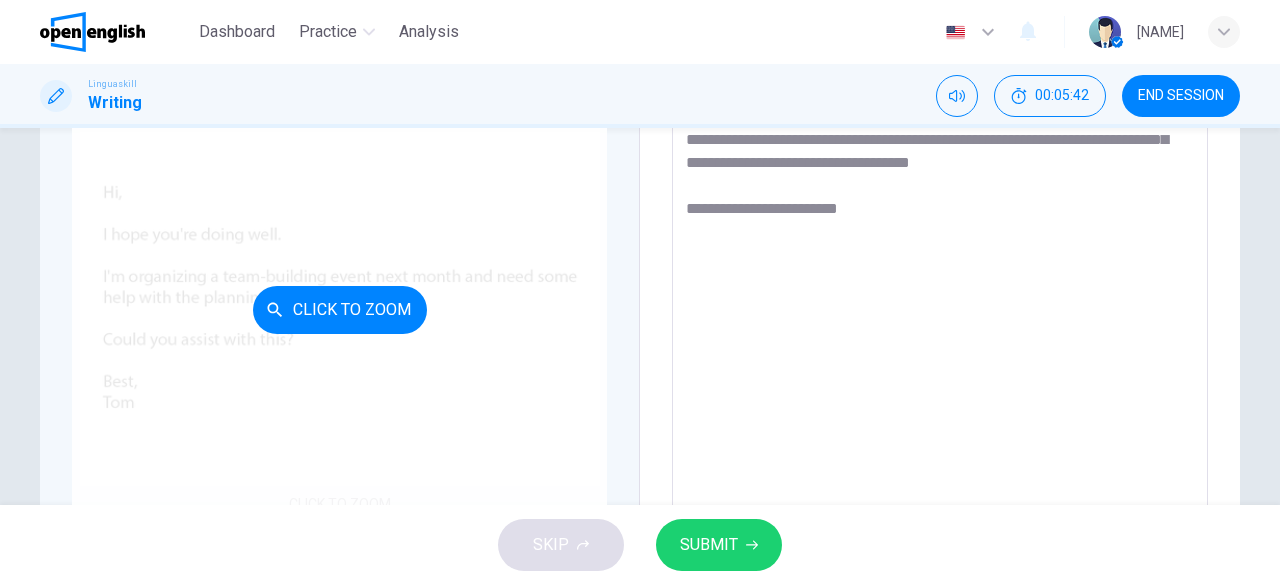 click on "Click to Zoom" at bounding box center [339, 310] 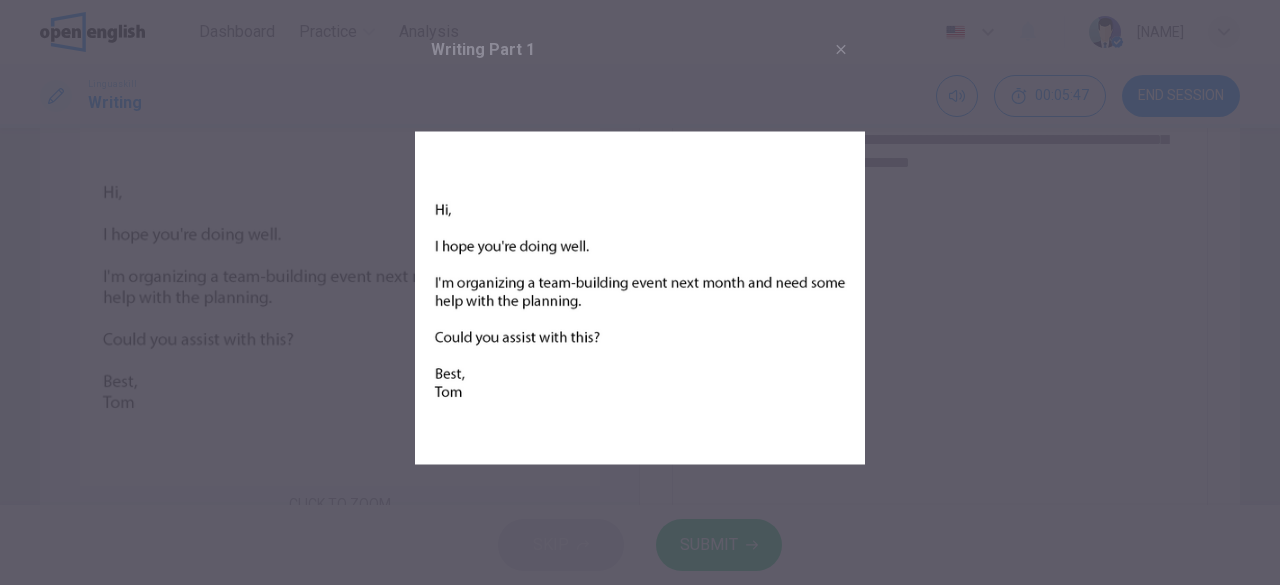 click at bounding box center (640, 292) 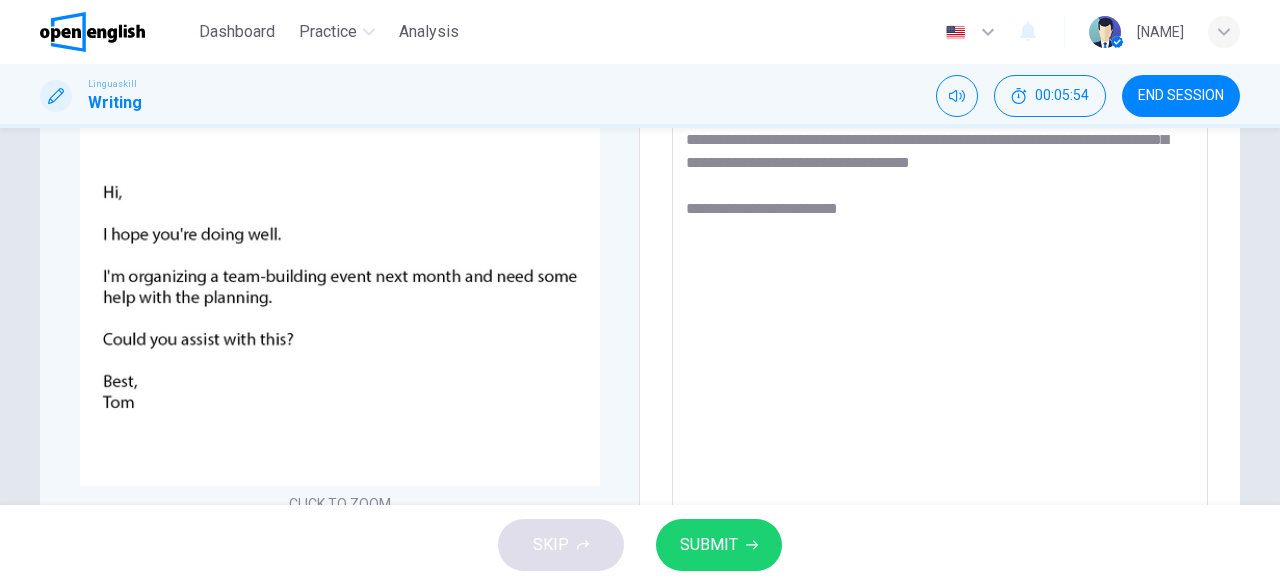 click on "**********" at bounding box center (940, 381) 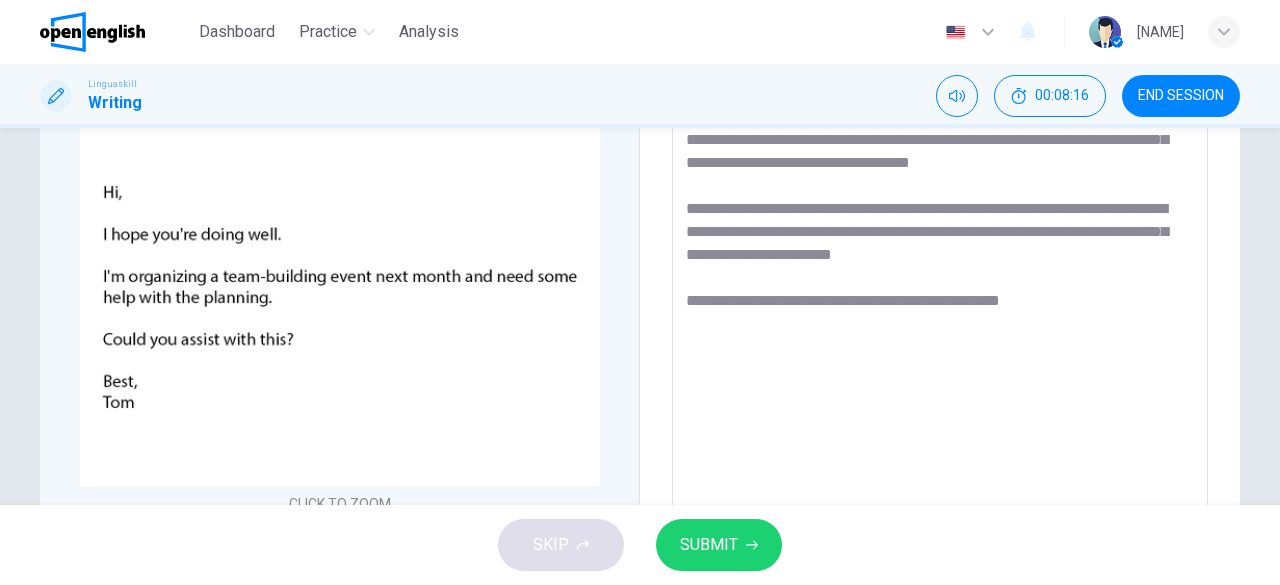click on "SUBMIT" at bounding box center (719, 545) 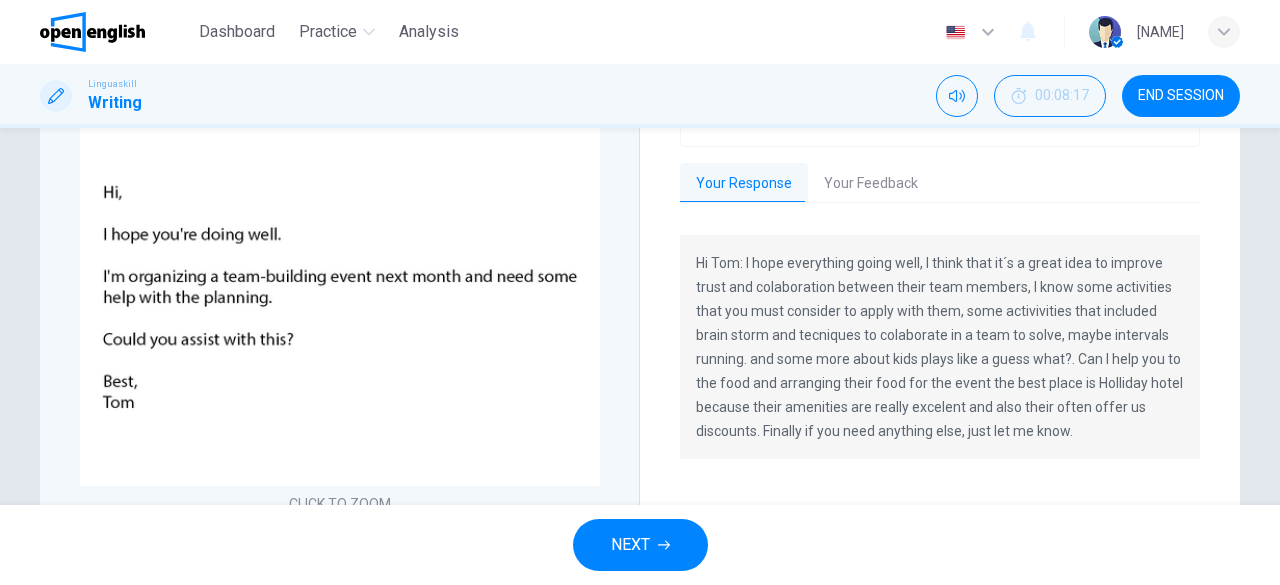 click 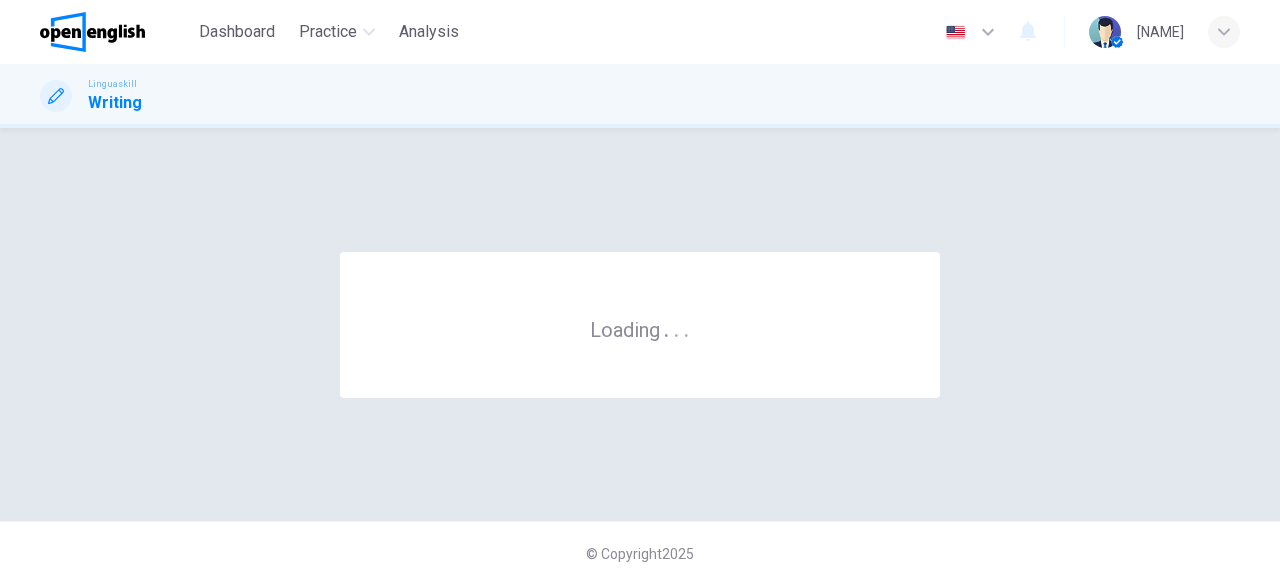 scroll, scrollTop: 0, scrollLeft: 0, axis: both 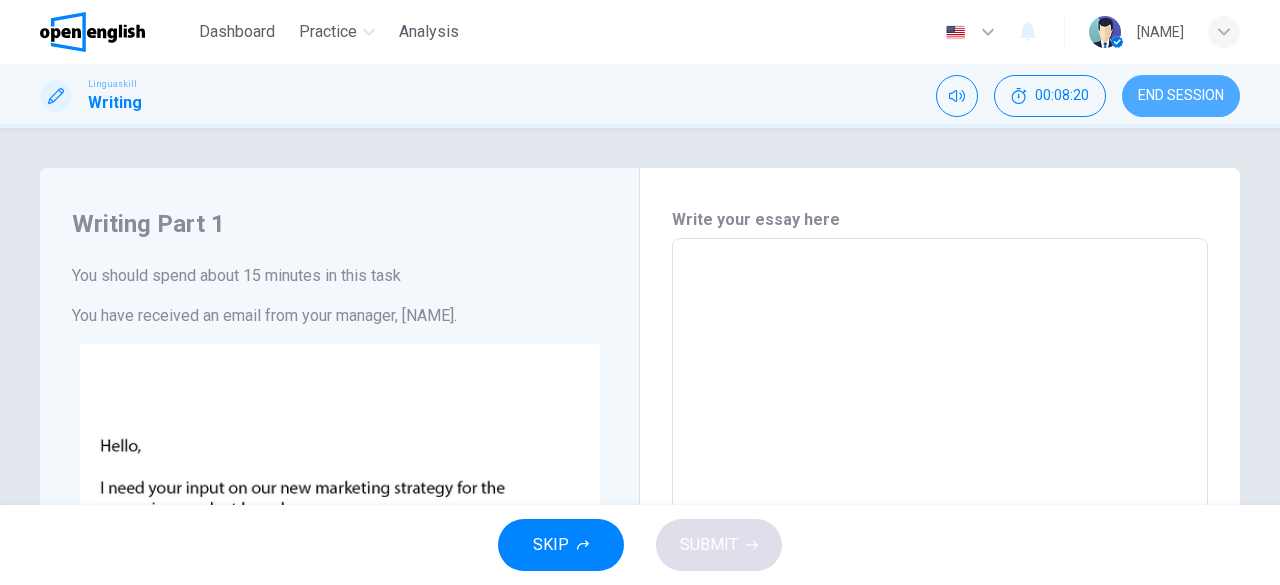 click on "END SESSION" at bounding box center [1181, 96] 